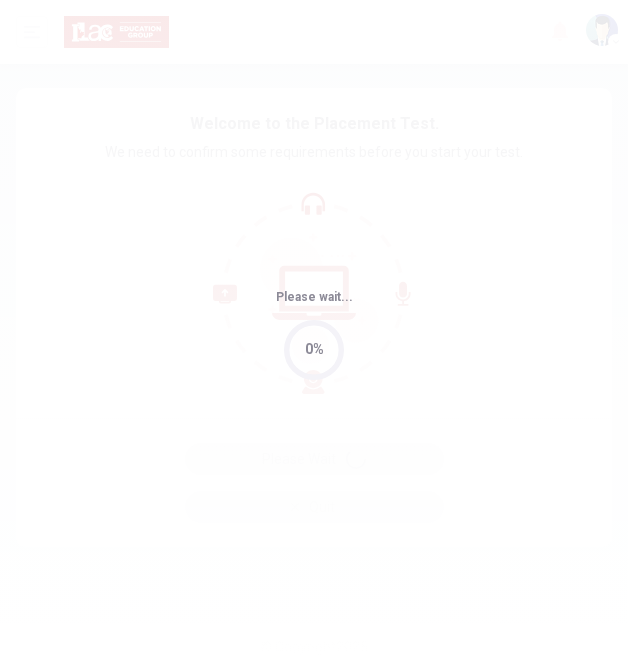 scroll, scrollTop: 0, scrollLeft: 0, axis: both 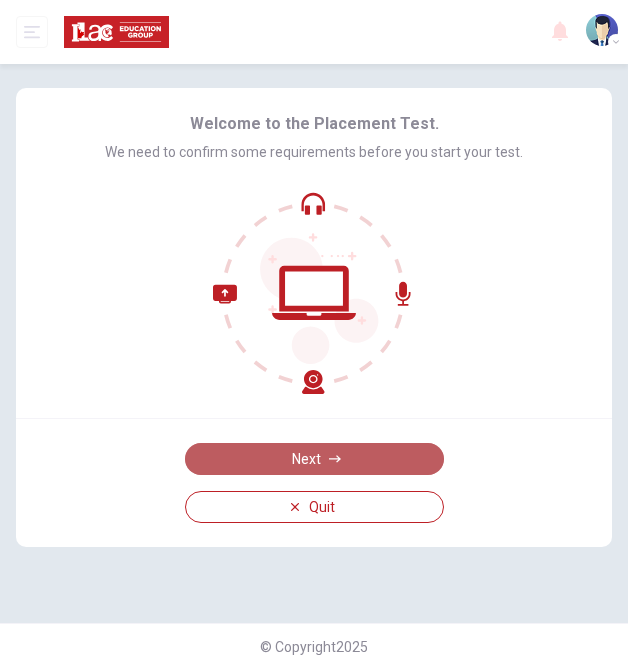 click 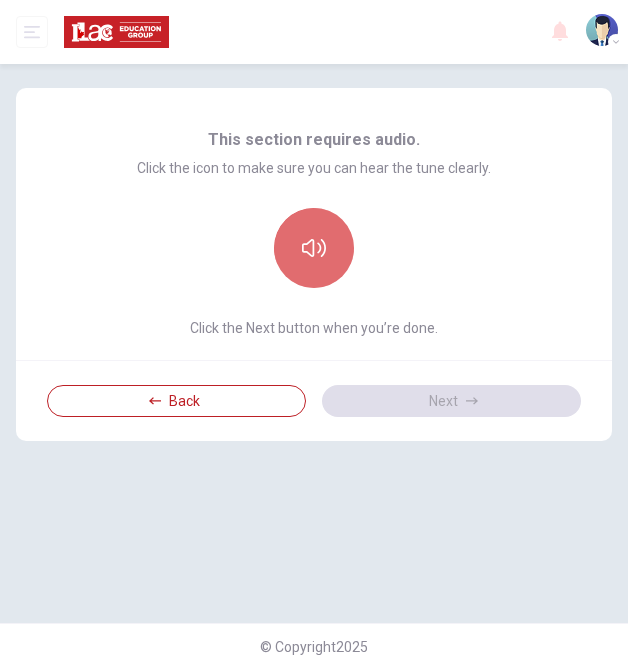click at bounding box center [314, 248] 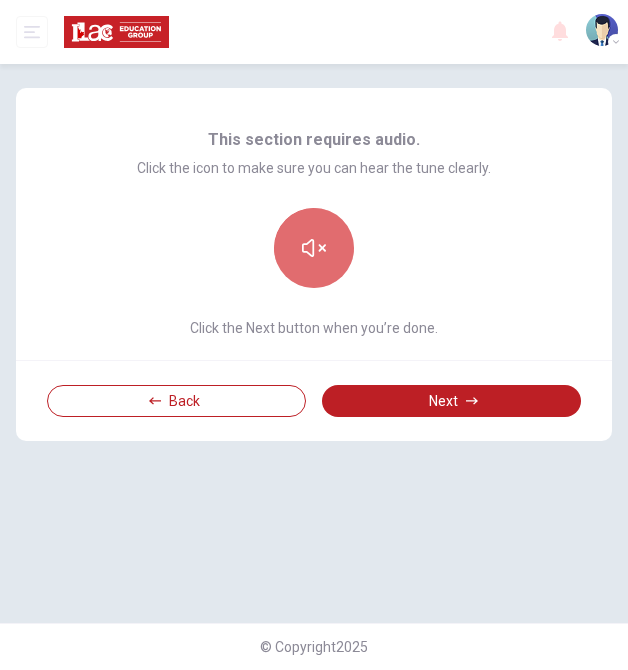click at bounding box center [314, 248] 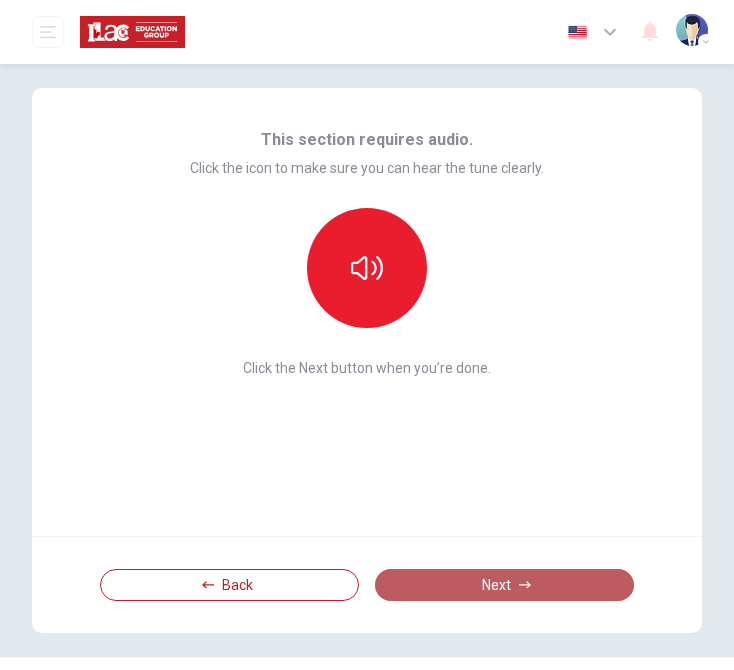 click on "Next" at bounding box center (504, 585) 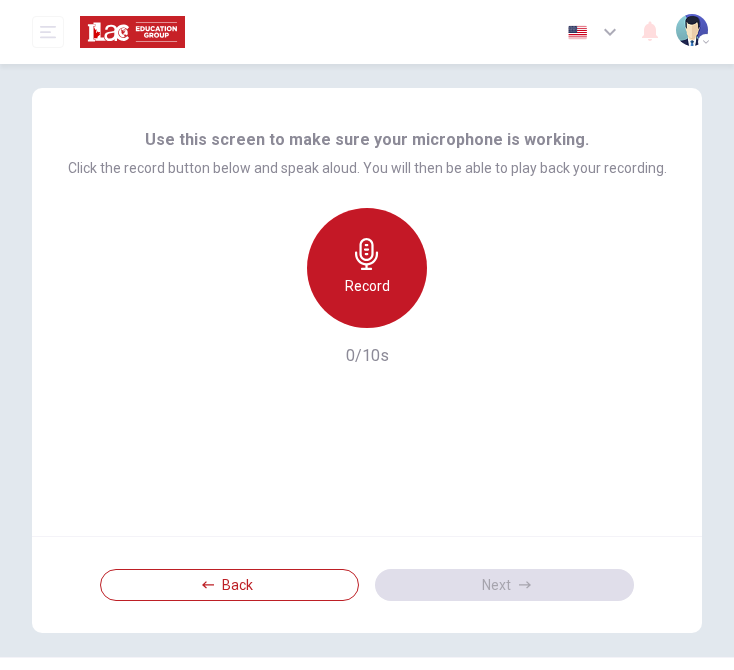 click on "Record" at bounding box center (367, 286) 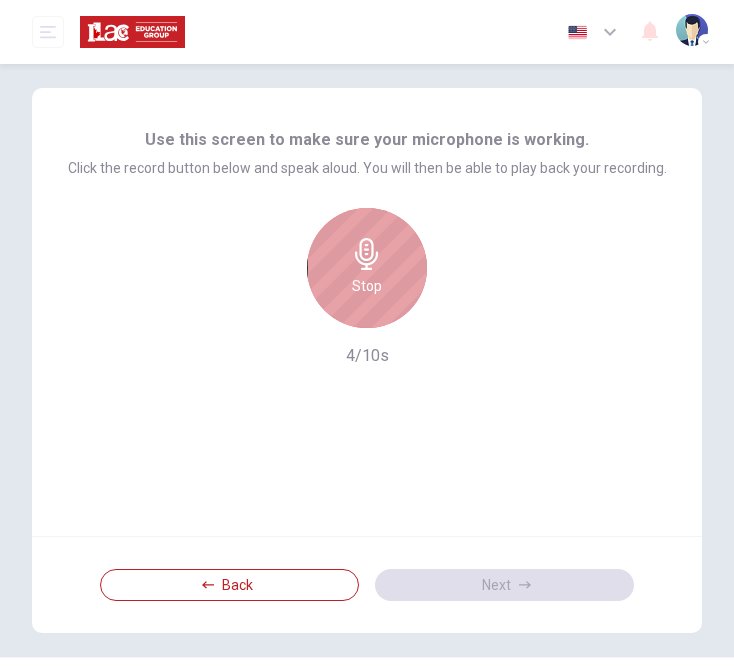 click on "Stop" at bounding box center [367, 286] 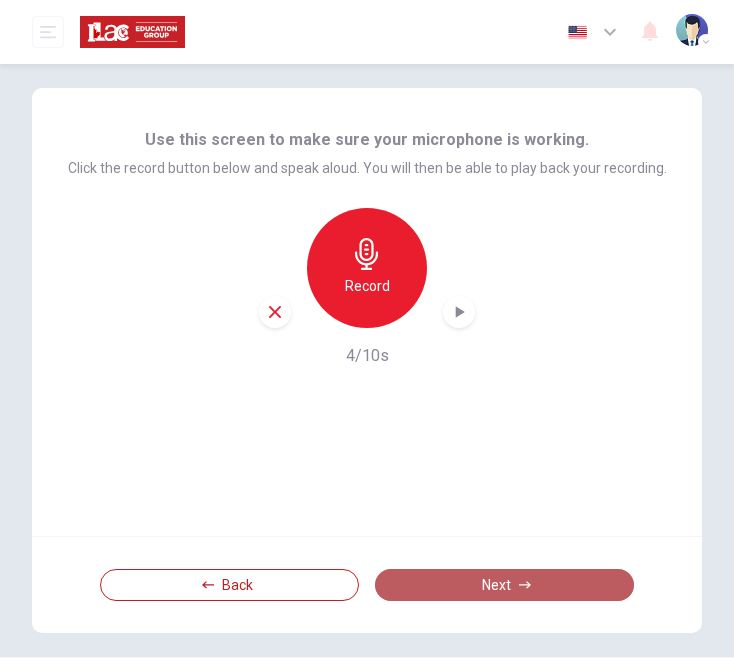 click on "Next" at bounding box center (504, 585) 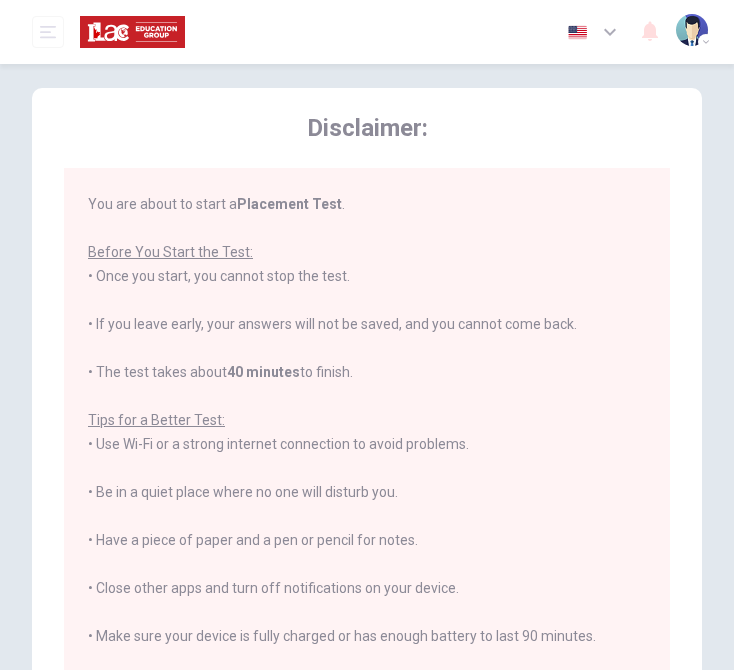 scroll, scrollTop: 0, scrollLeft: 0, axis: both 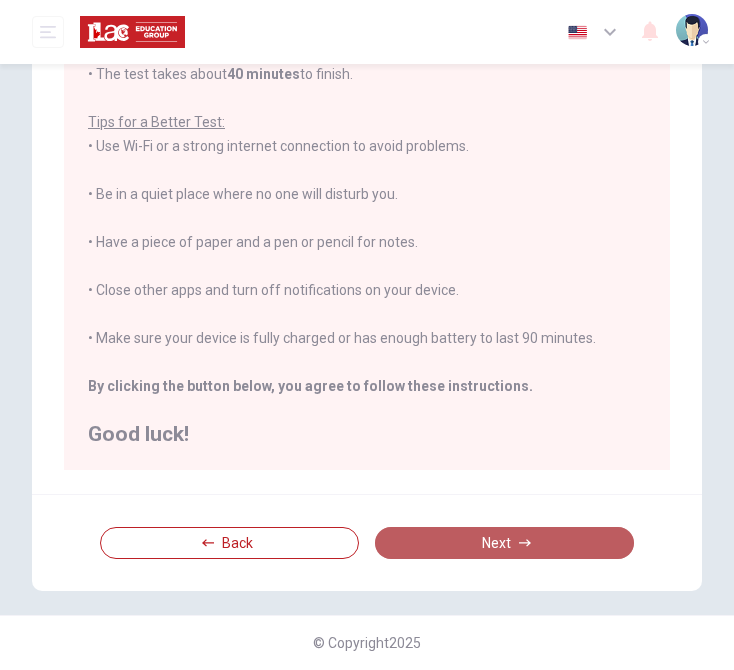 click on "Next" at bounding box center [504, 543] 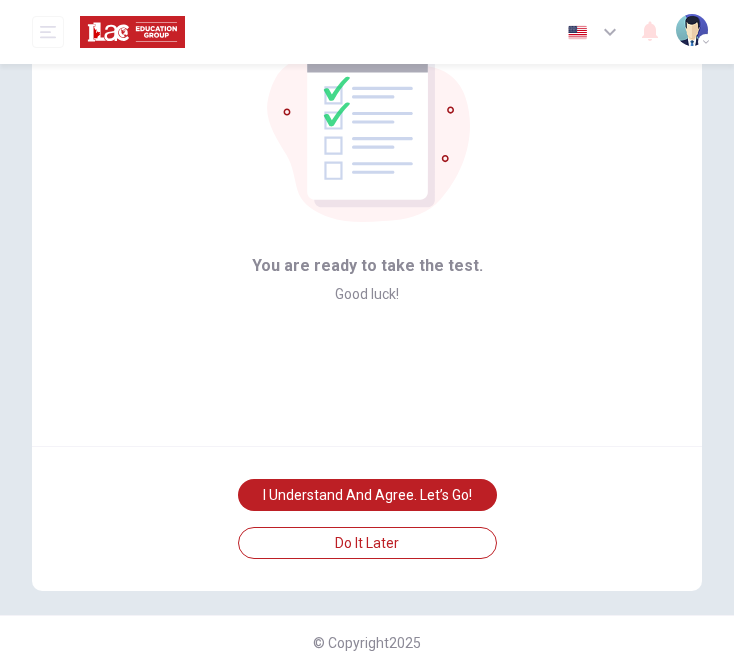 scroll, scrollTop: 89, scrollLeft: 0, axis: vertical 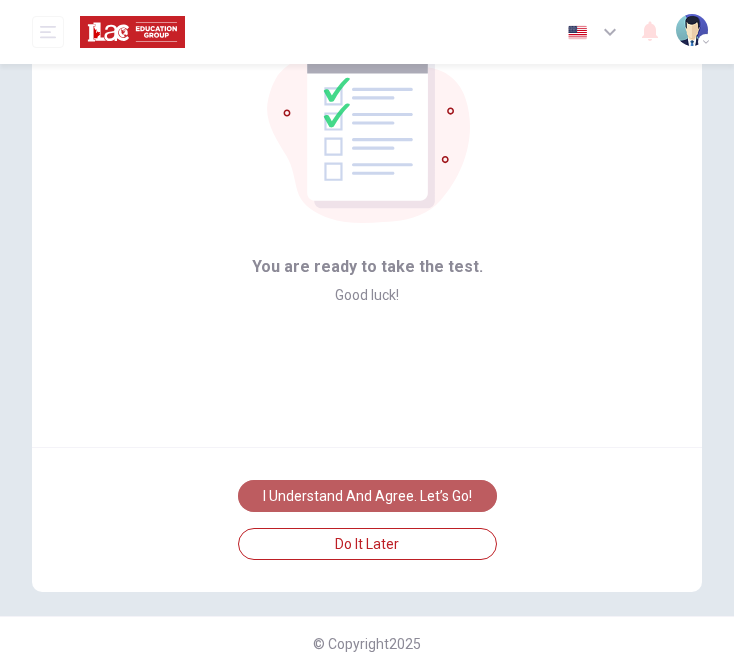 click on "I understand and agree. Let’s go!" at bounding box center (367, 496) 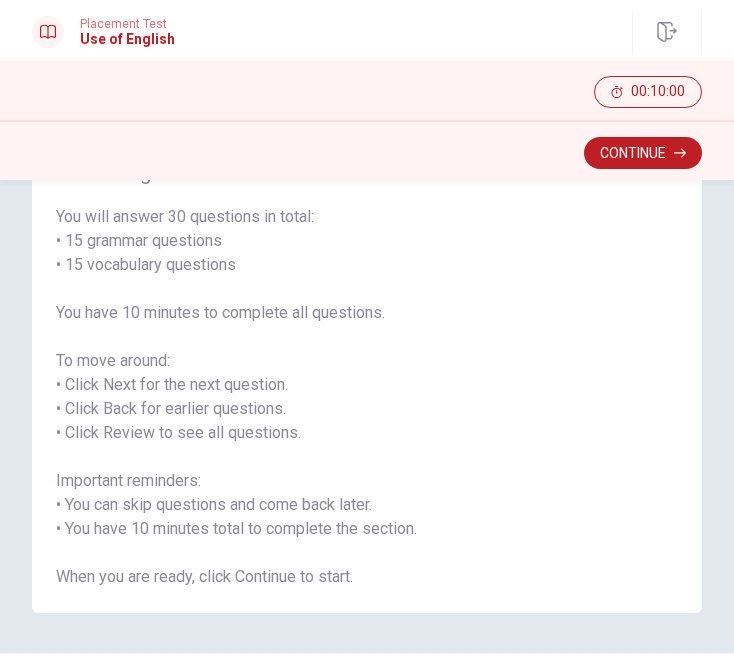 scroll, scrollTop: 125, scrollLeft: 0, axis: vertical 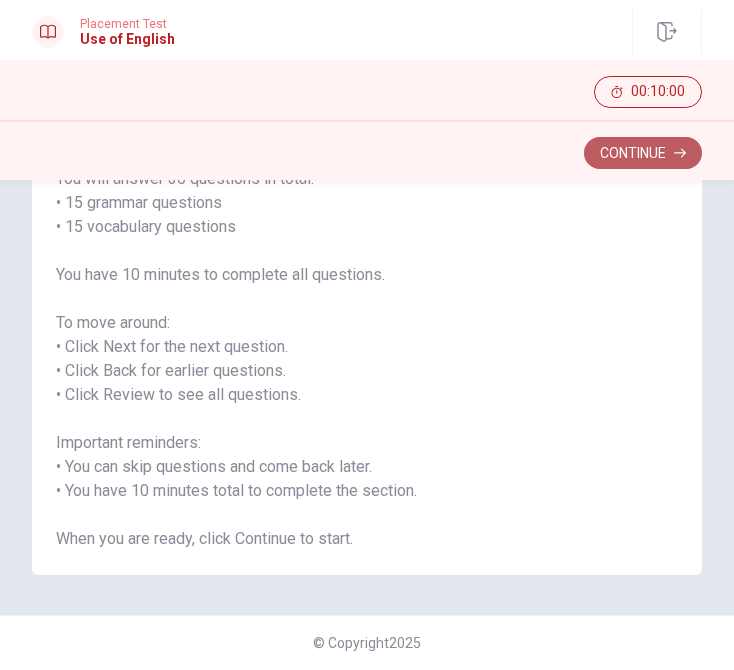 click on "Continue" at bounding box center (643, 153) 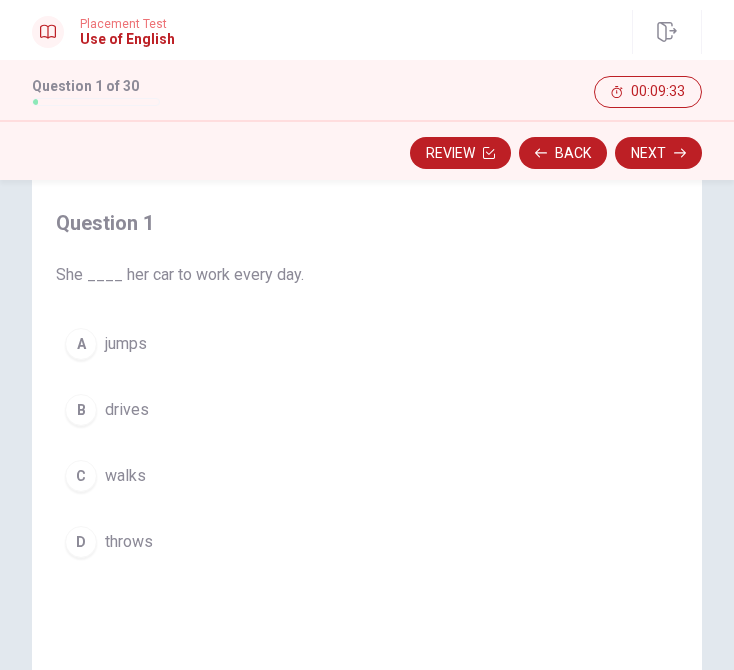 scroll, scrollTop: 86, scrollLeft: 0, axis: vertical 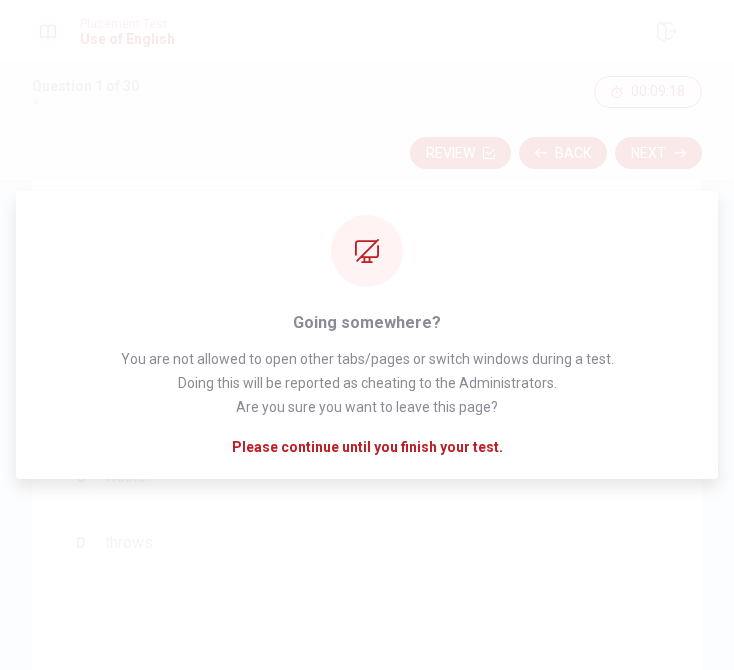 click on "Question 1 She ____ her car to work every day. A jumps B drives C walks D throws" at bounding box center [367, 536] 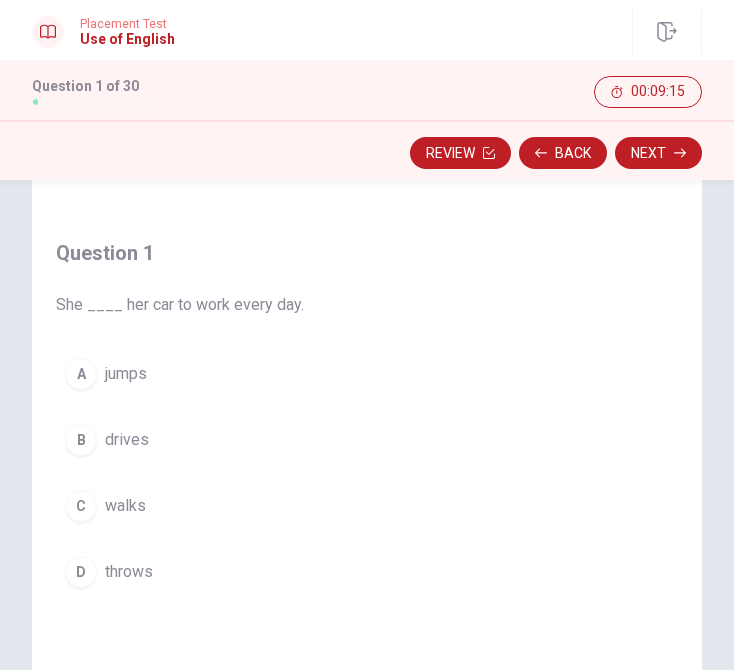 scroll, scrollTop: 66, scrollLeft: 0, axis: vertical 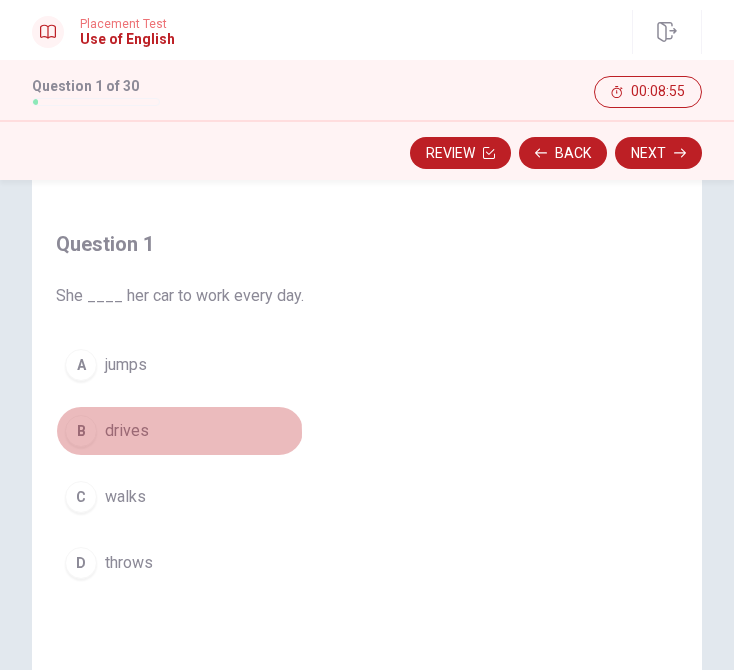 click on "B" at bounding box center [81, 431] 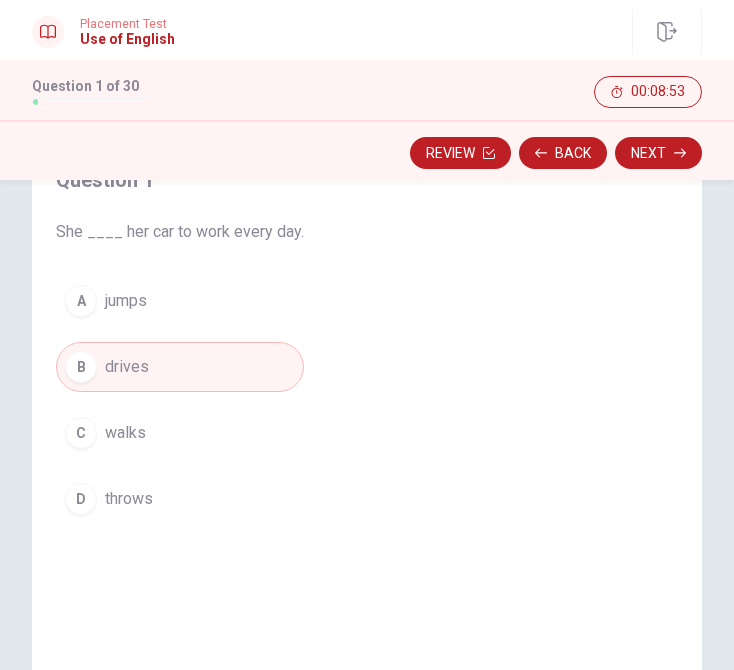 scroll, scrollTop: 118, scrollLeft: 0, axis: vertical 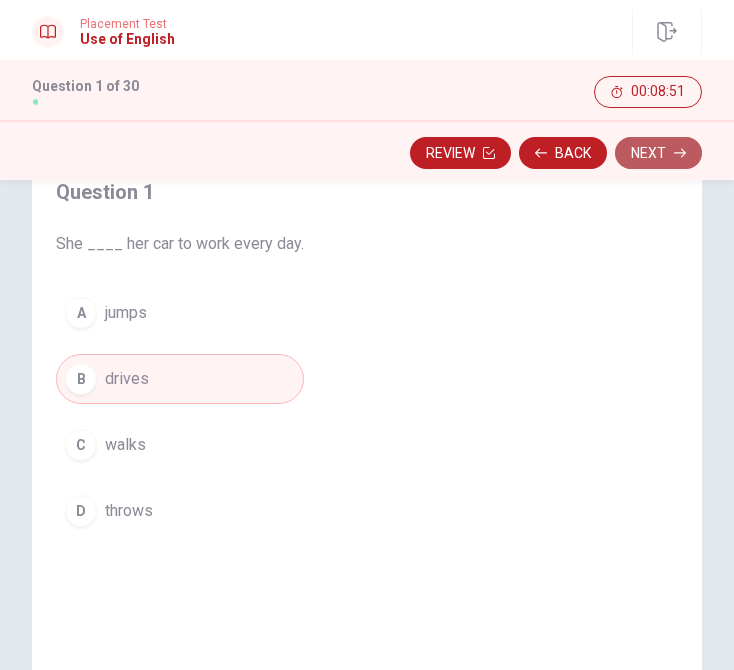 click on "Next" at bounding box center (658, 153) 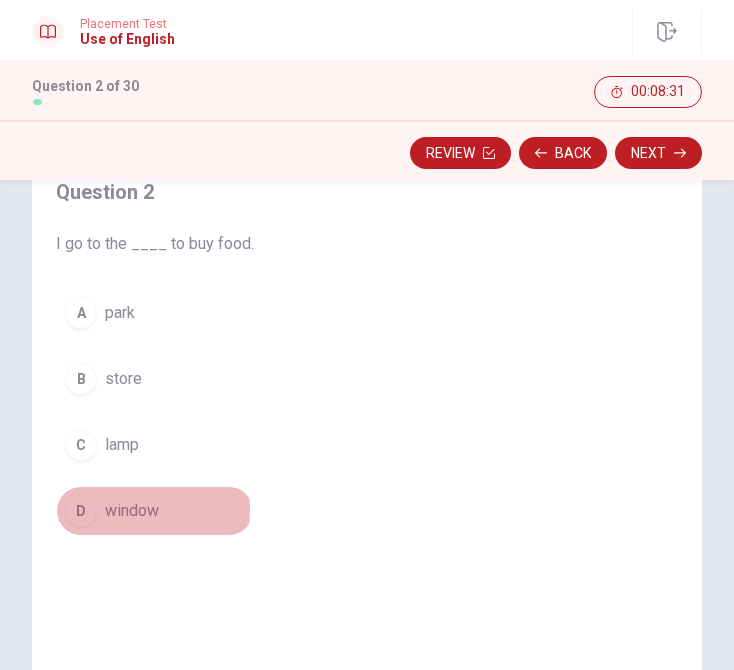 click on "D" at bounding box center [81, 511] 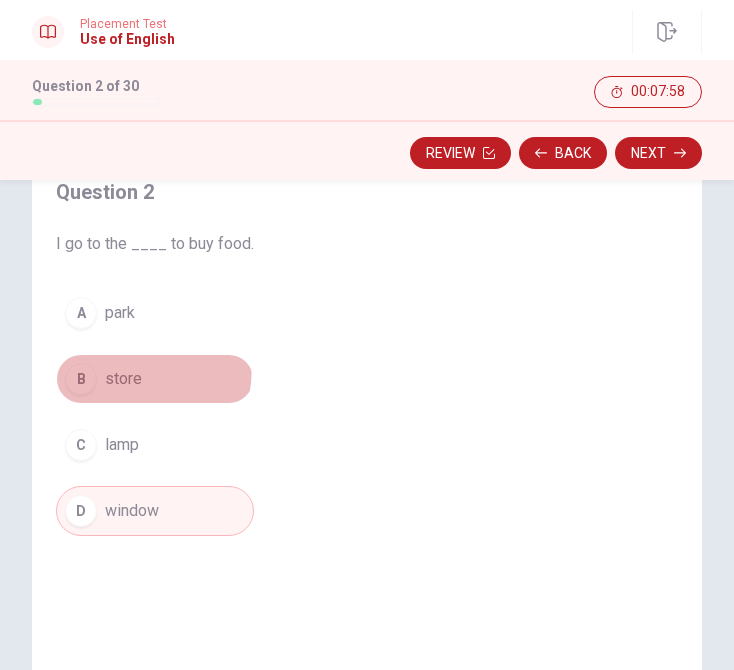 click on "B" at bounding box center (81, 379) 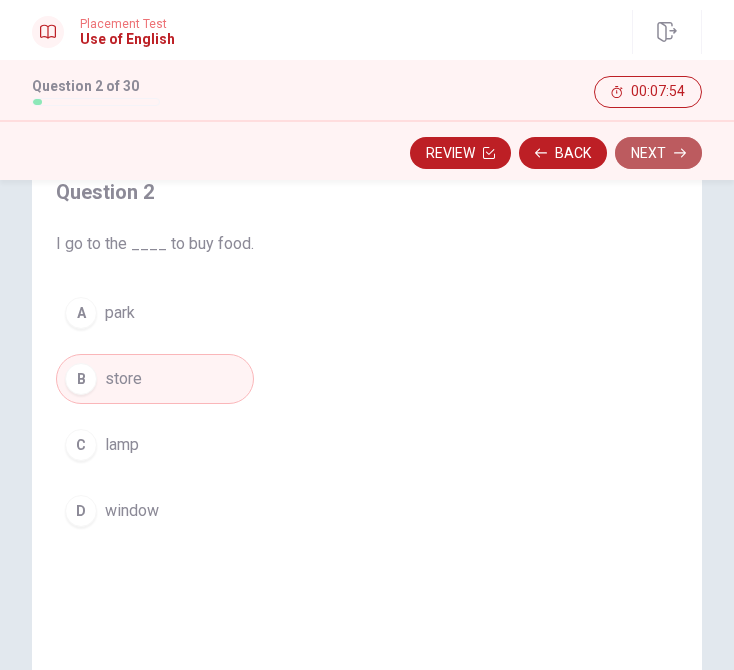 click on "Next" at bounding box center (658, 153) 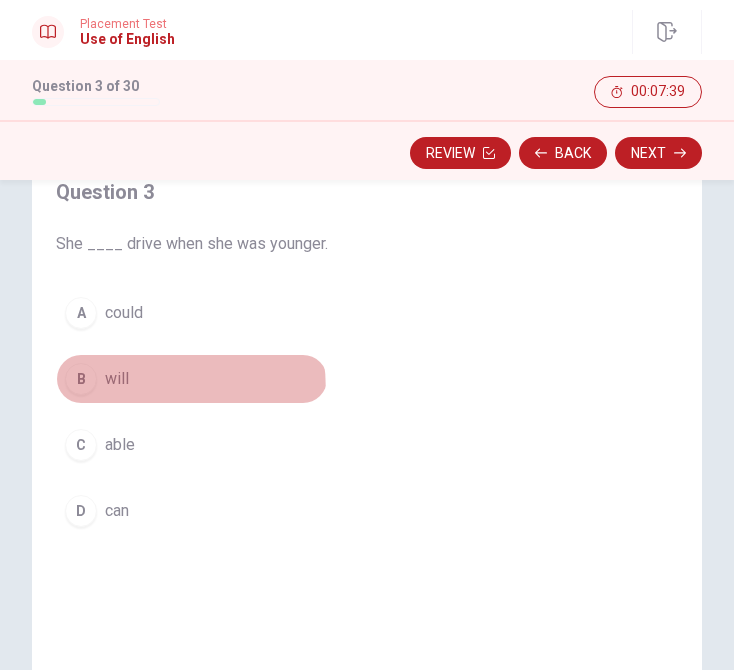 click on "B" at bounding box center [81, 379] 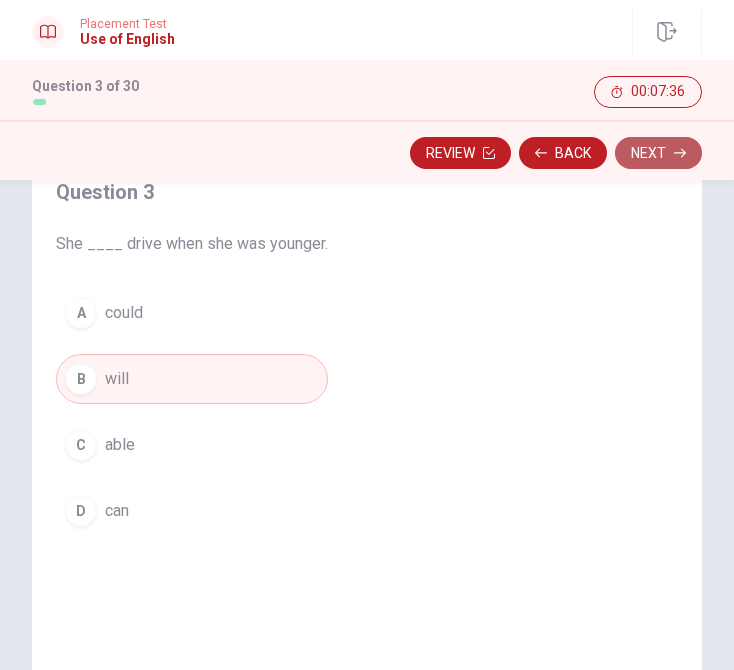 click on "Next" at bounding box center (658, 153) 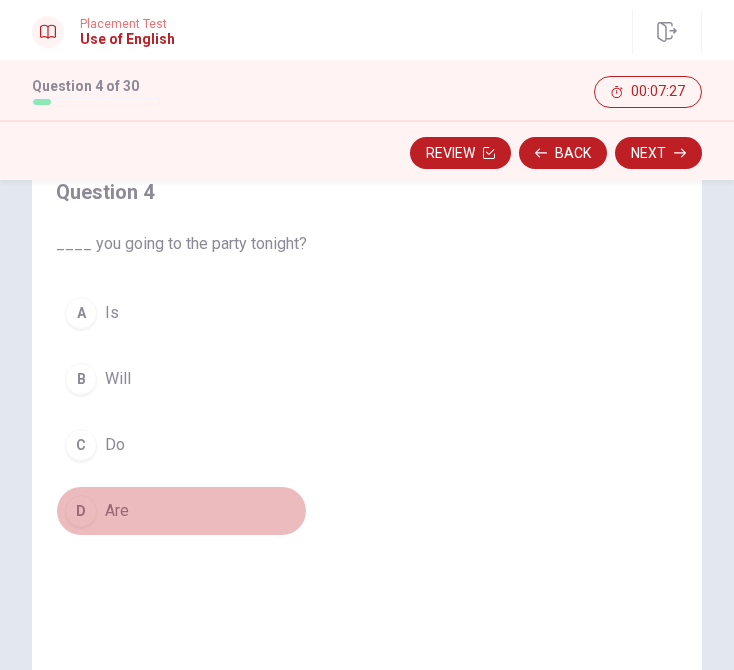 click on "D" at bounding box center (81, 511) 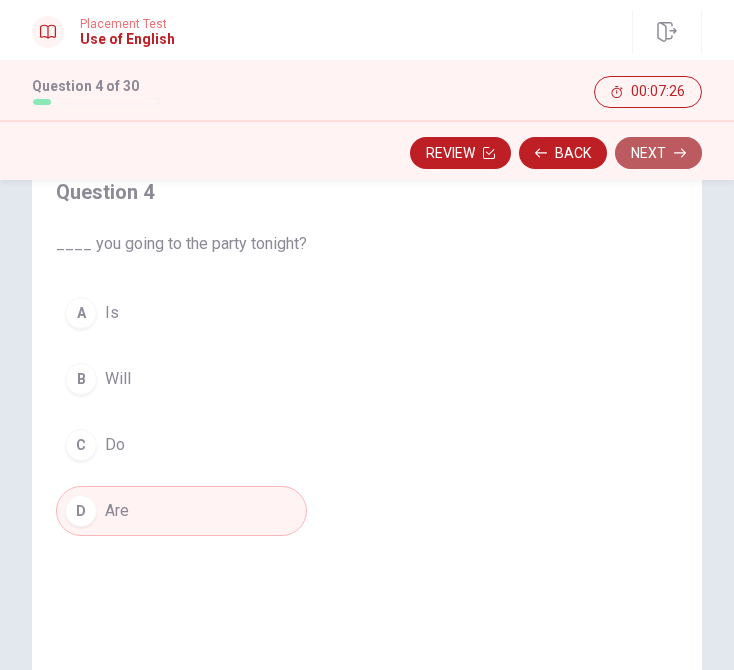 click 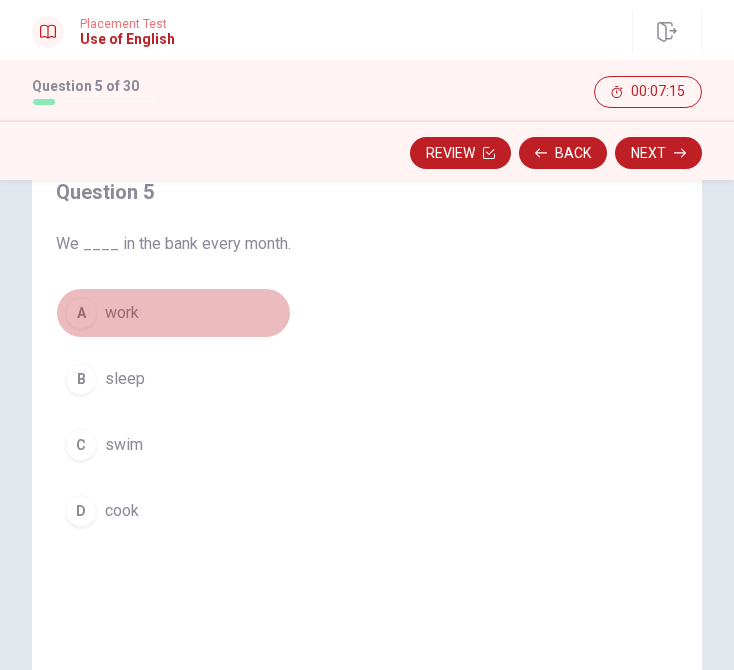 click on "A" at bounding box center (81, 313) 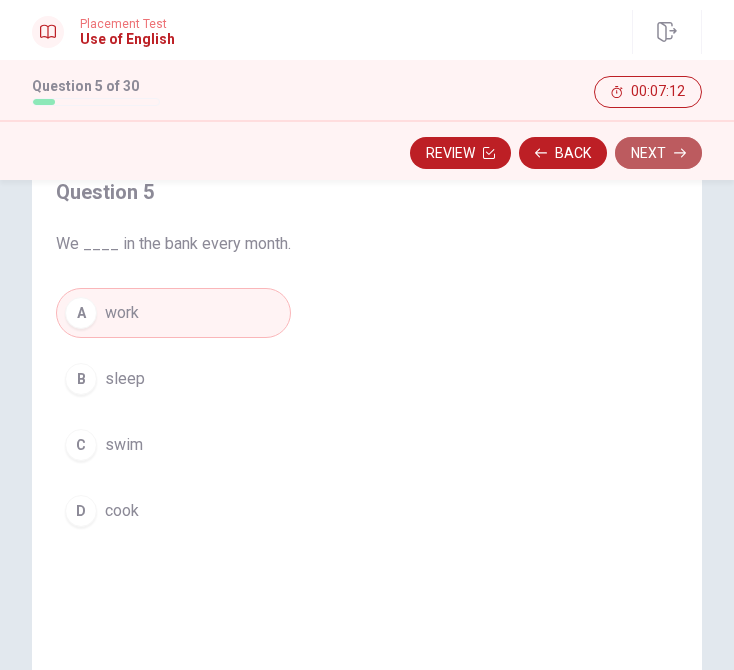 click on "Next" at bounding box center (658, 153) 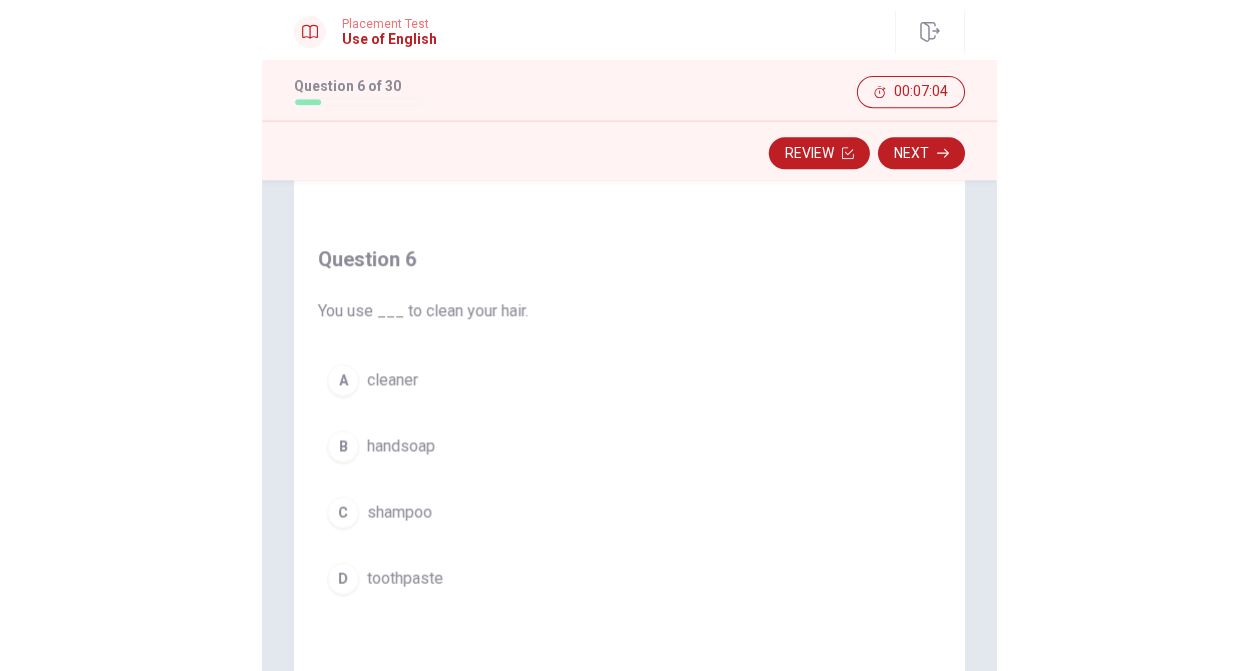 scroll, scrollTop: 52, scrollLeft: 0, axis: vertical 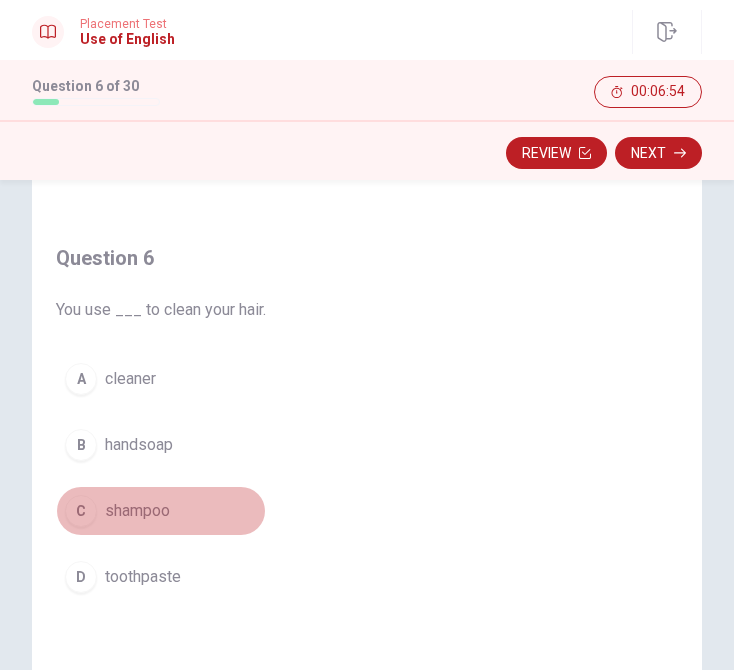 click on "C" at bounding box center (81, 511) 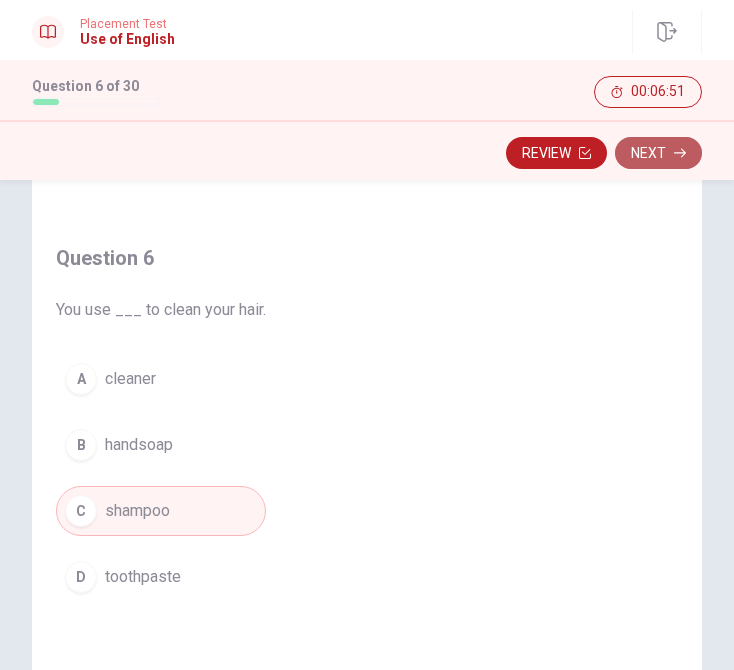click on "Next" at bounding box center (658, 153) 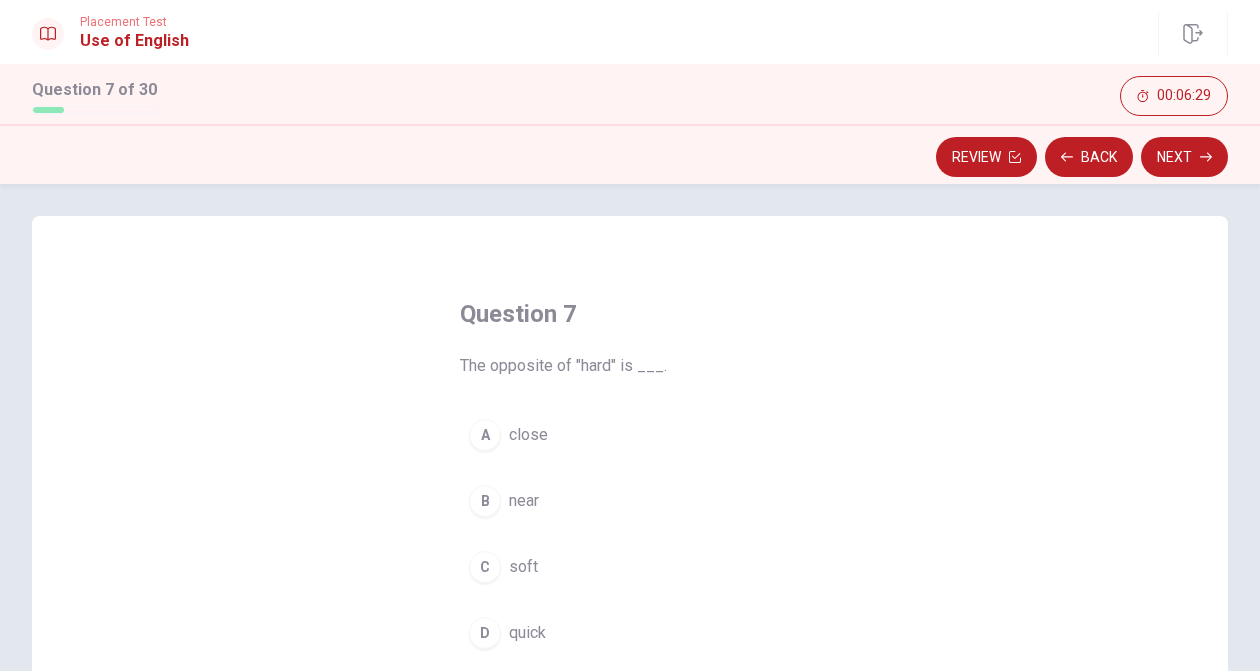 scroll, scrollTop: 8, scrollLeft: 0, axis: vertical 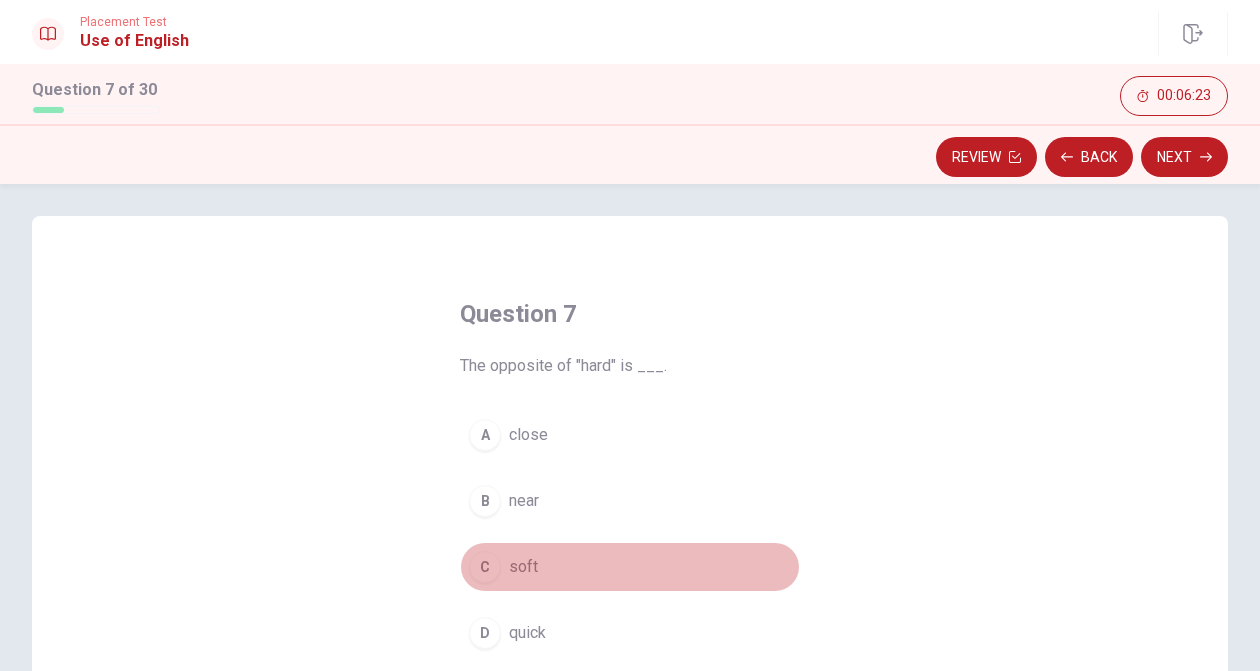click on "C" at bounding box center [485, 567] 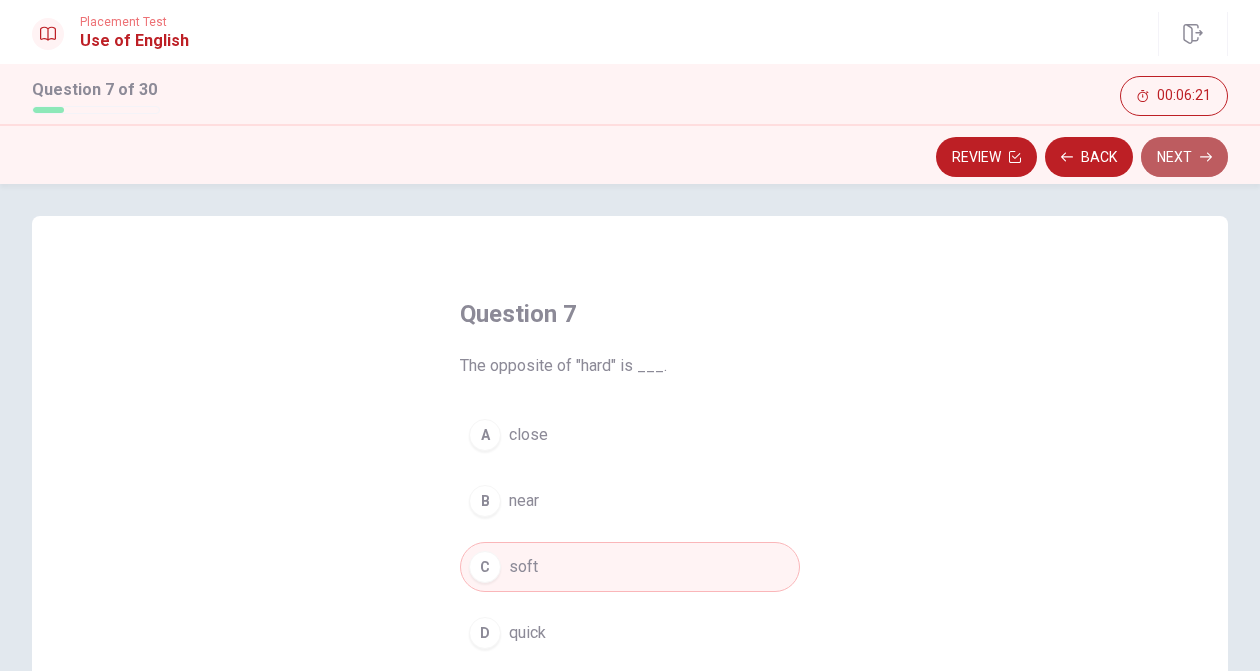 click on "Next" at bounding box center [1184, 157] 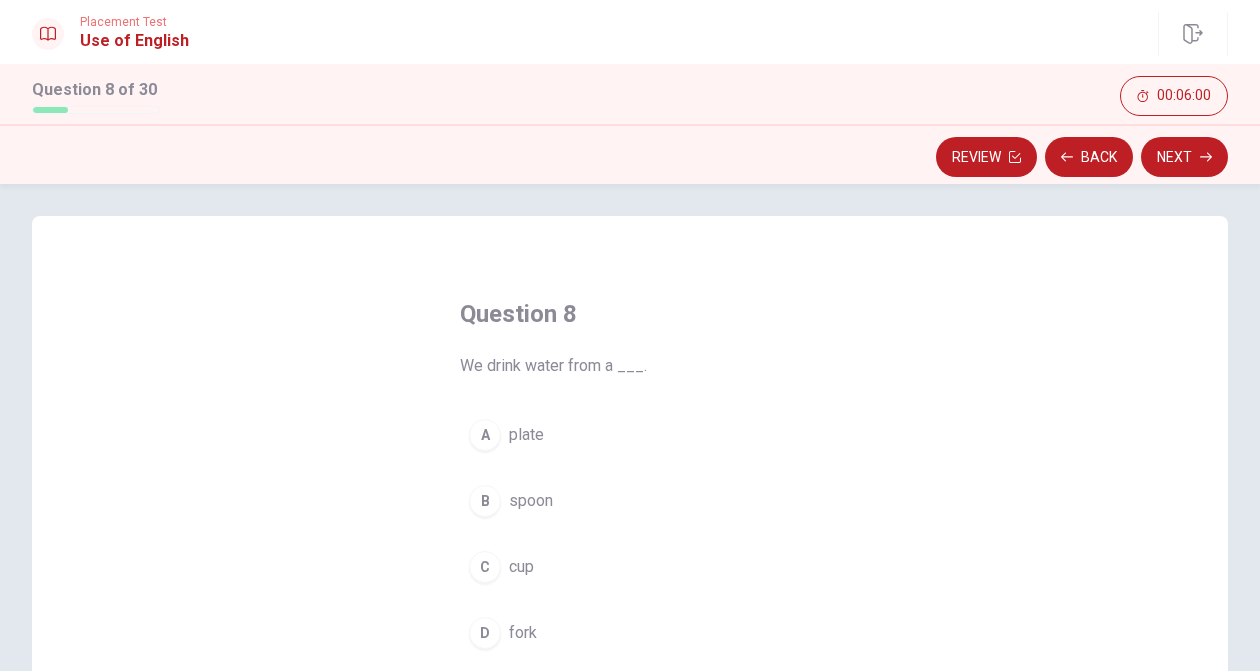 click on "C" at bounding box center [485, 567] 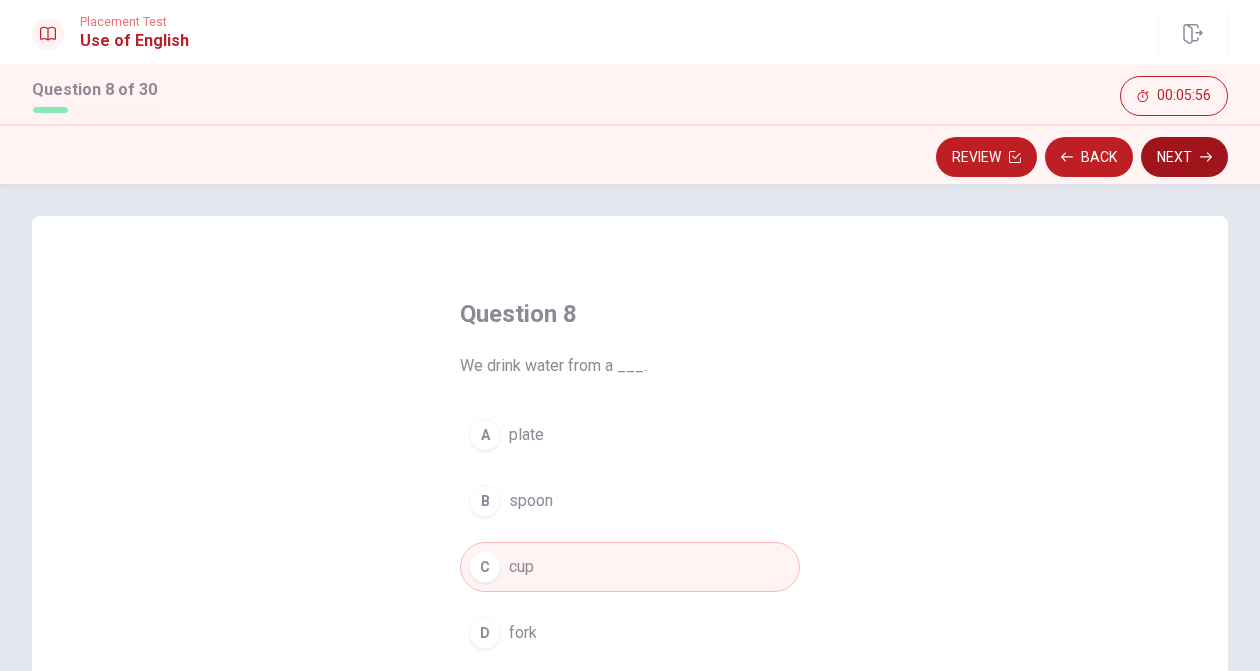 click 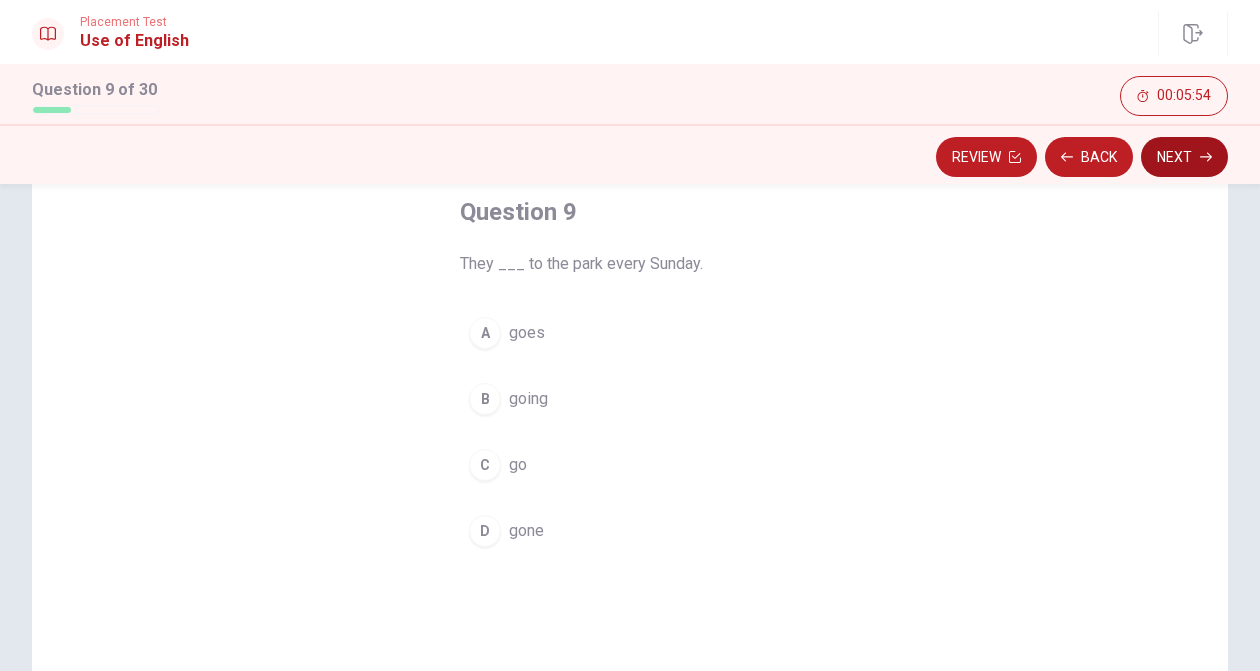 scroll, scrollTop: 114, scrollLeft: 0, axis: vertical 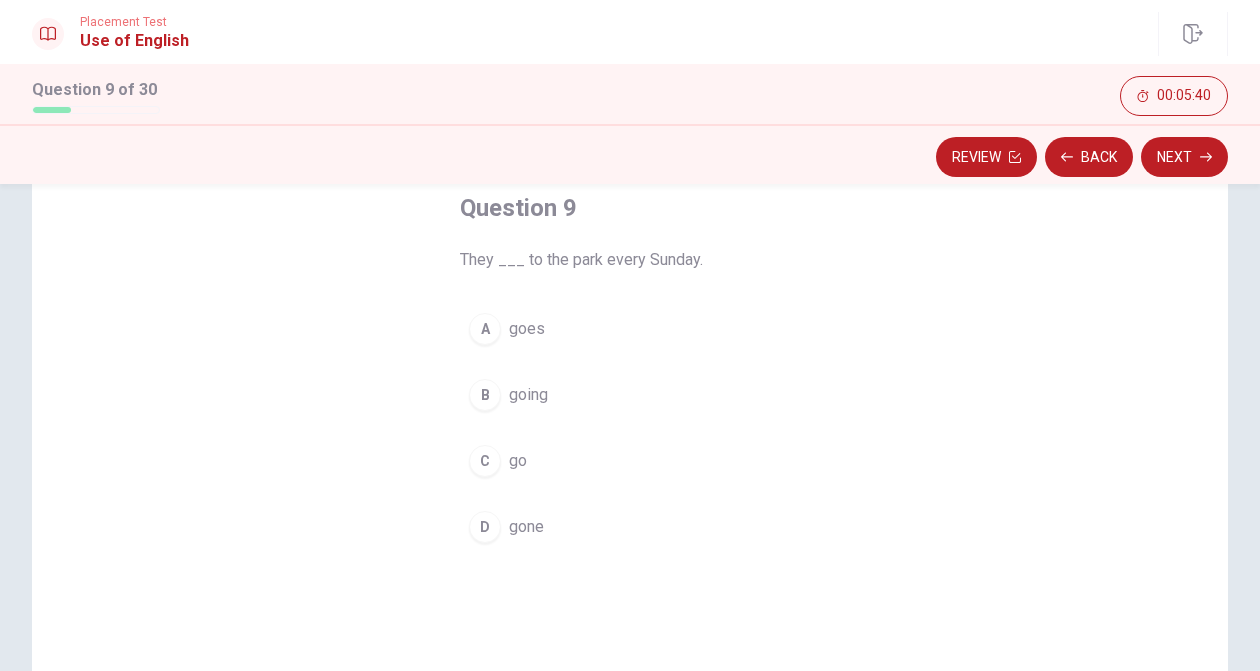 click on "C" at bounding box center [485, 461] 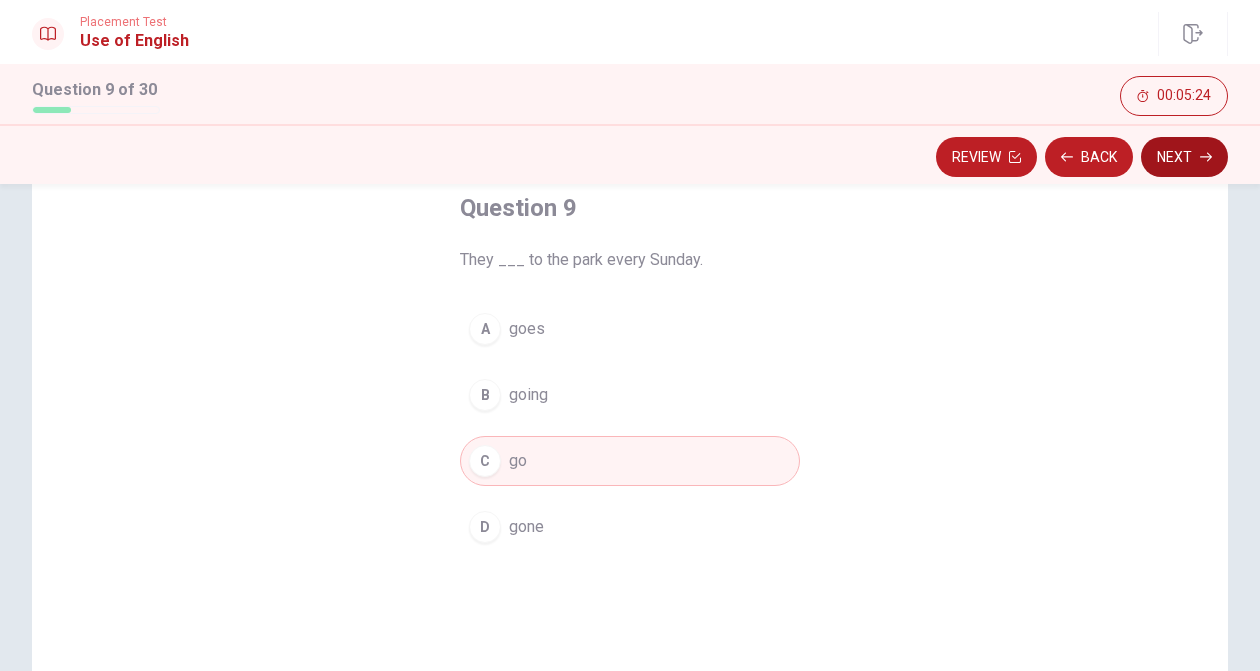 click on "Next" at bounding box center (1184, 157) 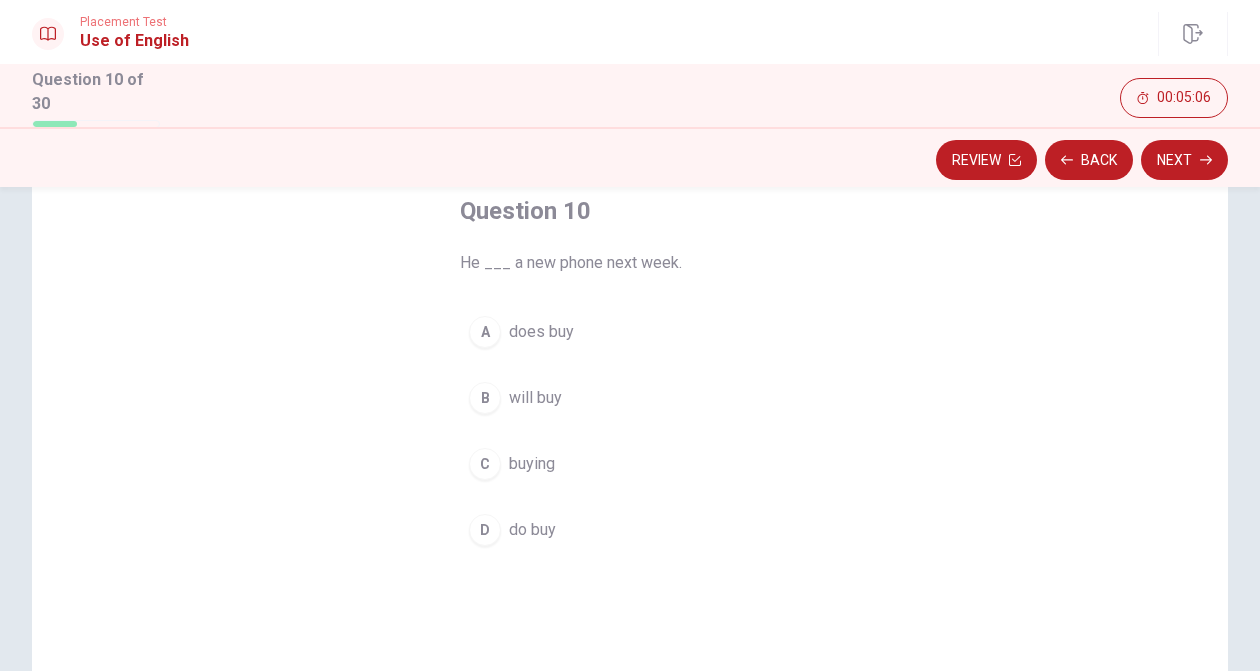 click on "B" at bounding box center [485, 398] 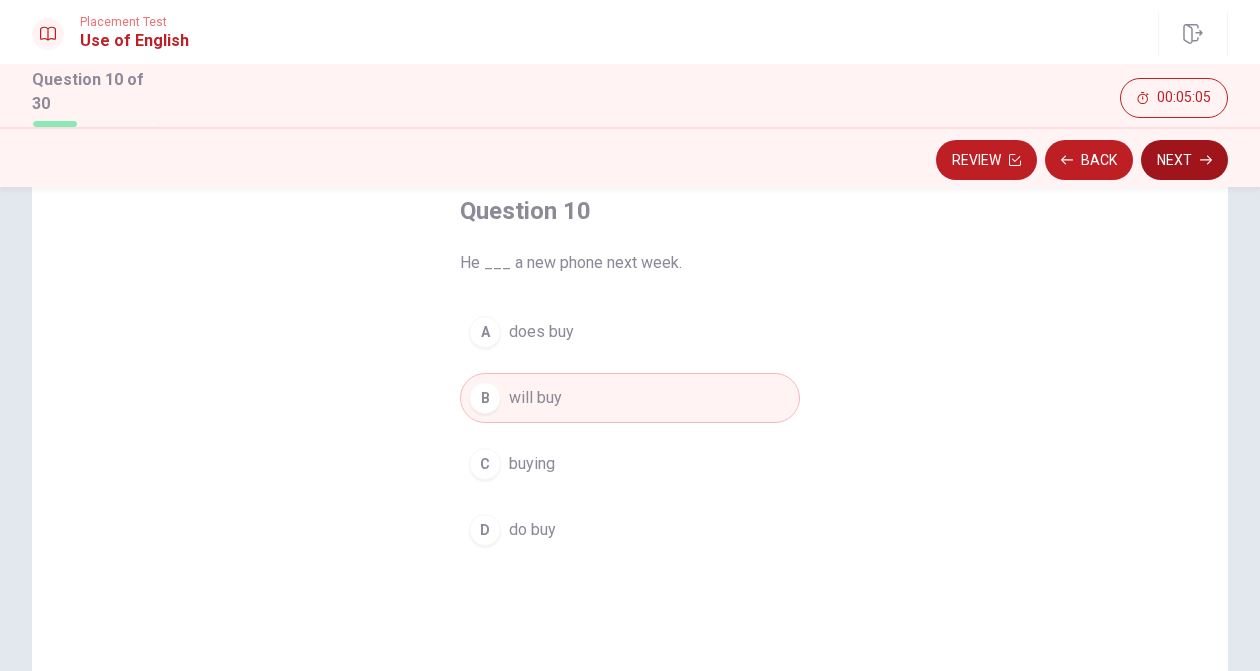 click on "Next" at bounding box center (1184, 160) 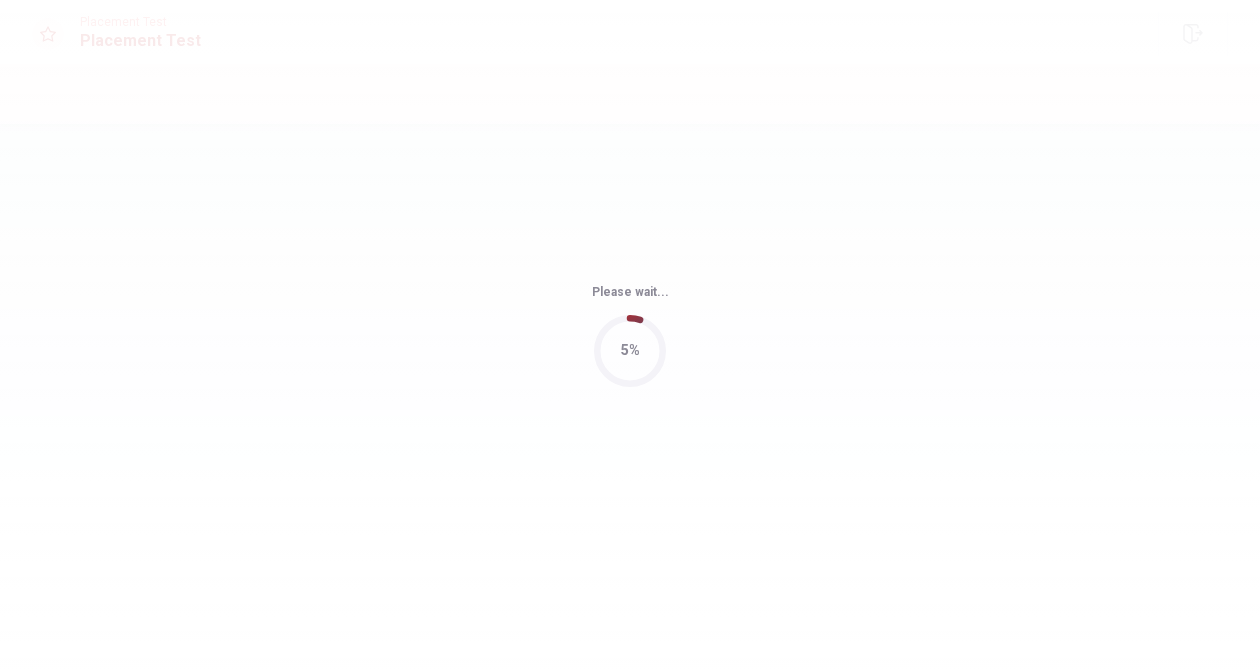 scroll, scrollTop: 0, scrollLeft: 0, axis: both 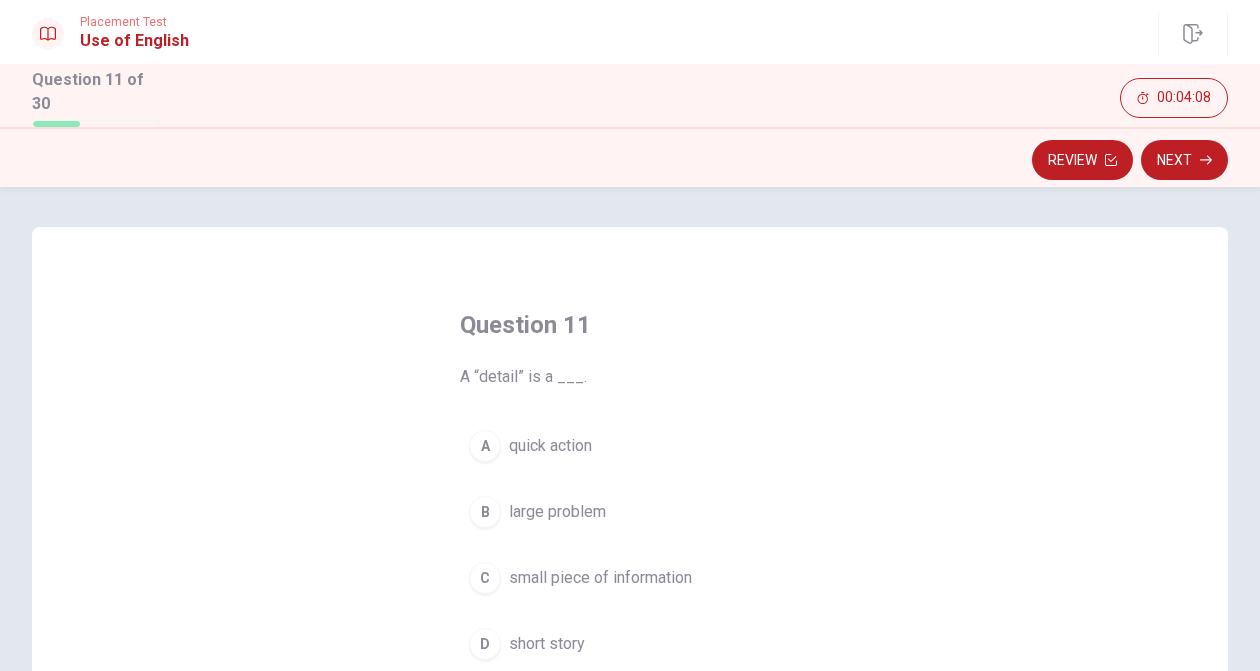 click on "B" at bounding box center (485, 512) 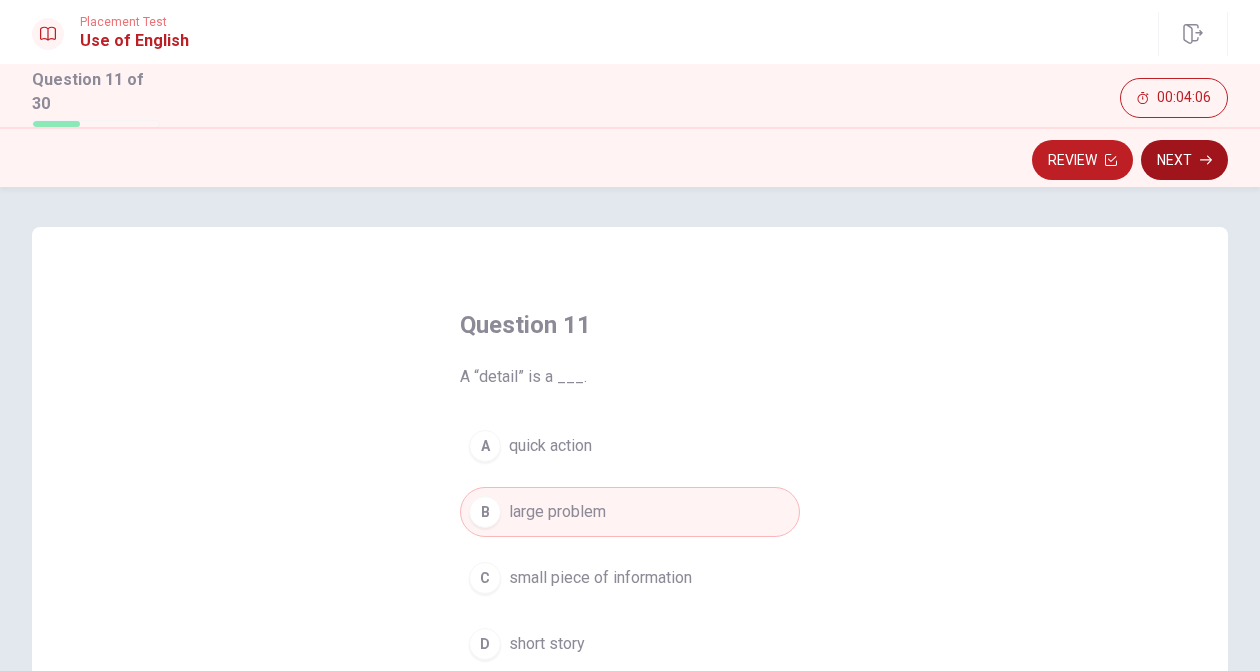 click on "Next" at bounding box center (1184, 160) 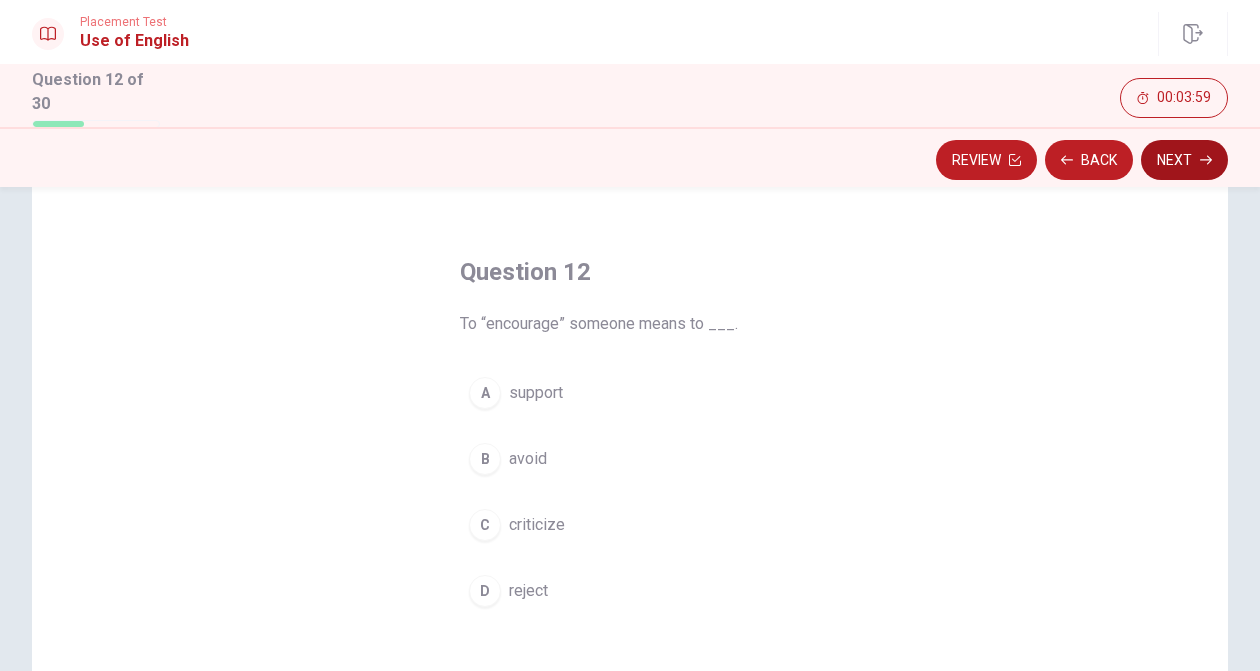 scroll, scrollTop: 52, scrollLeft: 0, axis: vertical 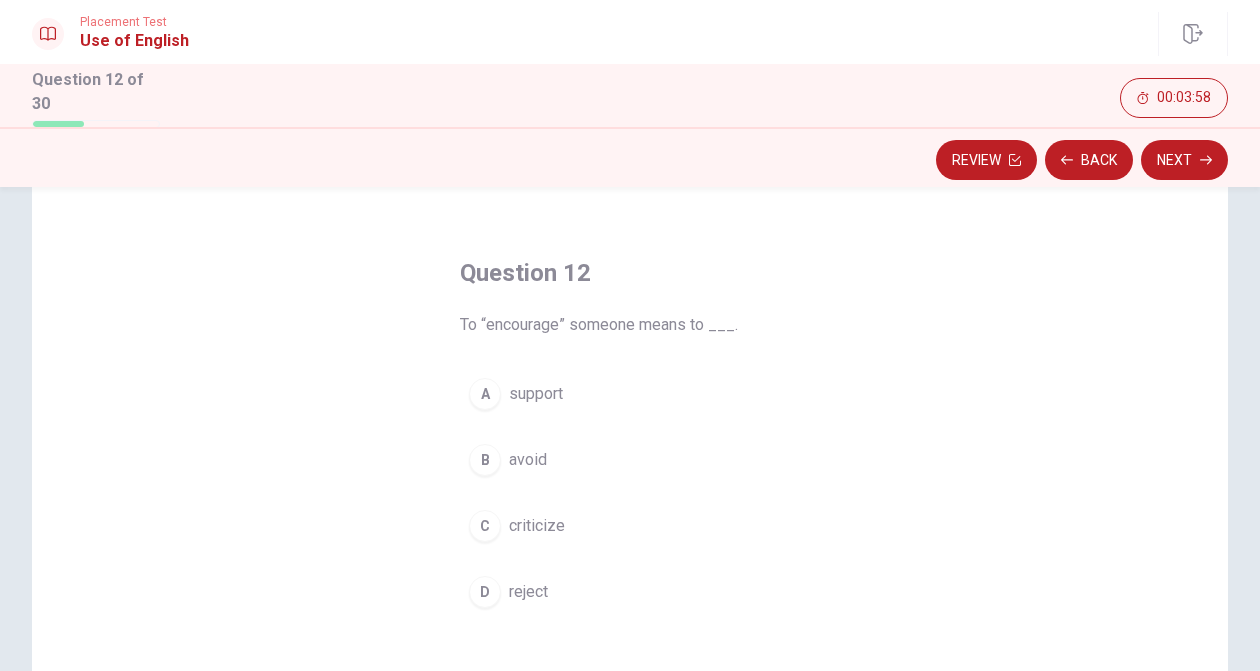 click on "A support" at bounding box center (630, 394) 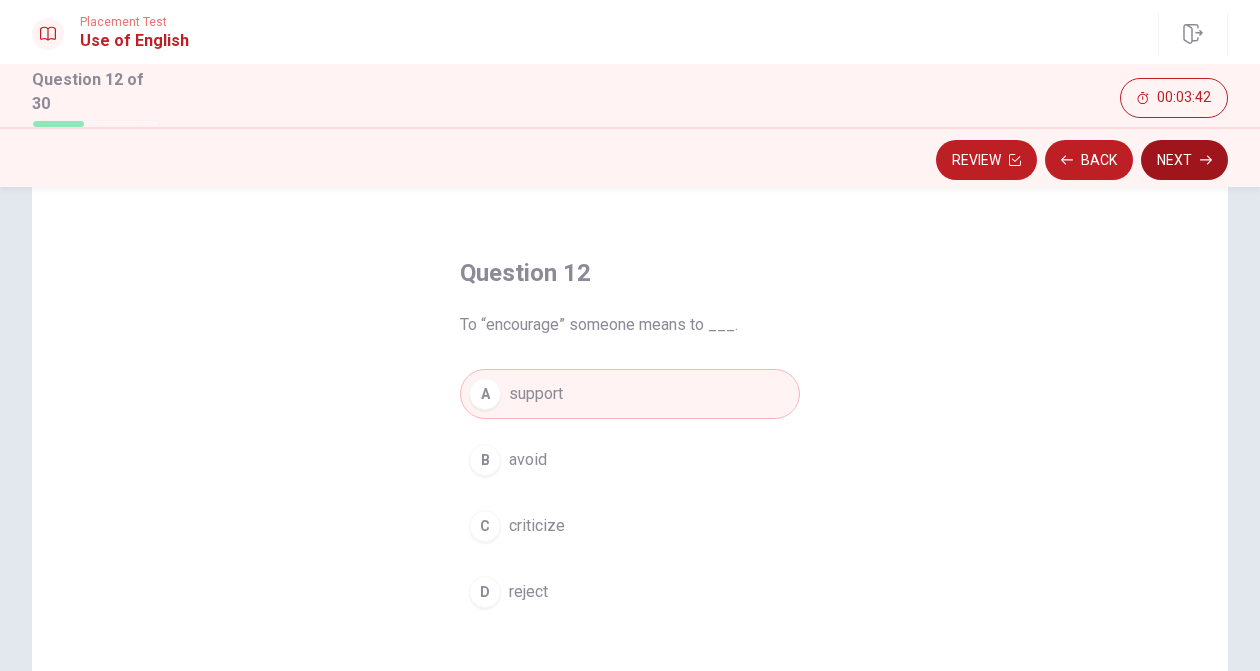 click 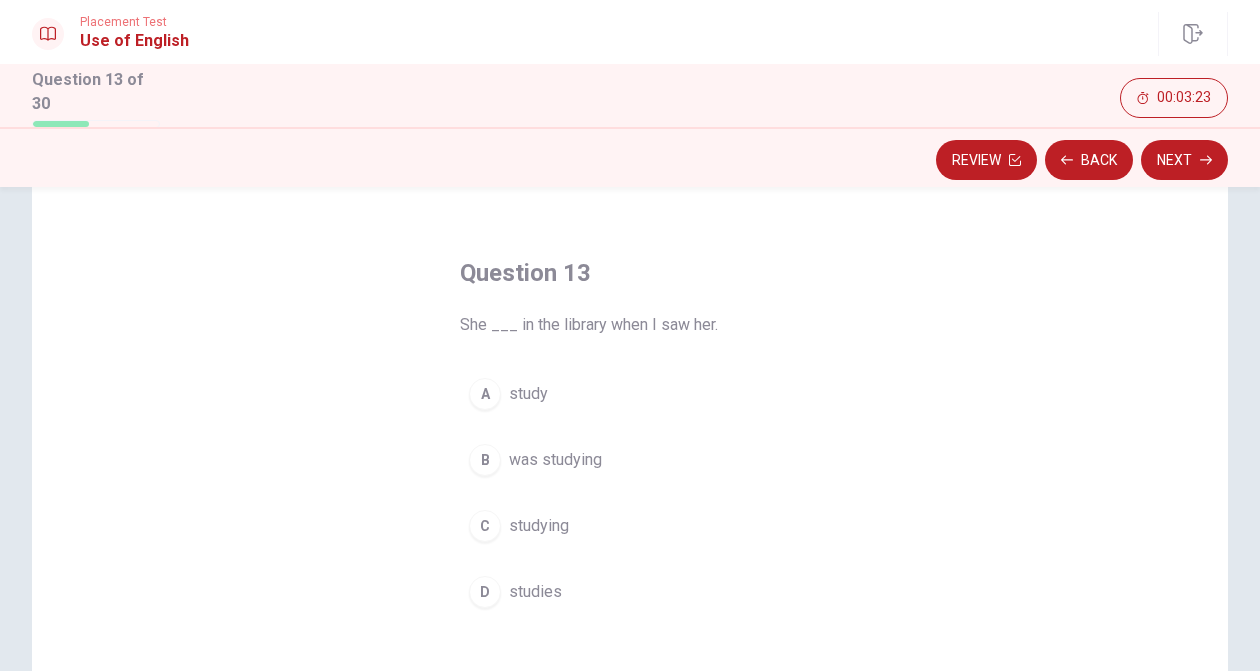 click on "D studies" at bounding box center (630, 592) 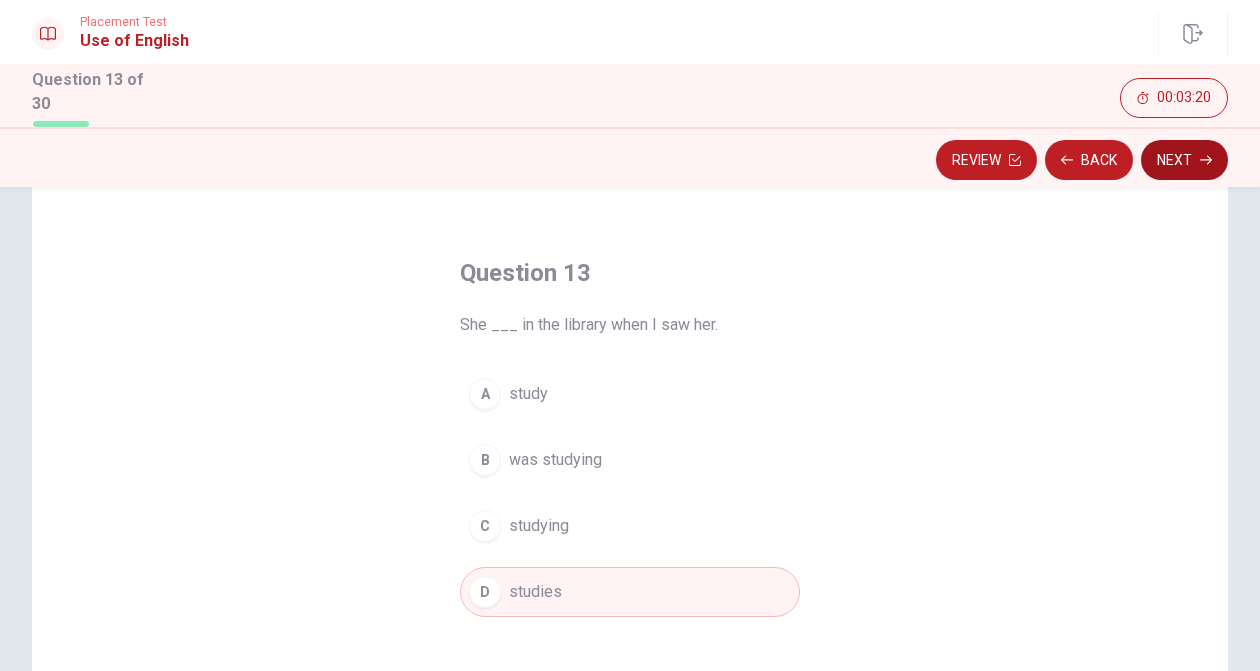 click on "Next" at bounding box center [1184, 160] 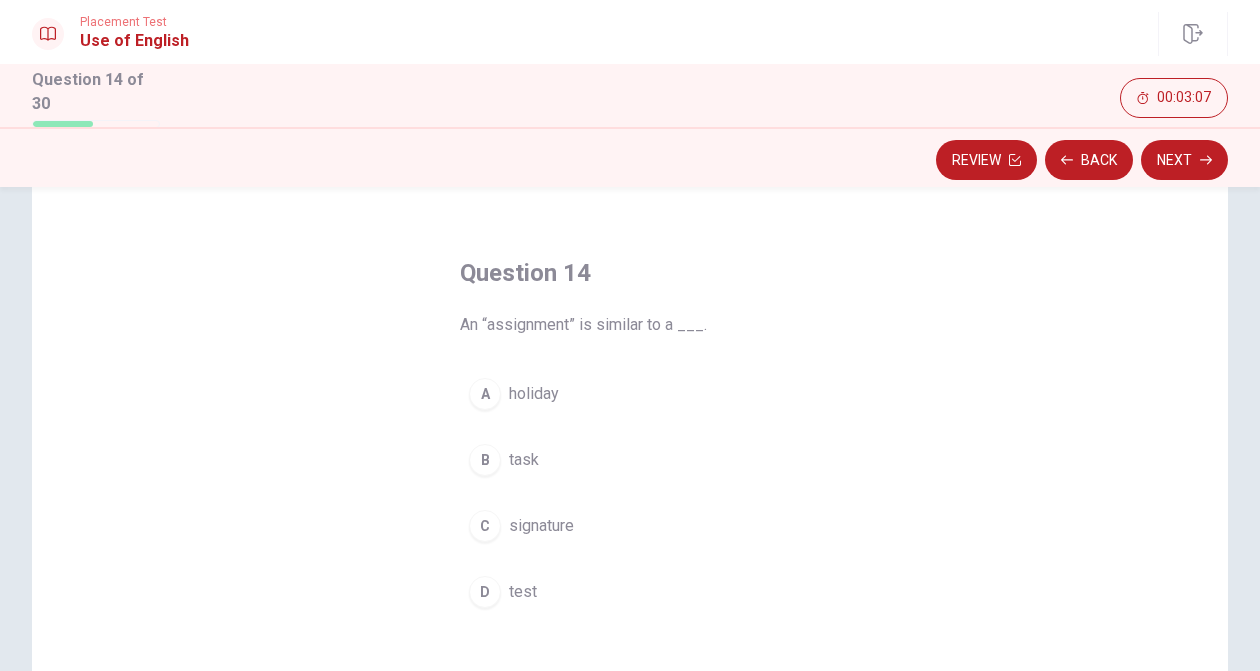 click on "B" at bounding box center (485, 460) 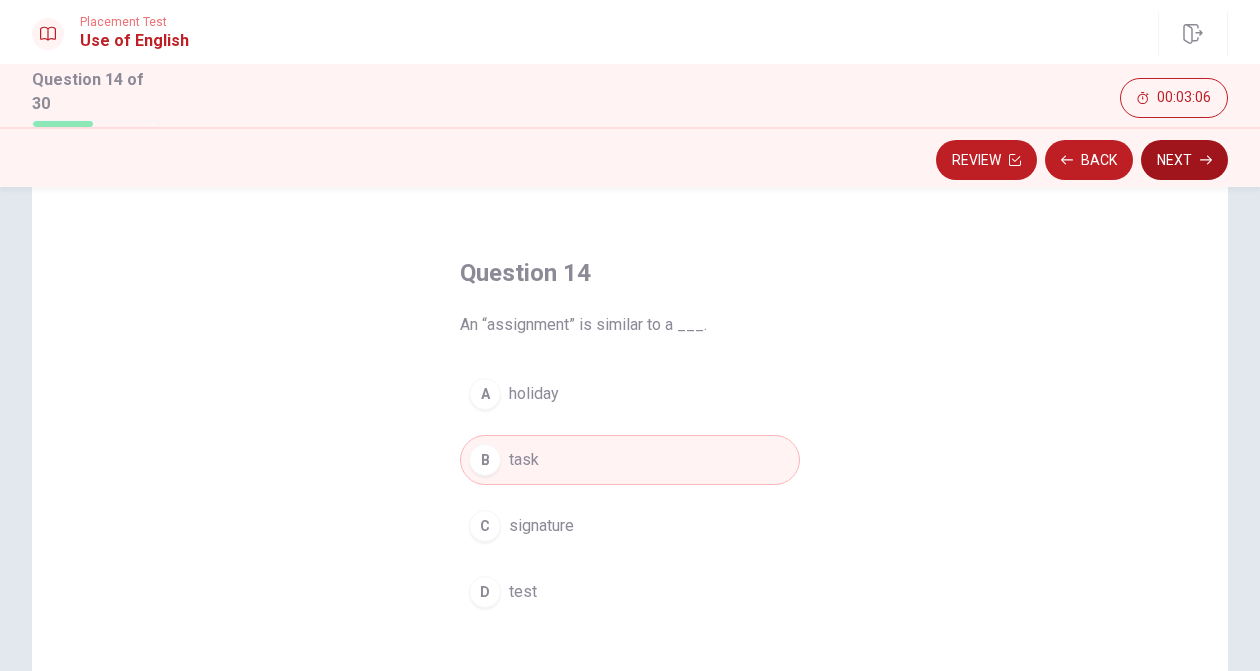 click on "Next" at bounding box center (1184, 160) 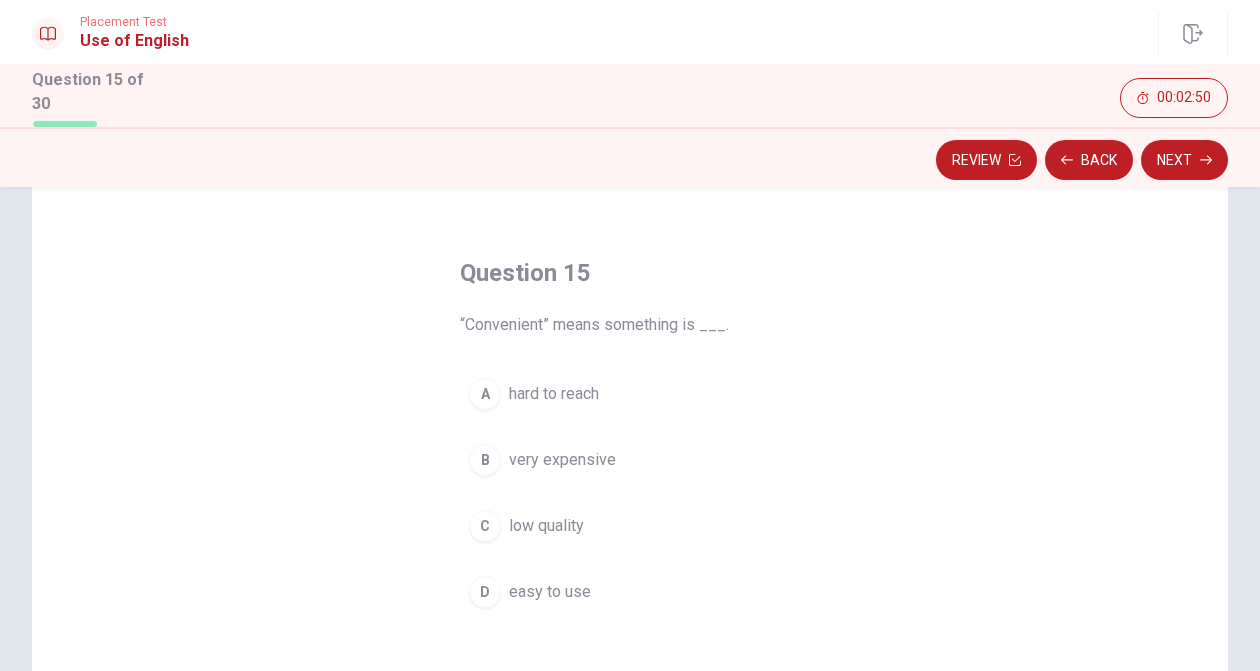 click on "B" at bounding box center (485, 460) 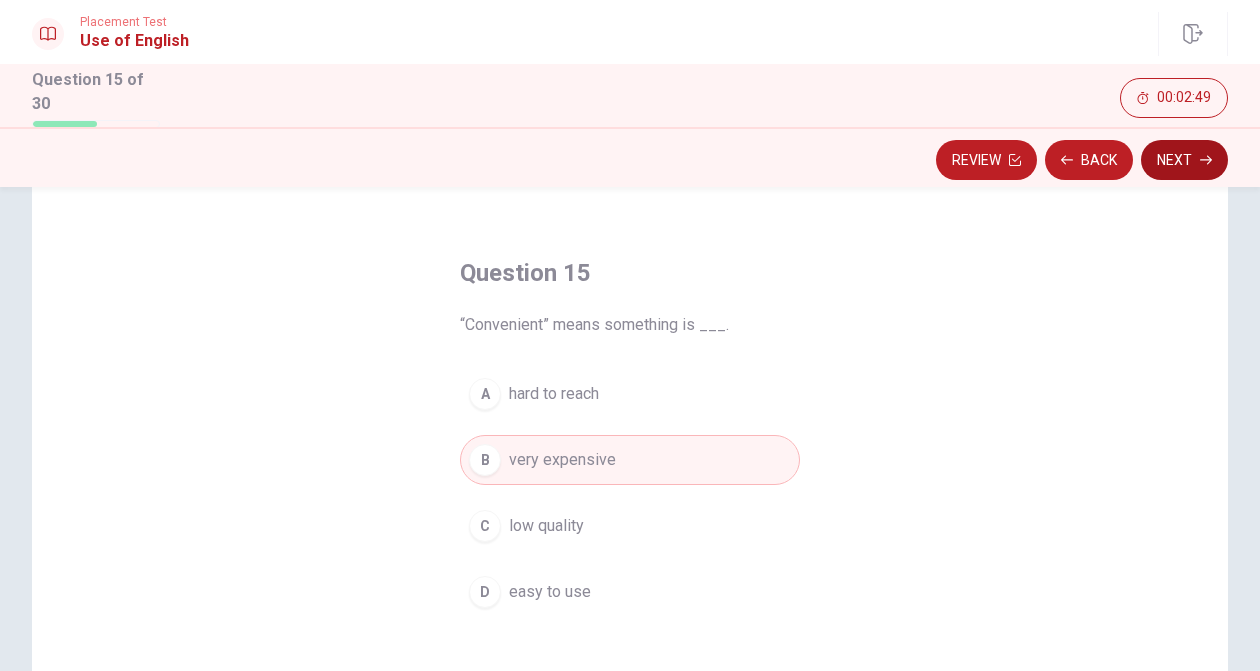 click 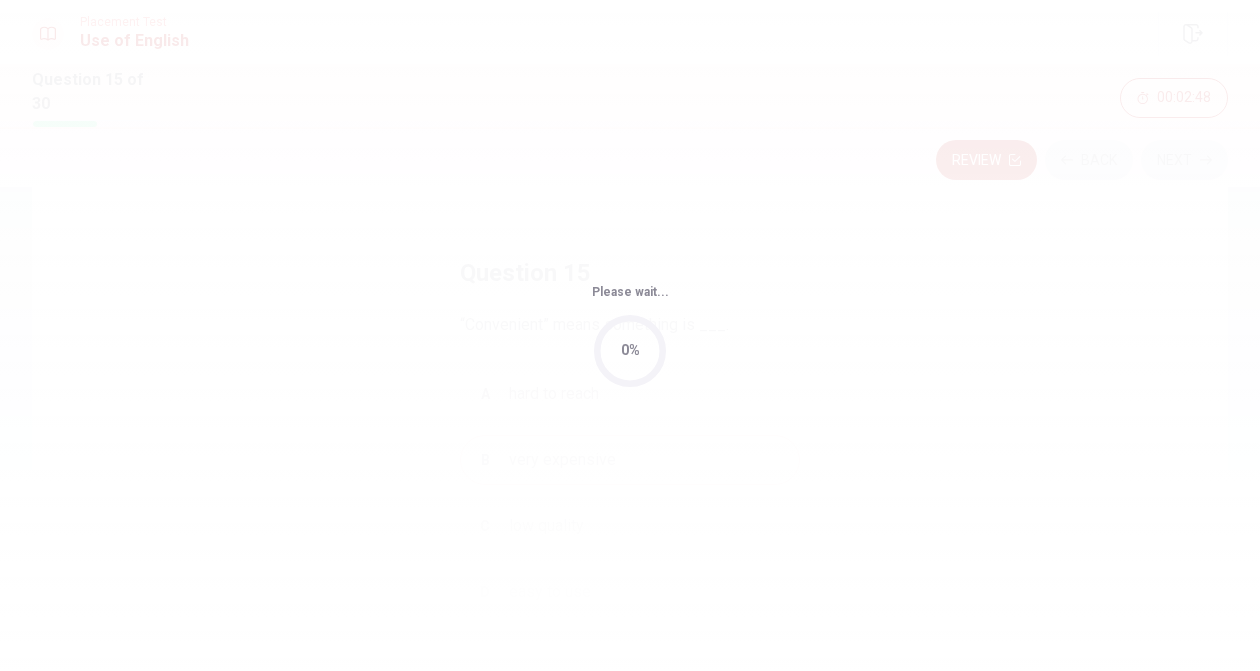 click on "Please wait... 0%" at bounding box center (630, 335) 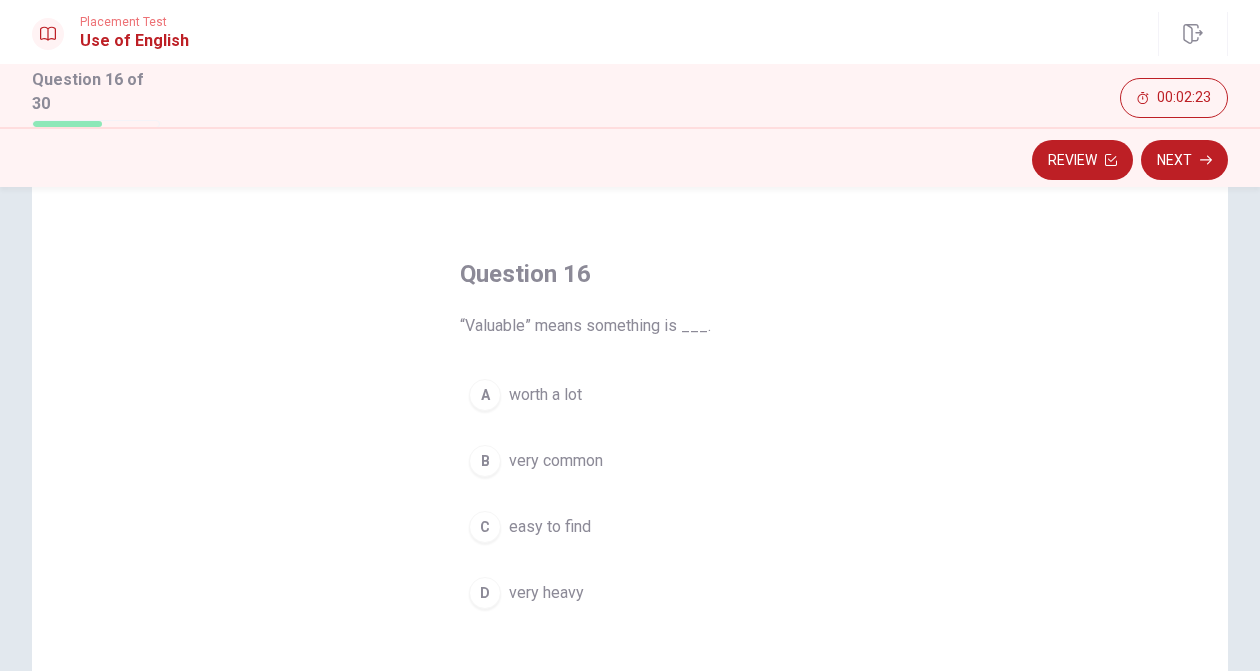 scroll, scrollTop: 51, scrollLeft: 0, axis: vertical 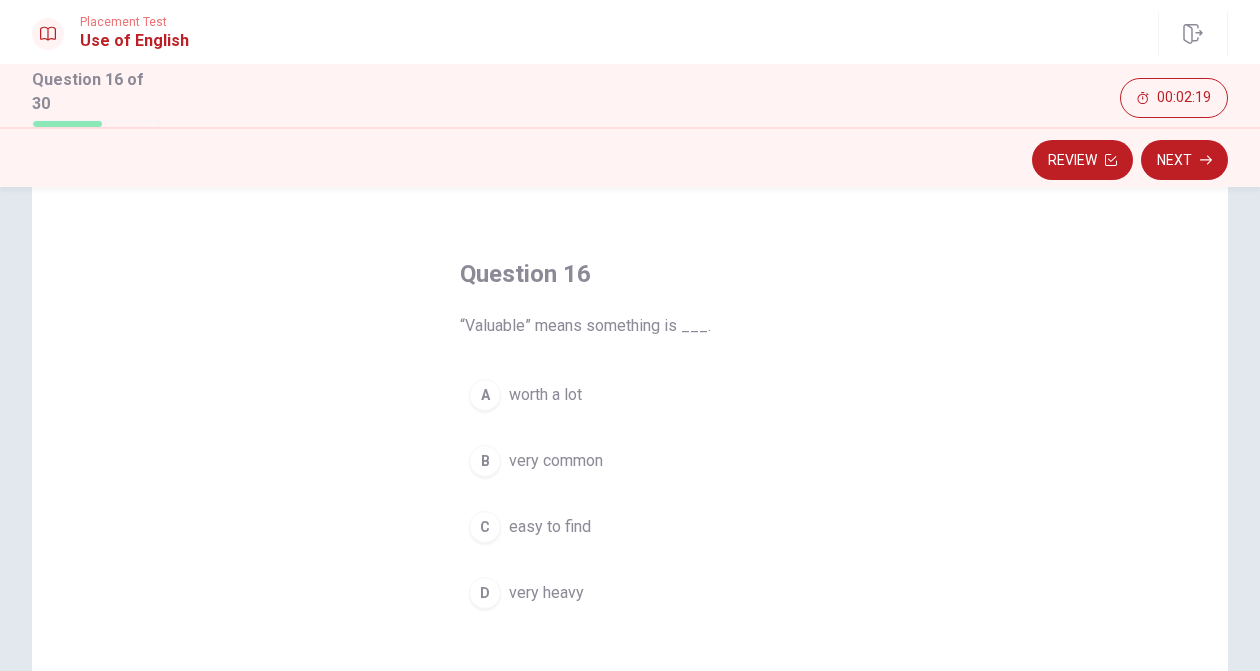 click on "C" at bounding box center (485, 527) 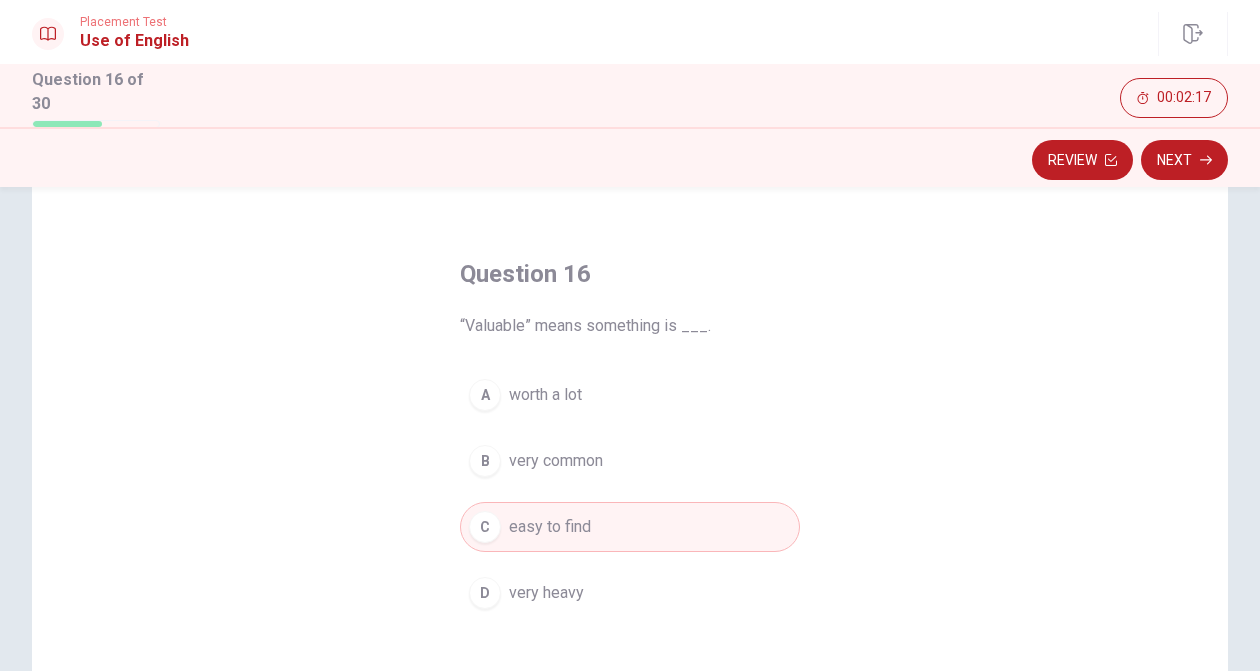 click on "D" at bounding box center [485, 593] 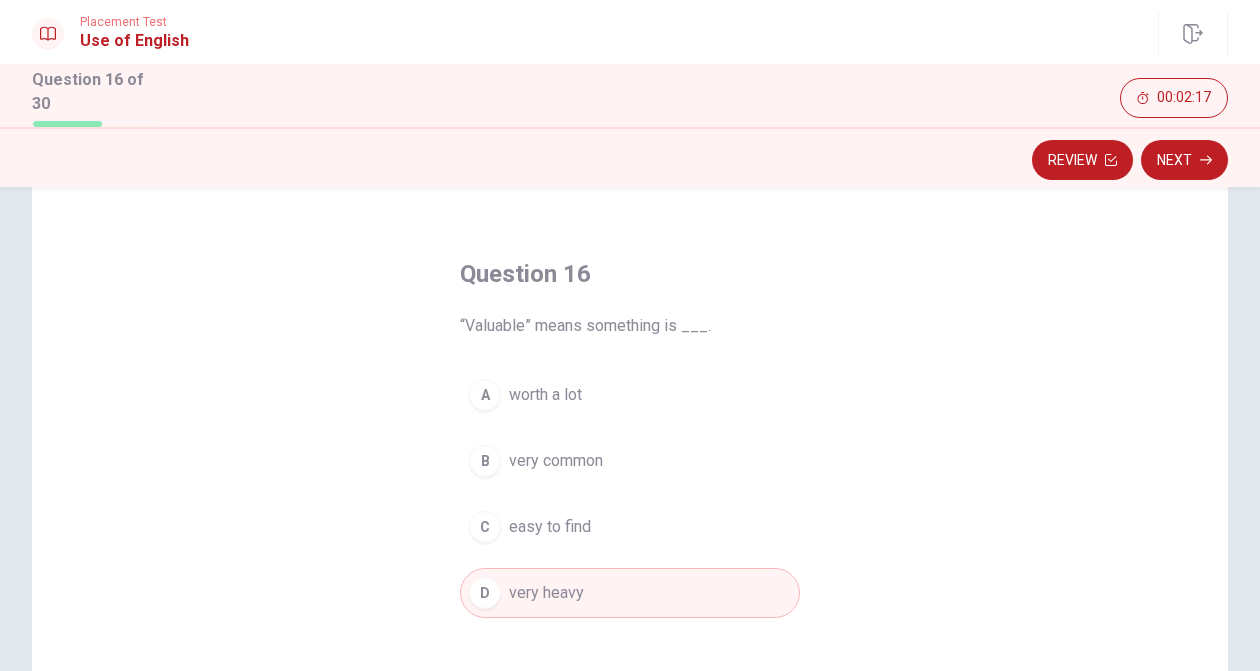 click on "D" at bounding box center [485, 593] 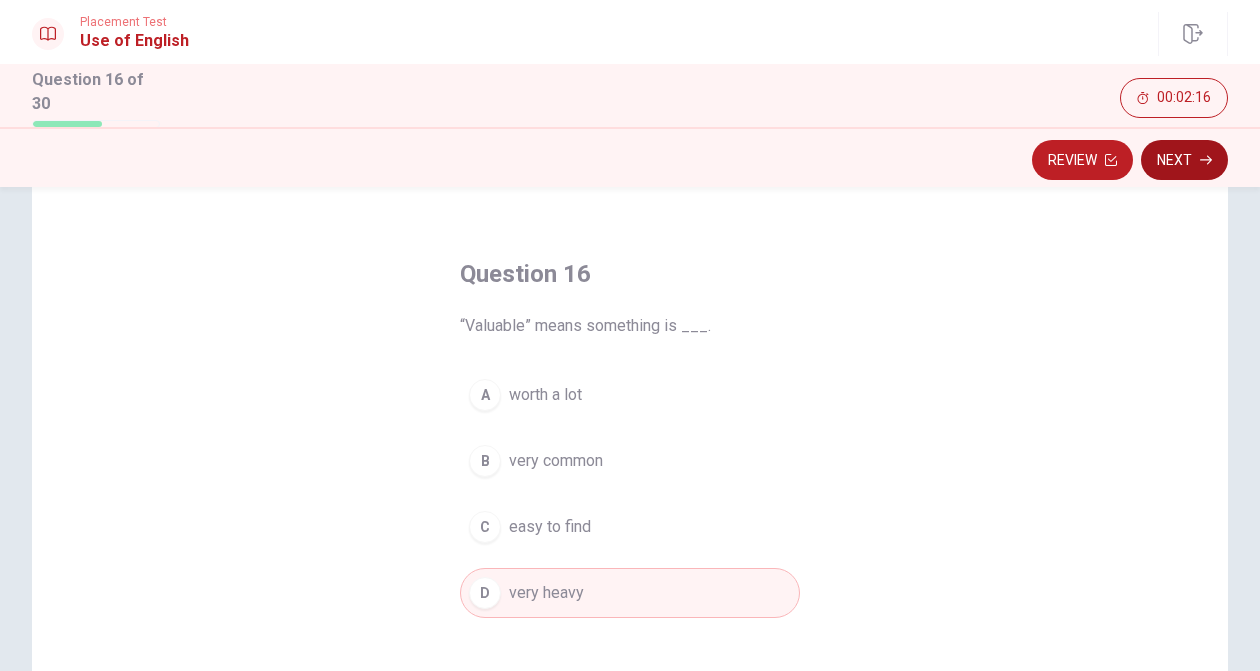 click 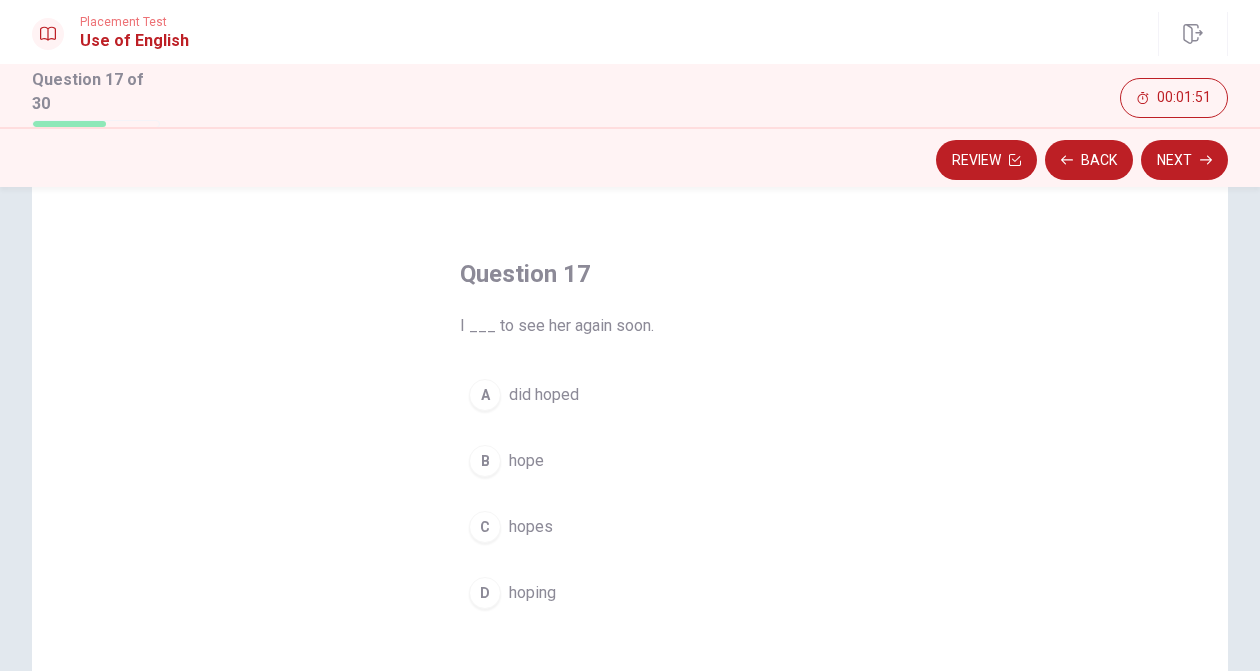 click on "B" at bounding box center [485, 461] 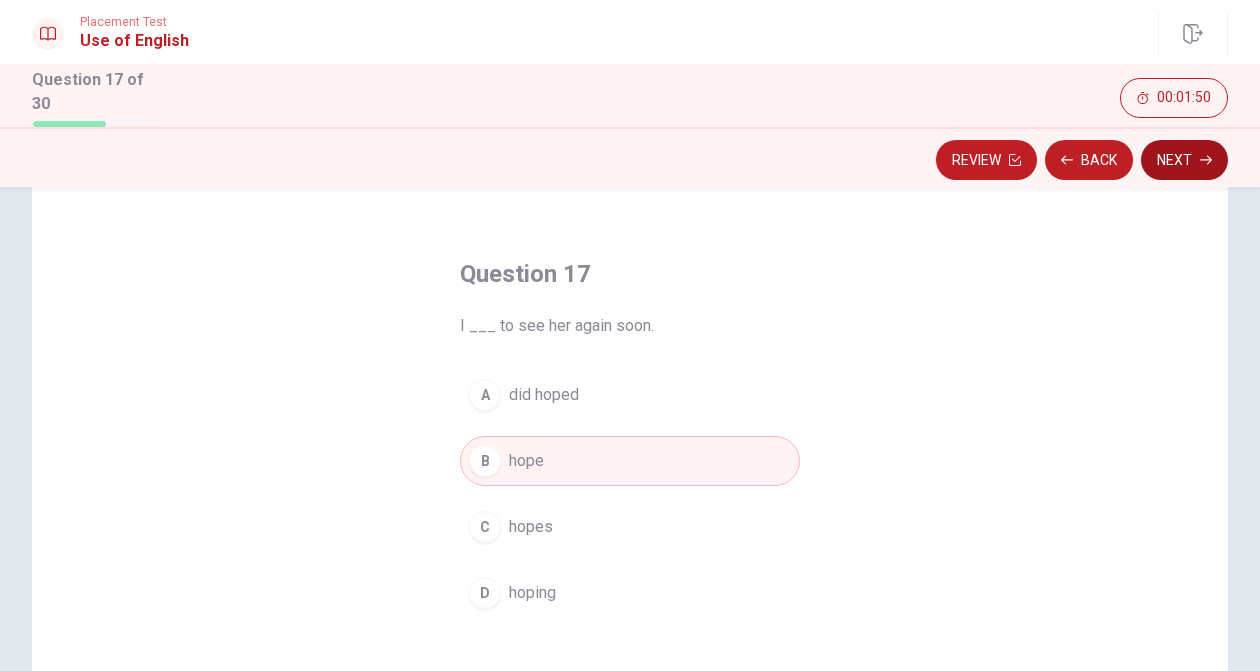 click on "Next" at bounding box center [1184, 160] 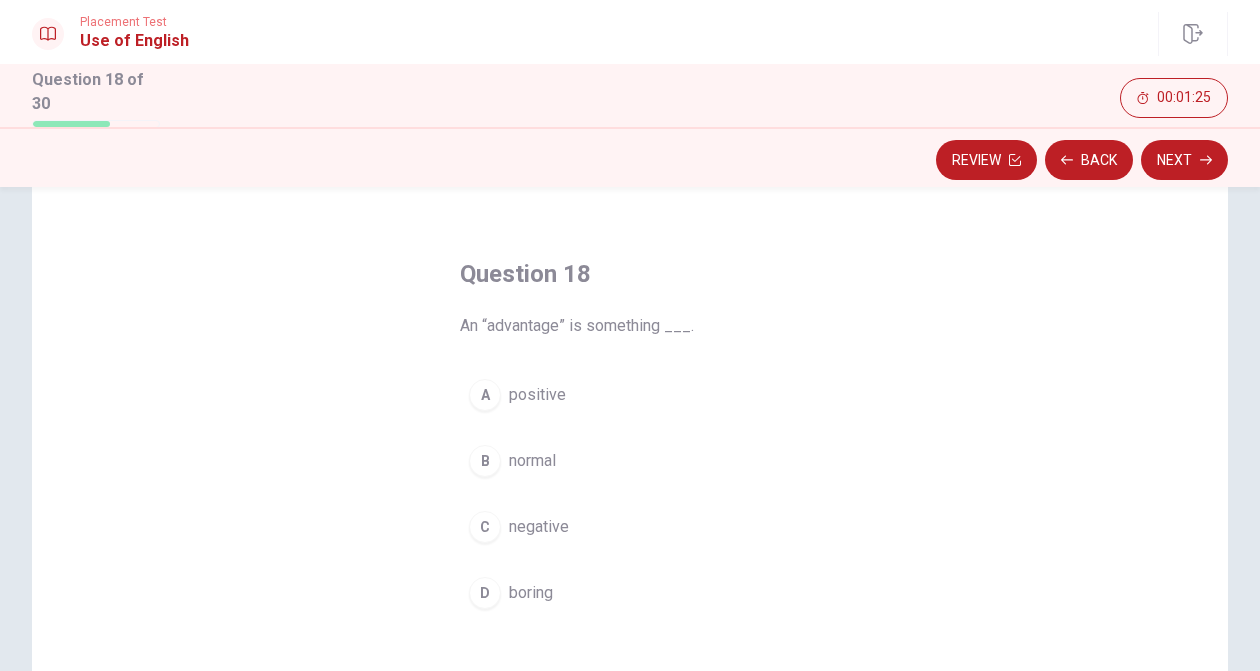 drag, startPoint x: 457, startPoint y: 321, endPoint x: 556, endPoint y: 456, distance: 167.40968 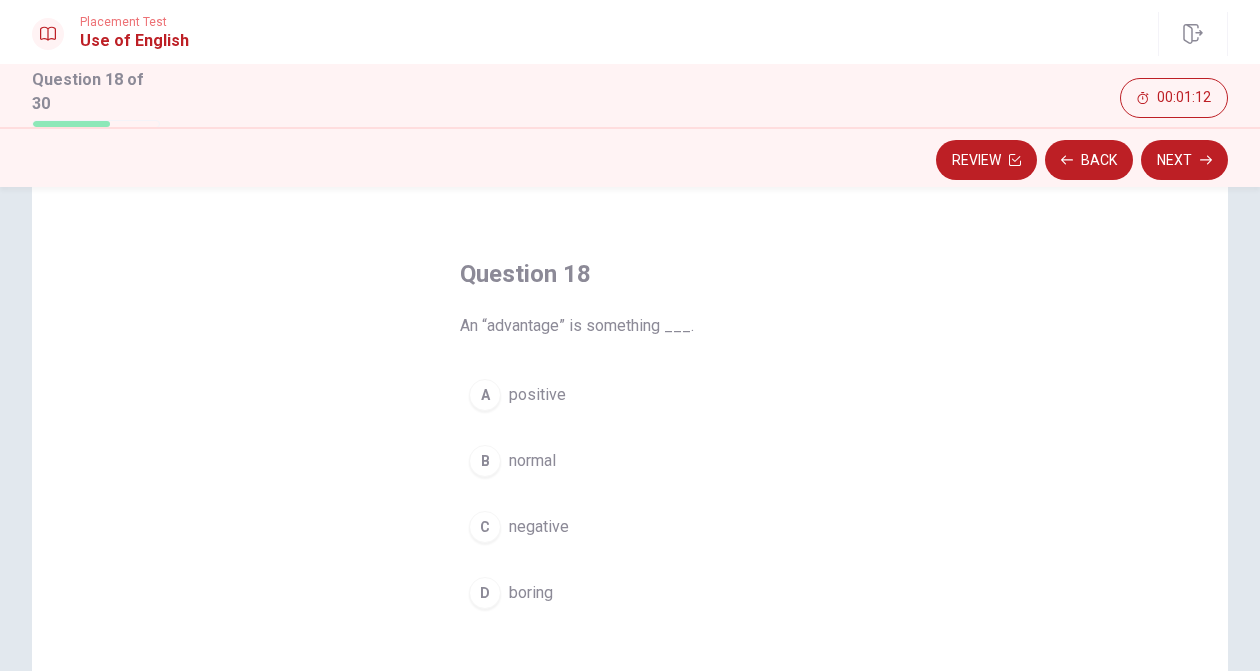 click on "A" at bounding box center (485, 395) 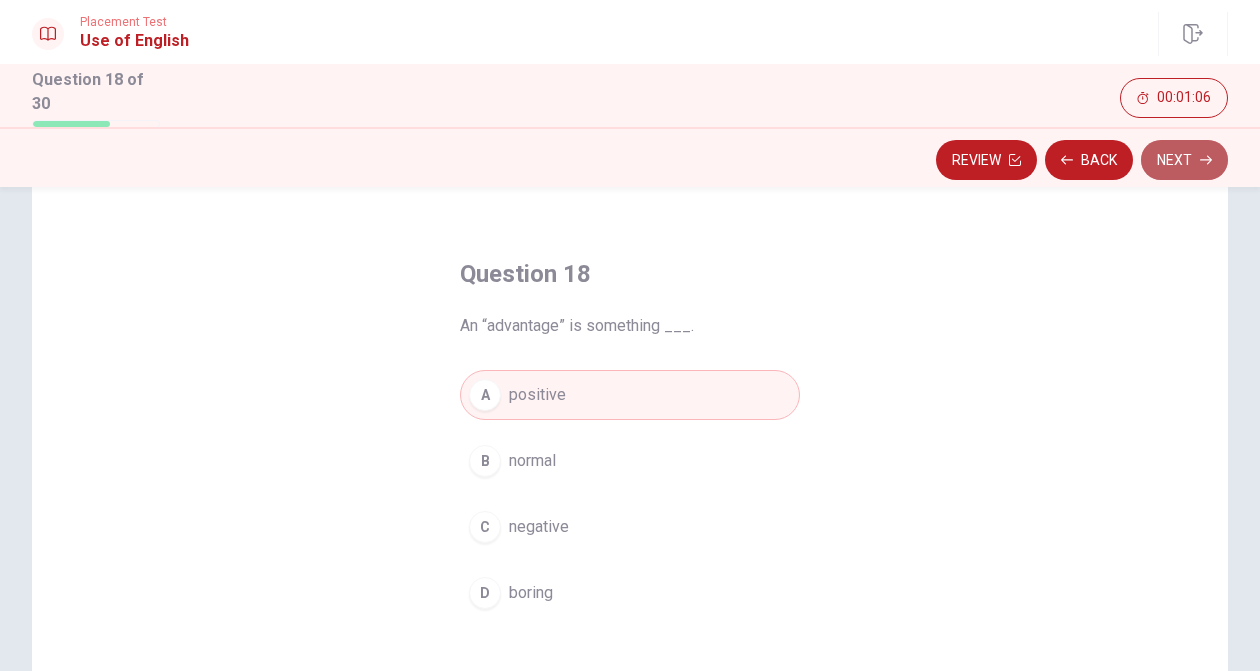 click on "Next" at bounding box center (1184, 160) 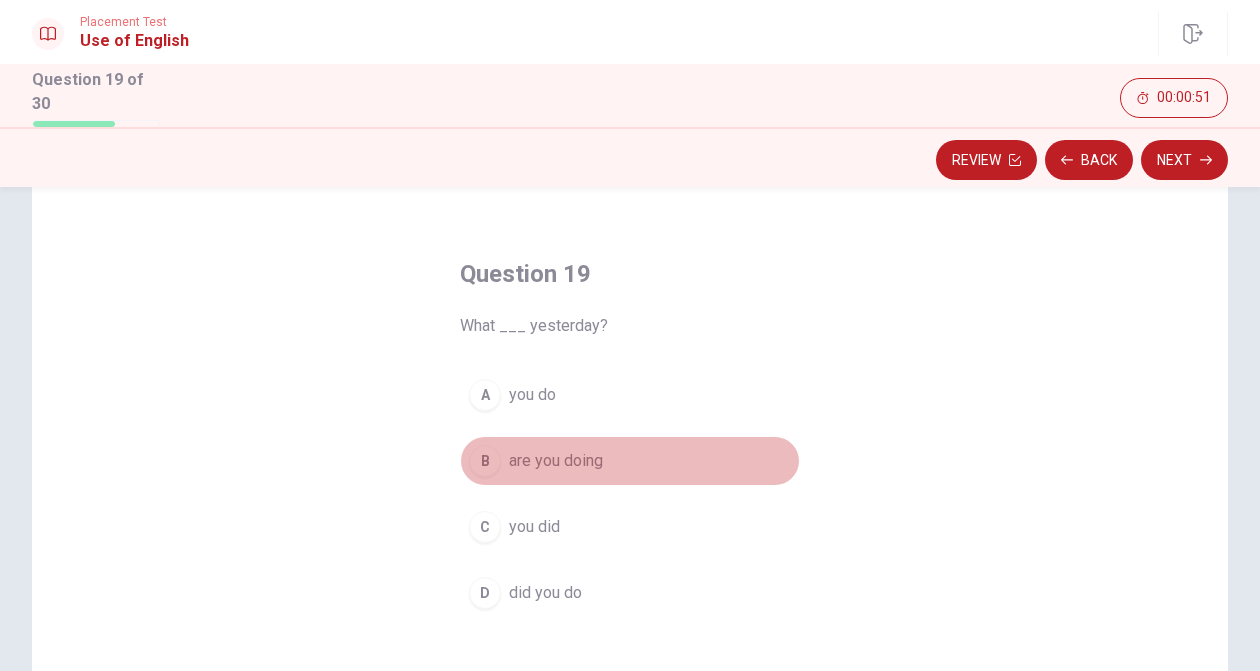 click on "B" at bounding box center (485, 461) 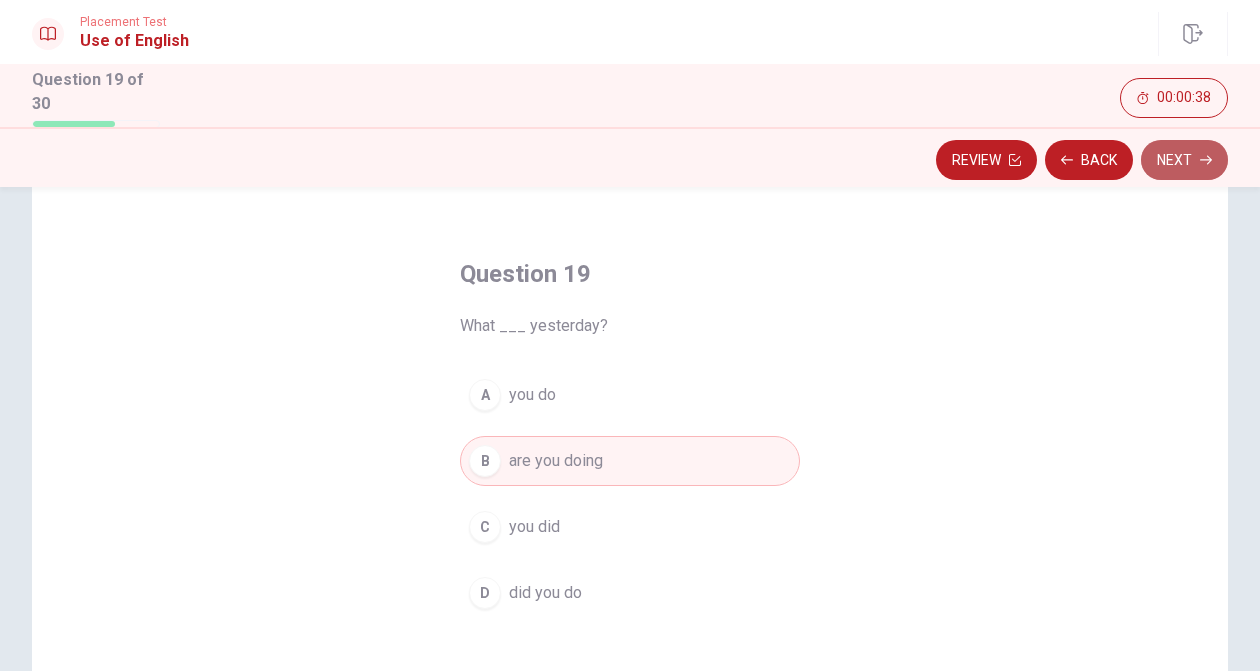 click on "Next" at bounding box center (1184, 160) 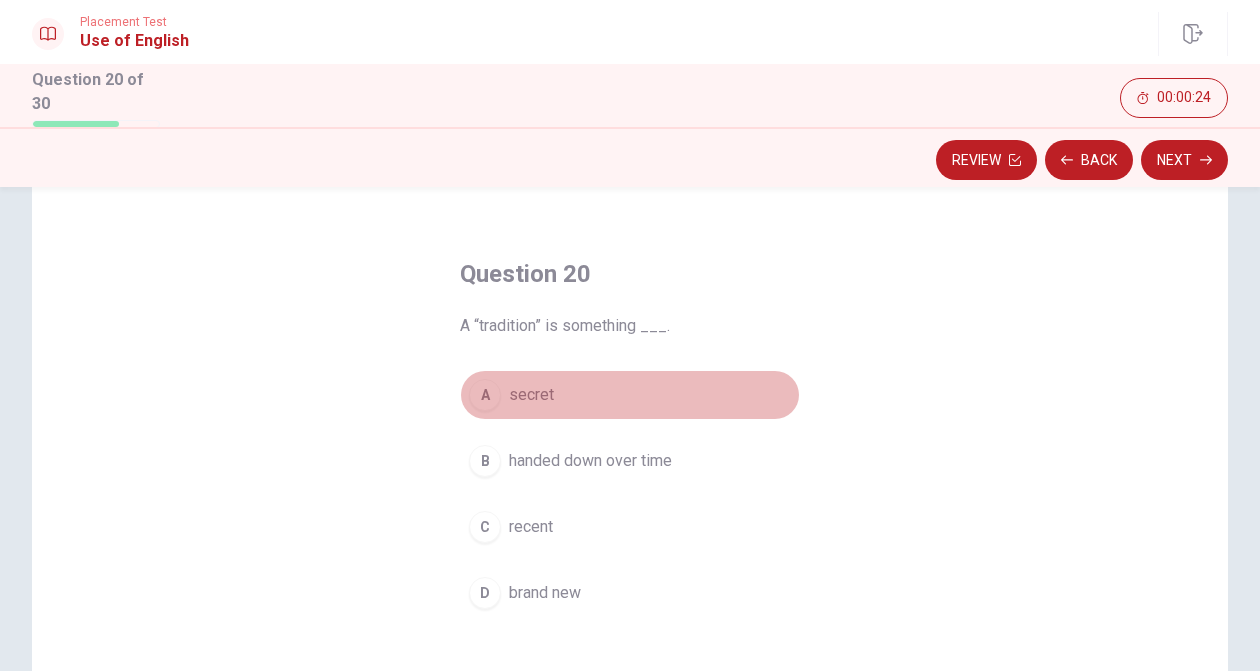 click on "A" at bounding box center (485, 395) 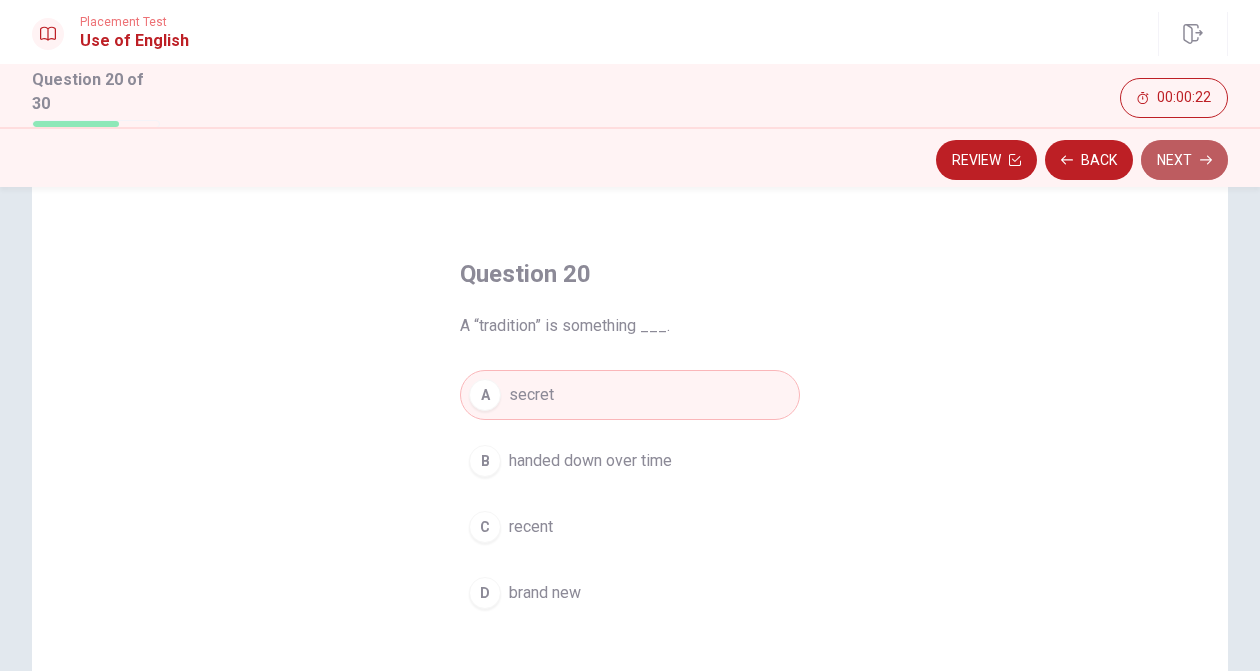 click on "Next" at bounding box center (1184, 160) 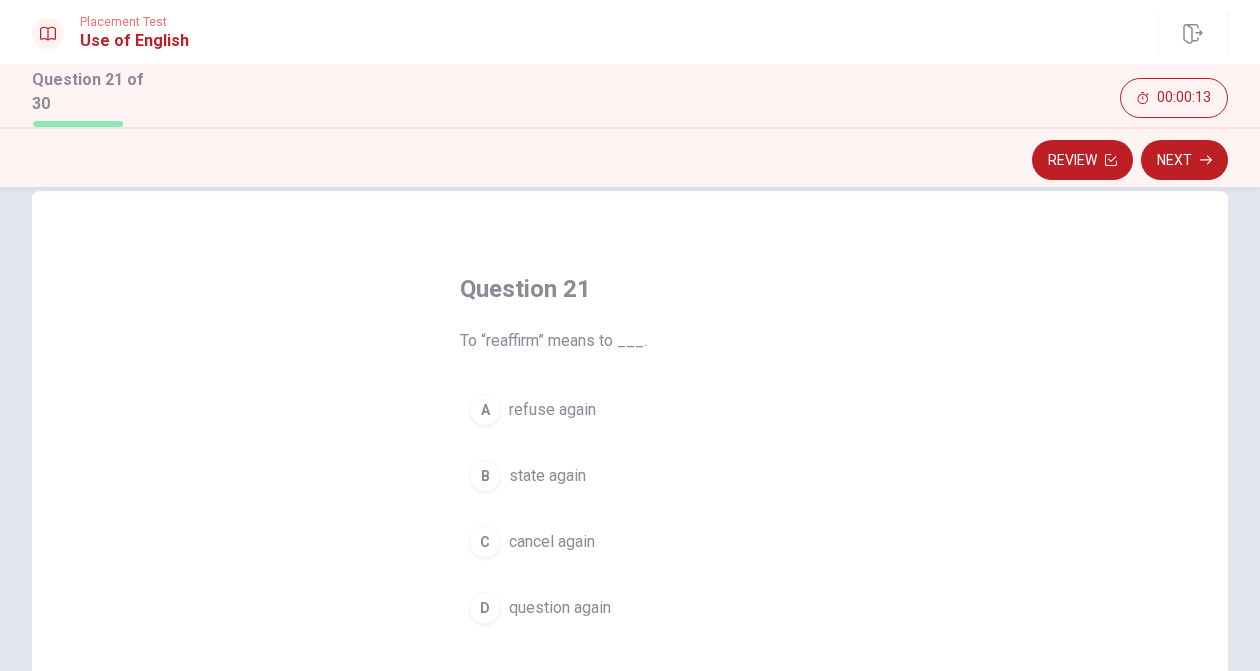 scroll, scrollTop: 37, scrollLeft: 0, axis: vertical 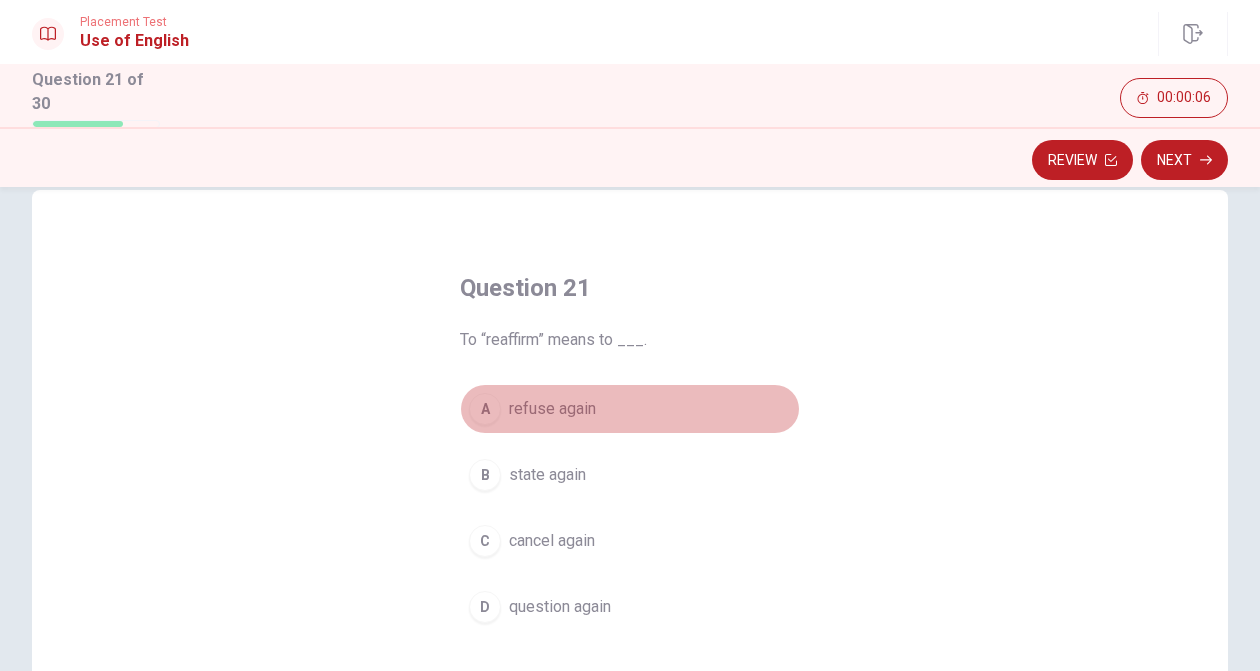 click on "A" at bounding box center [485, 409] 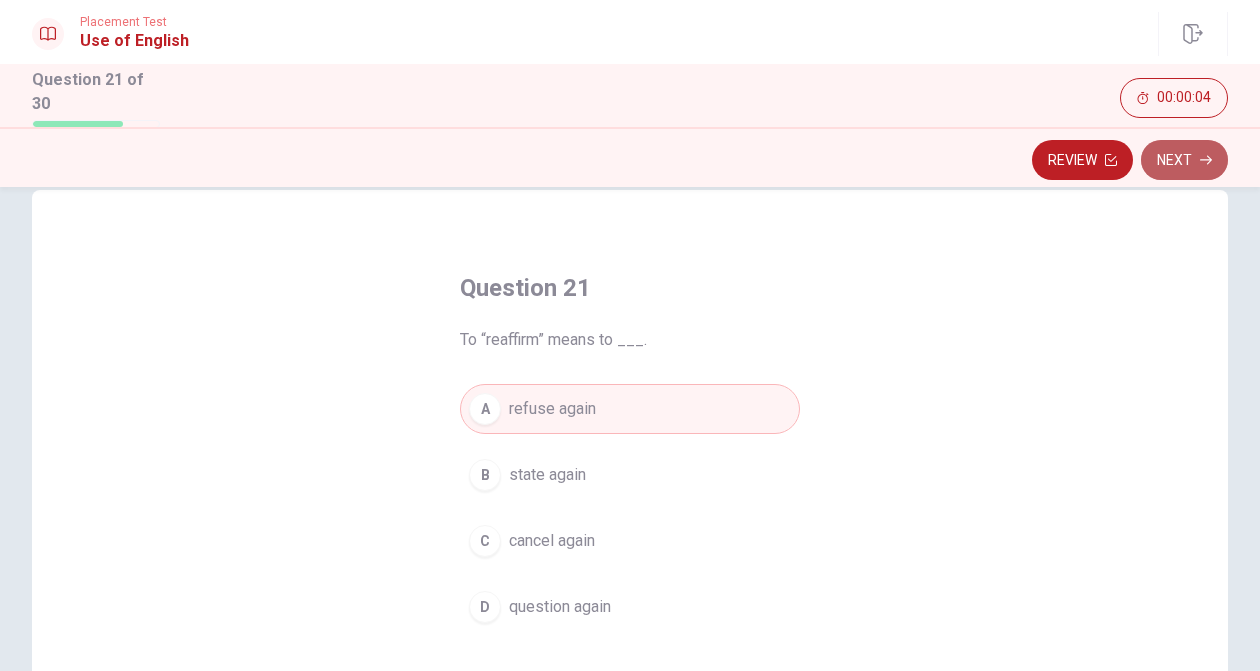 click on "Next" at bounding box center (1184, 160) 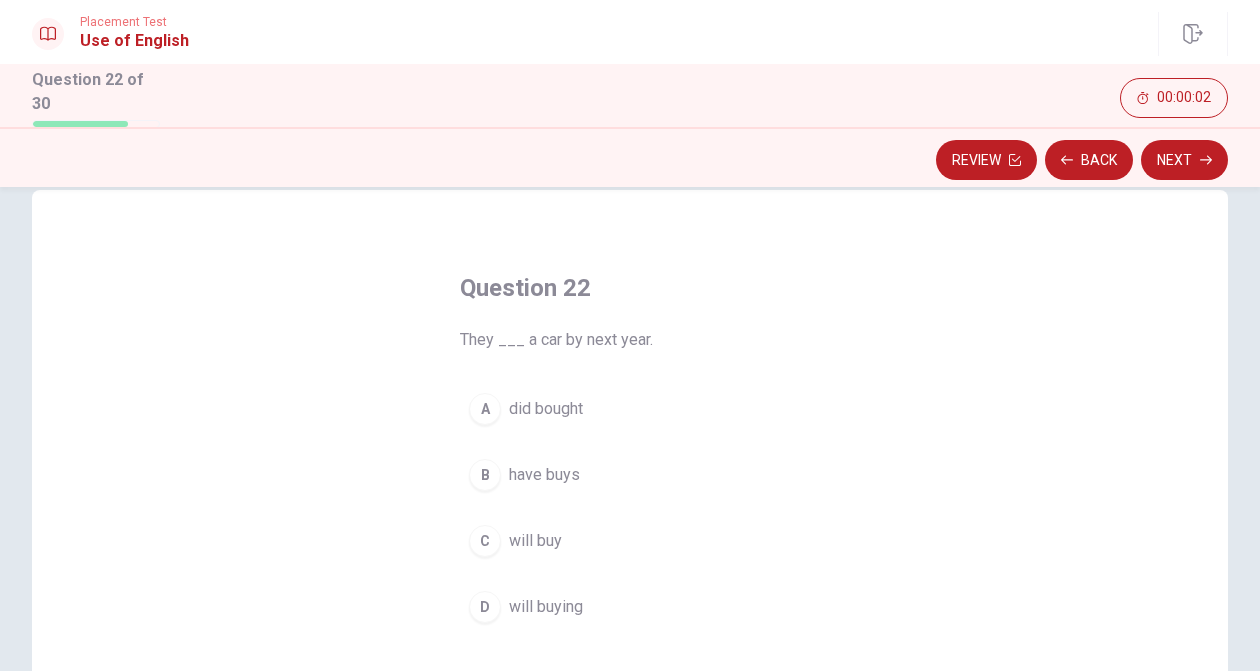 scroll, scrollTop: 76, scrollLeft: 0, axis: vertical 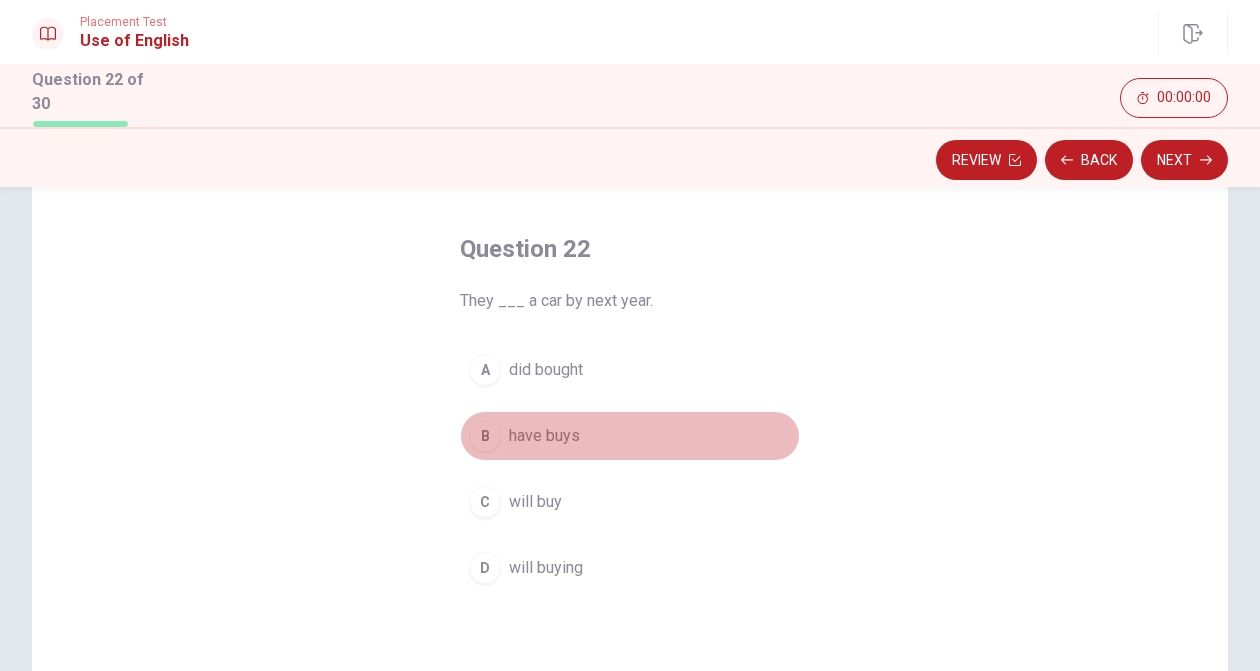 click on "B" at bounding box center (485, 436) 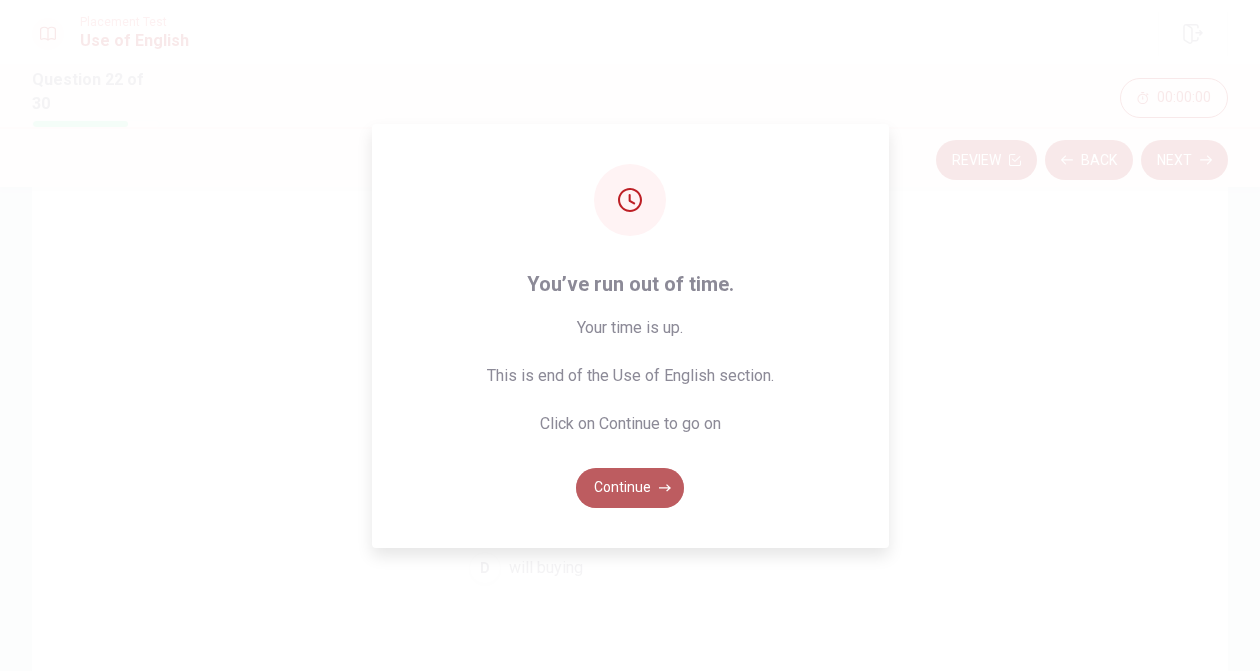 click on "Continue" at bounding box center [630, 488] 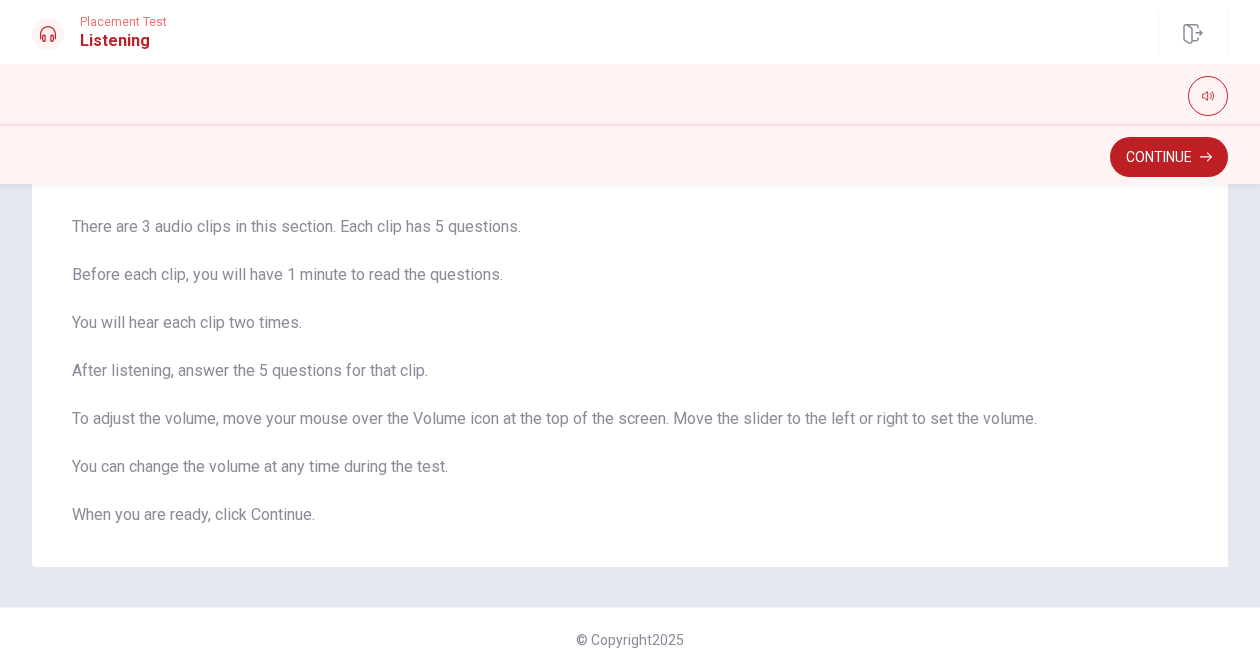 scroll, scrollTop: 0, scrollLeft: 0, axis: both 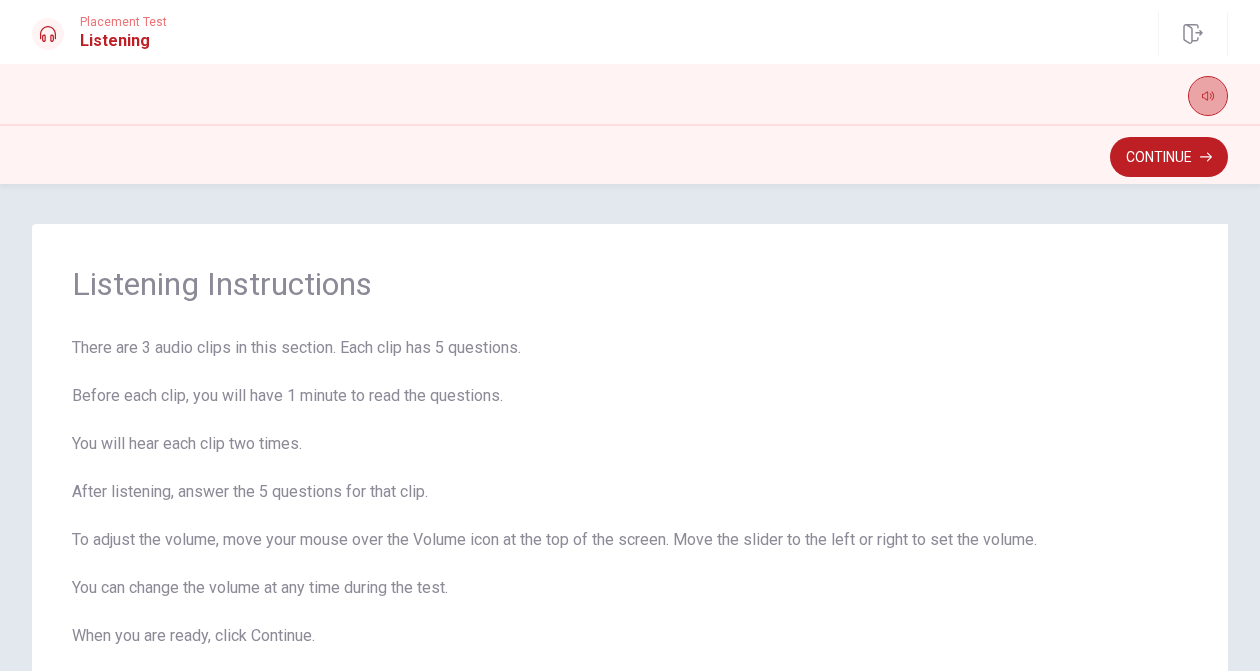 click at bounding box center (1208, 96) 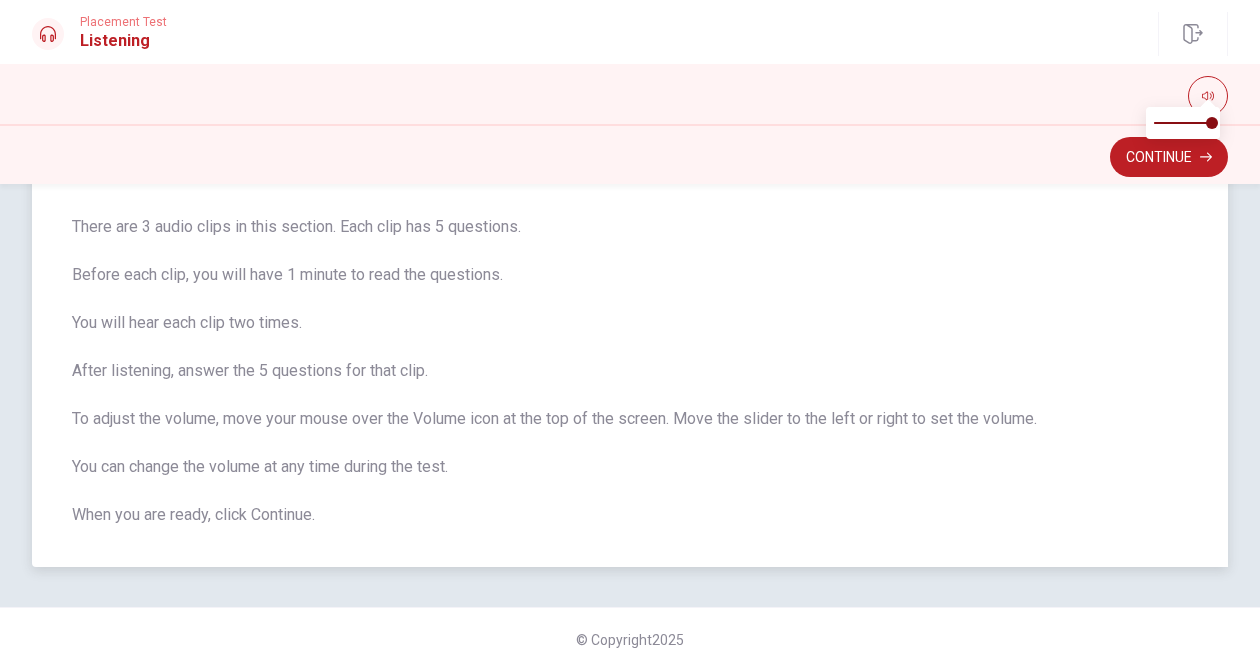 scroll, scrollTop: 121, scrollLeft: 0, axis: vertical 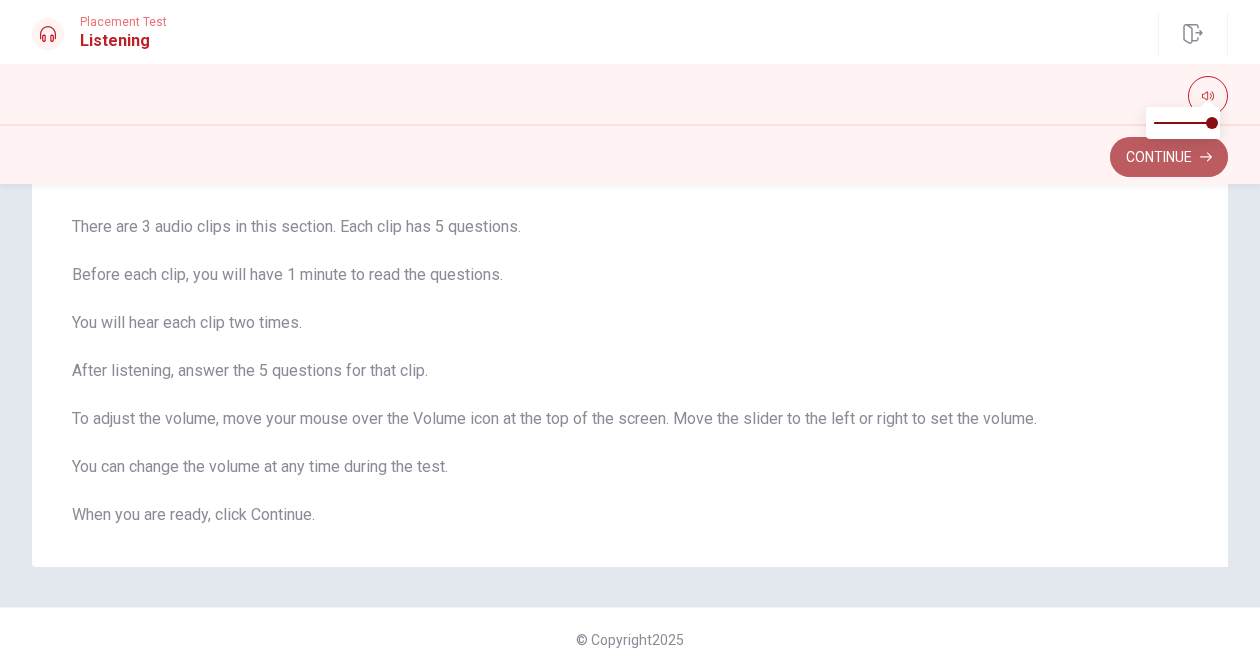 click on "Continue" at bounding box center (1169, 157) 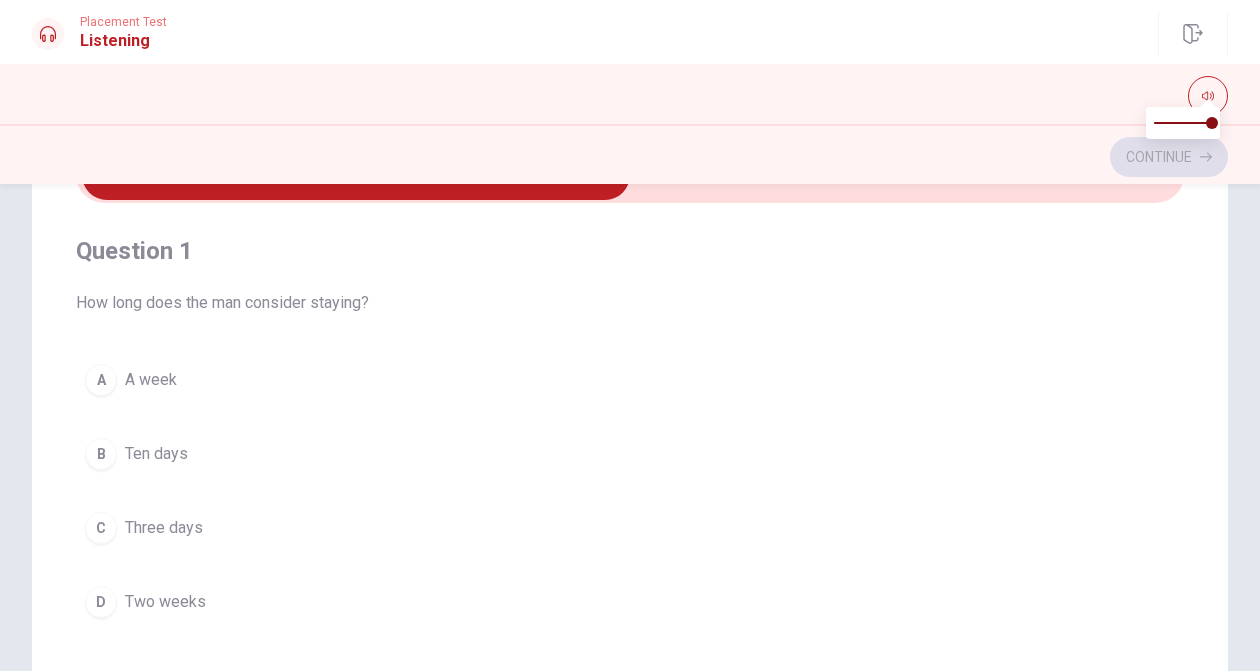click on "B Ten days" at bounding box center (630, 454) 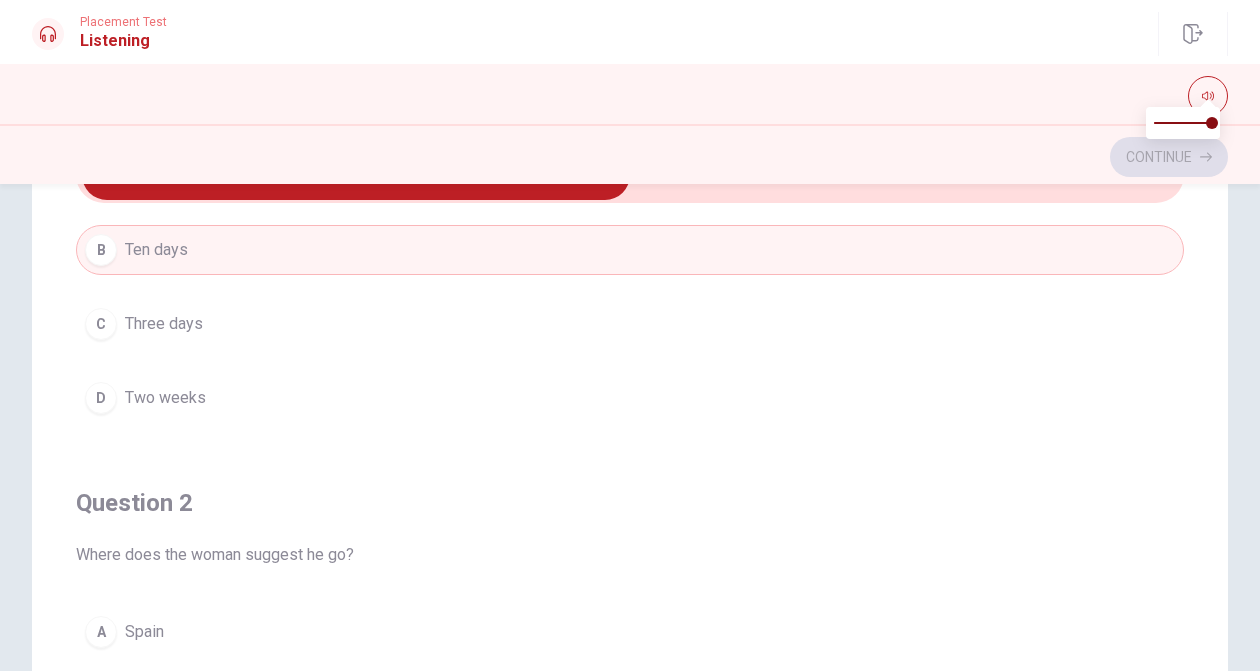 scroll, scrollTop: 0, scrollLeft: 0, axis: both 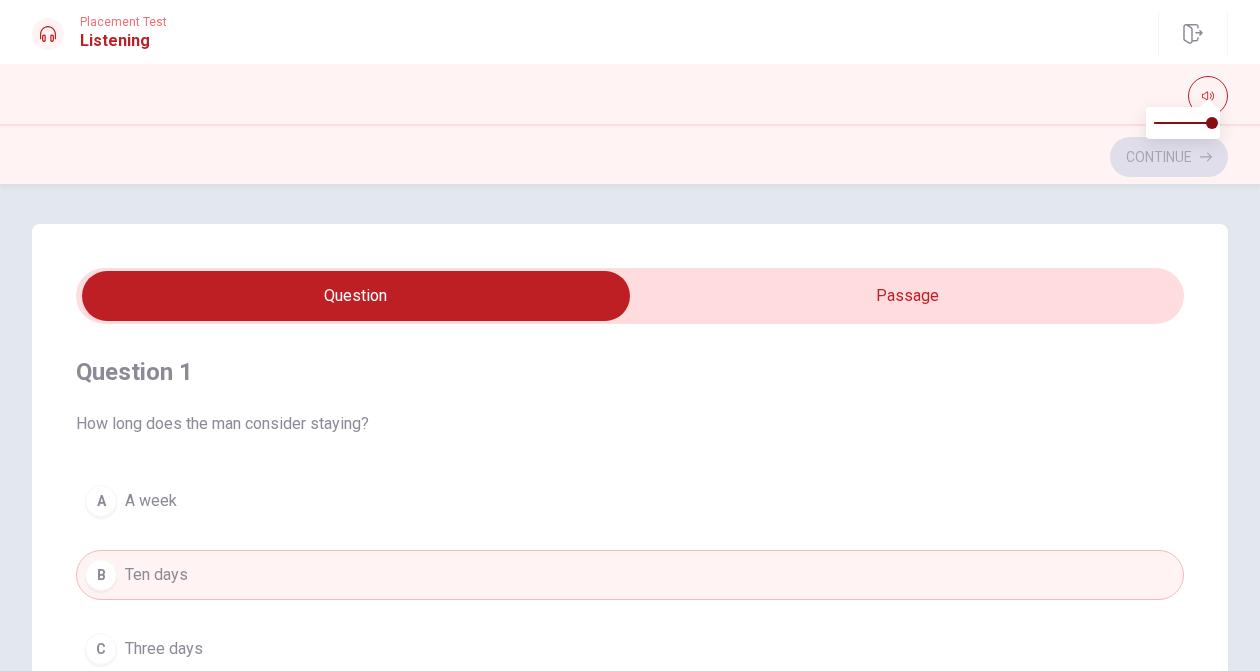 click at bounding box center (356, 296) 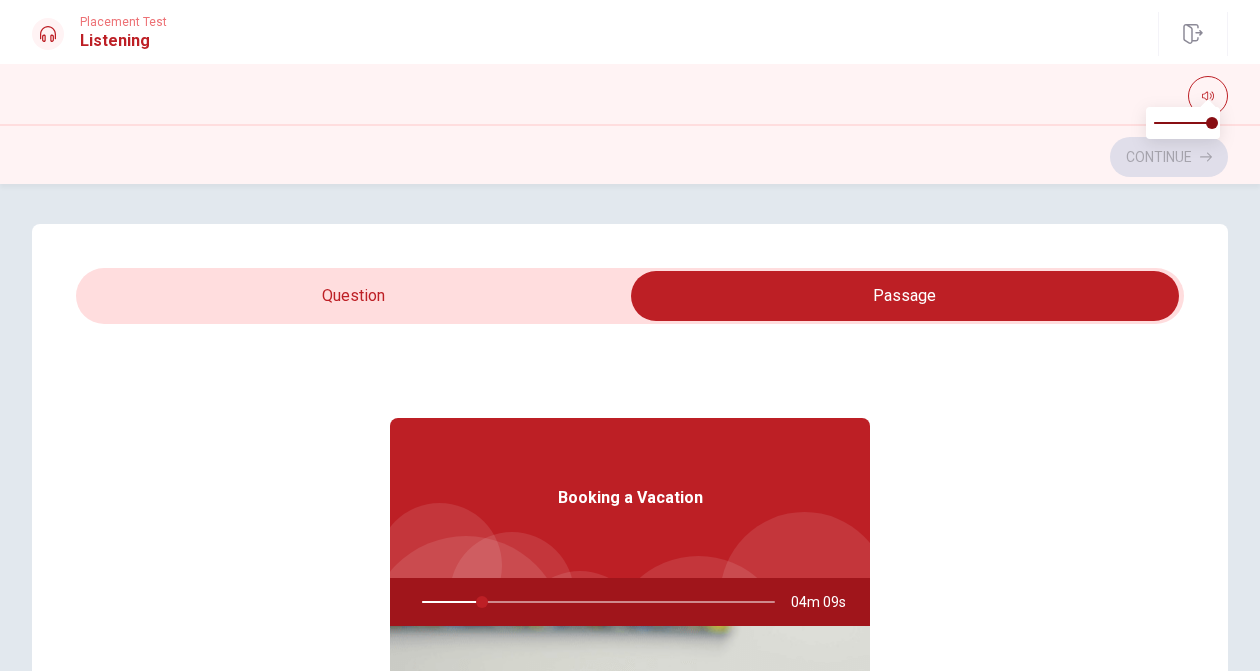 type on "17" 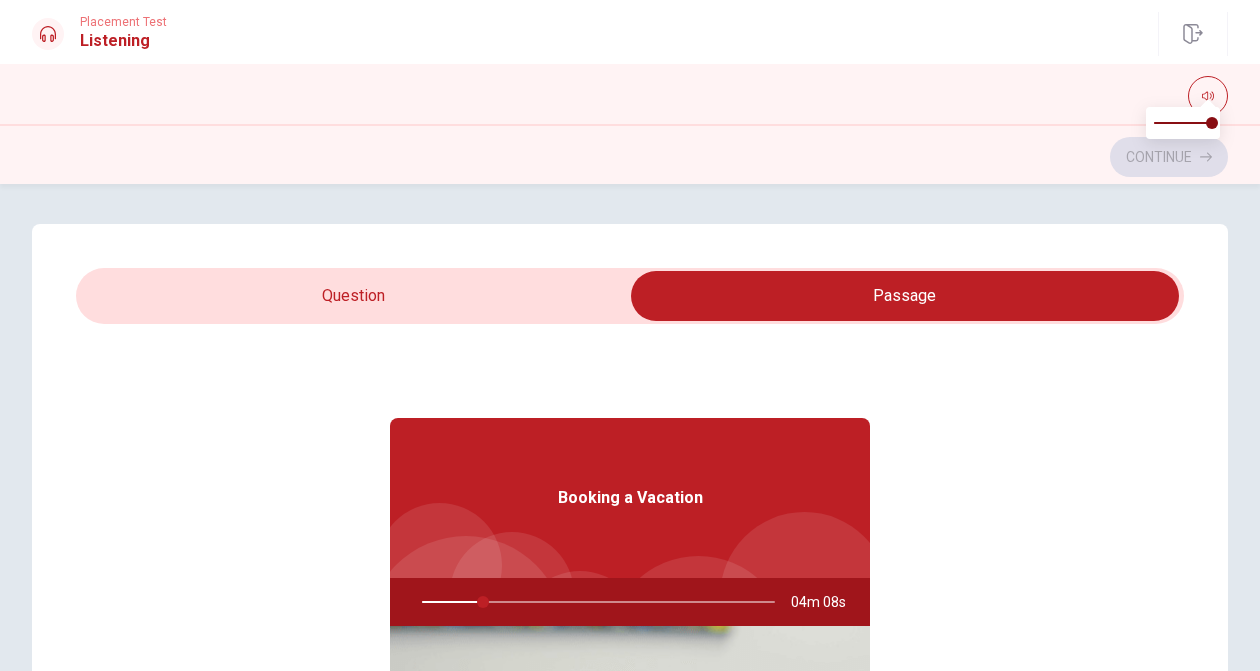 click at bounding box center [905, 296] 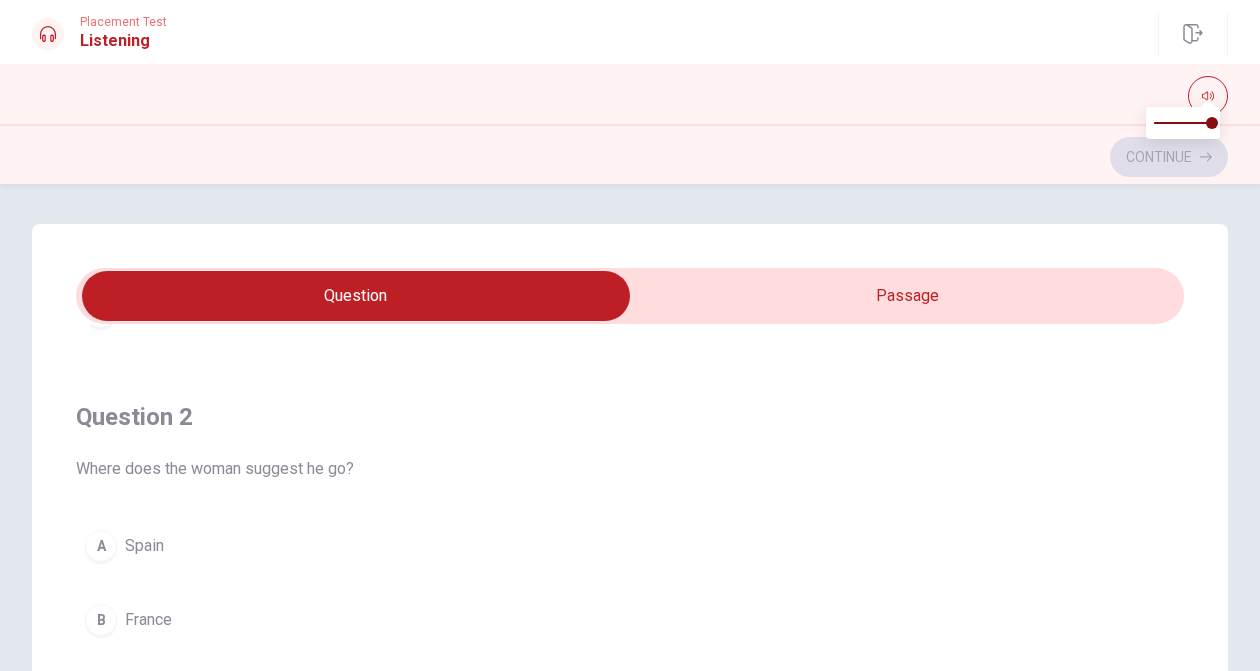 scroll, scrollTop: 410, scrollLeft: 0, axis: vertical 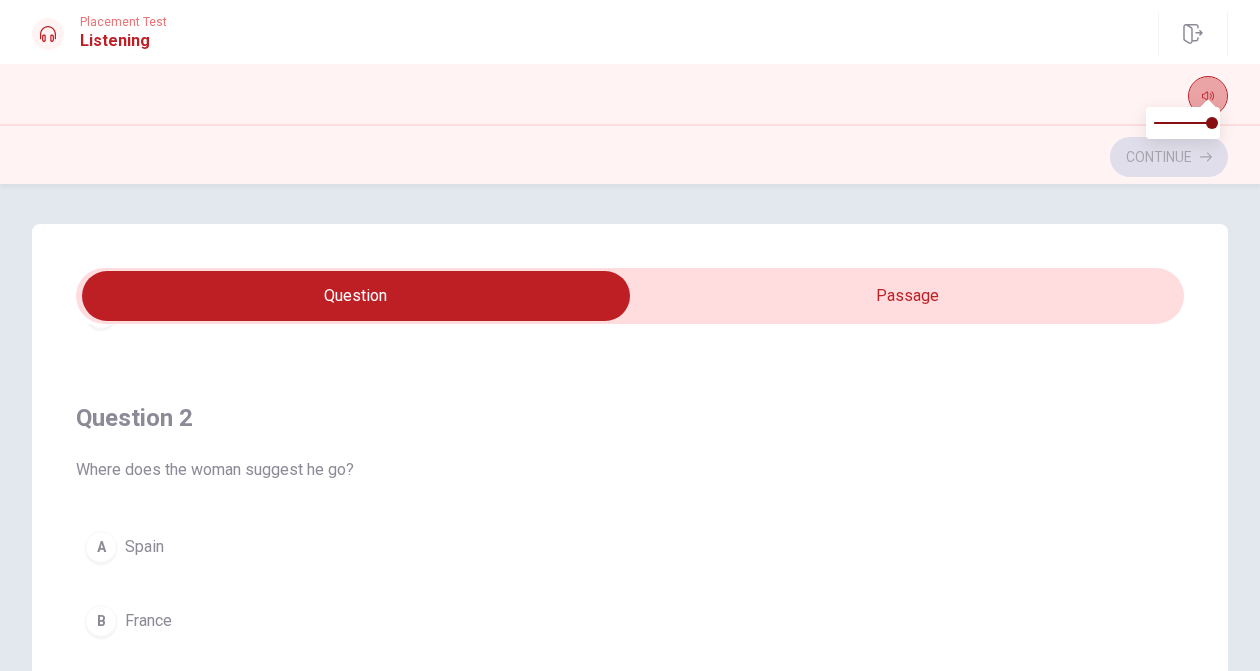 click at bounding box center (1208, 96) 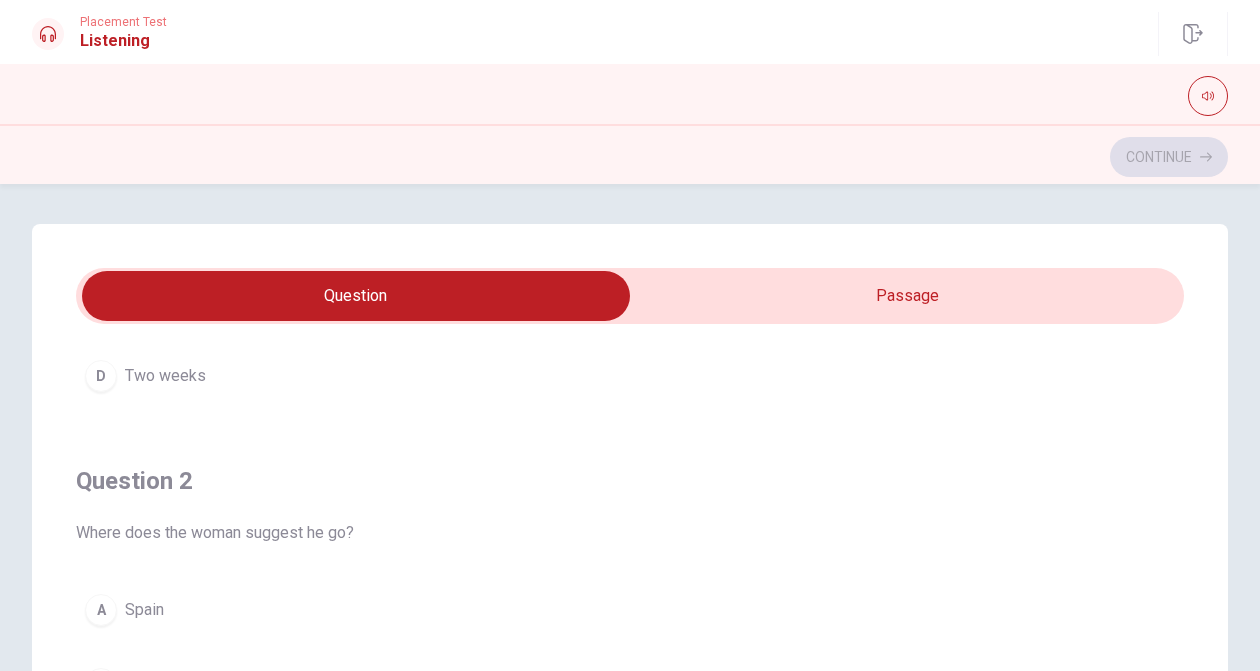 scroll, scrollTop: 344, scrollLeft: 0, axis: vertical 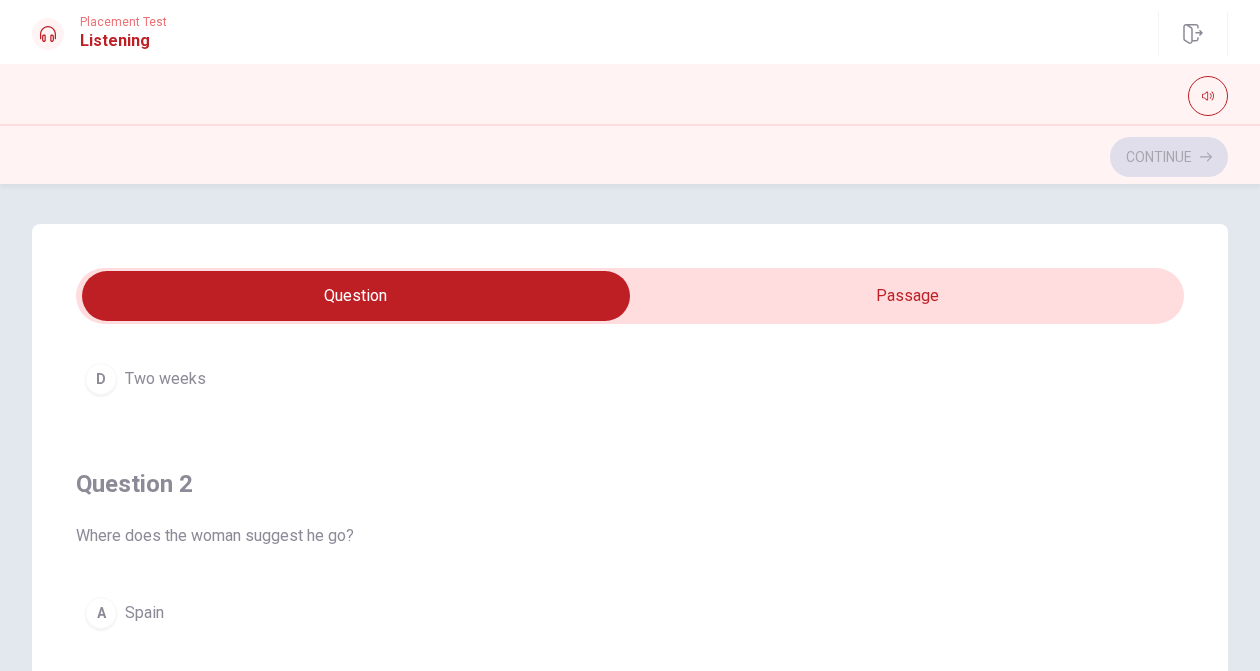 type on "22" 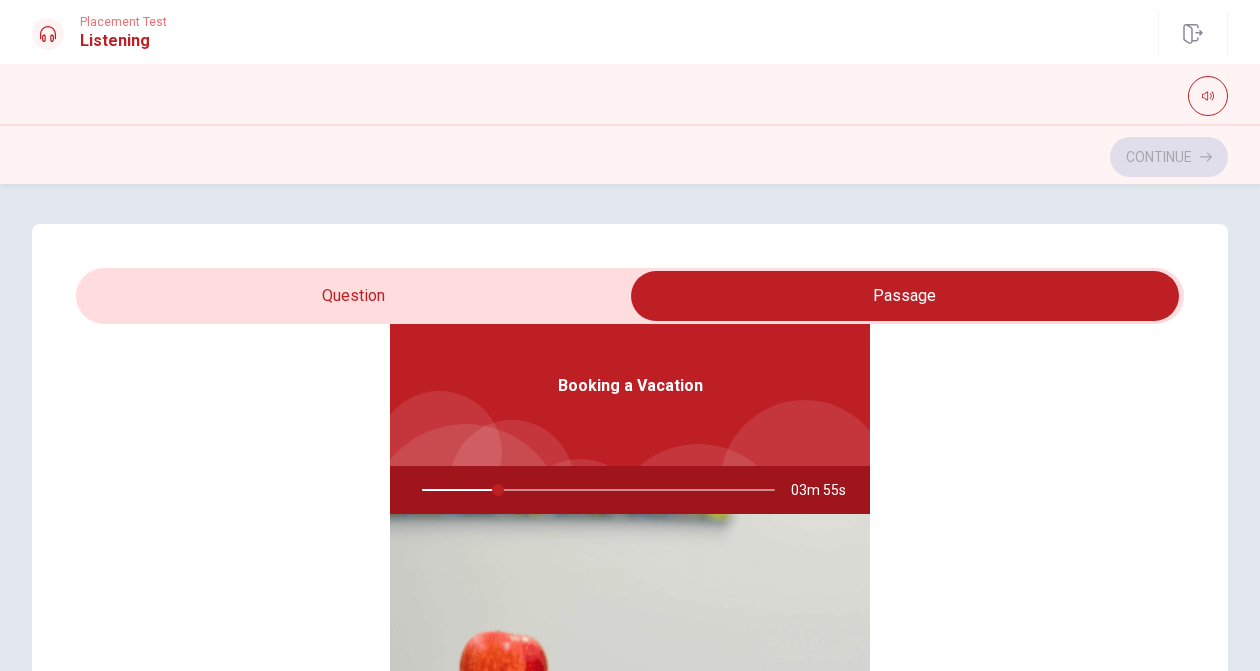scroll, scrollTop: 112, scrollLeft: 0, axis: vertical 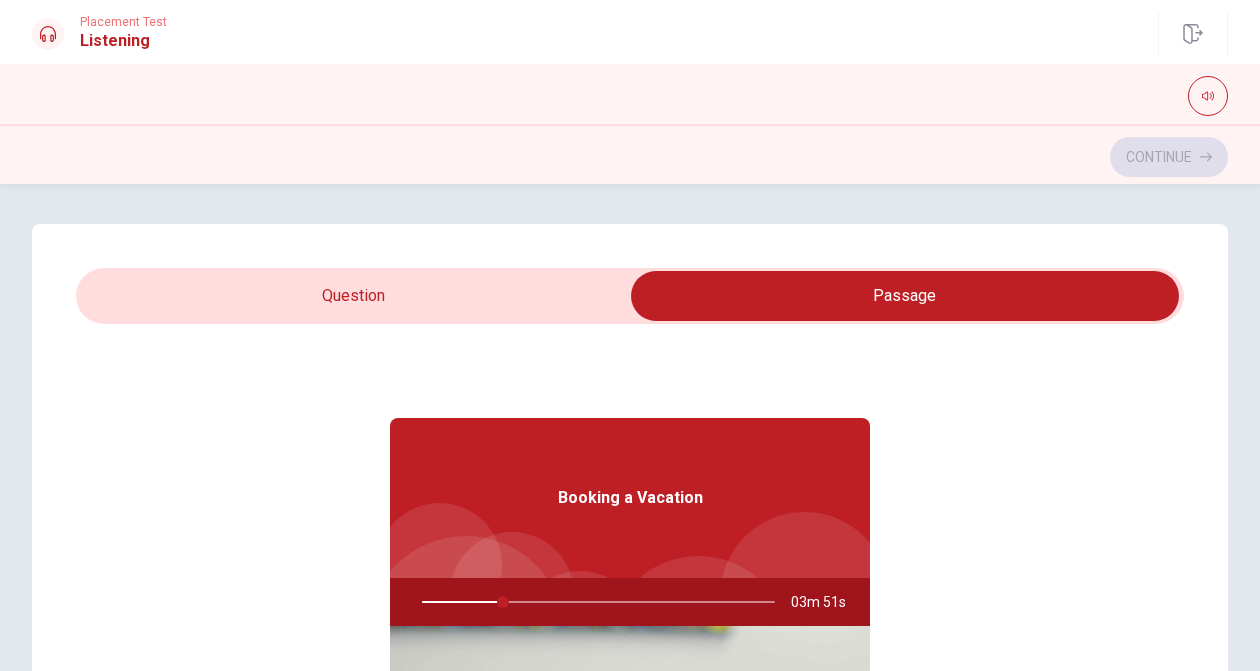 type on "23" 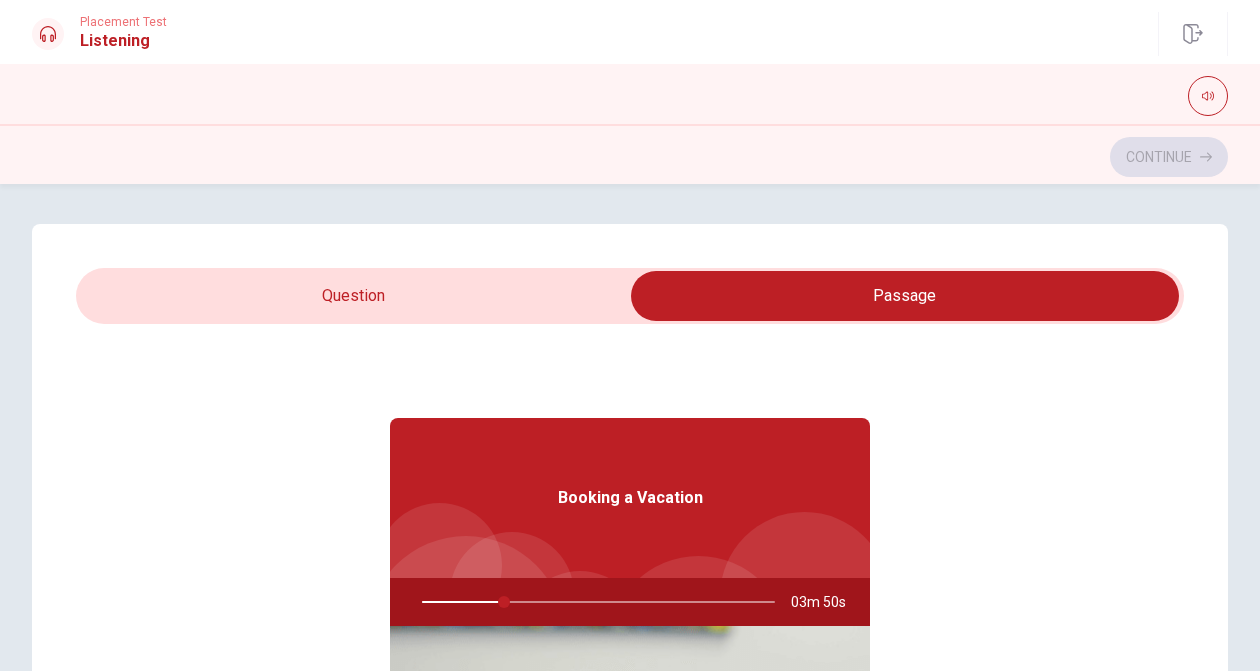 click at bounding box center [905, 296] 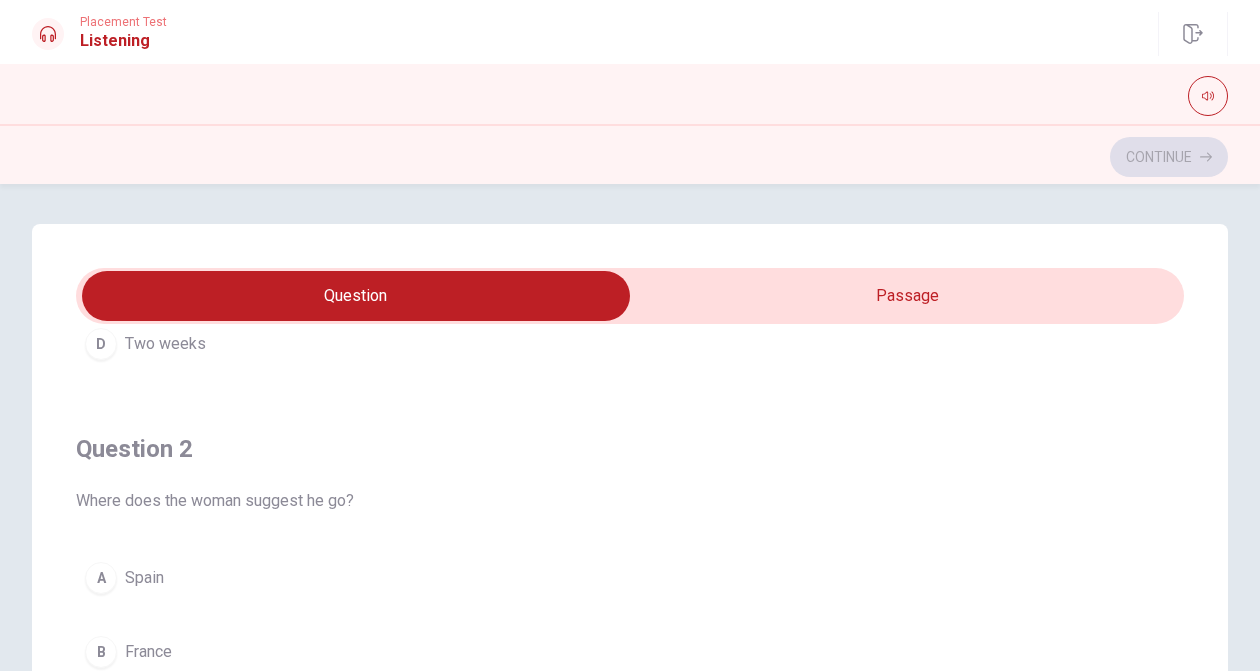 scroll, scrollTop: 385, scrollLeft: 0, axis: vertical 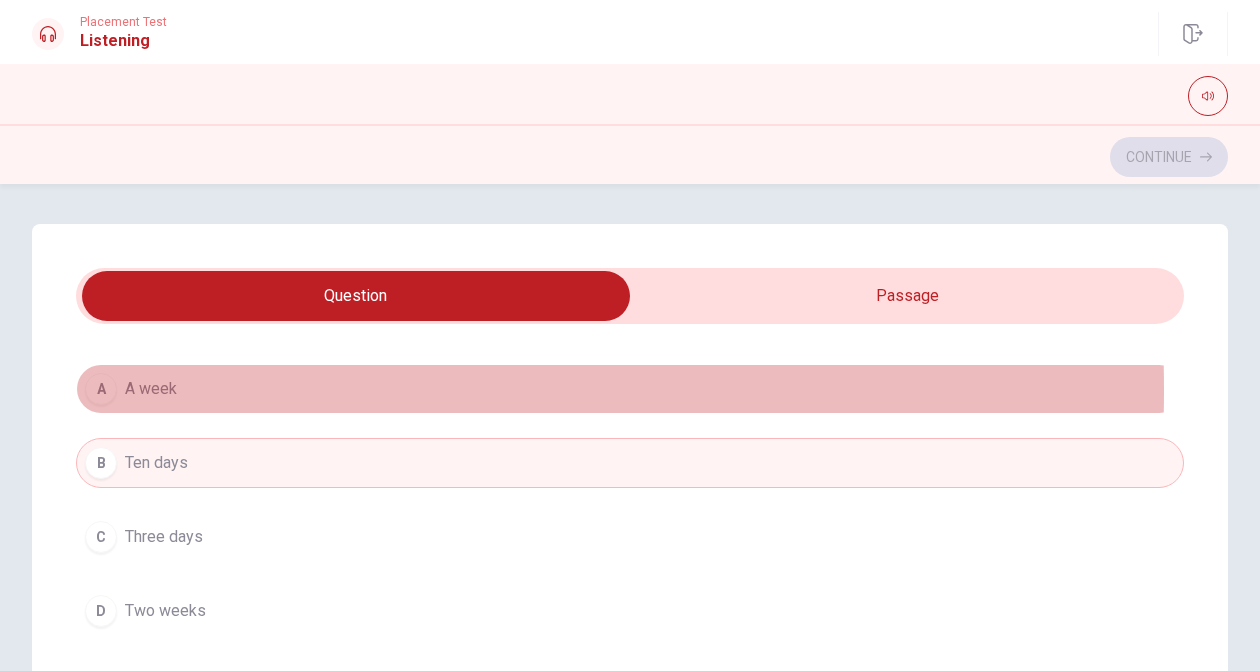 click on "A" at bounding box center (101, 389) 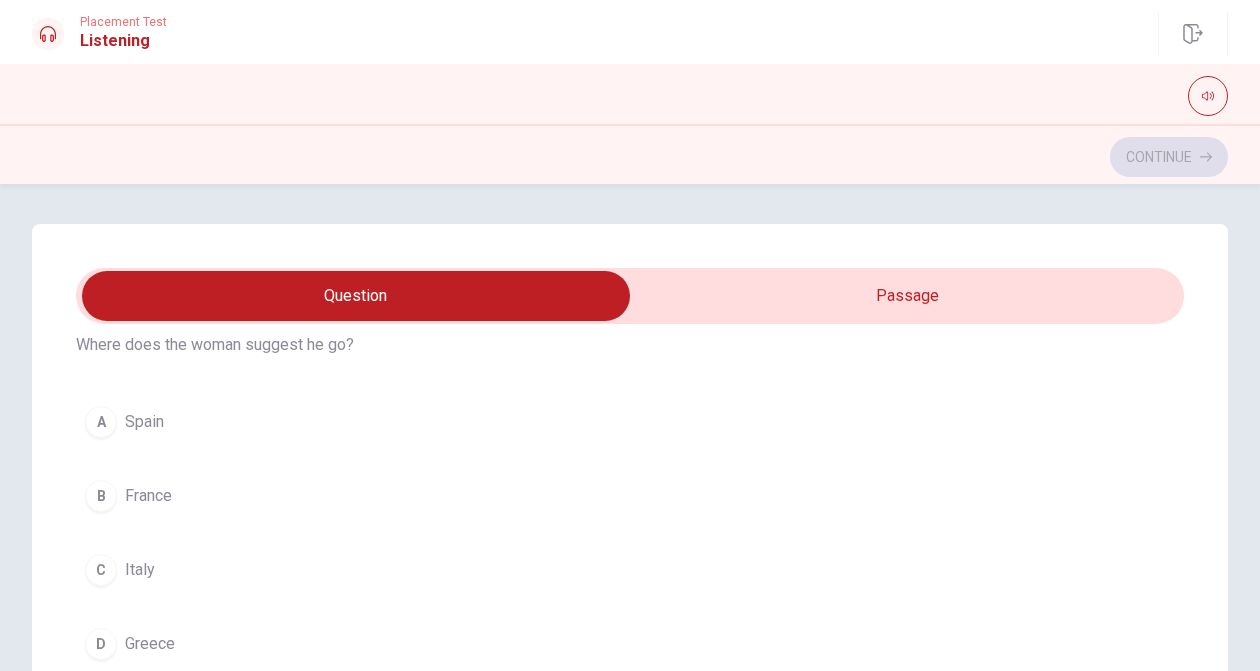 scroll, scrollTop: 537, scrollLeft: 0, axis: vertical 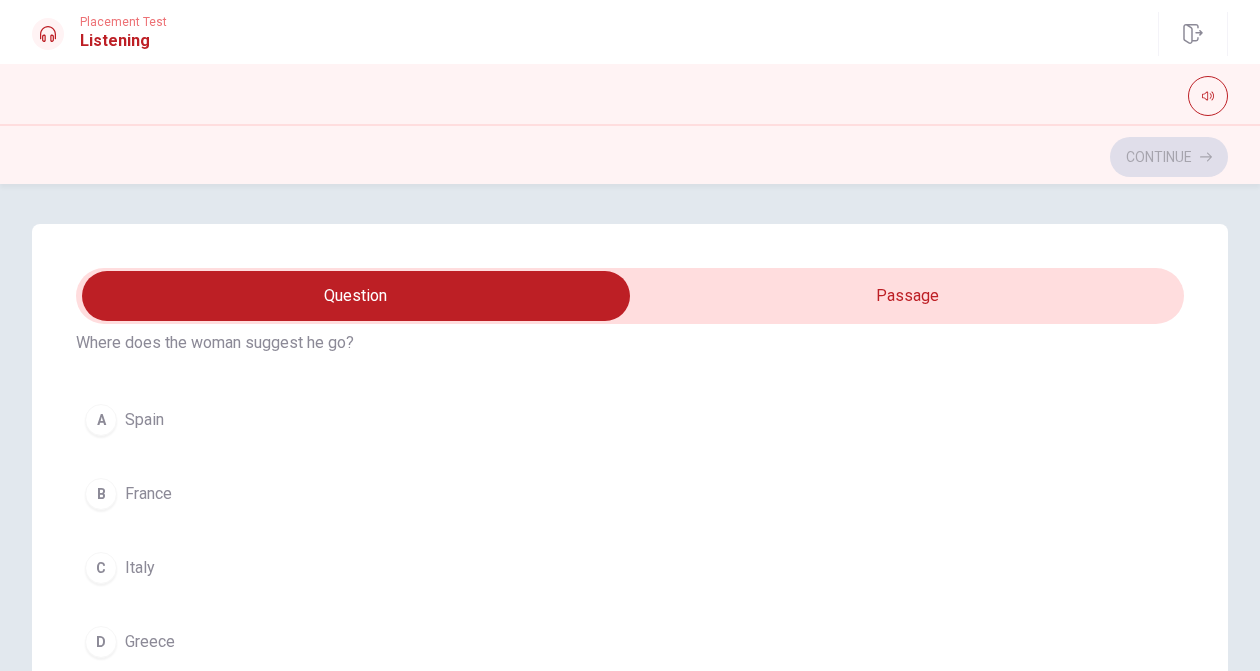 click at bounding box center (356, 296) 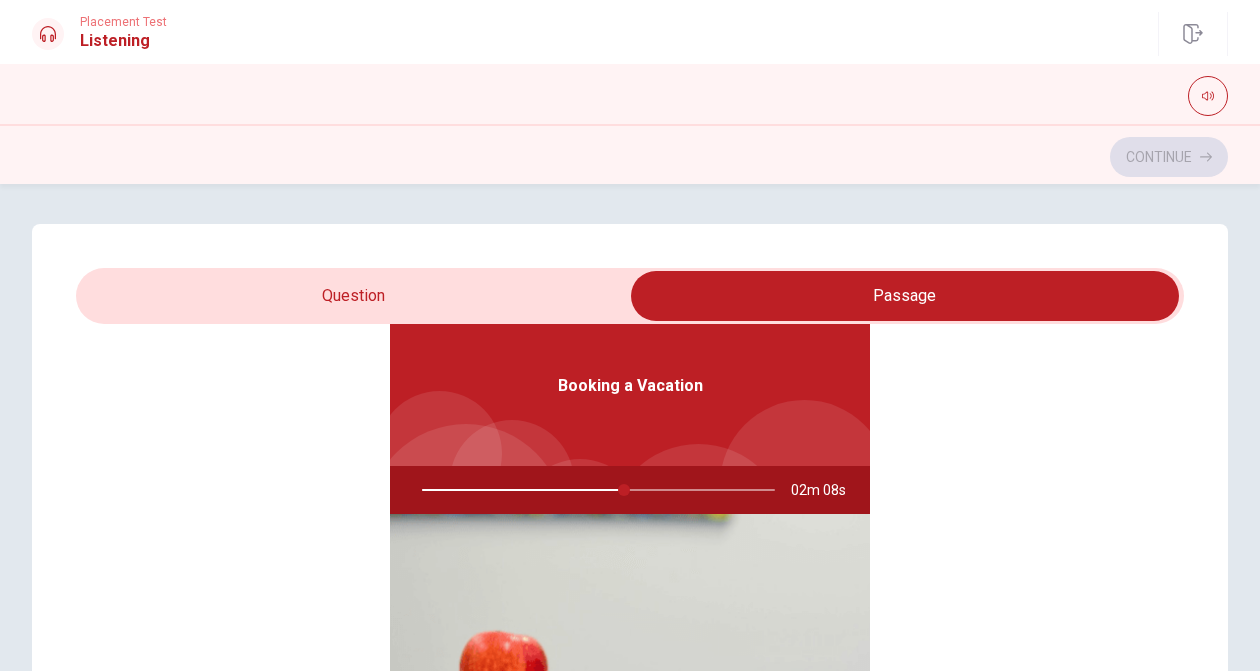 type on "58" 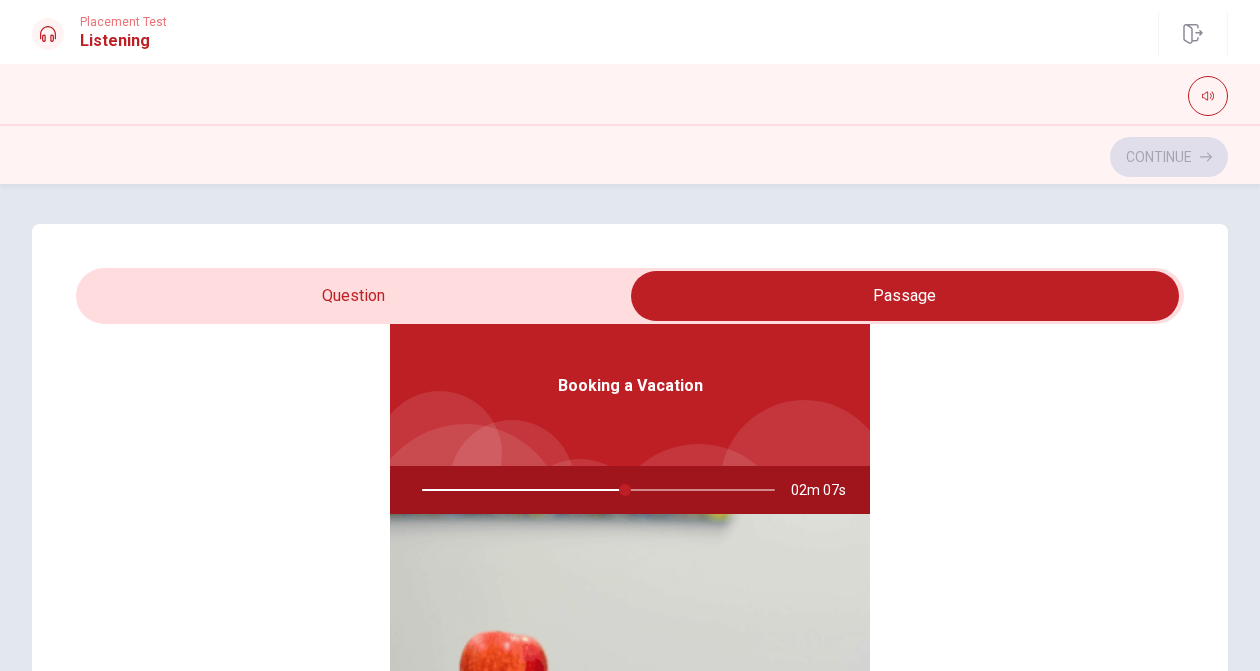 click at bounding box center (905, 296) 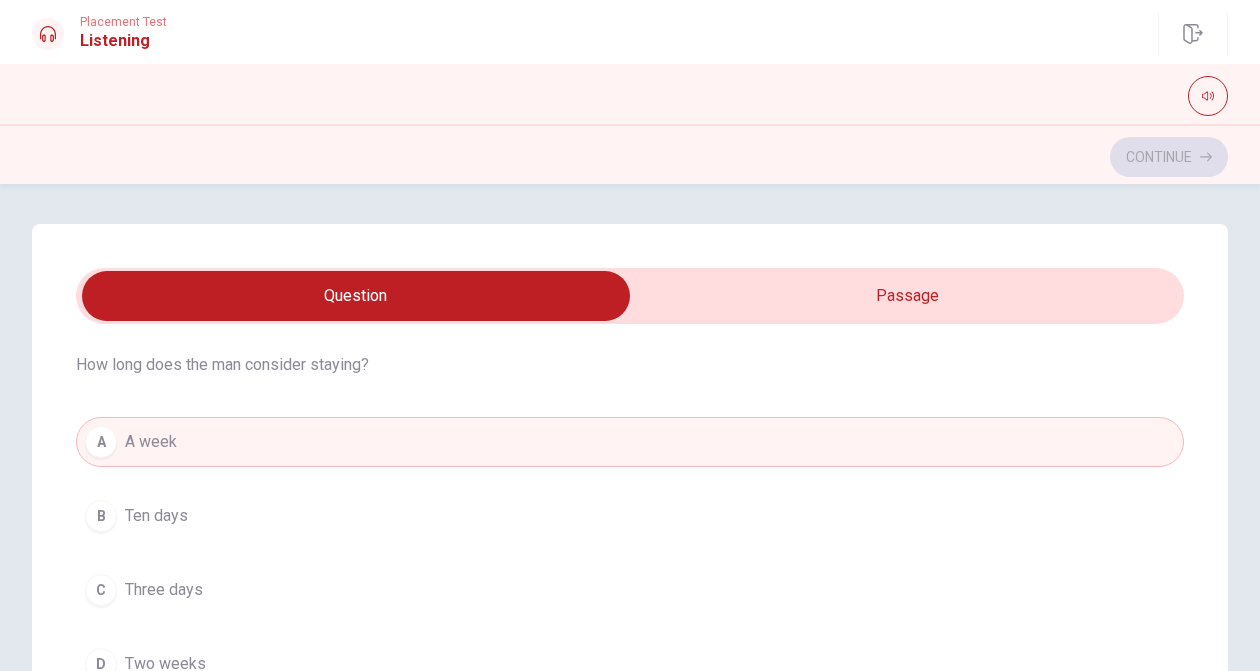 scroll, scrollTop: 58, scrollLeft: 0, axis: vertical 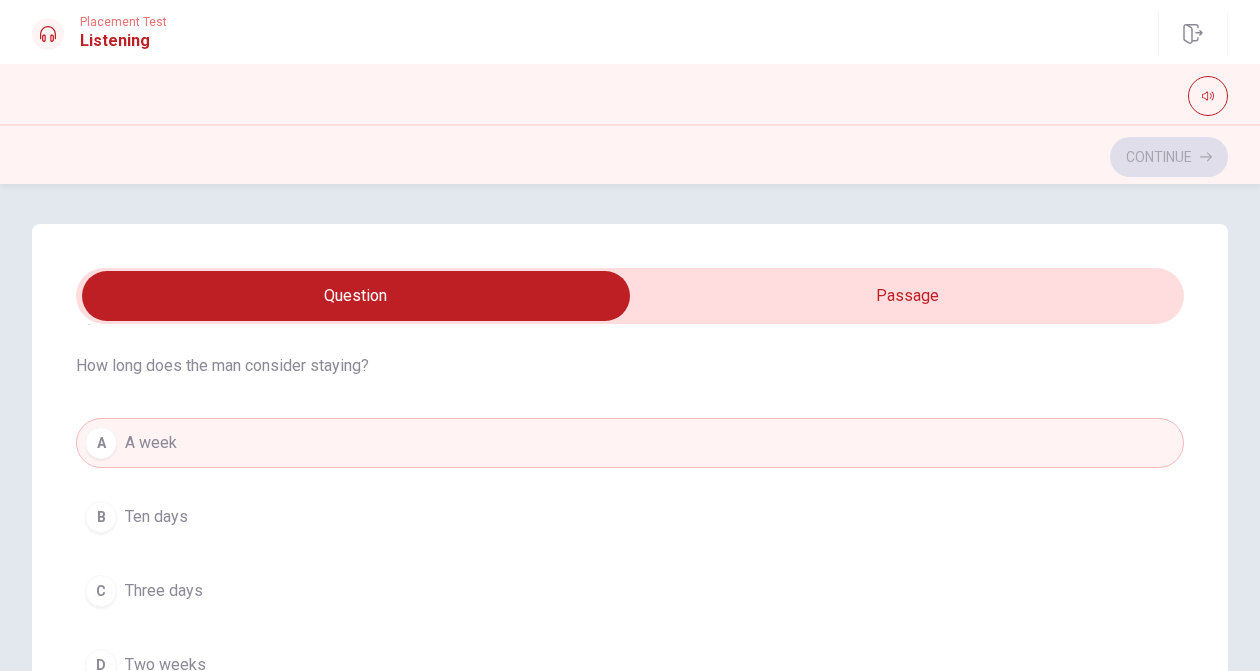 type on "67" 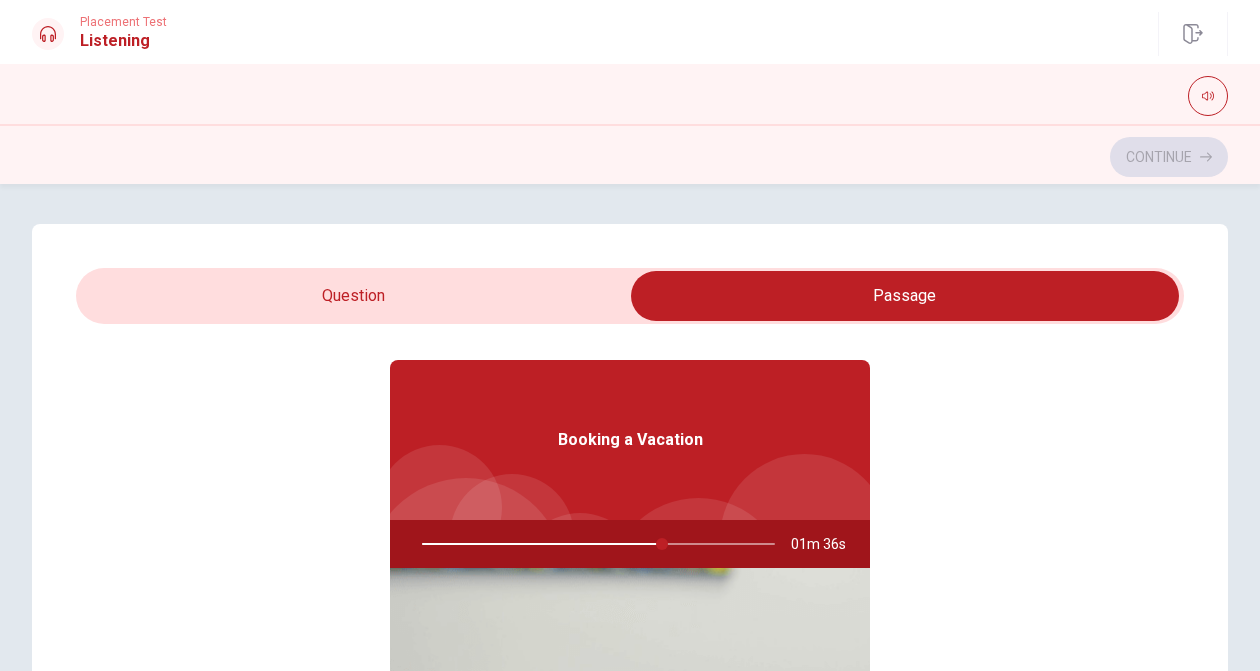 scroll, scrollTop: 112, scrollLeft: 0, axis: vertical 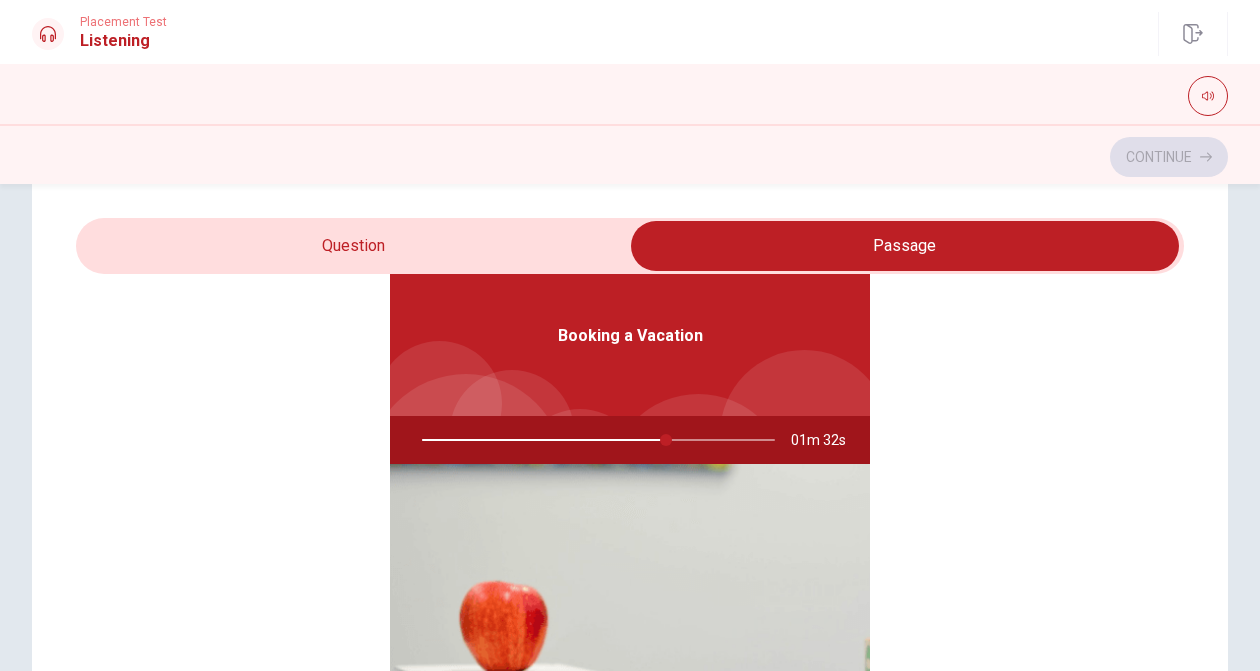 type on "70" 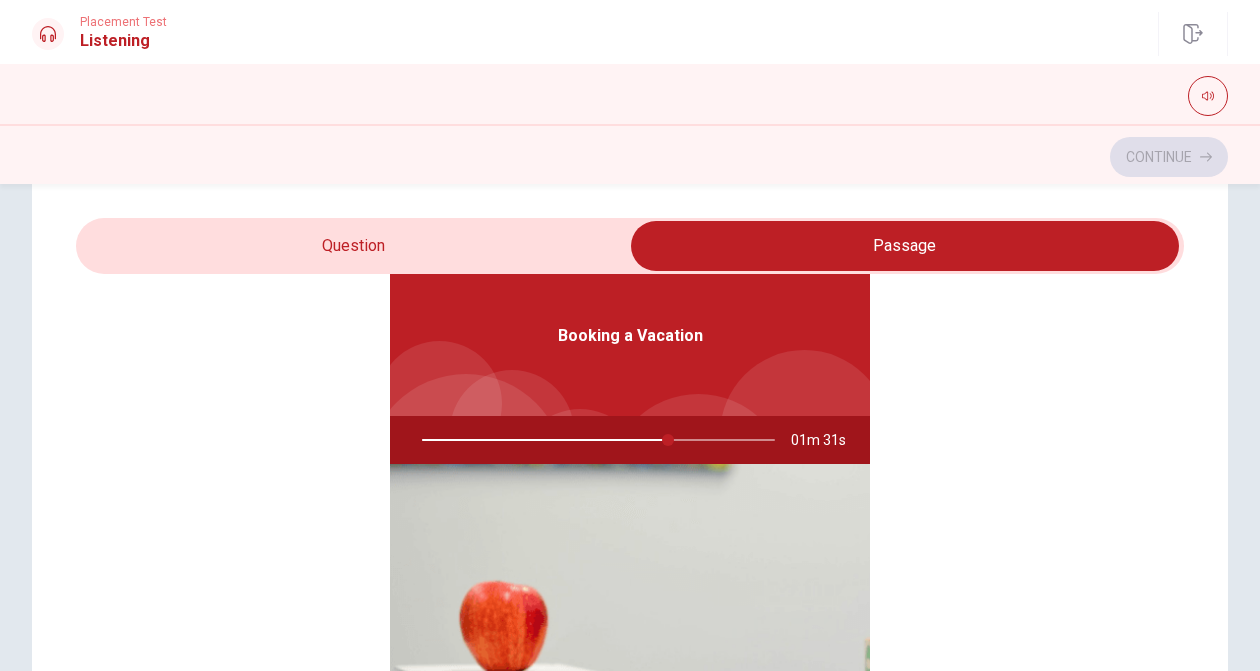 click at bounding box center (905, 246) 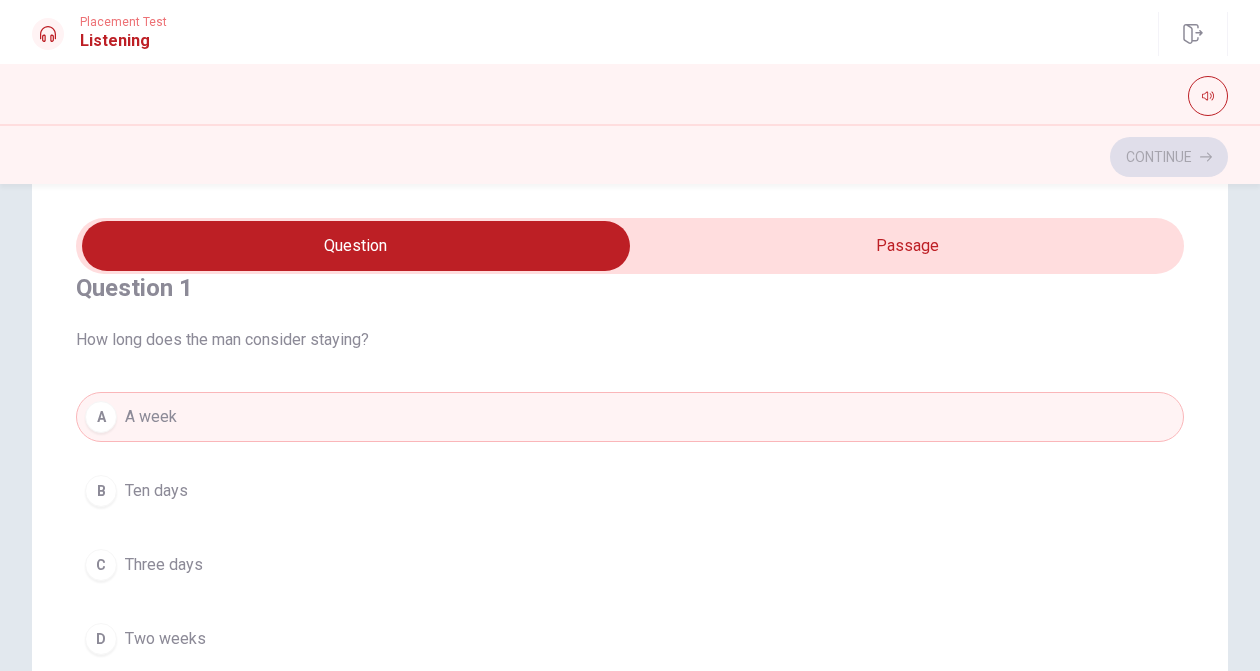 scroll, scrollTop: 0, scrollLeft: 0, axis: both 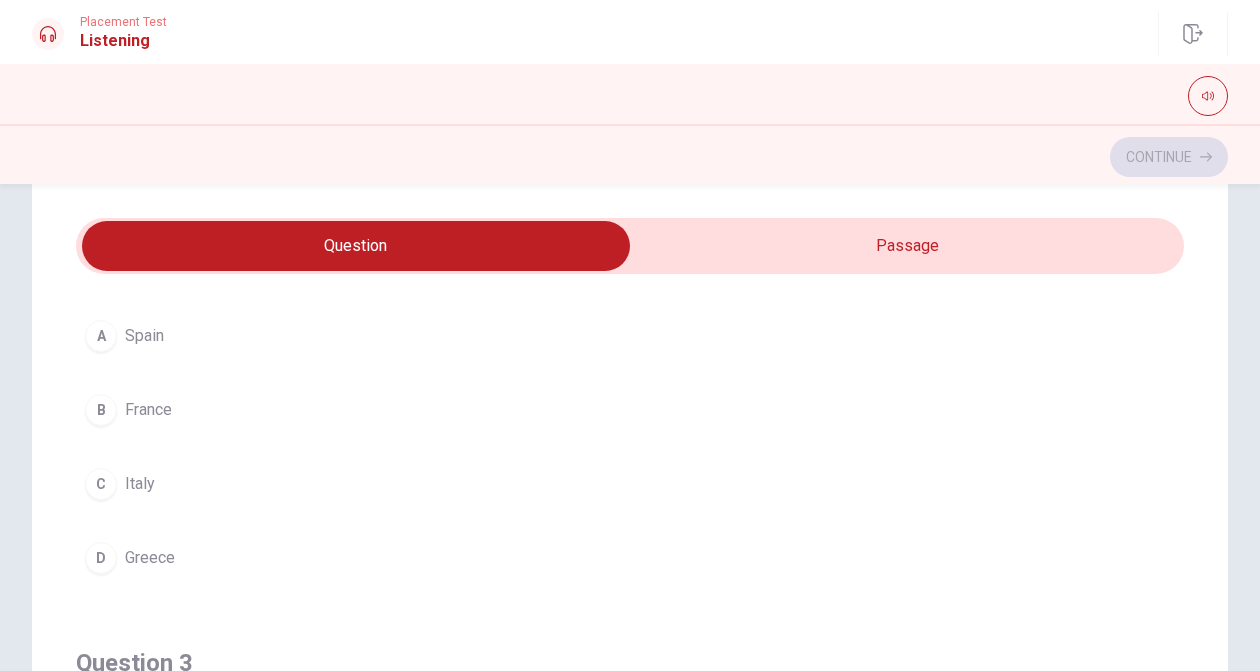 click at bounding box center (356, 246) 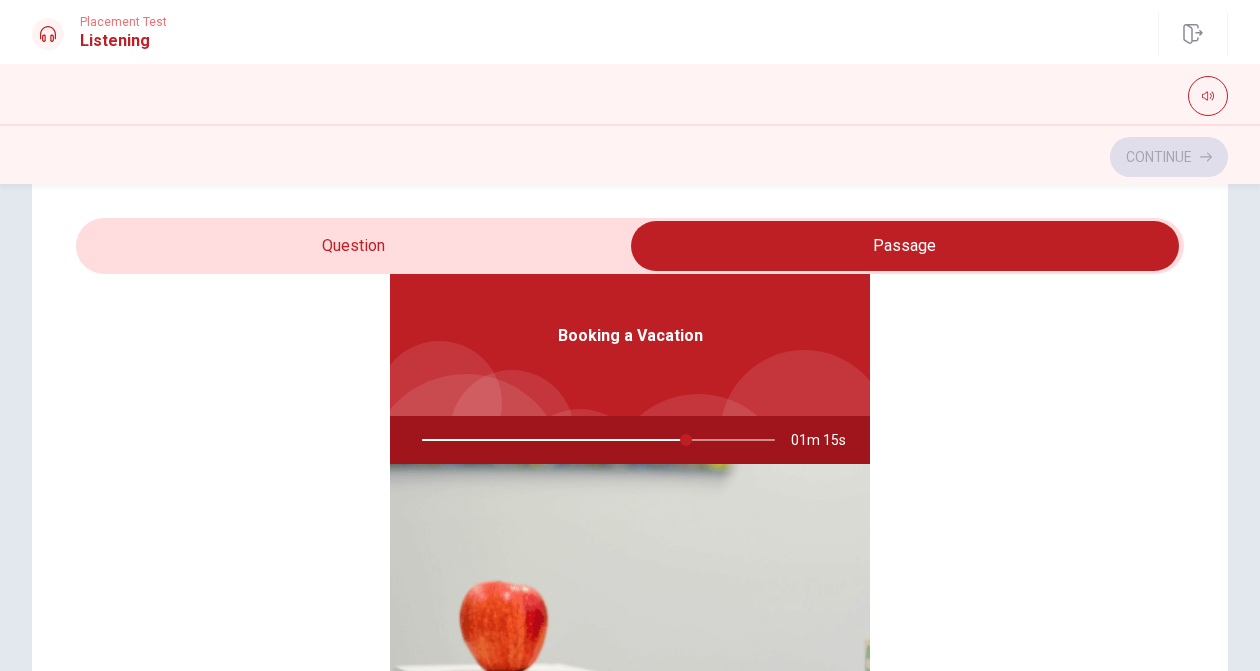 type on "75" 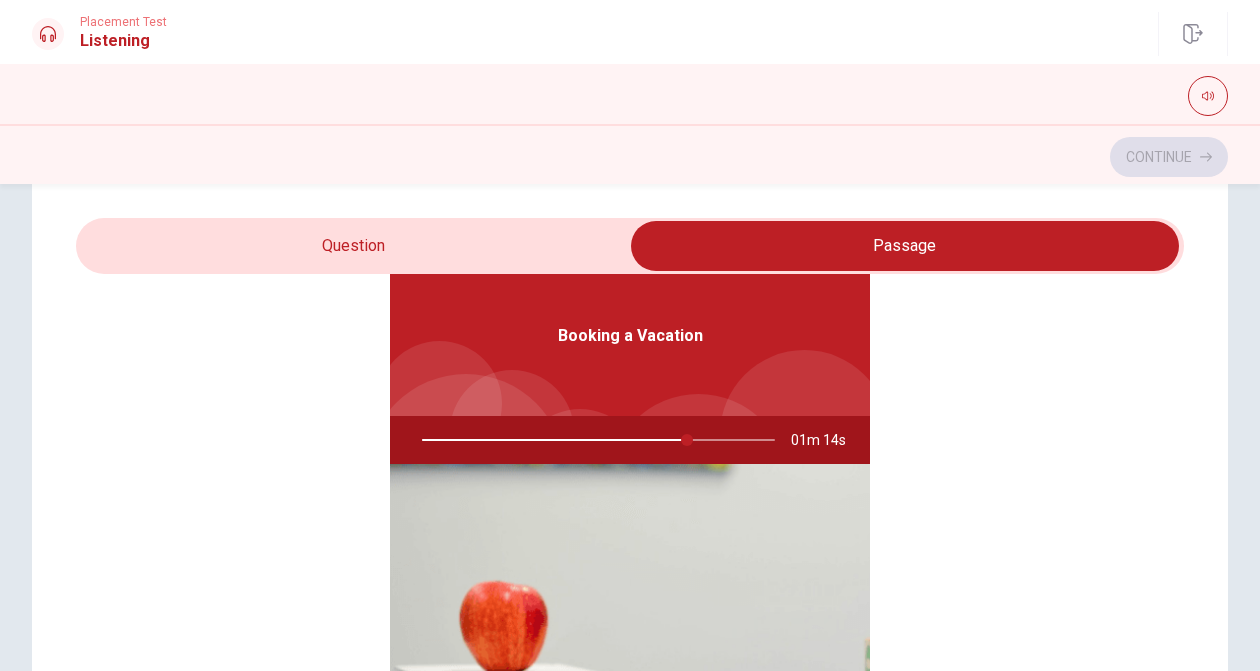 click at bounding box center [905, 246] 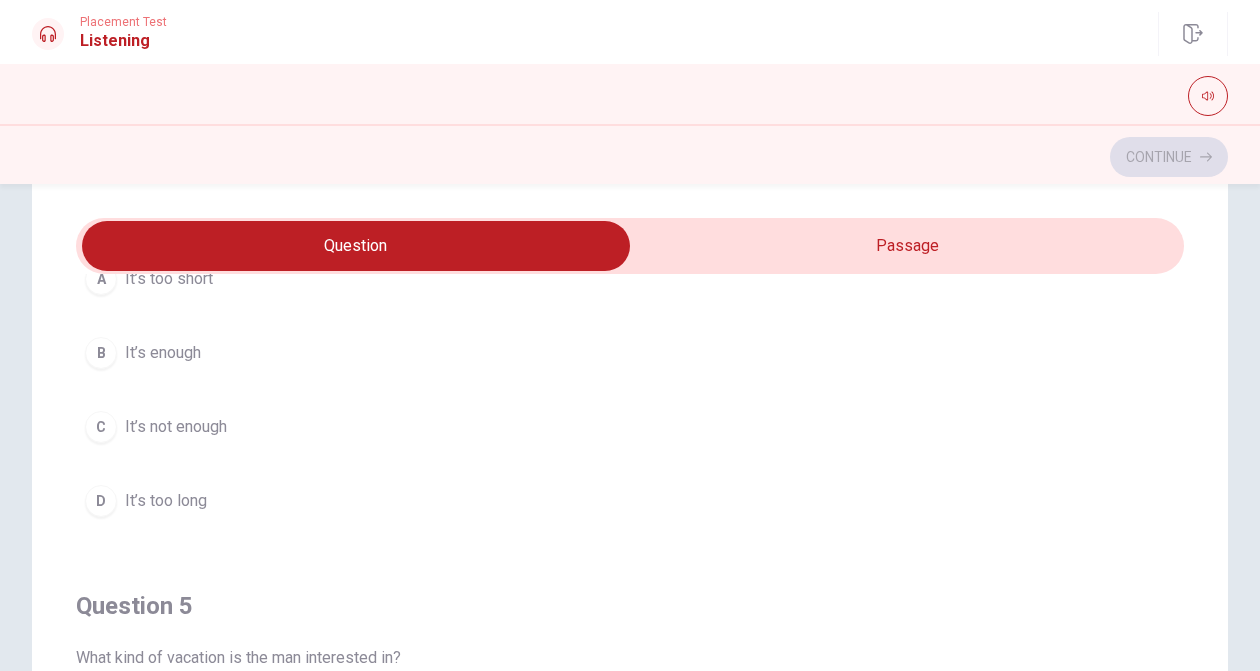 scroll, scrollTop: 1620, scrollLeft: 0, axis: vertical 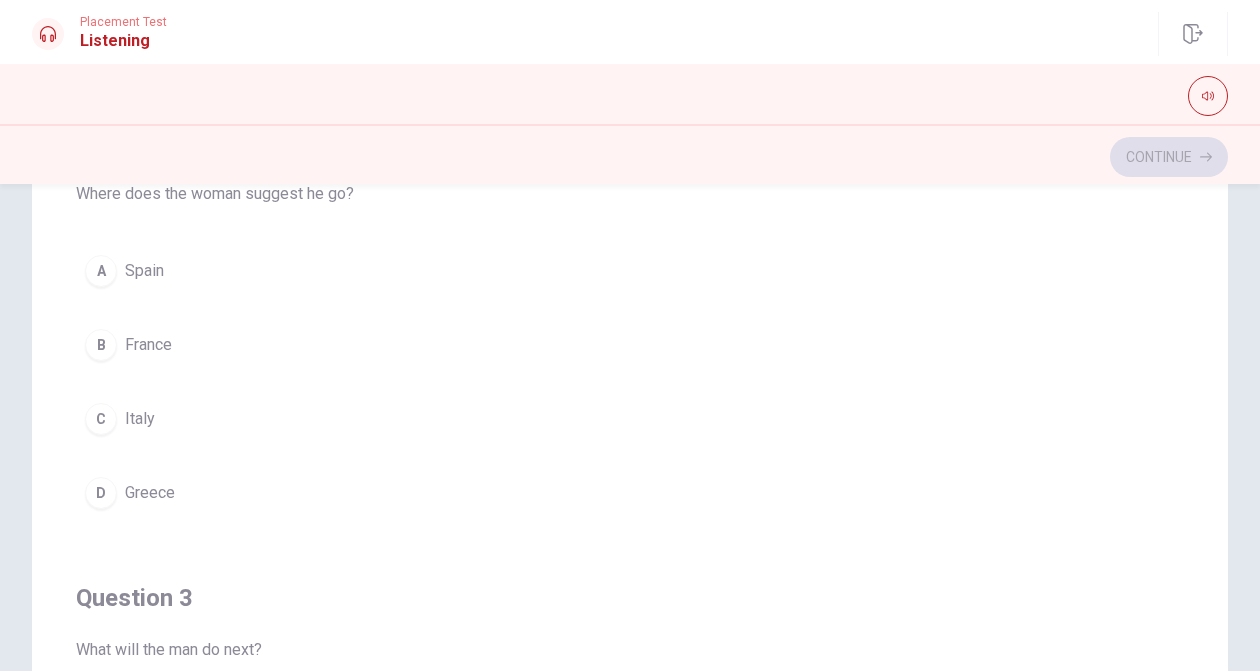 click on "B" at bounding box center (101, 345) 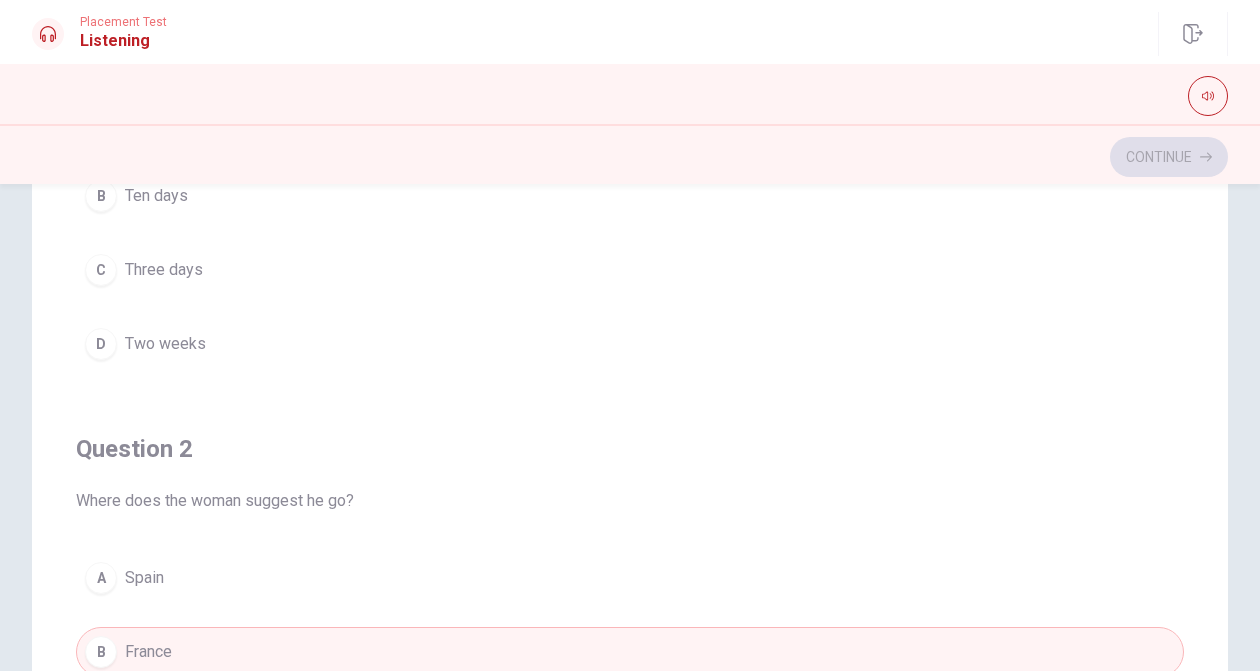 scroll, scrollTop: 0, scrollLeft: 0, axis: both 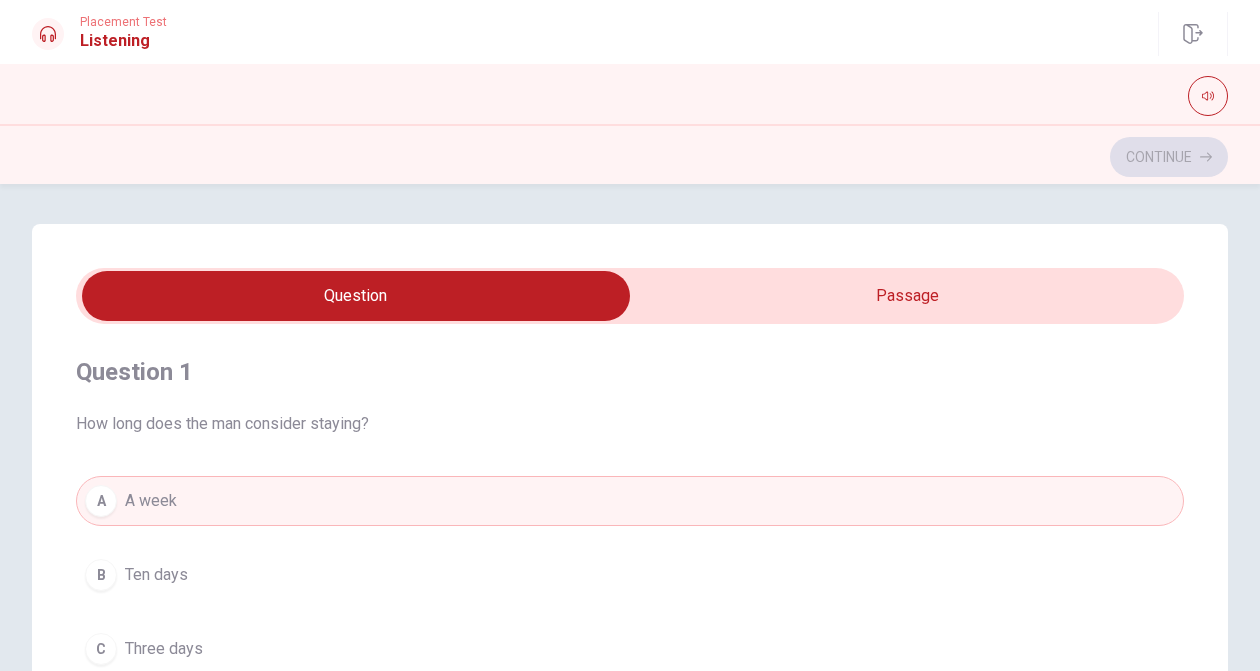 click at bounding box center (356, 296) 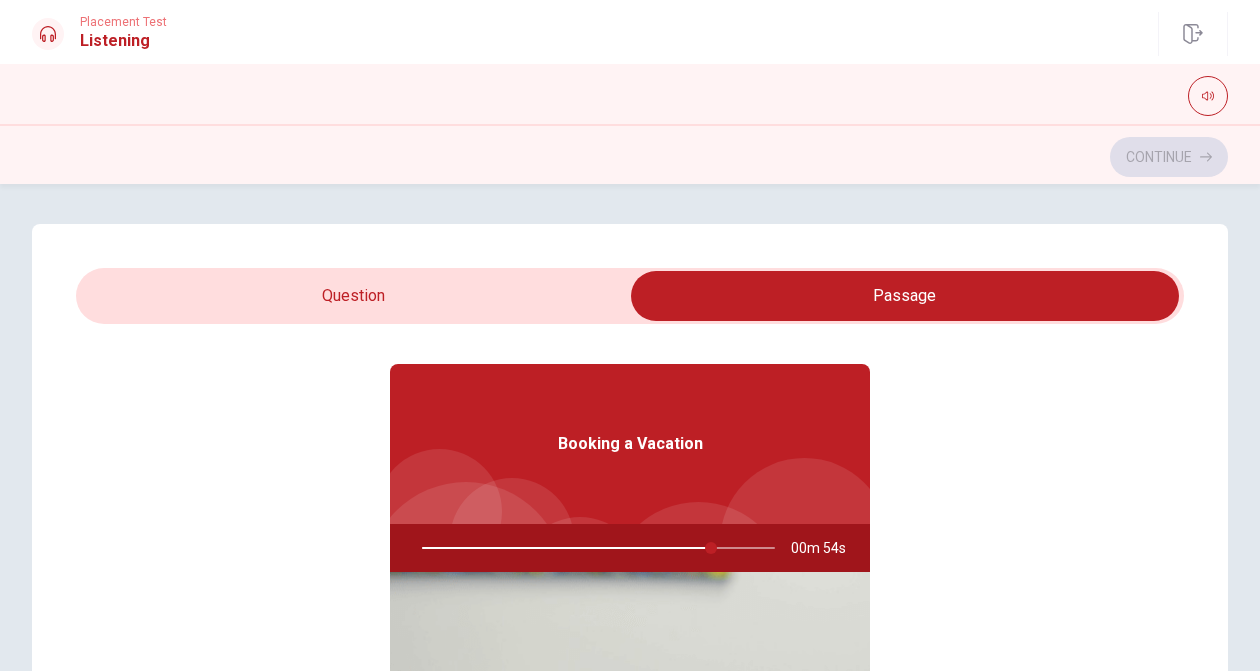 scroll, scrollTop: 64, scrollLeft: 0, axis: vertical 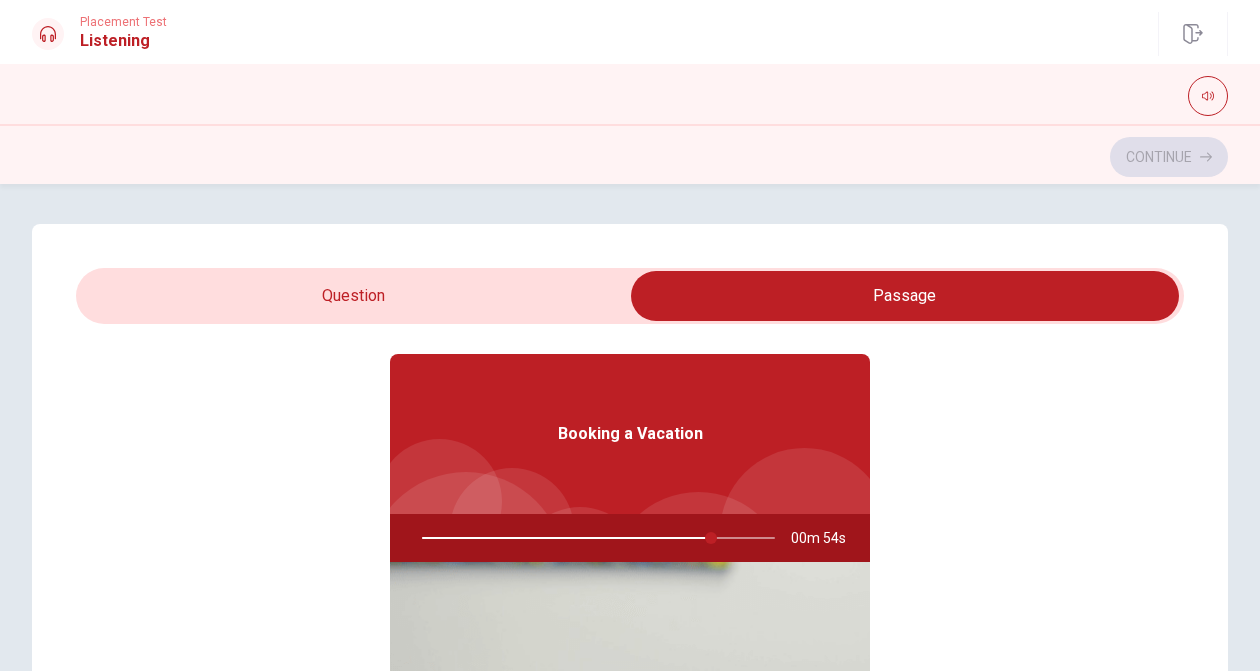 type on "82" 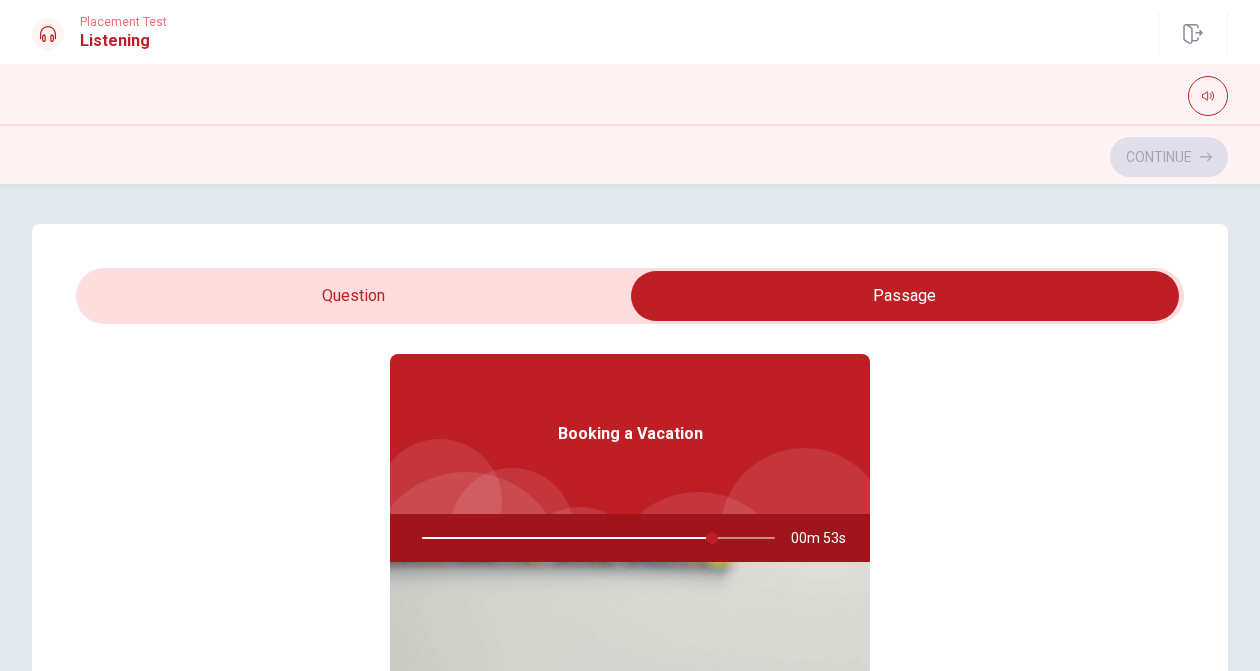 click at bounding box center [905, 296] 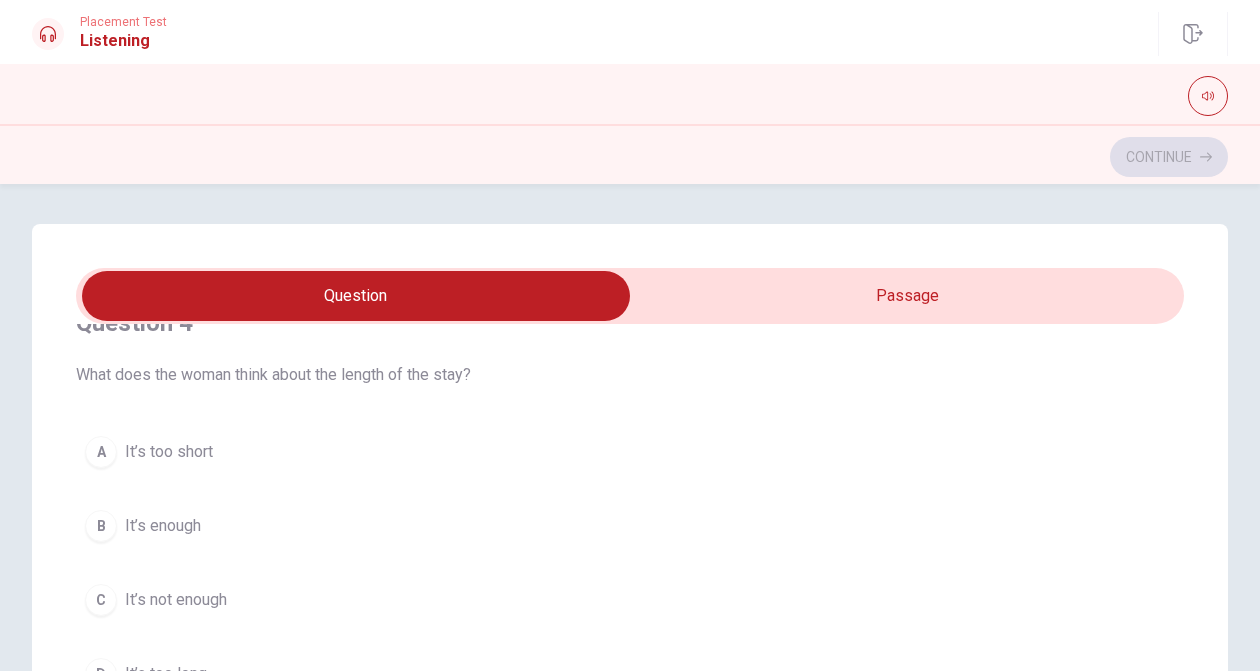 scroll, scrollTop: 1414, scrollLeft: 0, axis: vertical 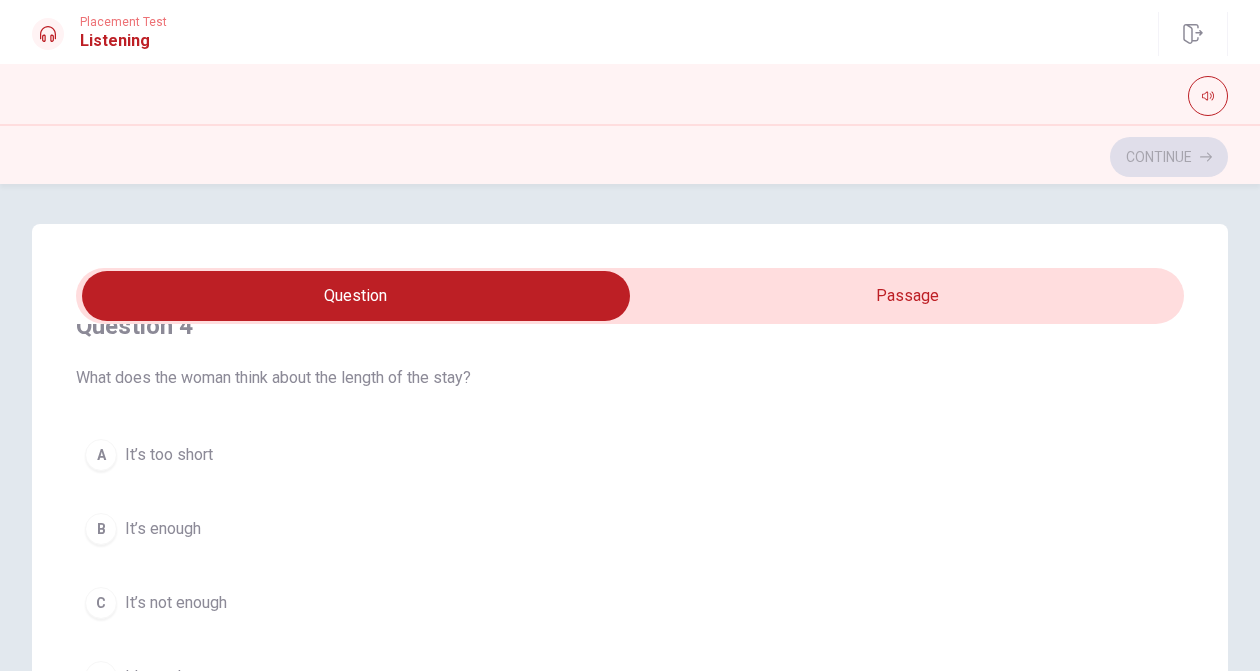 click on "A" at bounding box center [101, 455] 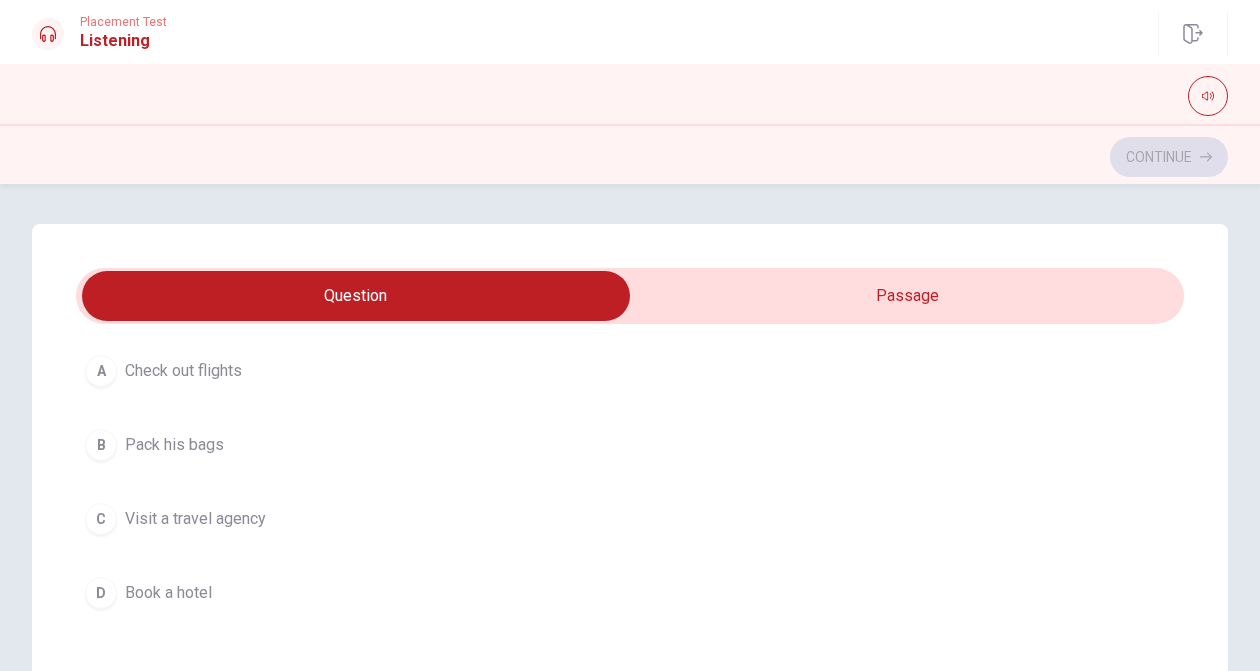 scroll, scrollTop: 1042, scrollLeft: 0, axis: vertical 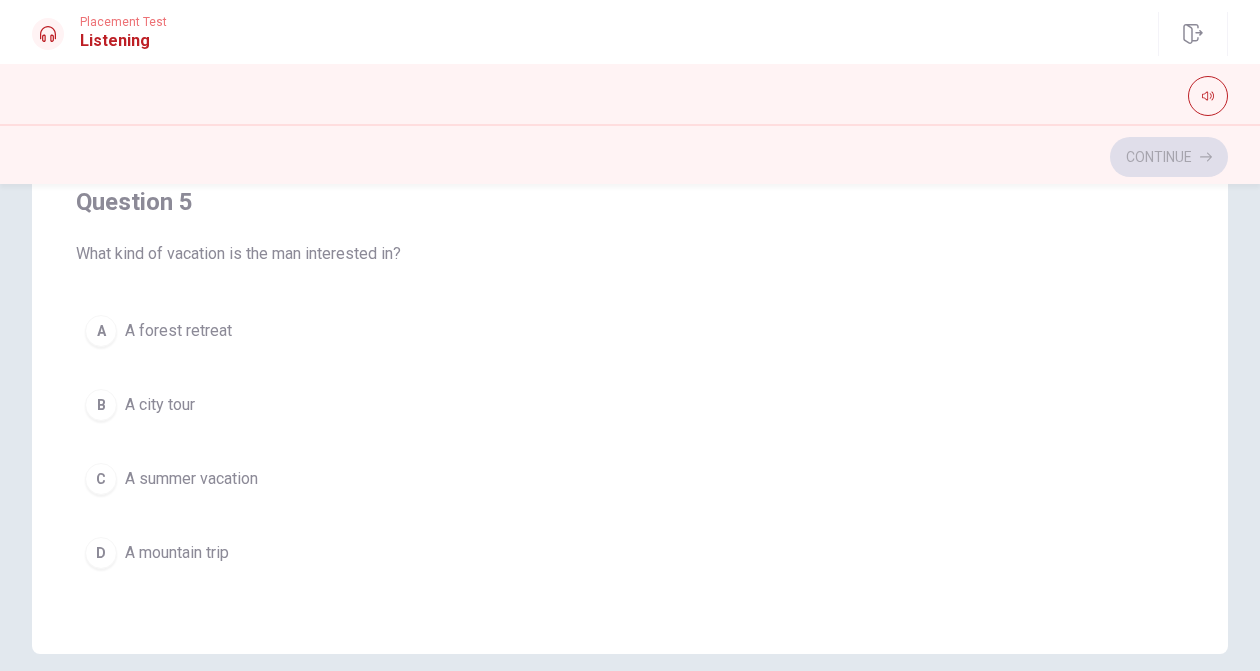 click on "C" at bounding box center [101, 479] 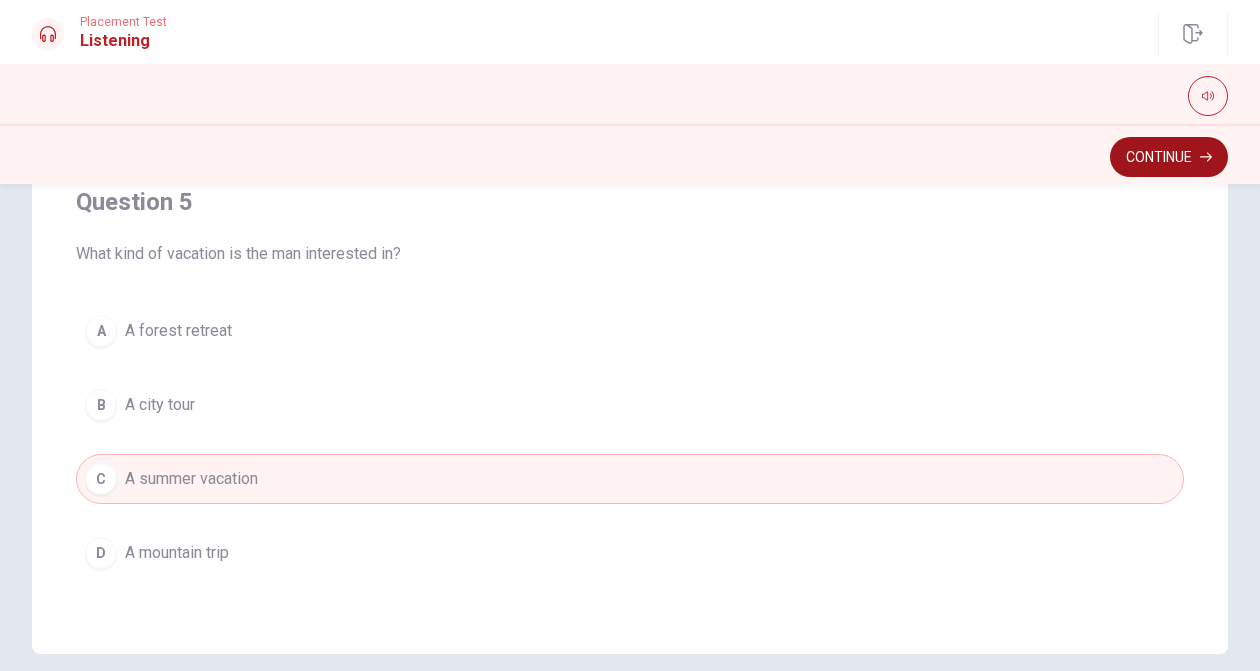 click on "Continue" at bounding box center [1169, 157] 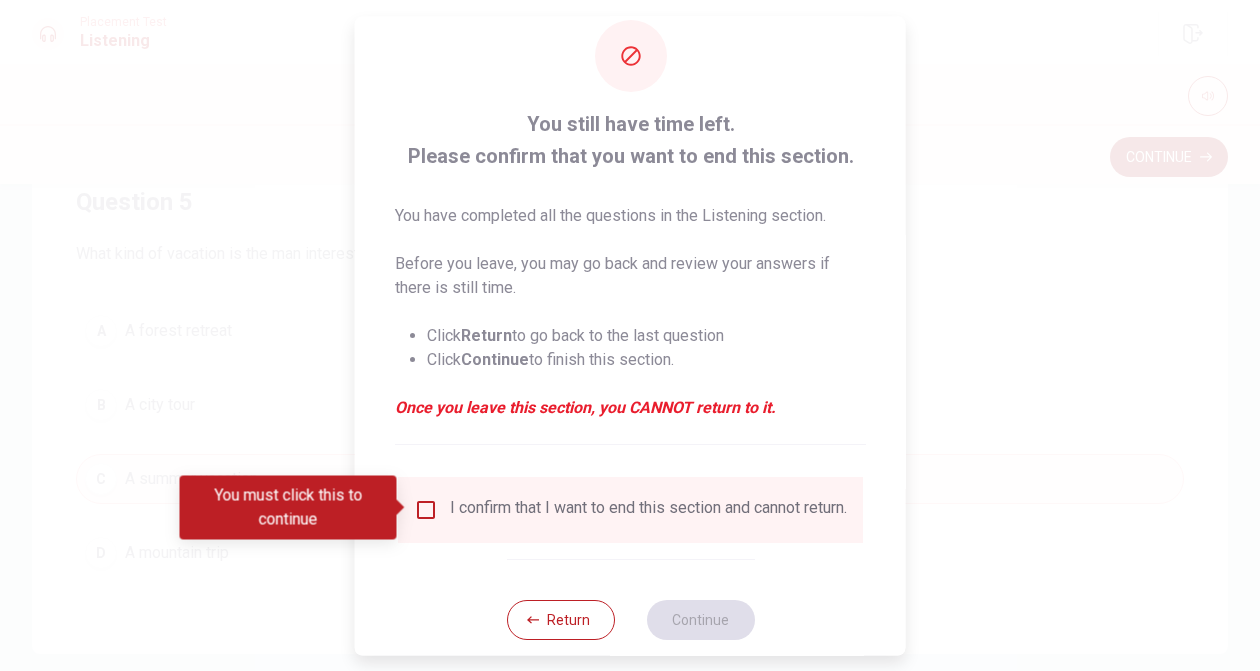 scroll, scrollTop: 41, scrollLeft: 0, axis: vertical 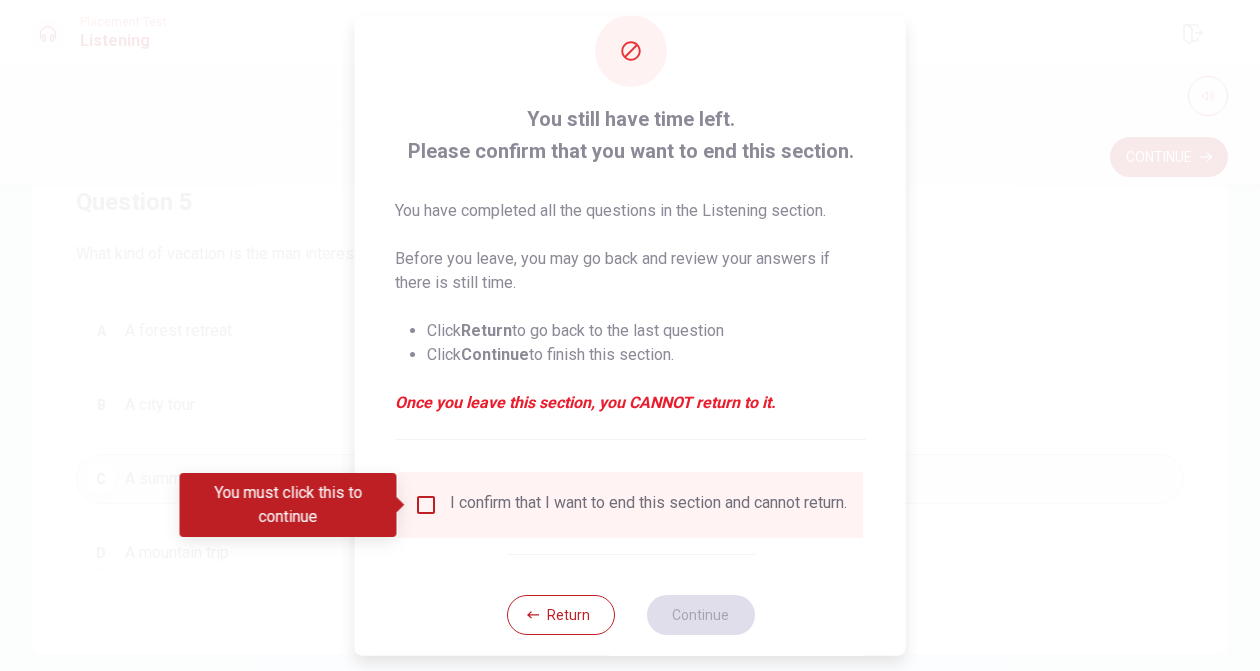 click at bounding box center (426, 505) 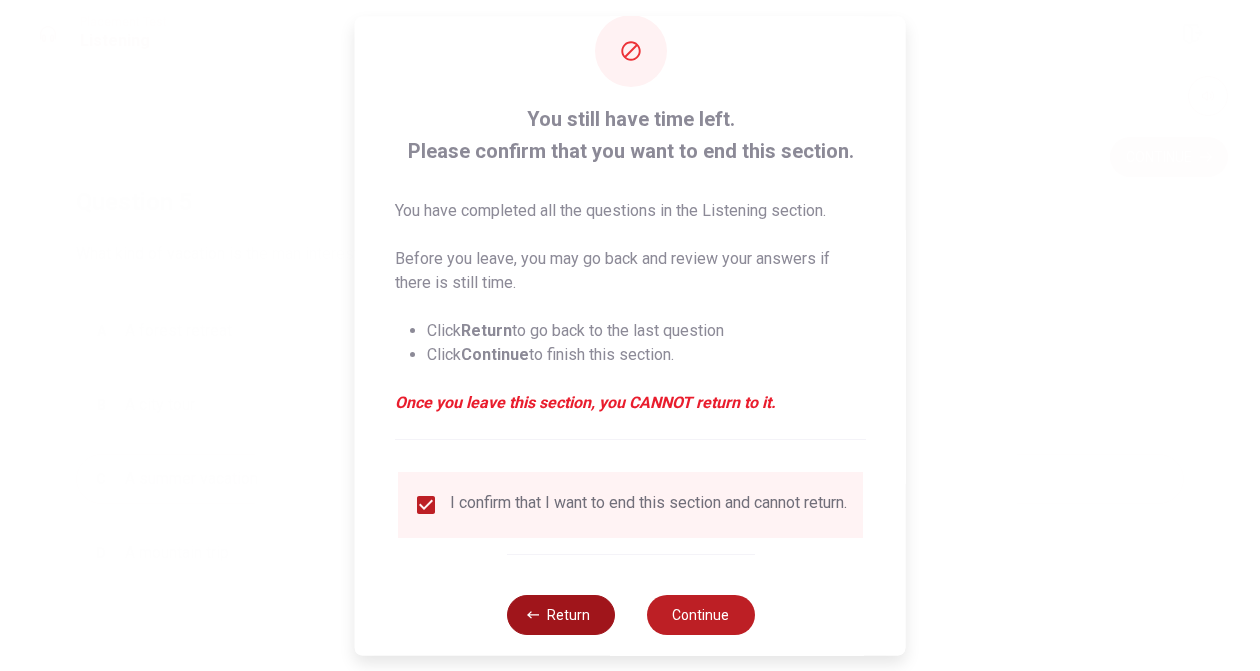 click 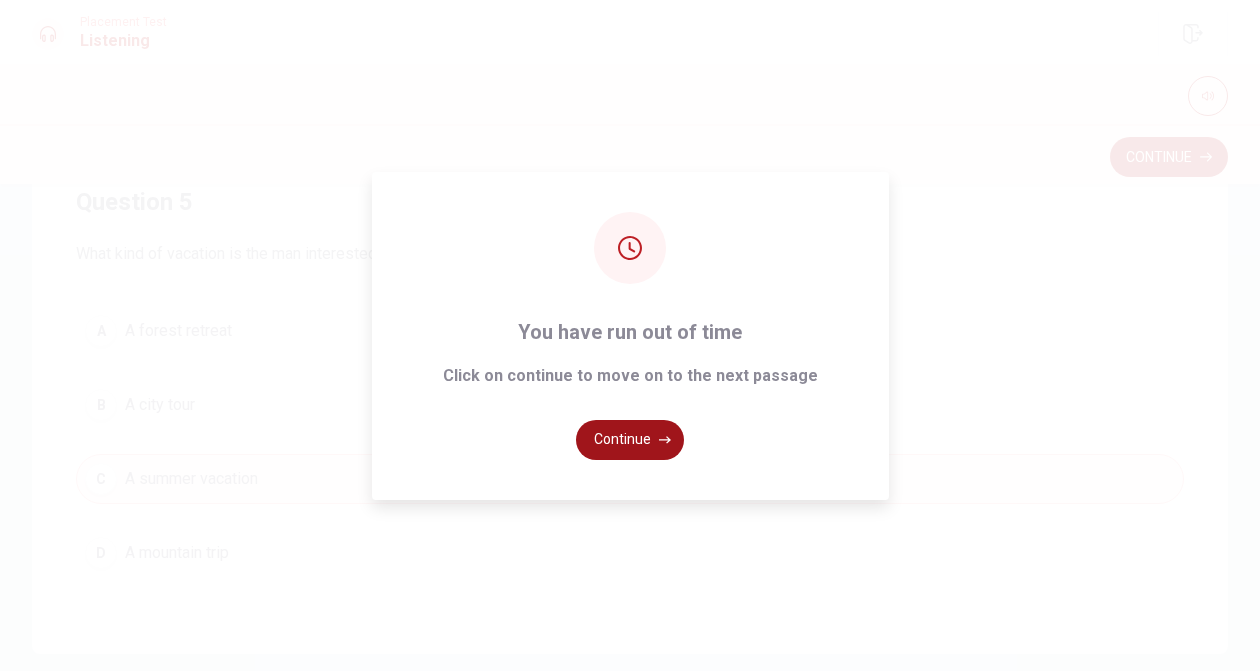 click on "Continue" at bounding box center (630, 440) 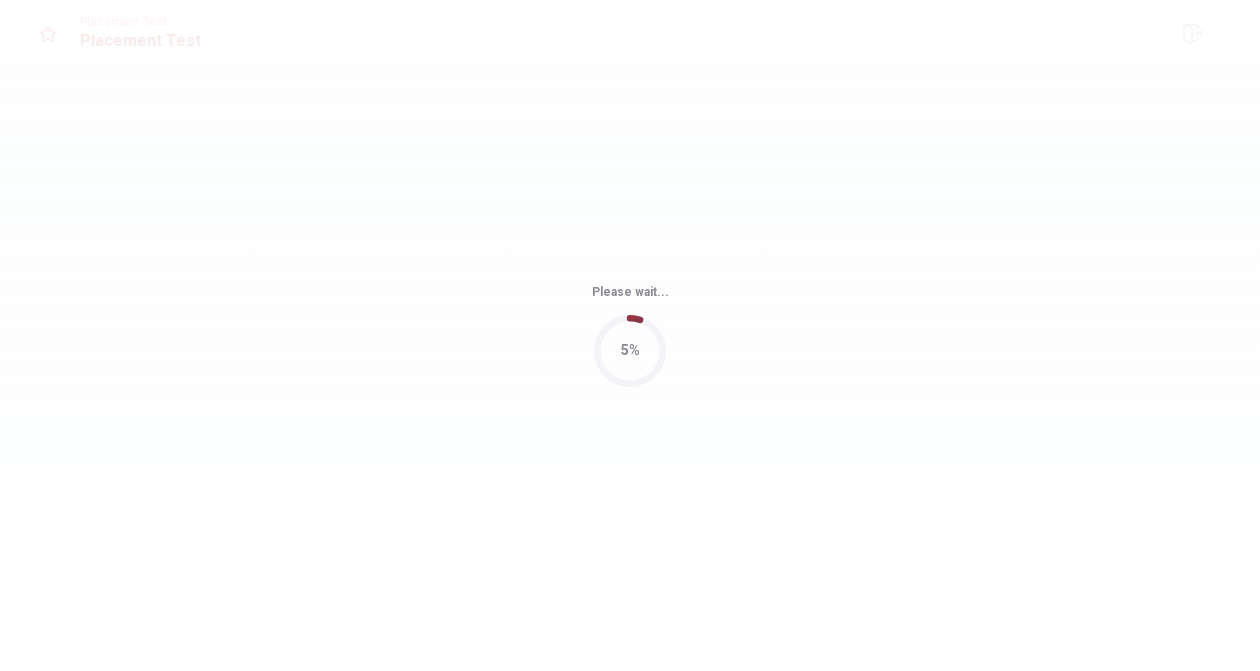 scroll, scrollTop: 0, scrollLeft: 0, axis: both 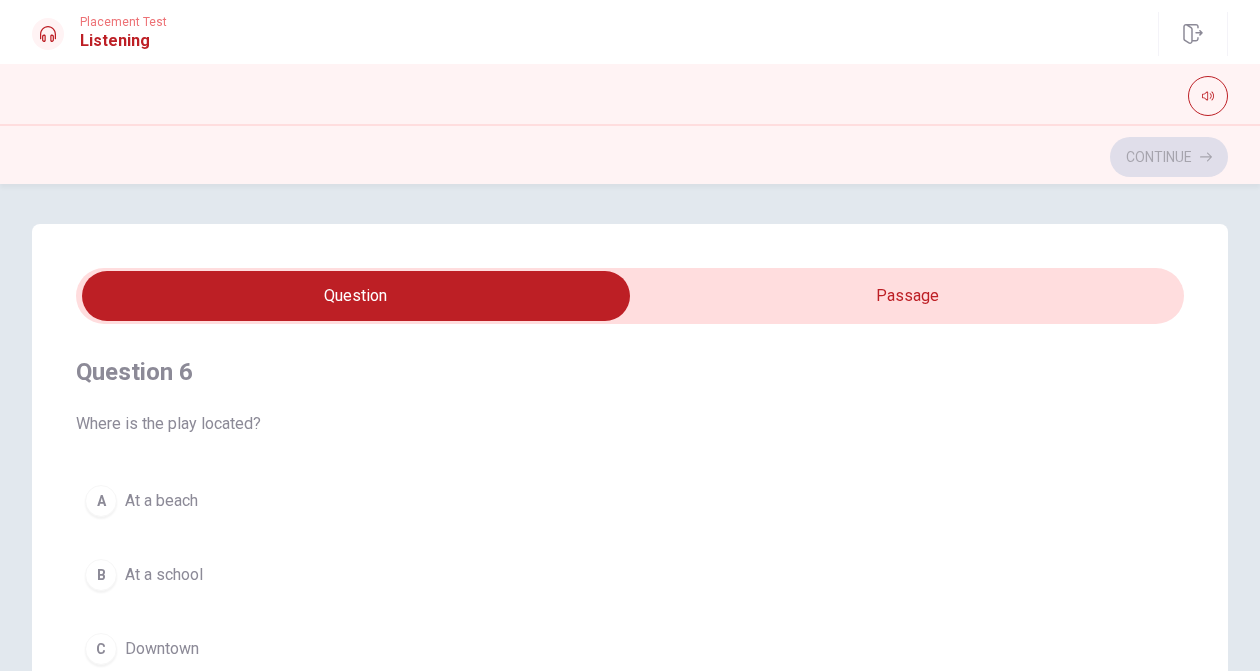 click on "C" at bounding box center (101, 649) 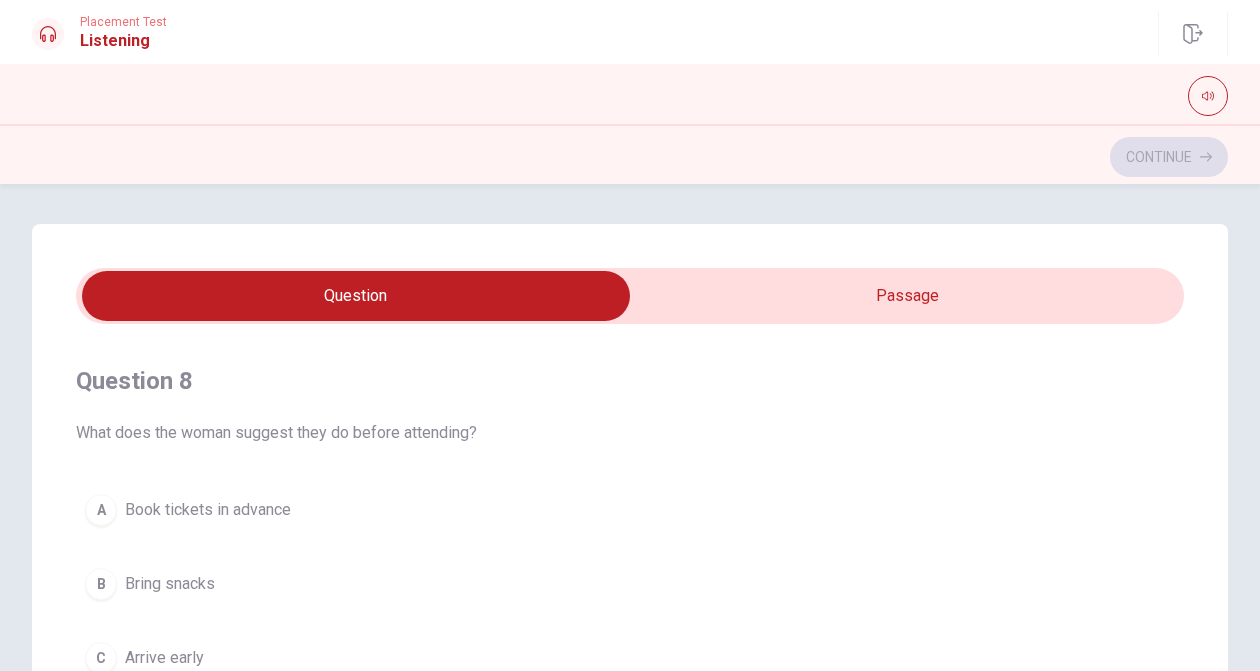 scroll, scrollTop: 917, scrollLeft: 0, axis: vertical 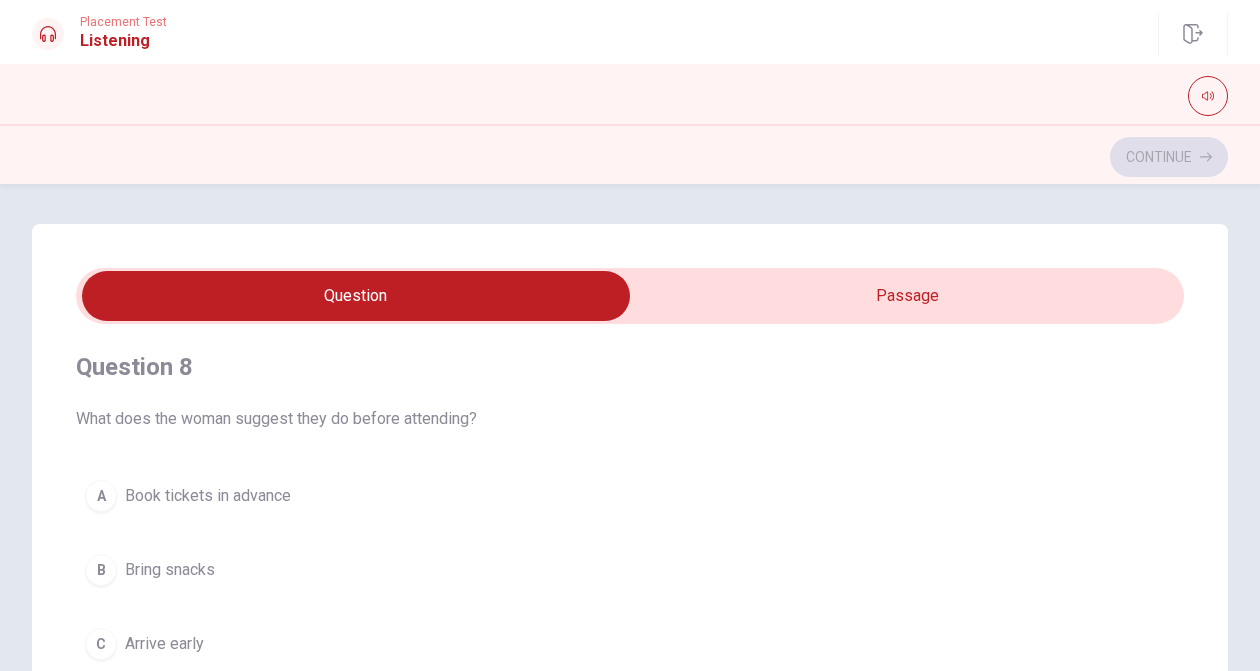 click on "Book tickets in advance" at bounding box center [208, 496] 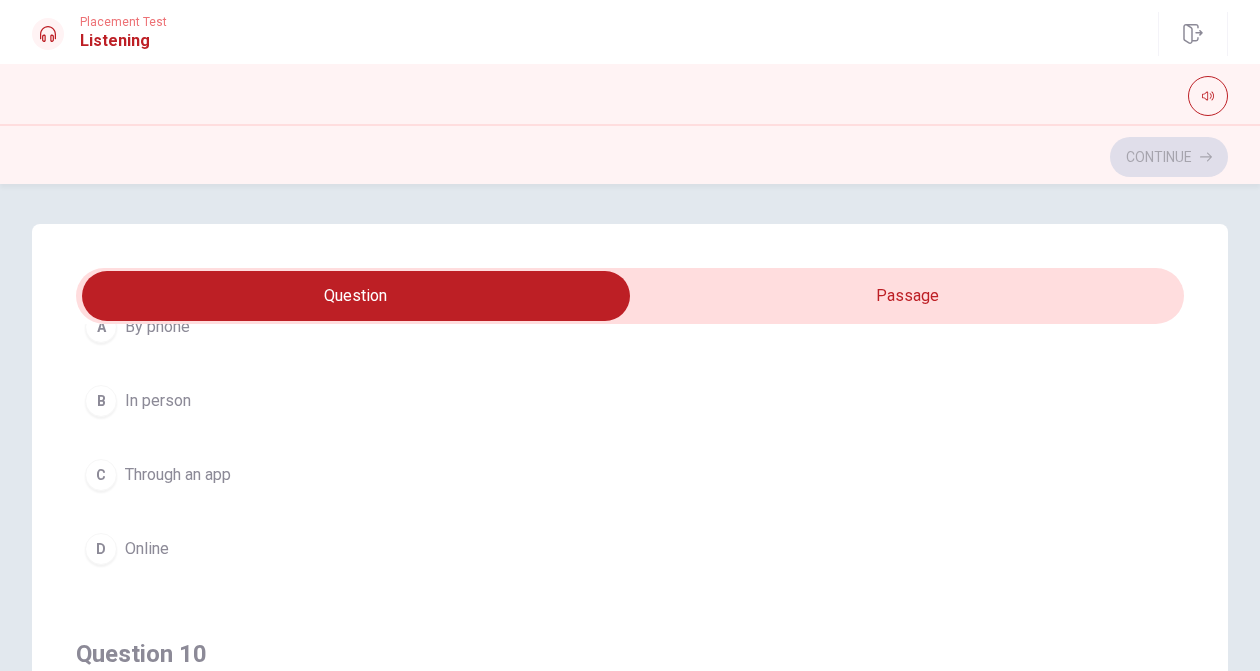 scroll, scrollTop: 1620, scrollLeft: 0, axis: vertical 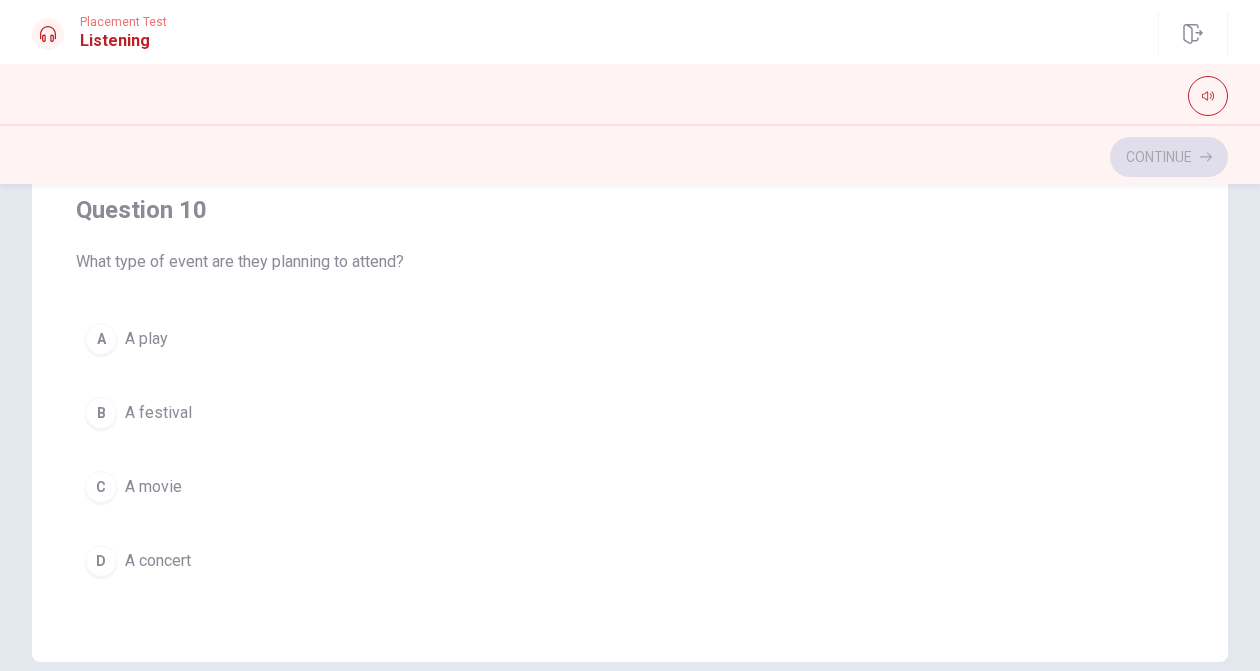 click on "A A play" at bounding box center (630, 339) 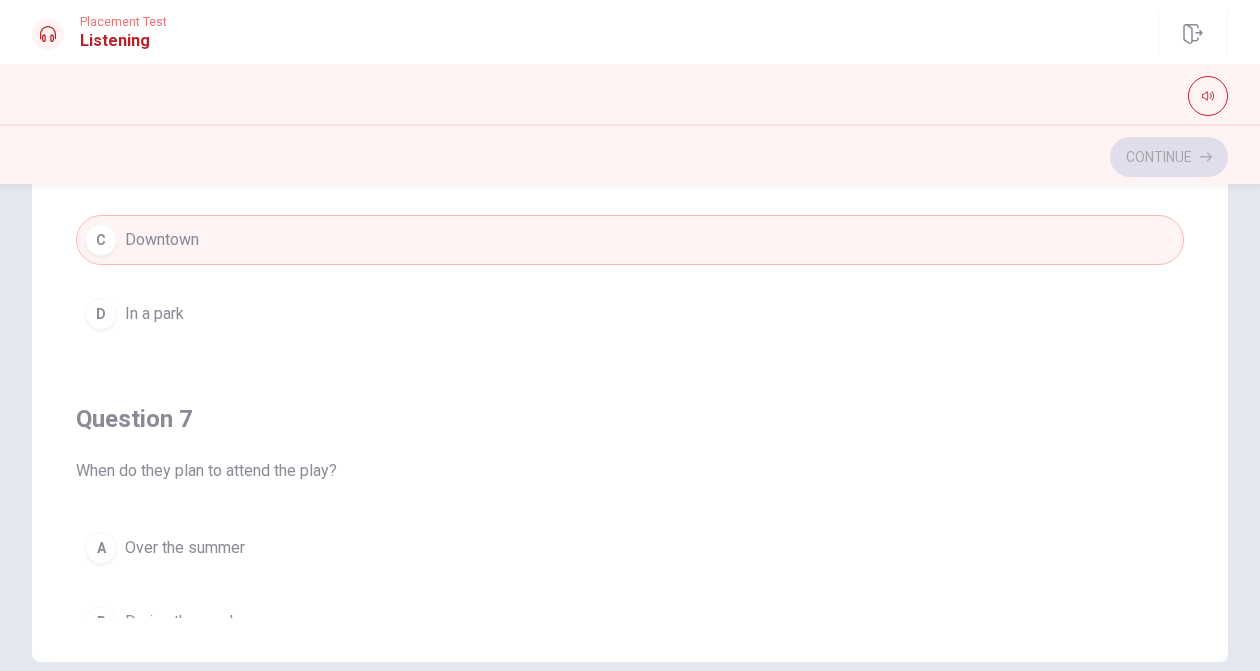 scroll, scrollTop: 0, scrollLeft: 0, axis: both 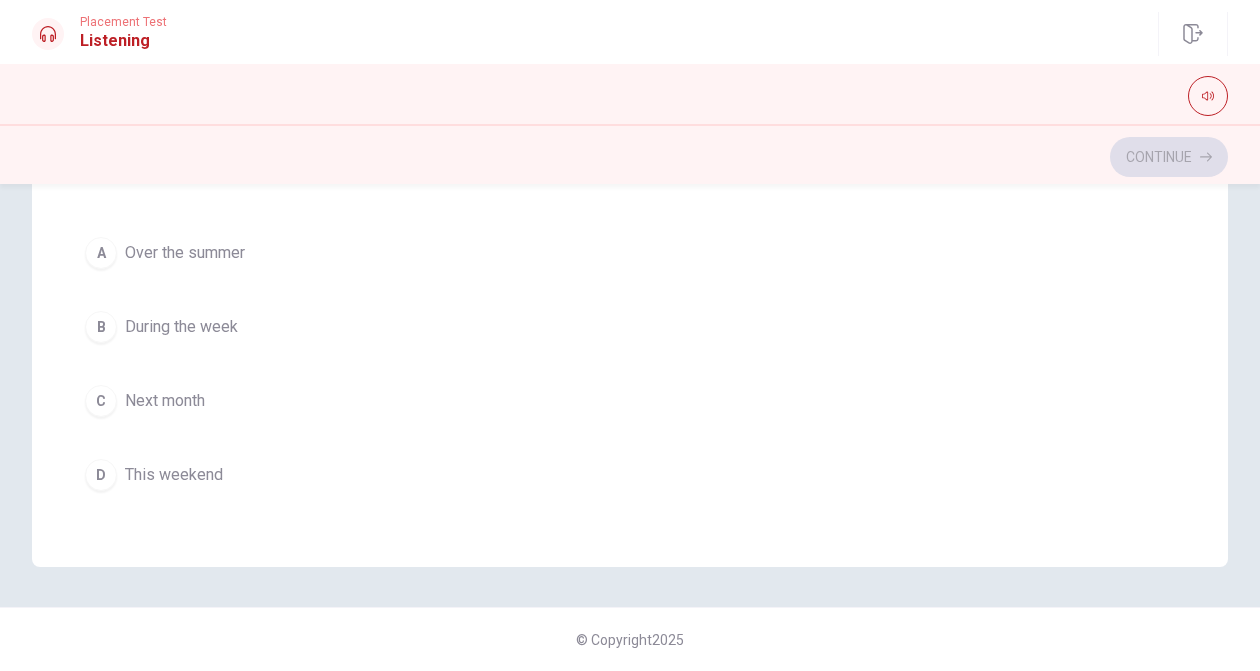 click on "D This weekend" at bounding box center [630, 475] 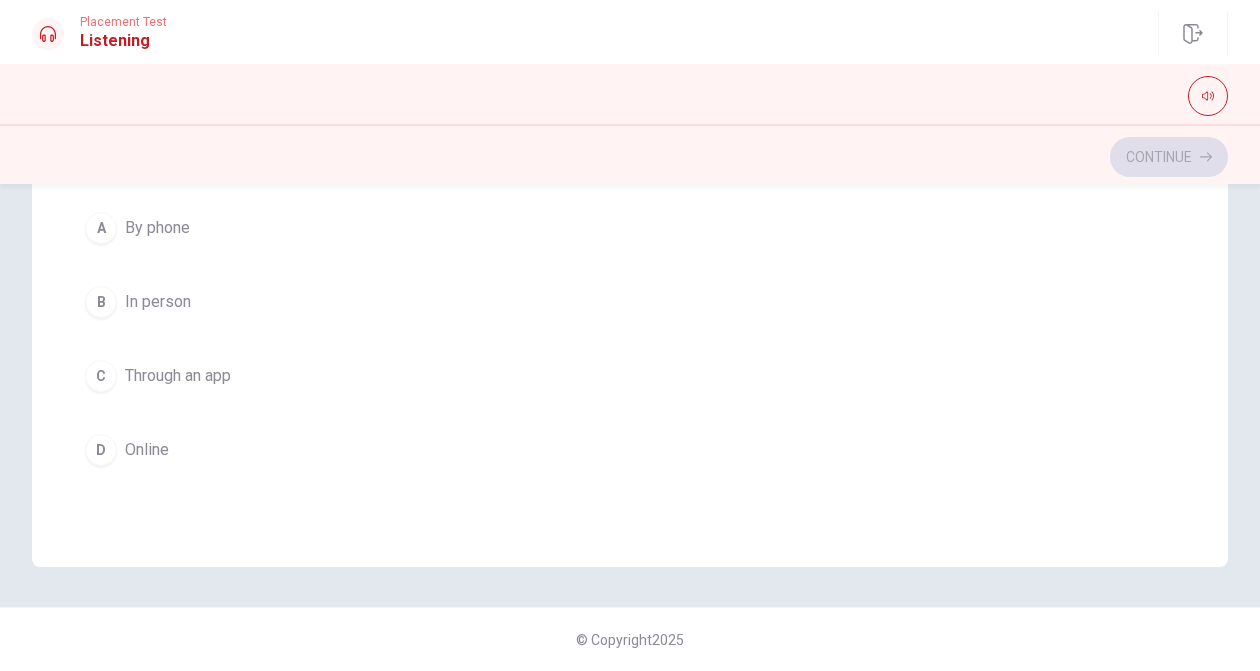 scroll, scrollTop: 1185, scrollLeft: 0, axis: vertical 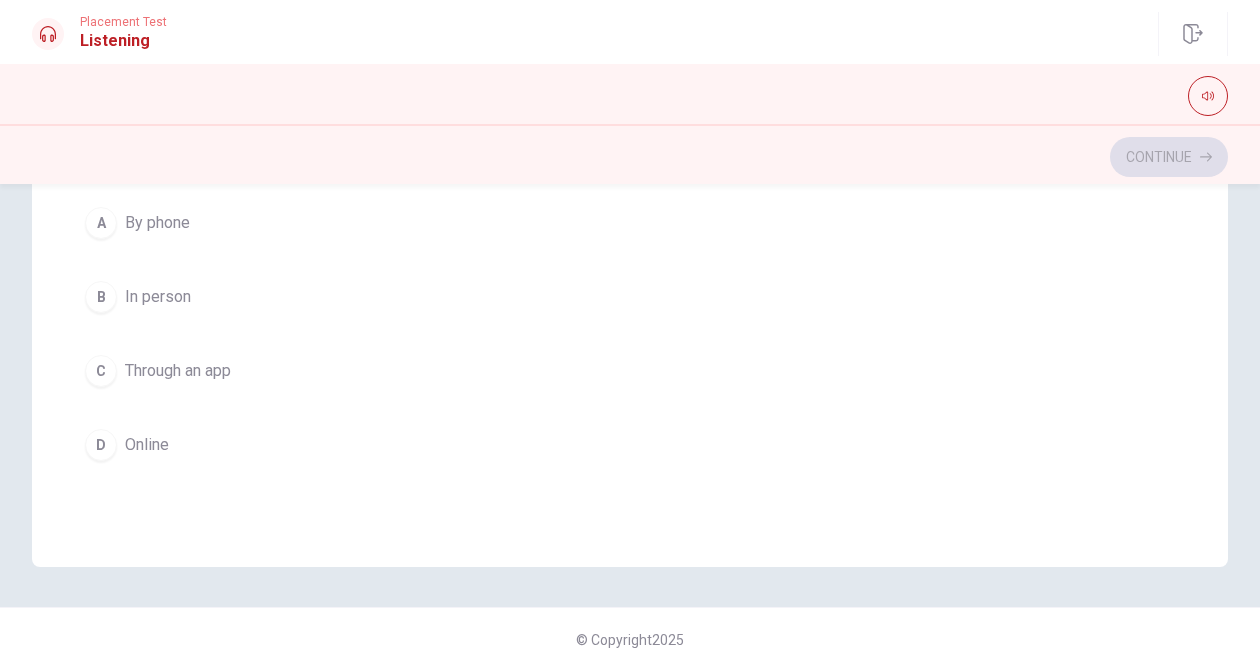 click on "D Online" at bounding box center (630, 445) 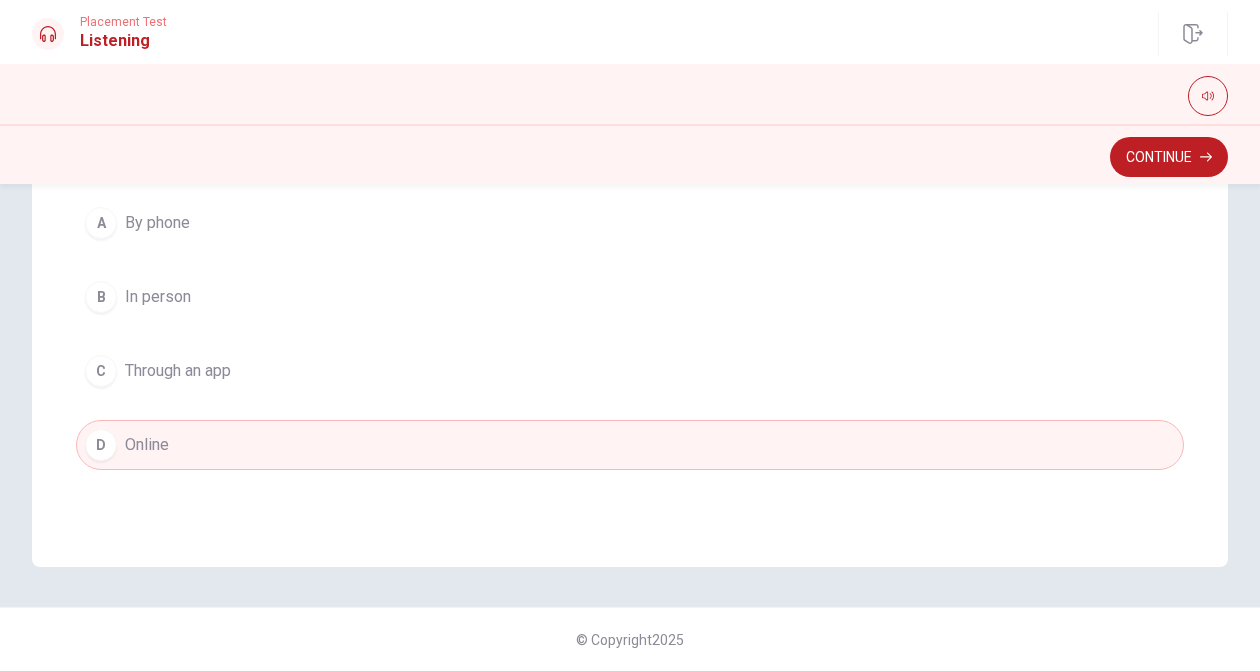 click on "D Online" at bounding box center [630, 445] 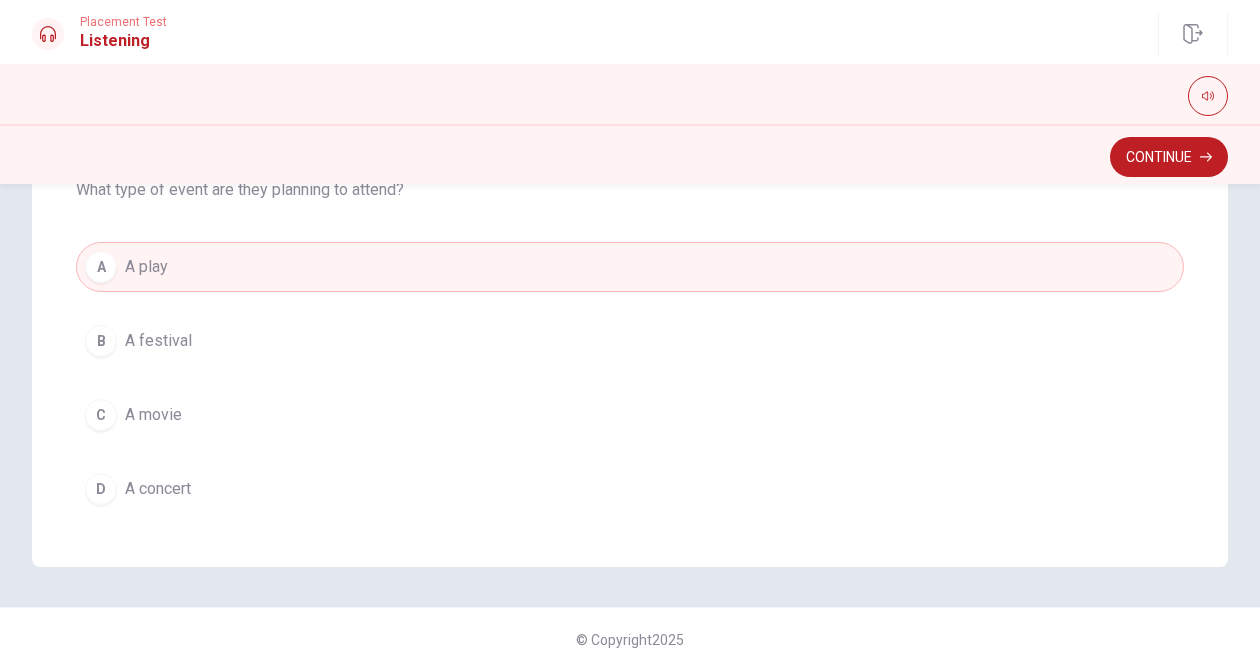 scroll, scrollTop: 1620, scrollLeft: 0, axis: vertical 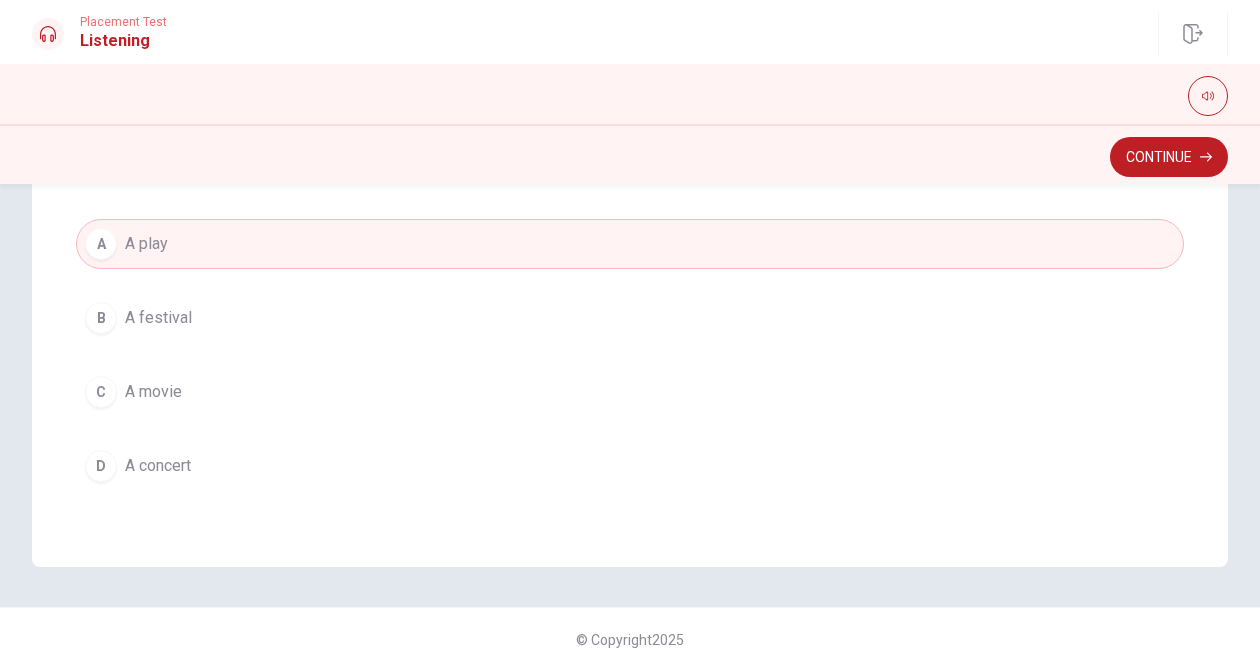 click on "A movie" at bounding box center [153, 392] 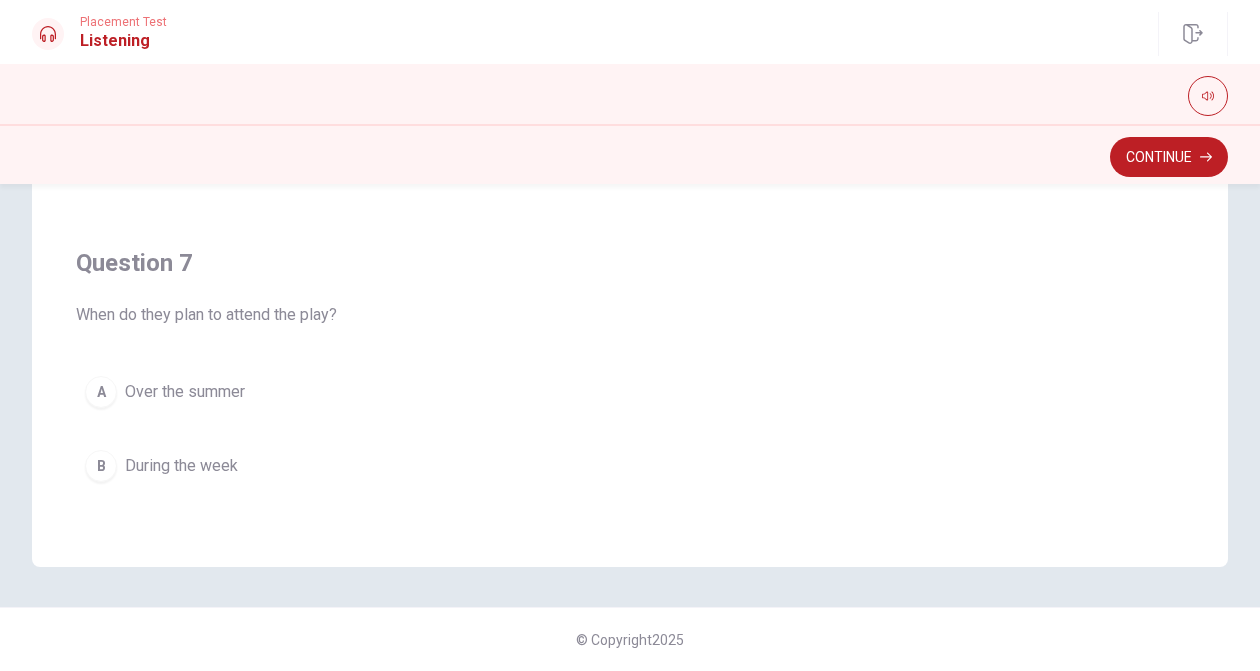 scroll, scrollTop: 0, scrollLeft: 0, axis: both 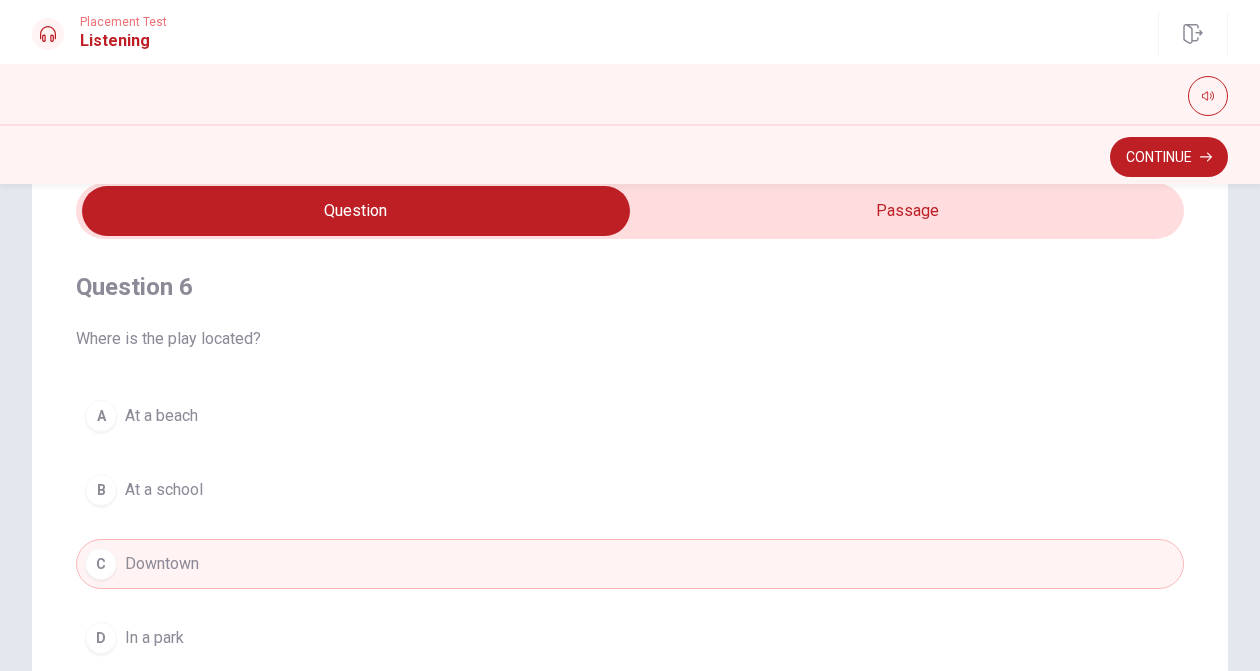 type on "62" 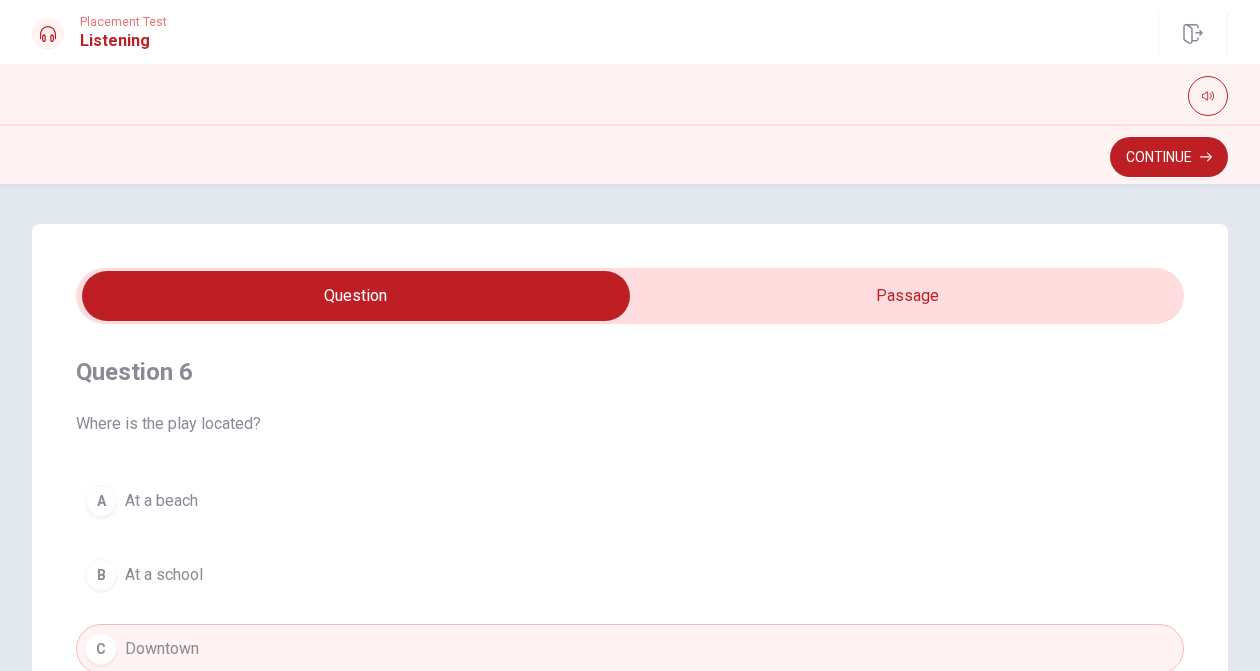 click at bounding box center [356, 296] 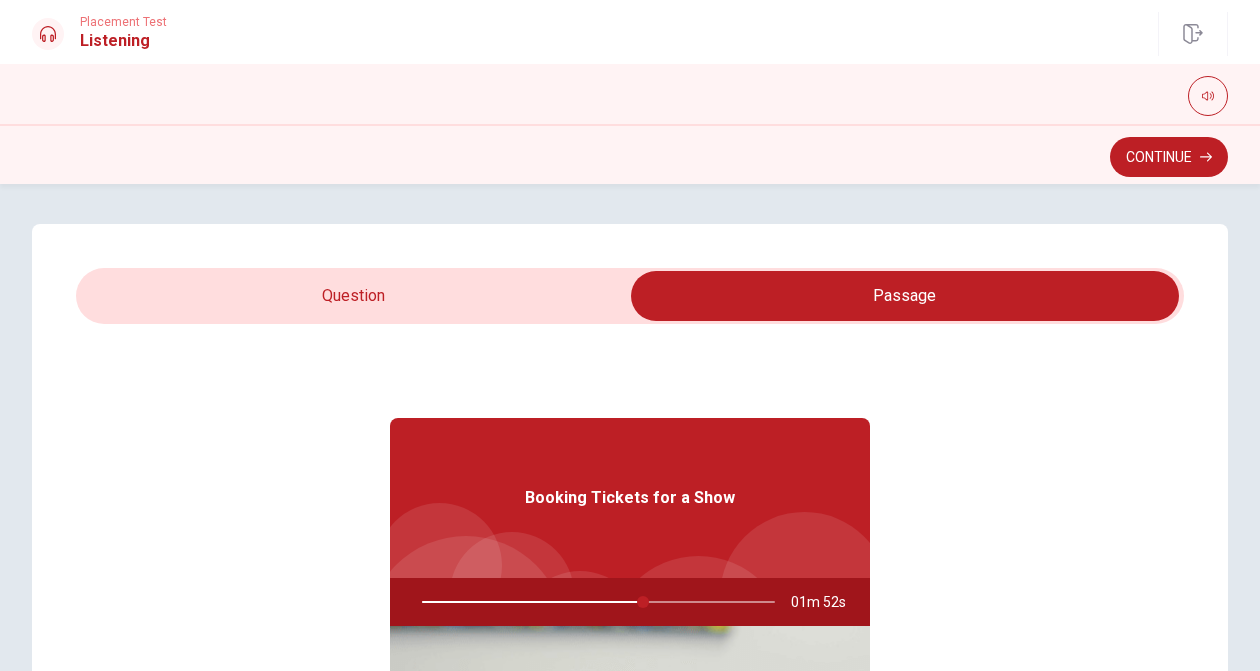 type on "63" 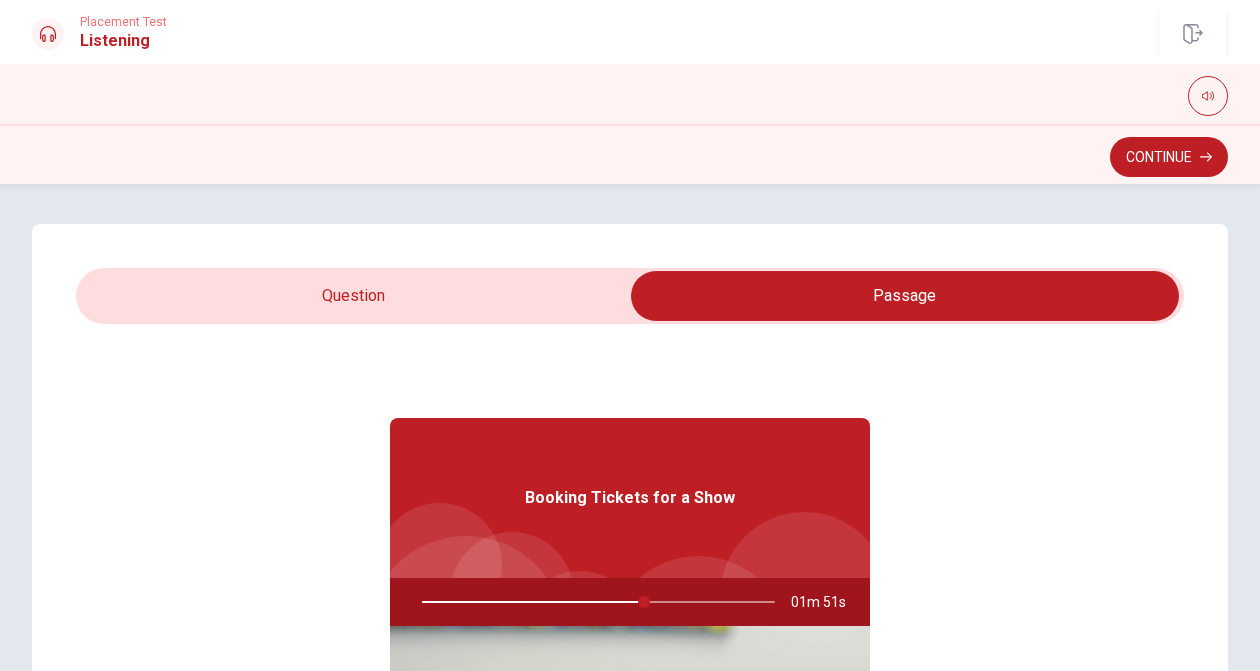 click at bounding box center [905, 296] 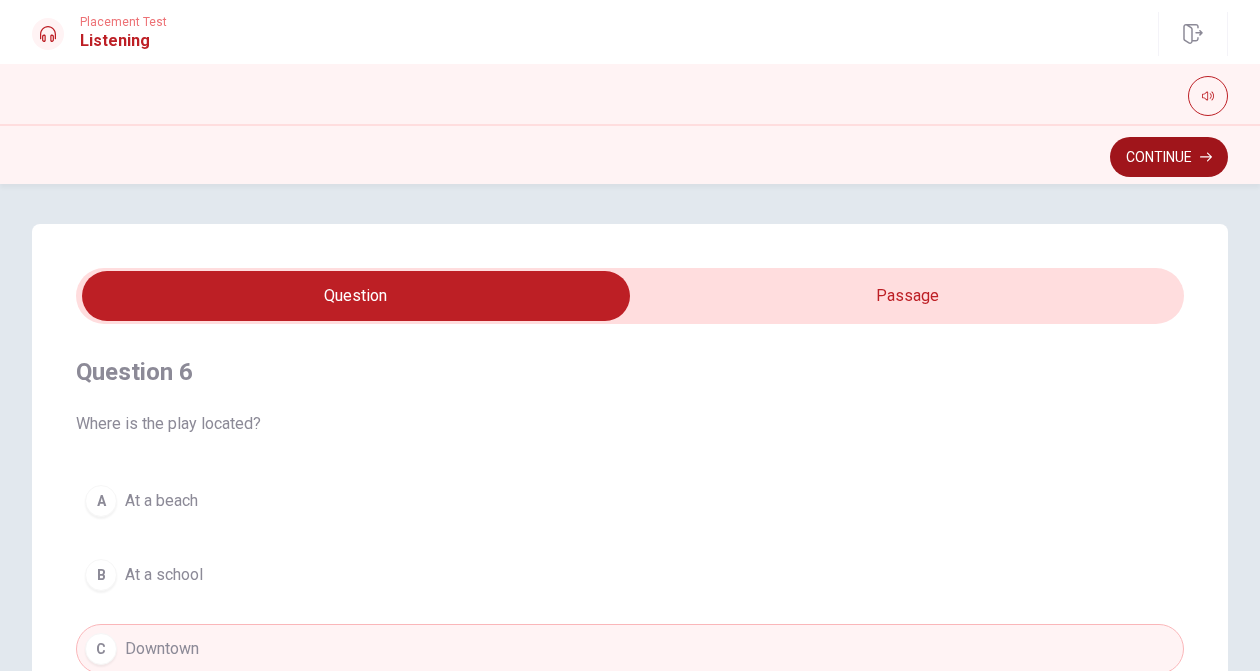 click on "Continue" at bounding box center (1169, 157) 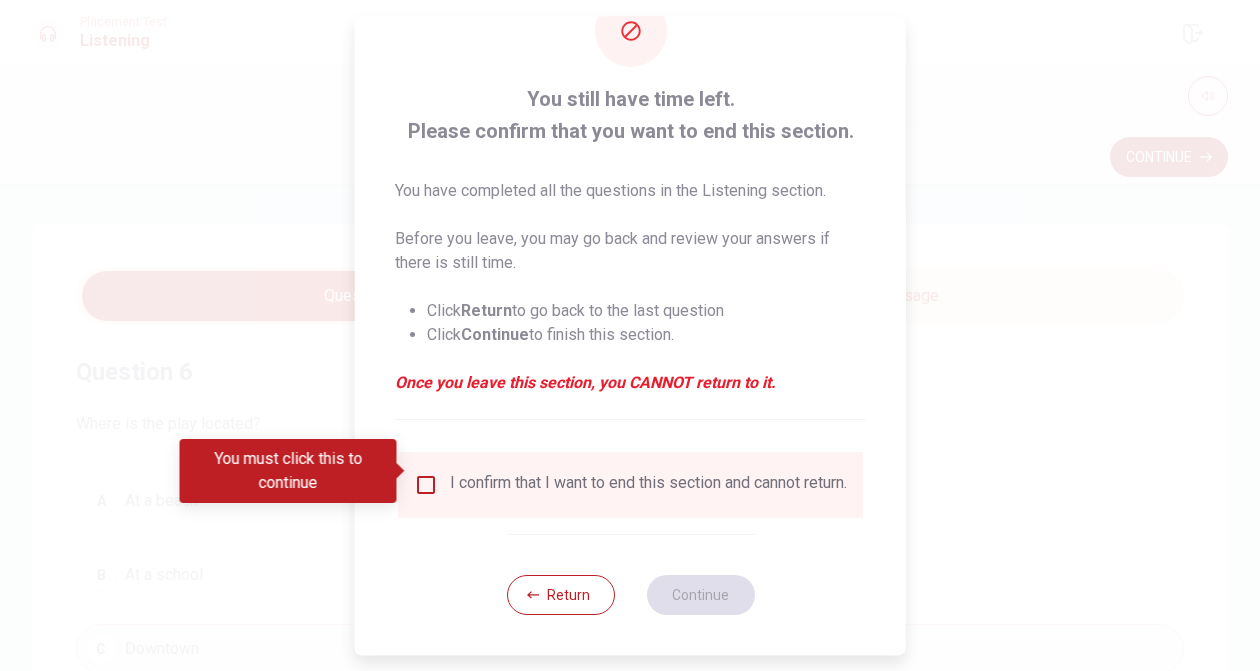 scroll, scrollTop: 75, scrollLeft: 0, axis: vertical 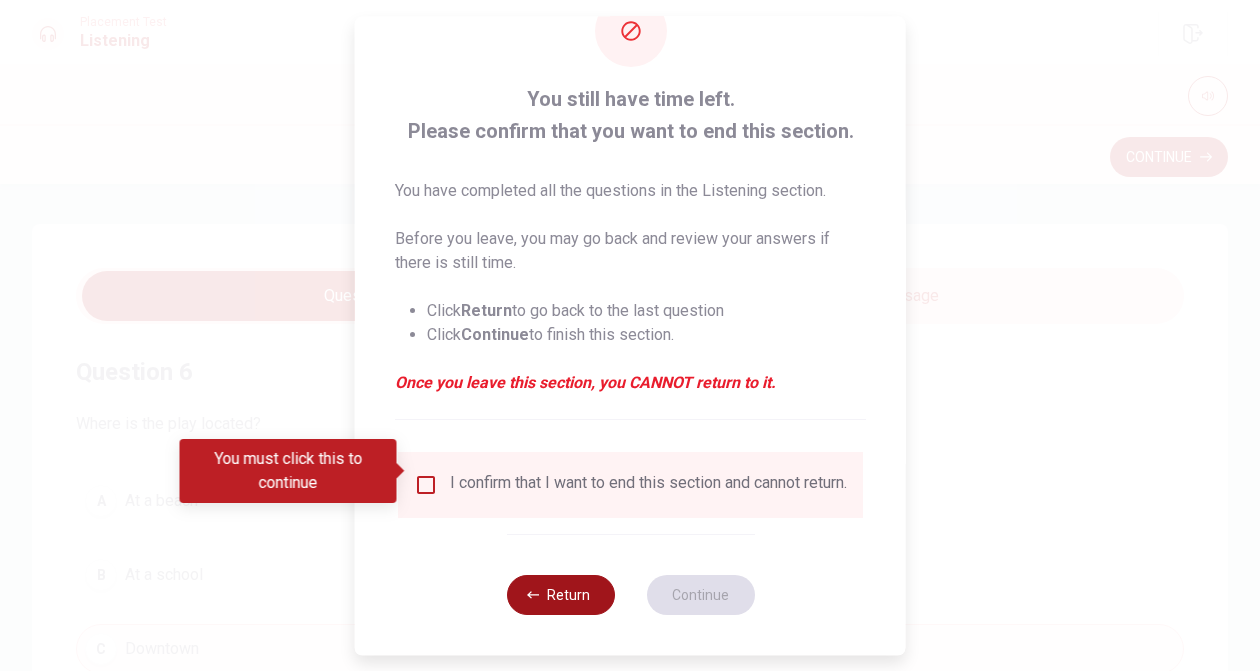 click on "Return" at bounding box center (560, 595) 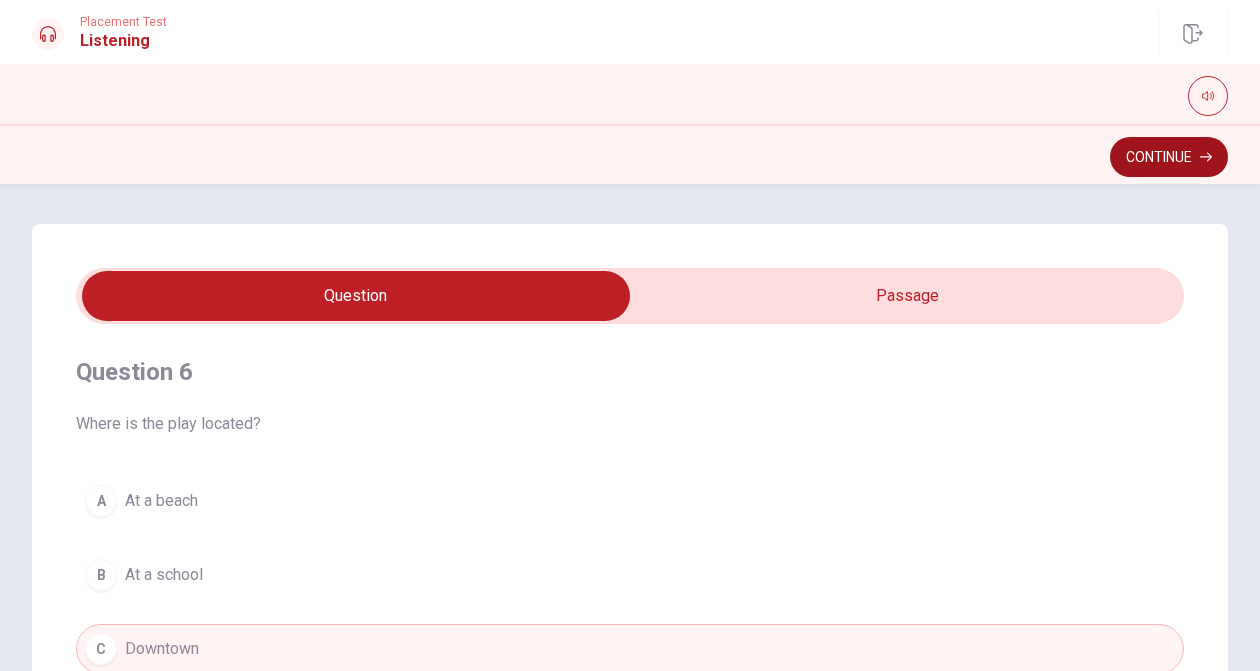 click on "Continue" at bounding box center (1169, 157) 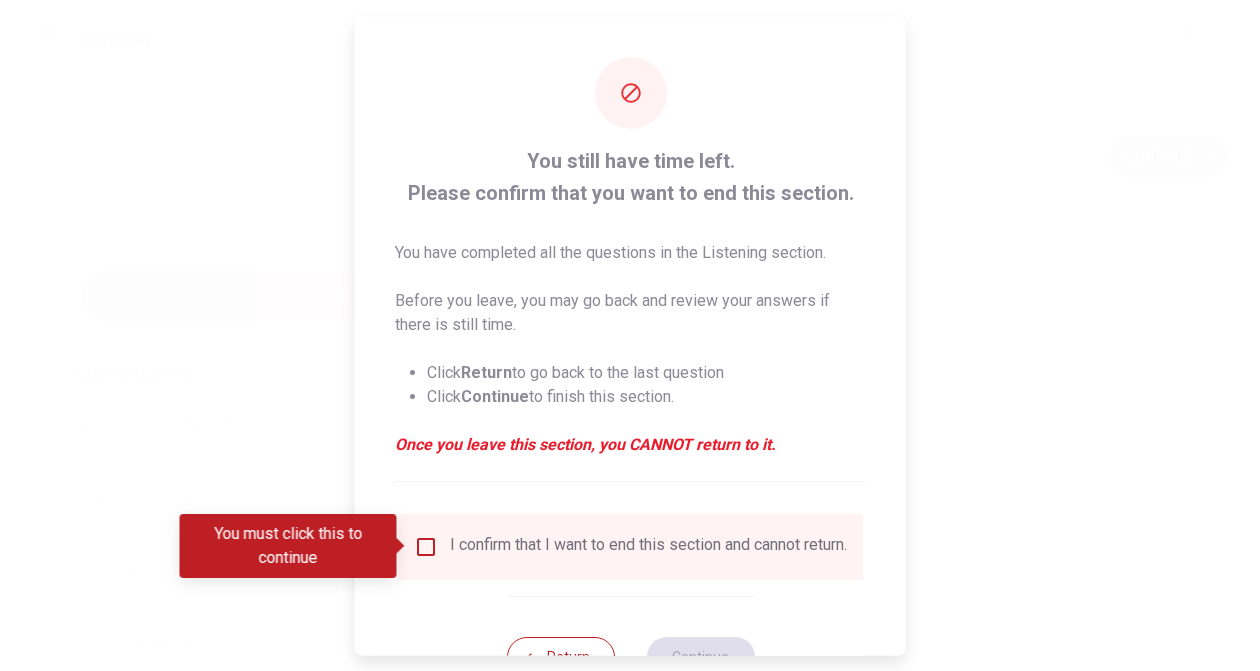 click at bounding box center [426, 546] 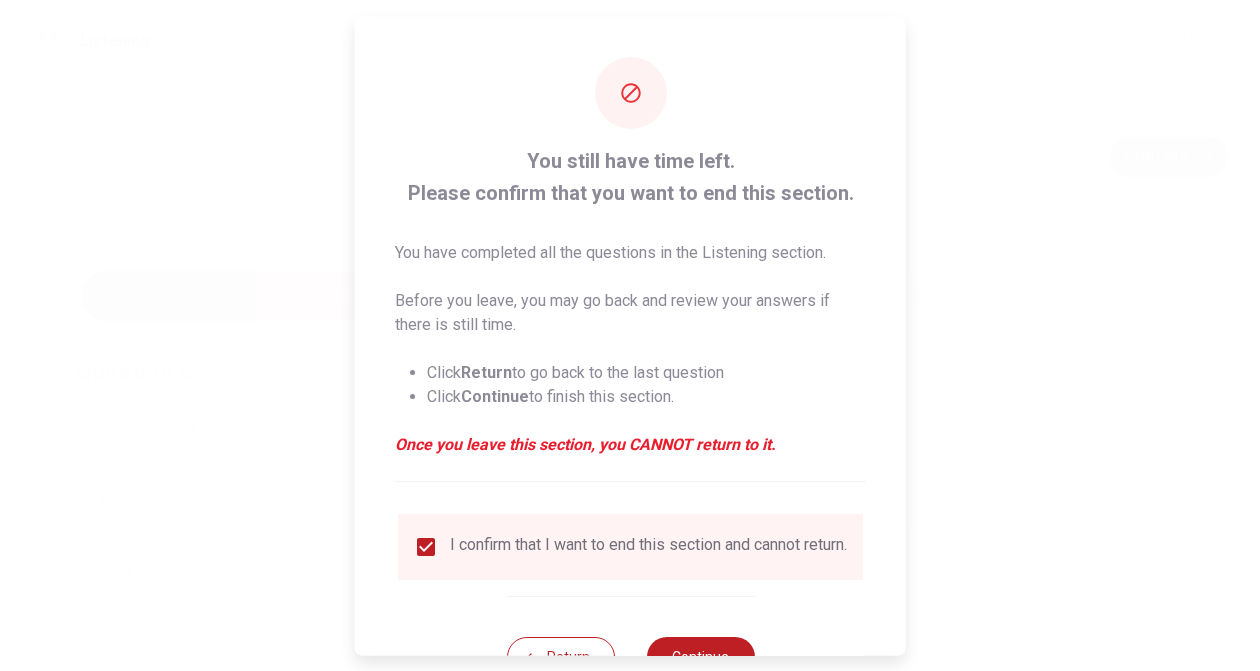 scroll, scrollTop: 75, scrollLeft: 0, axis: vertical 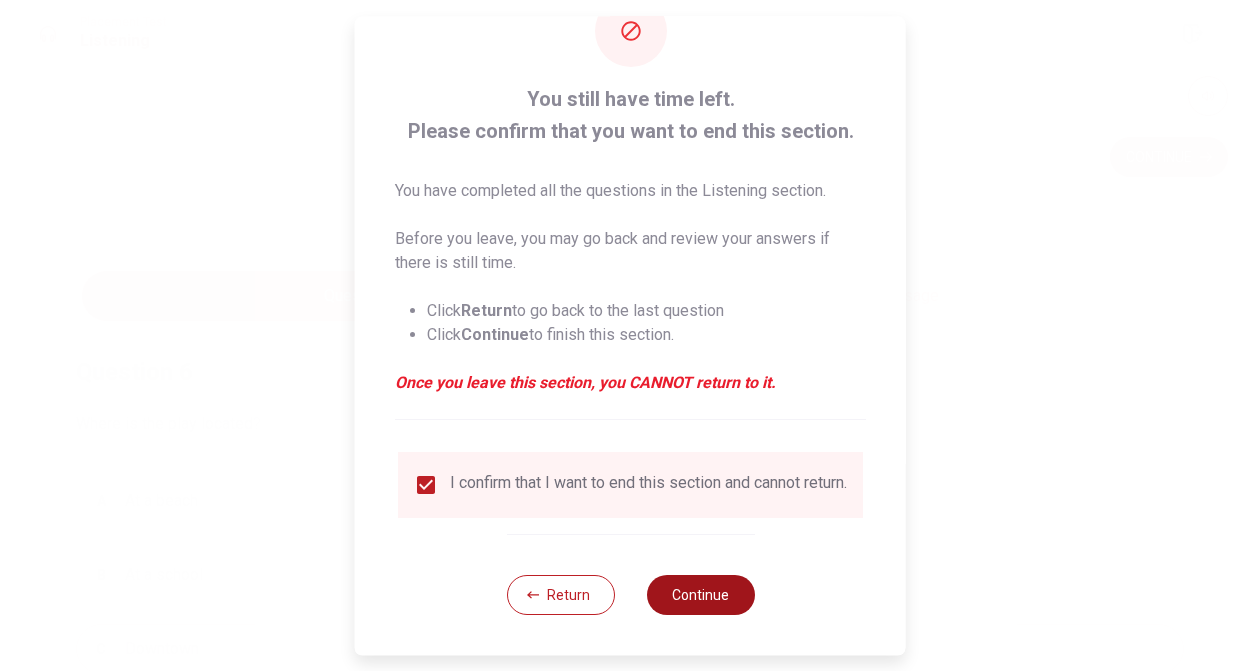 click on "Continue" at bounding box center [700, 595] 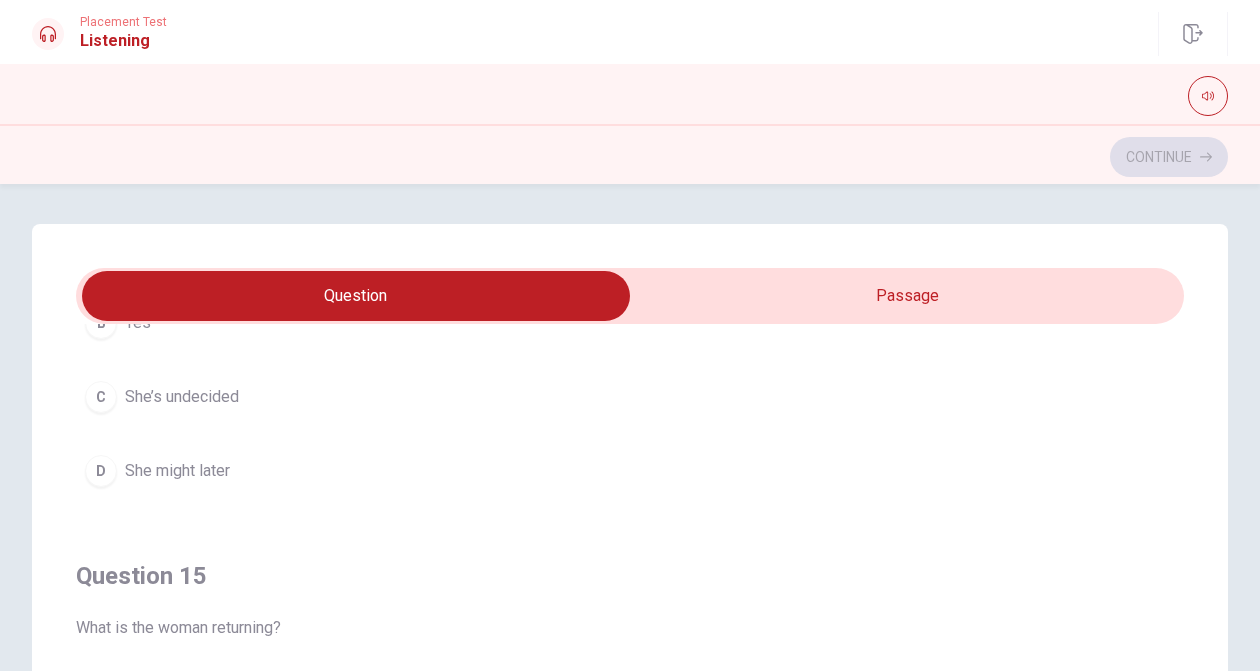 scroll, scrollTop: 1620, scrollLeft: 0, axis: vertical 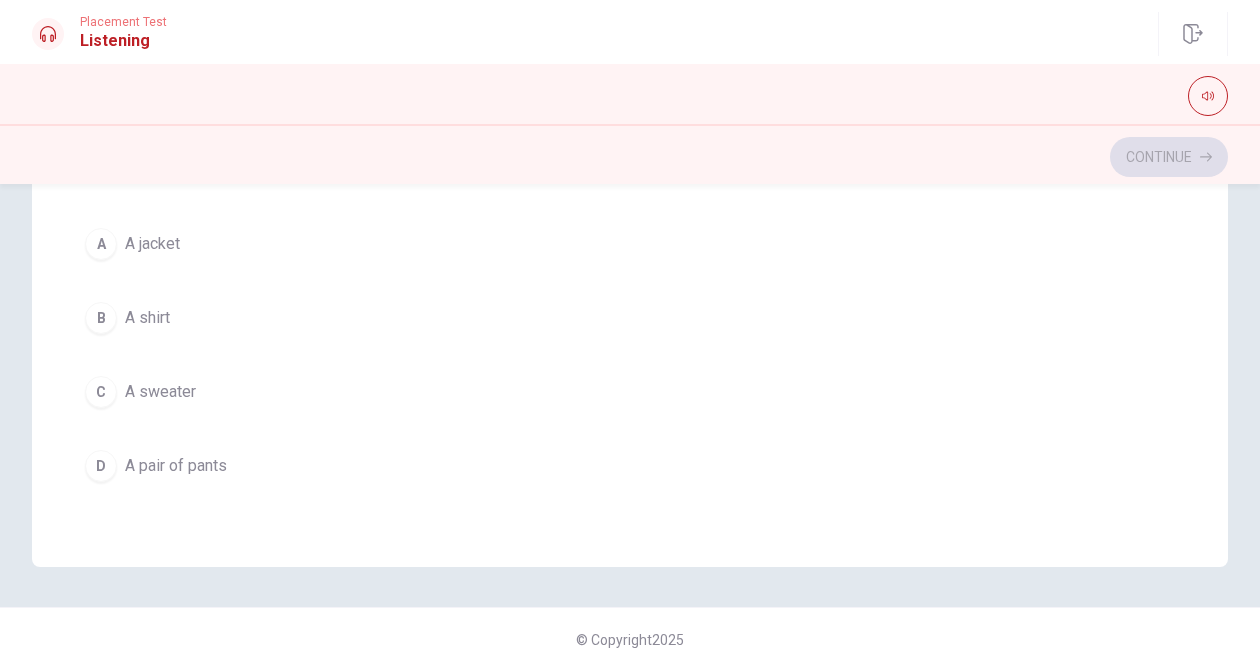 click on "Question 11 What does the man ask for? A Her ID B A credit card C The receipt D The sweater tag Question 12 What does the woman want in return? A A replacement B A gift card C A refund D Store credit Question 13 Why is she returning it? A It’s the wrong color B It has a stain C It doesn’t fit D She changed her mind Question 14 Does the woman want to look for something else? A No B Yes C She’s undecided D She might later Question 15 What is the woman returning? A A jacket B A shirt C A sweater D A pair of pants Returning an Item 04m 12s © Copyright 2025" at bounding box center [630, 427] 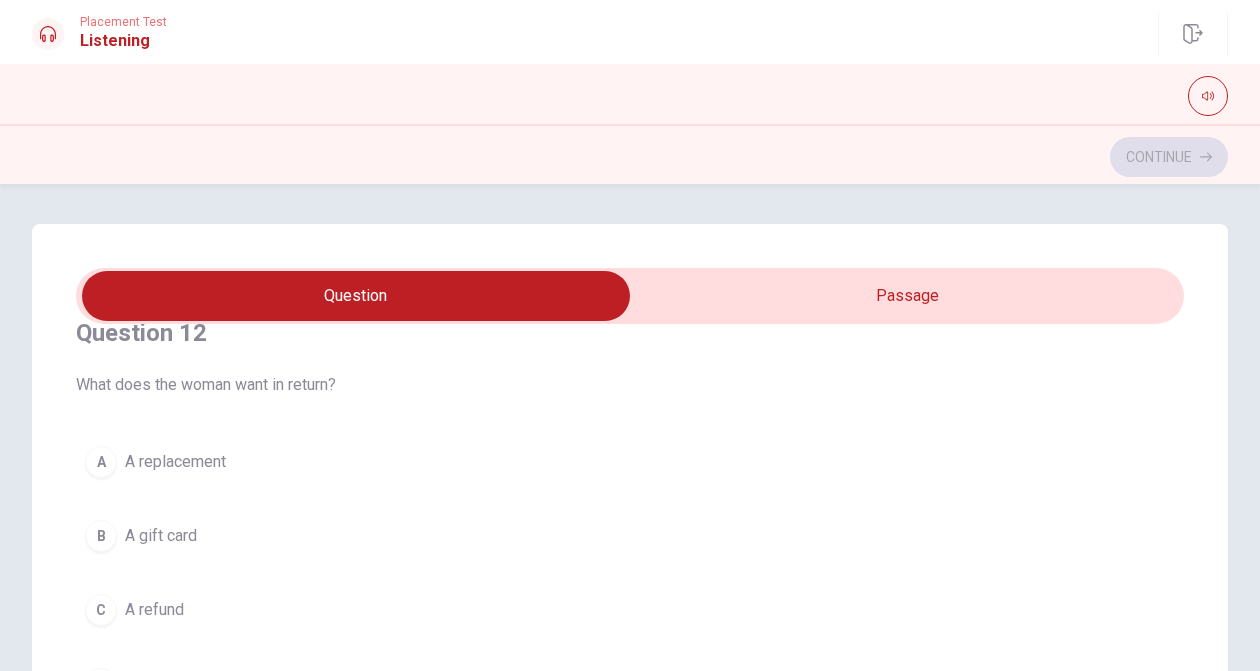 scroll, scrollTop: 503, scrollLeft: 0, axis: vertical 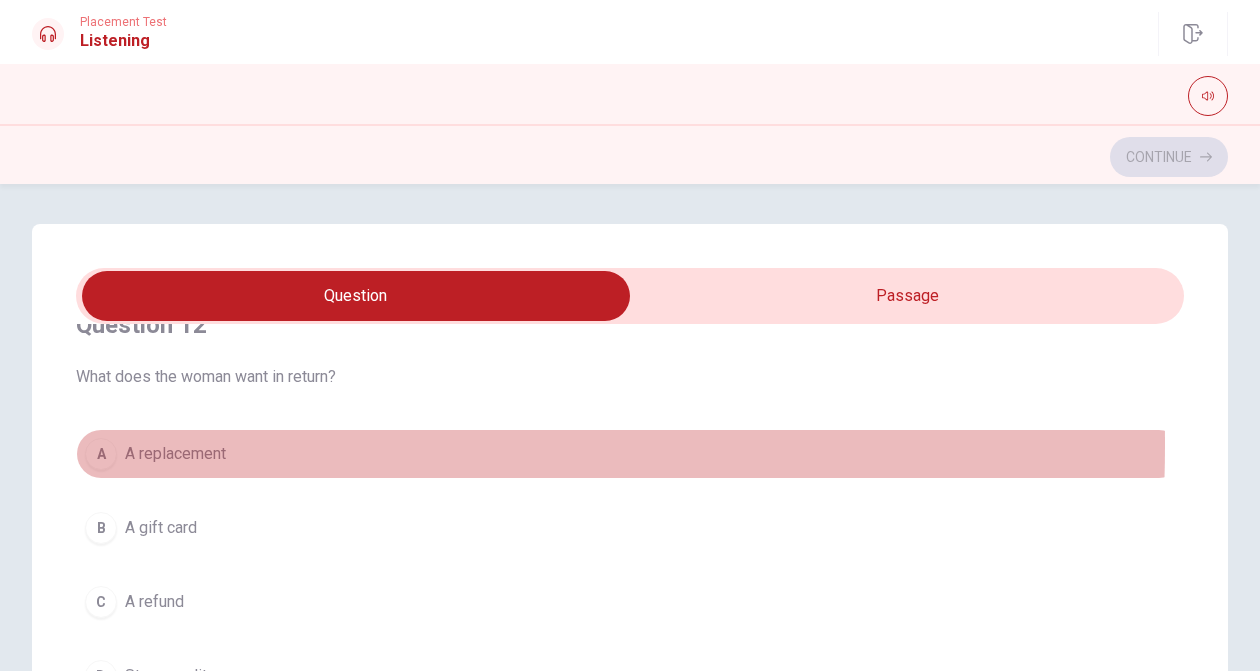 click on "A" at bounding box center [101, 454] 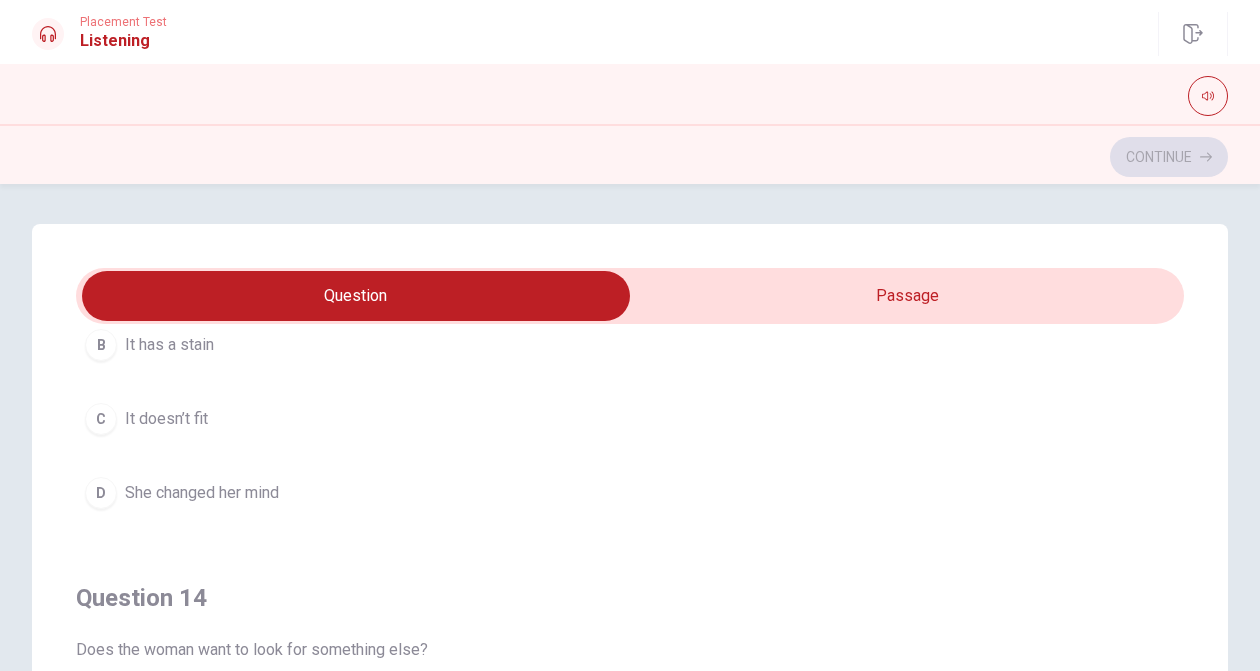 scroll, scrollTop: 1431, scrollLeft: 0, axis: vertical 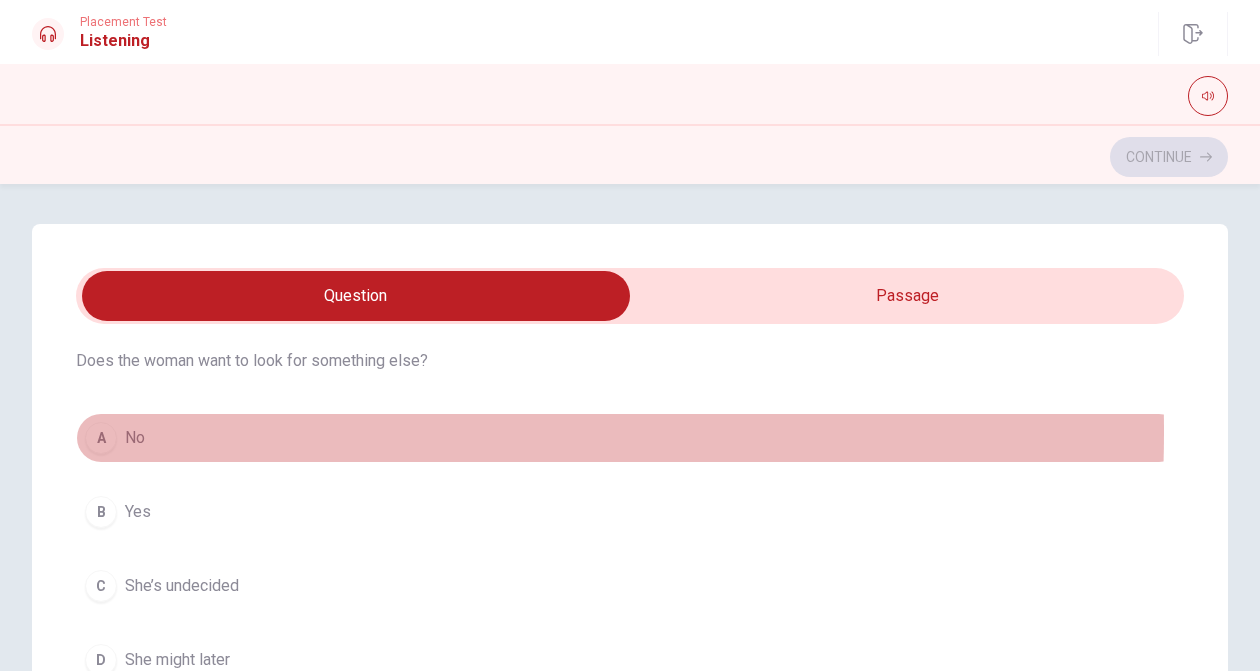 click on "A" at bounding box center [101, 438] 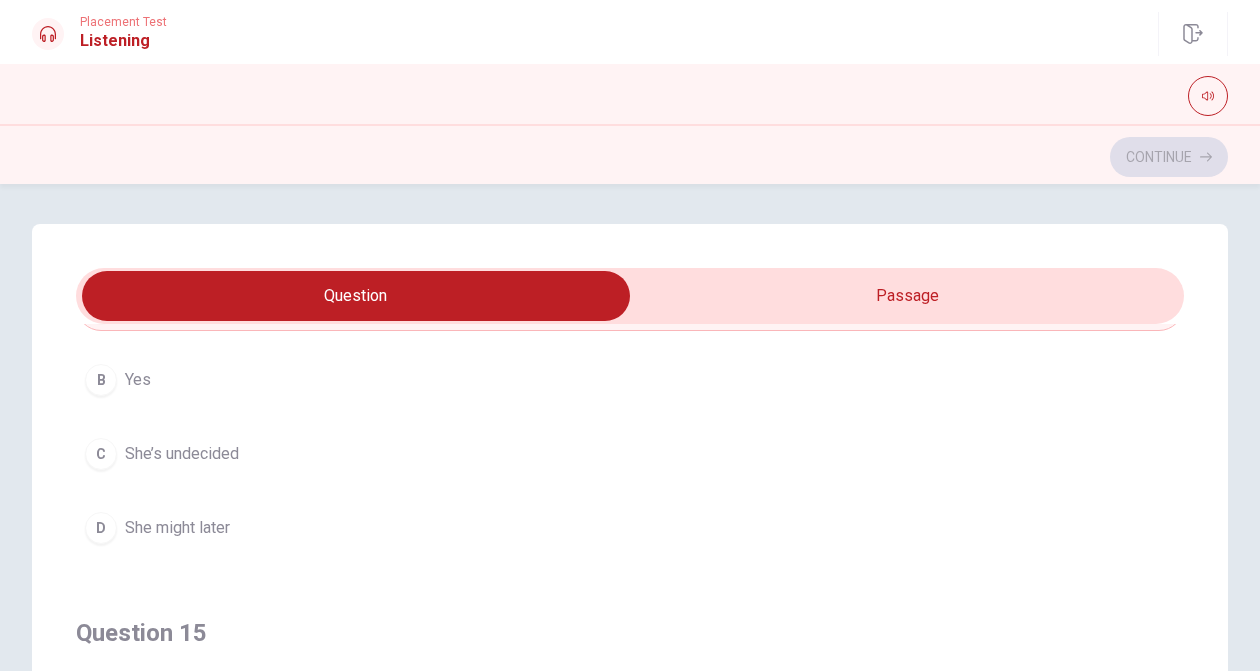 scroll, scrollTop: 1620, scrollLeft: 0, axis: vertical 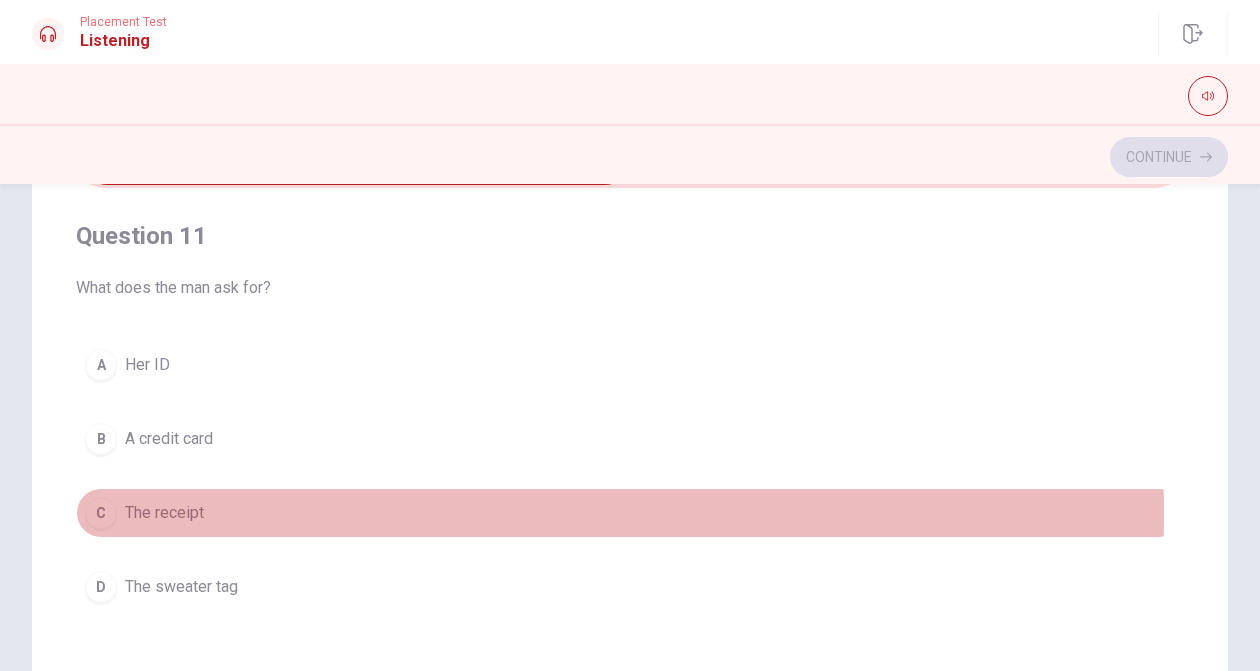 click on "C" at bounding box center (101, 513) 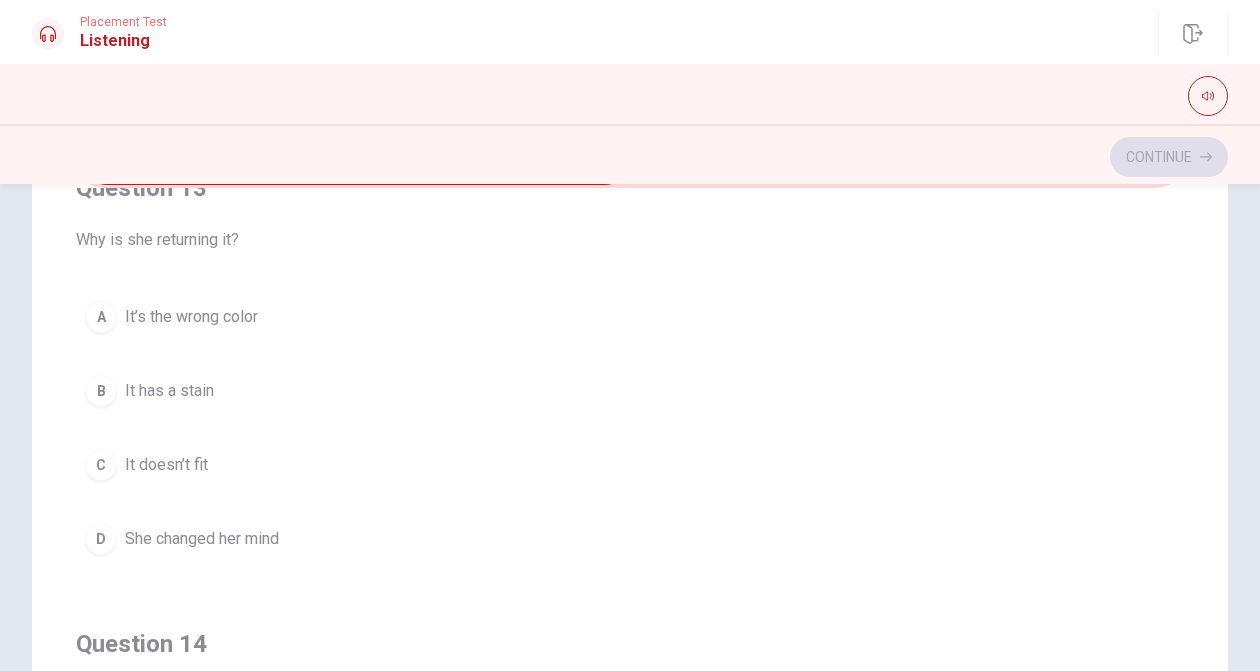 scroll, scrollTop: 960, scrollLeft: 0, axis: vertical 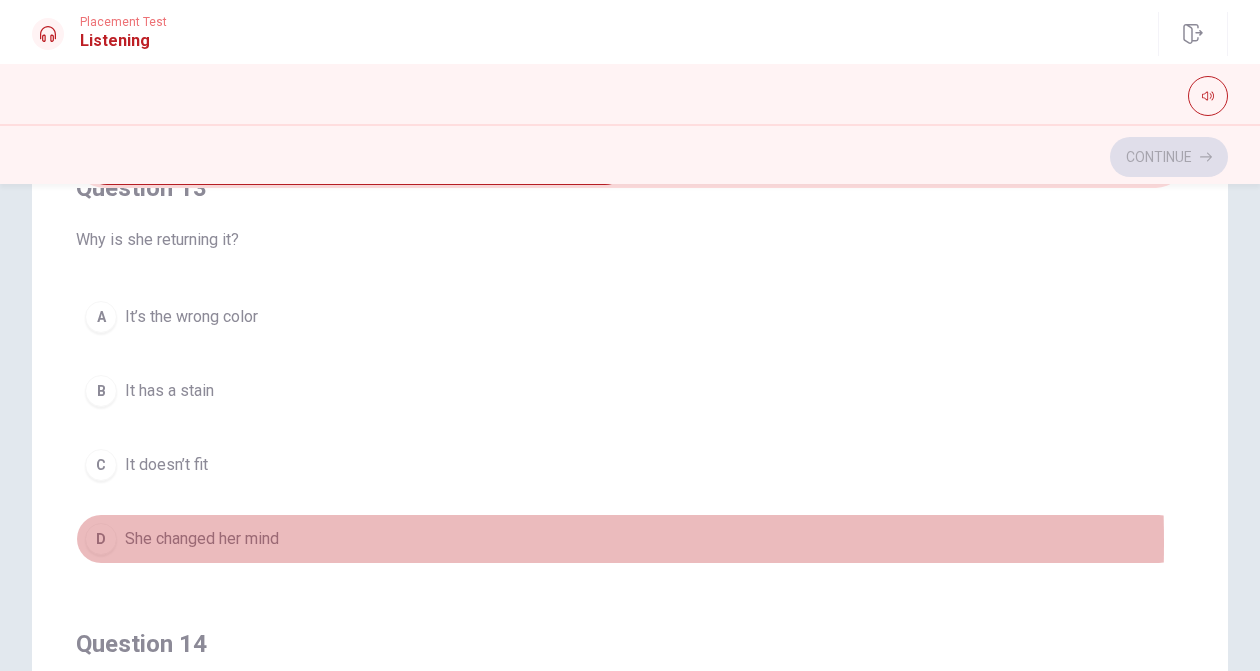 click on "D" at bounding box center [101, 539] 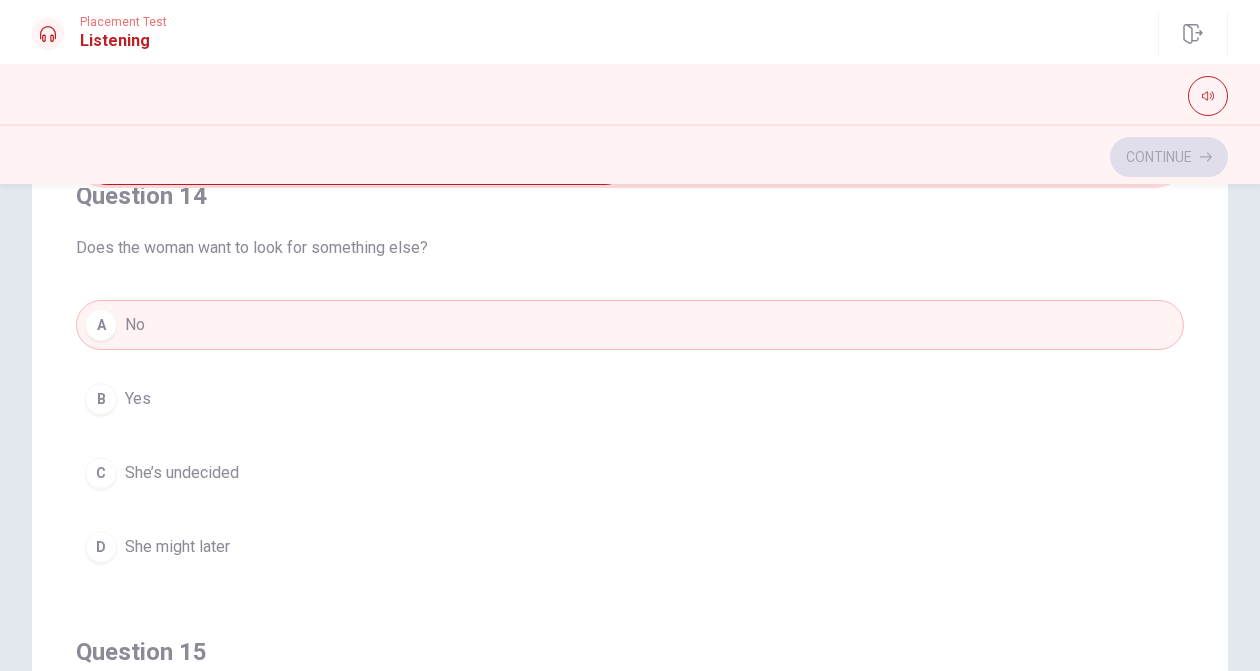 scroll, scrollTop: 1408, scrollLeft: 0, axis: vertical 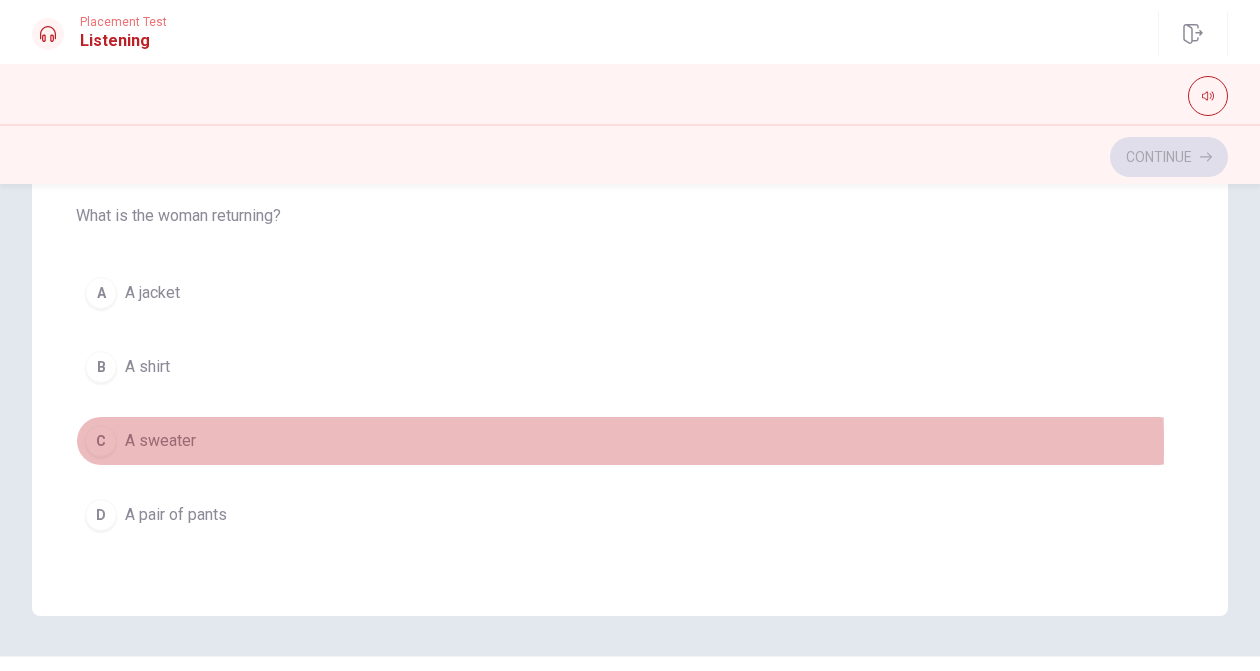click on "C" at bounding box center (101, 441) 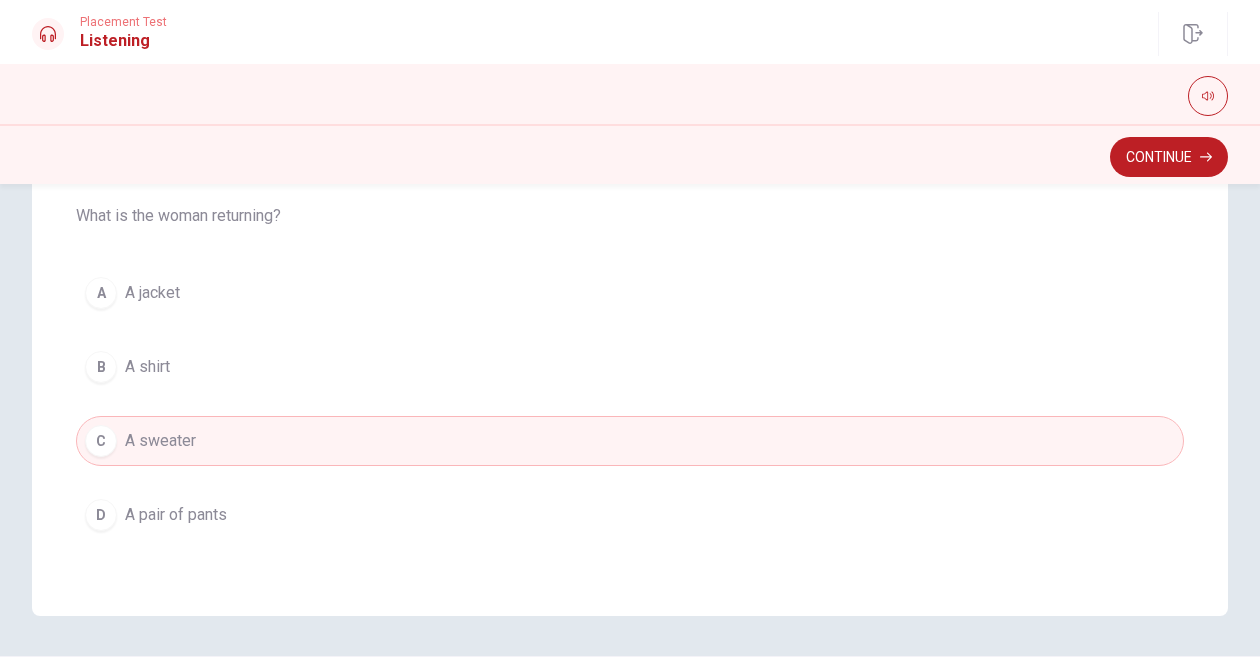scroll, scrollTop: 461, scrollLeft: 0, axis: vertical 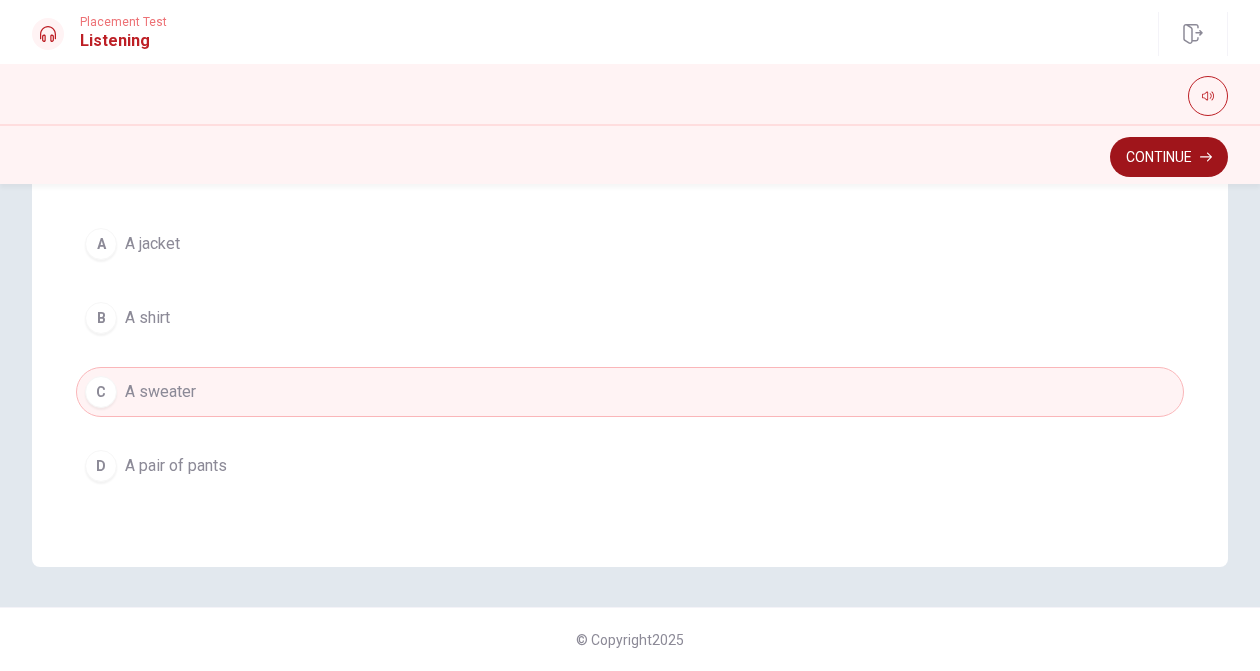 click on "Continue" at bounding box center (1169, 157) 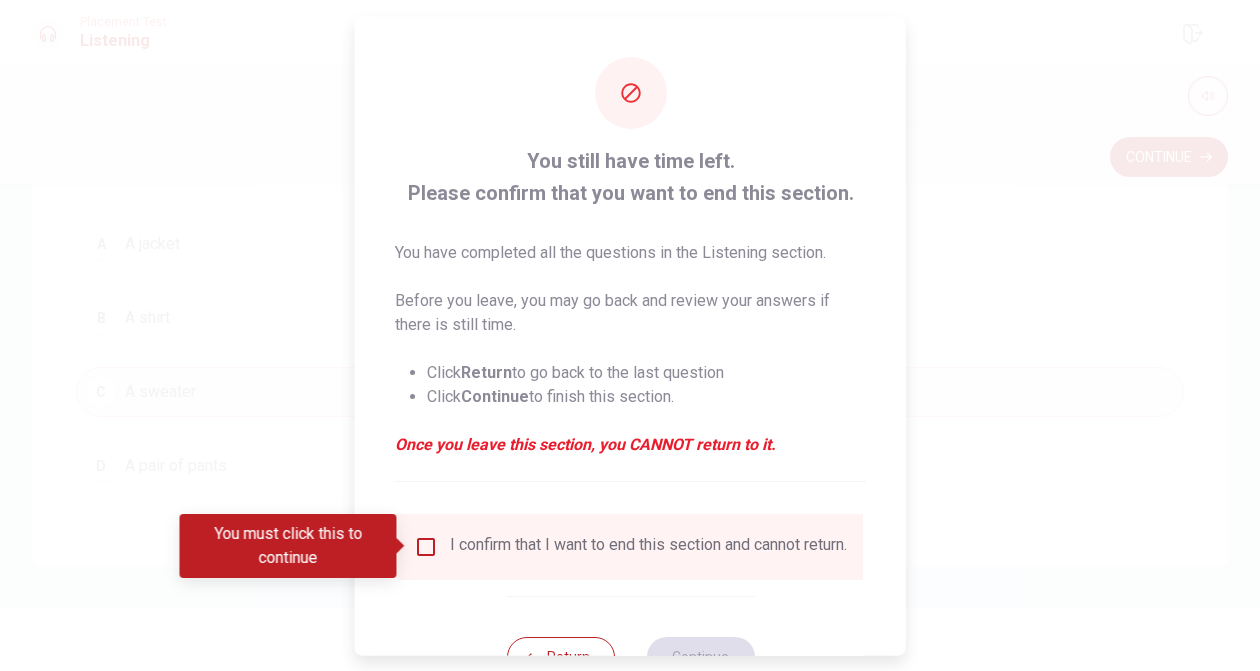 click at bounding box center (426, 546) 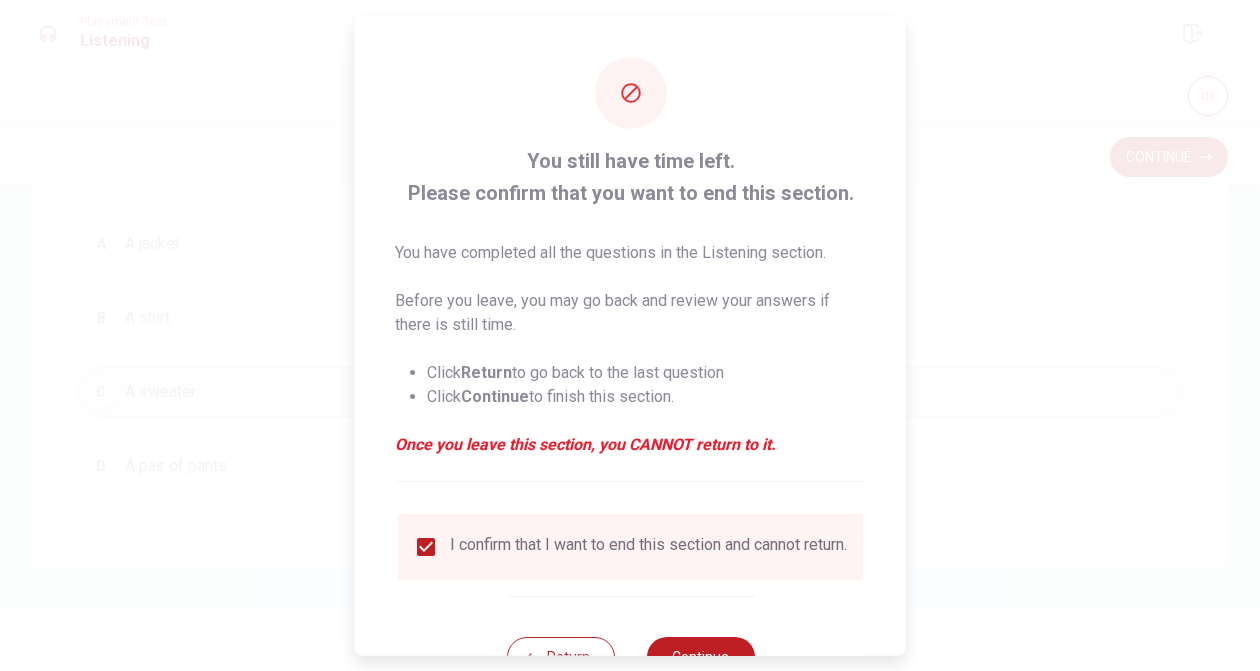 scroll, scrollTop: 75, scrollLeft: 0, axis: vertical 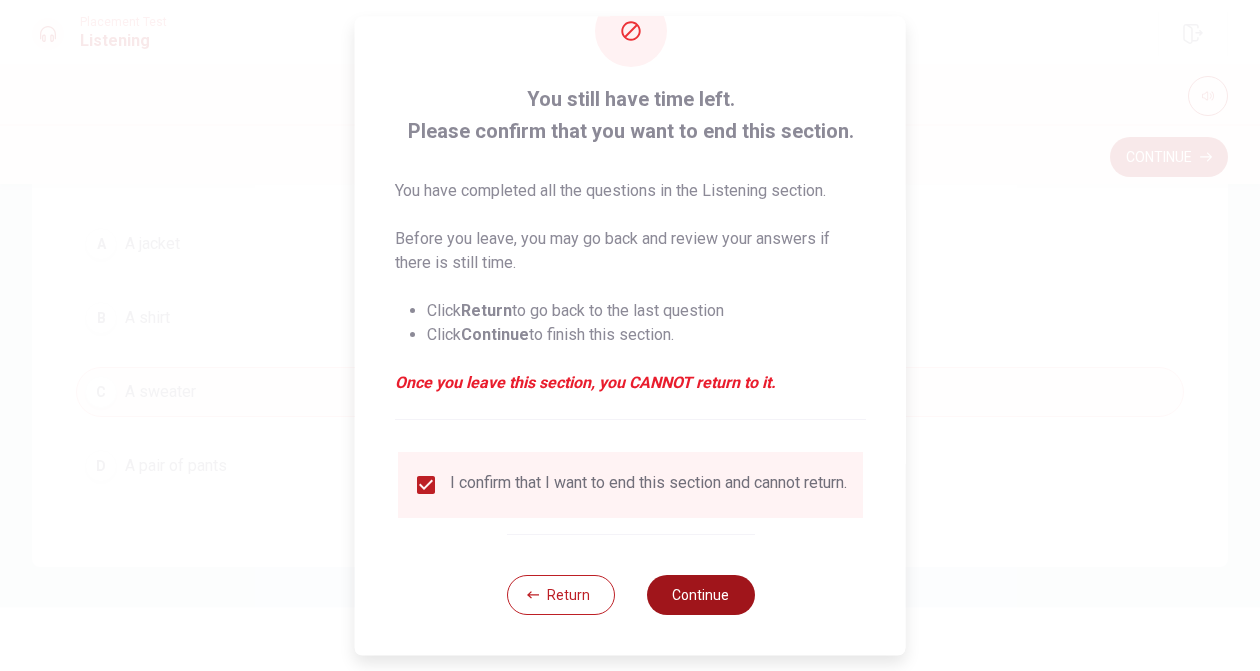 click on "Continue" at bounding box center [700, 595] 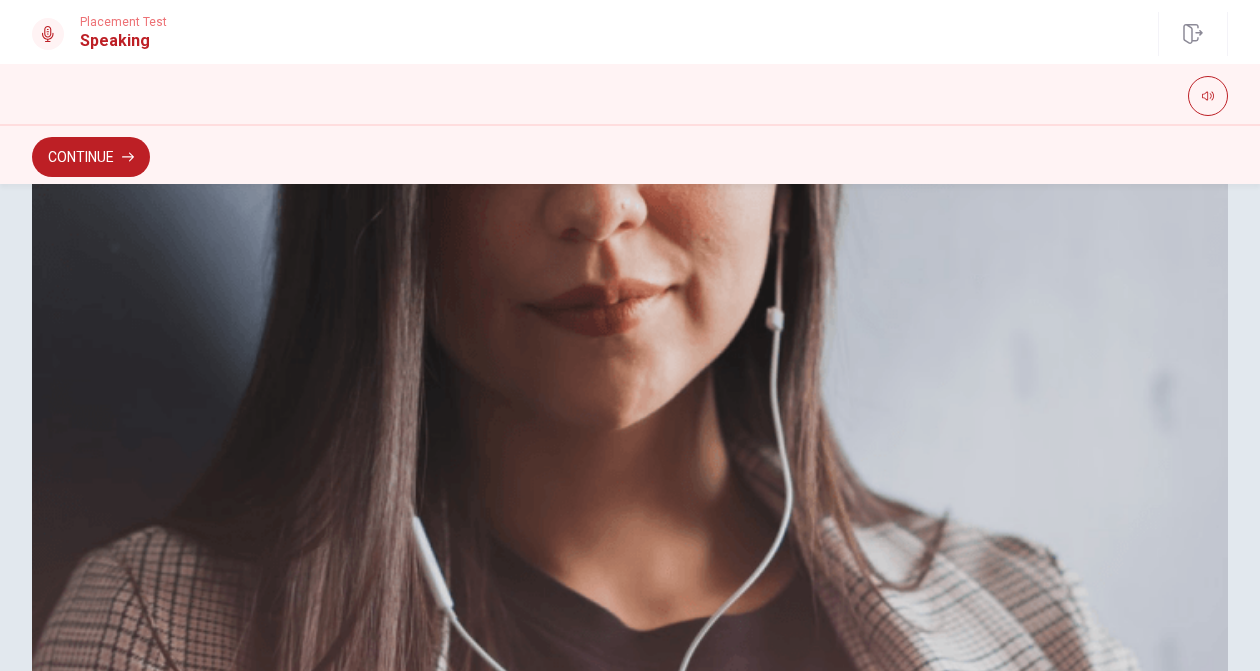 scroll, scrollTop: 529, scrollLeft: 0, axis: vertical 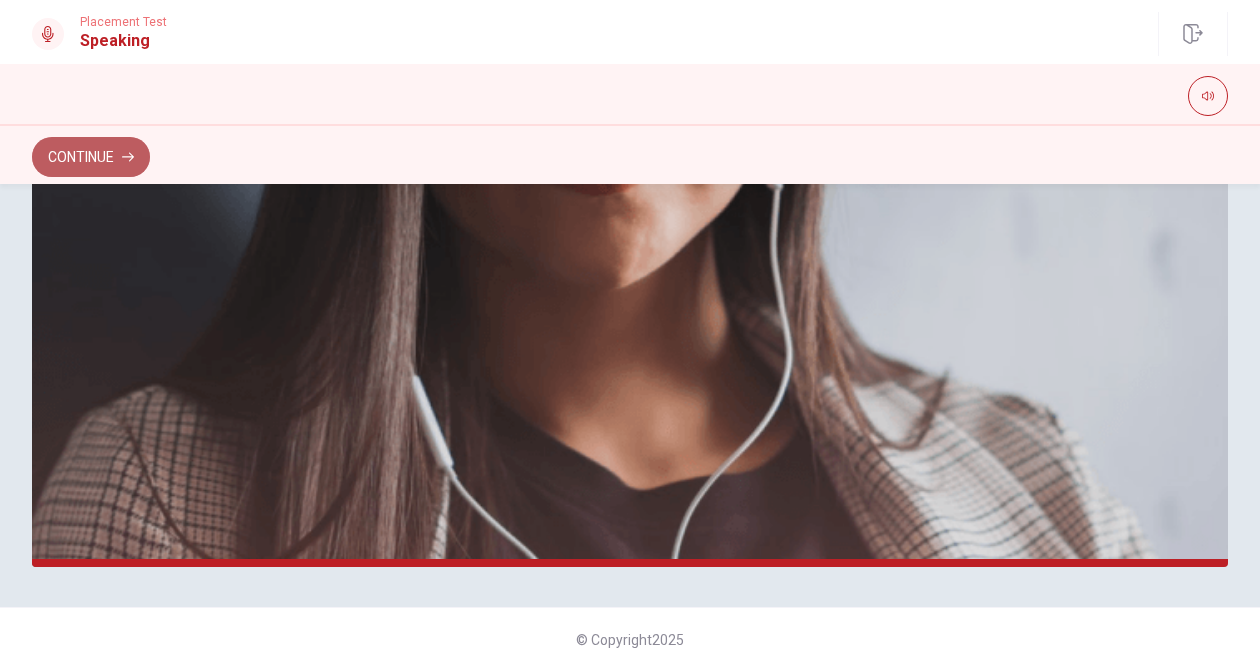 click on "Continue" at bounding box center (91, 157) 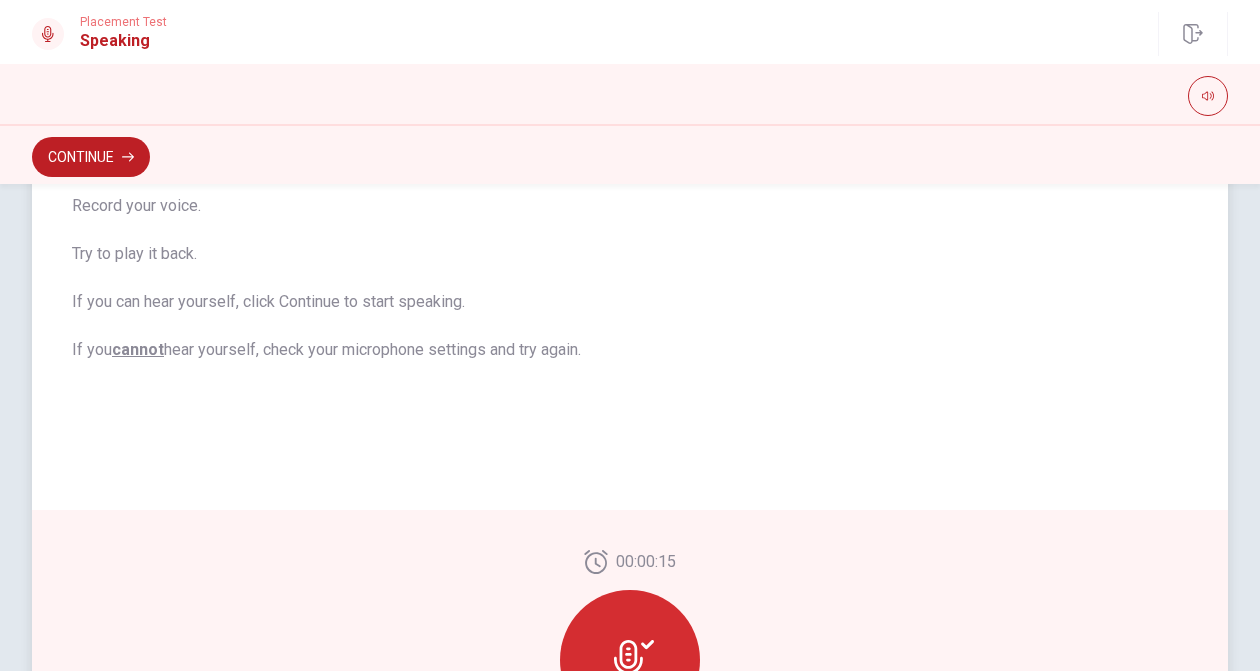 scroll, scrollTop: 420, scrollLeft: 0, axis: vertical 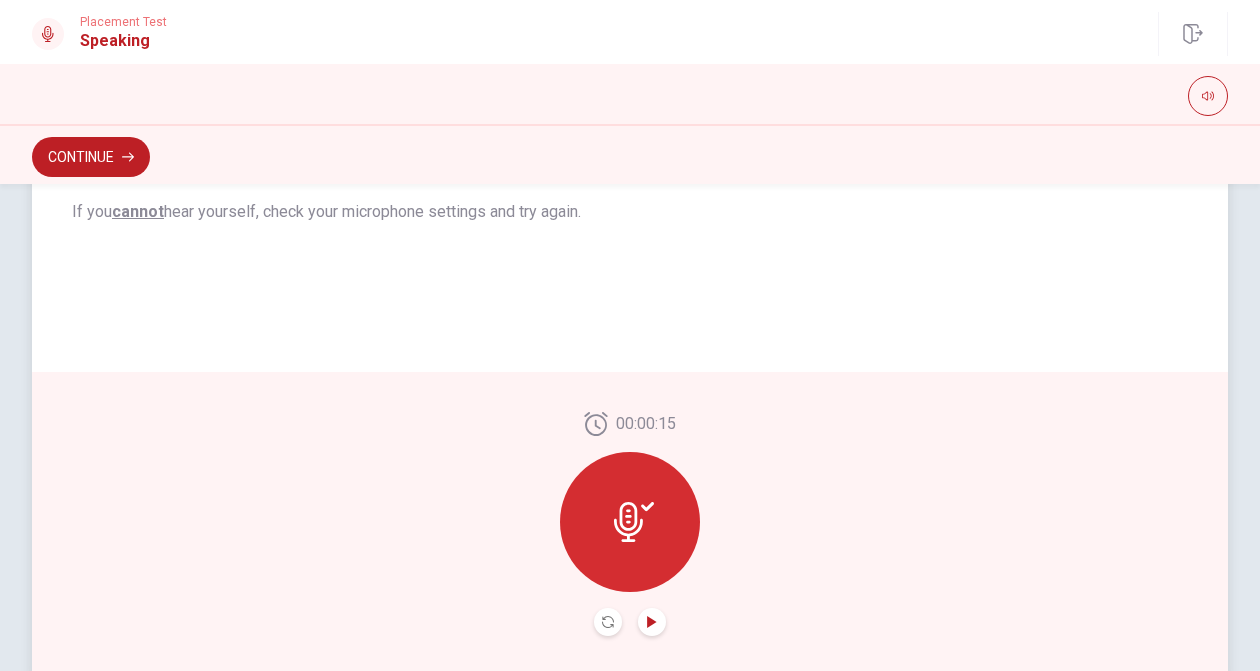 click 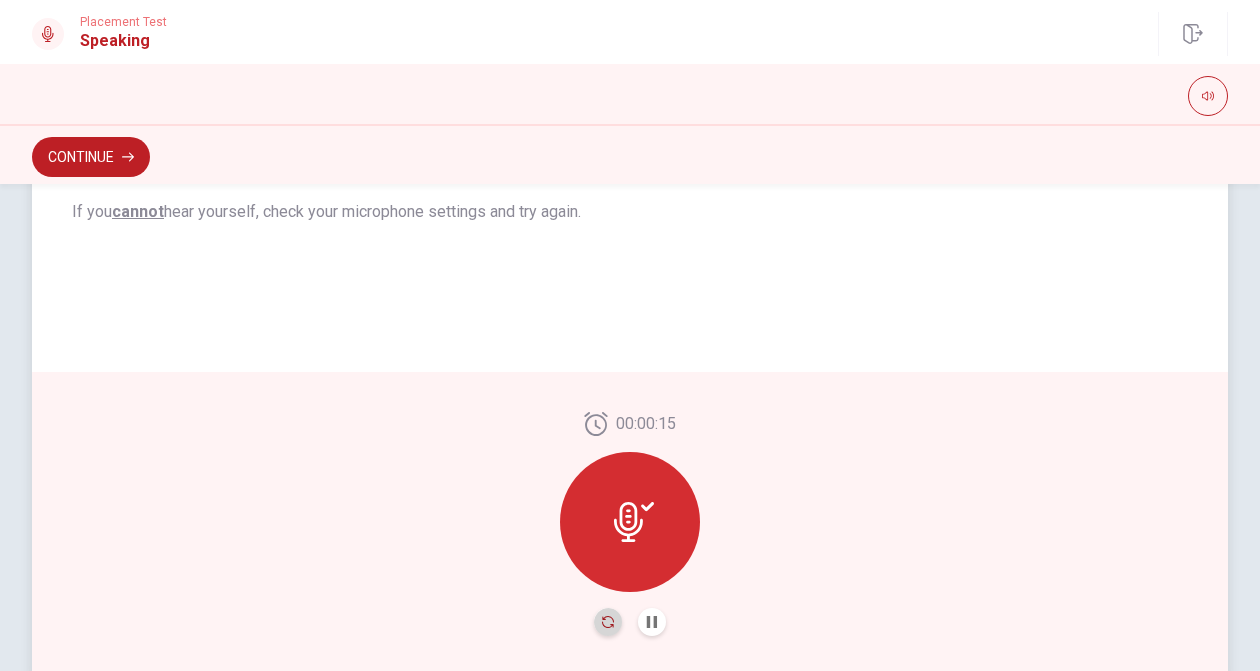 click 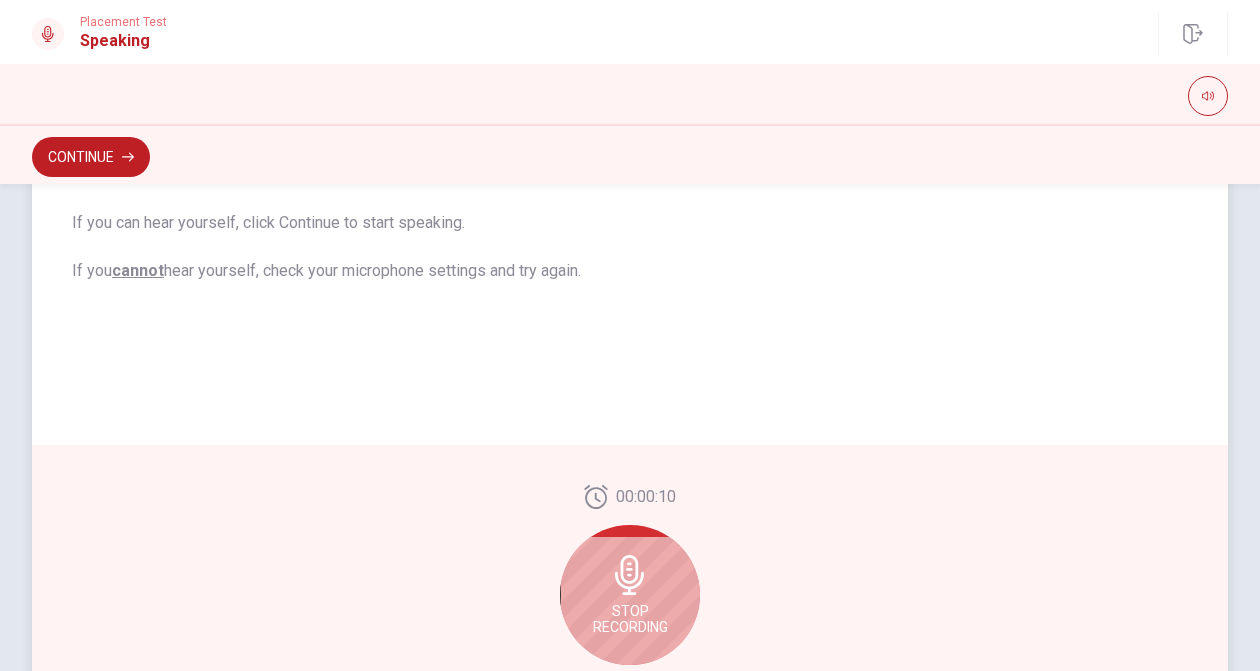 click on "Stop   Recording" at bounding box center [630, 595] 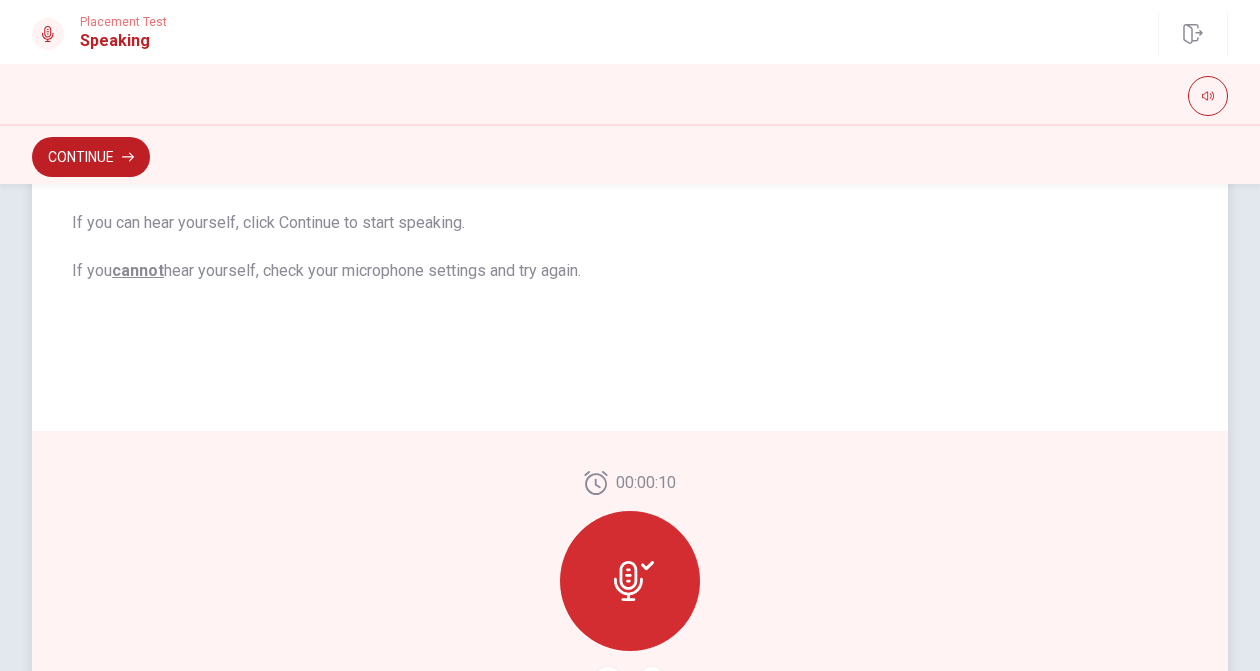 scroll, scrollTop: 529, scrollLeft: 0, axis: vertical 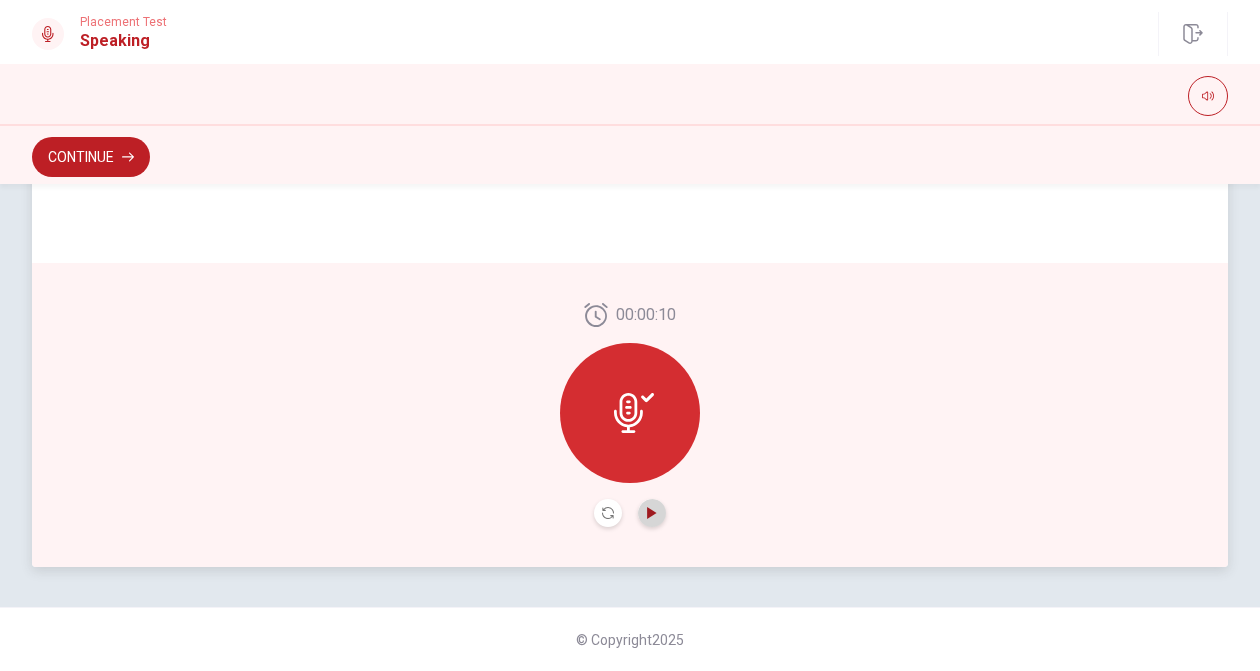 click 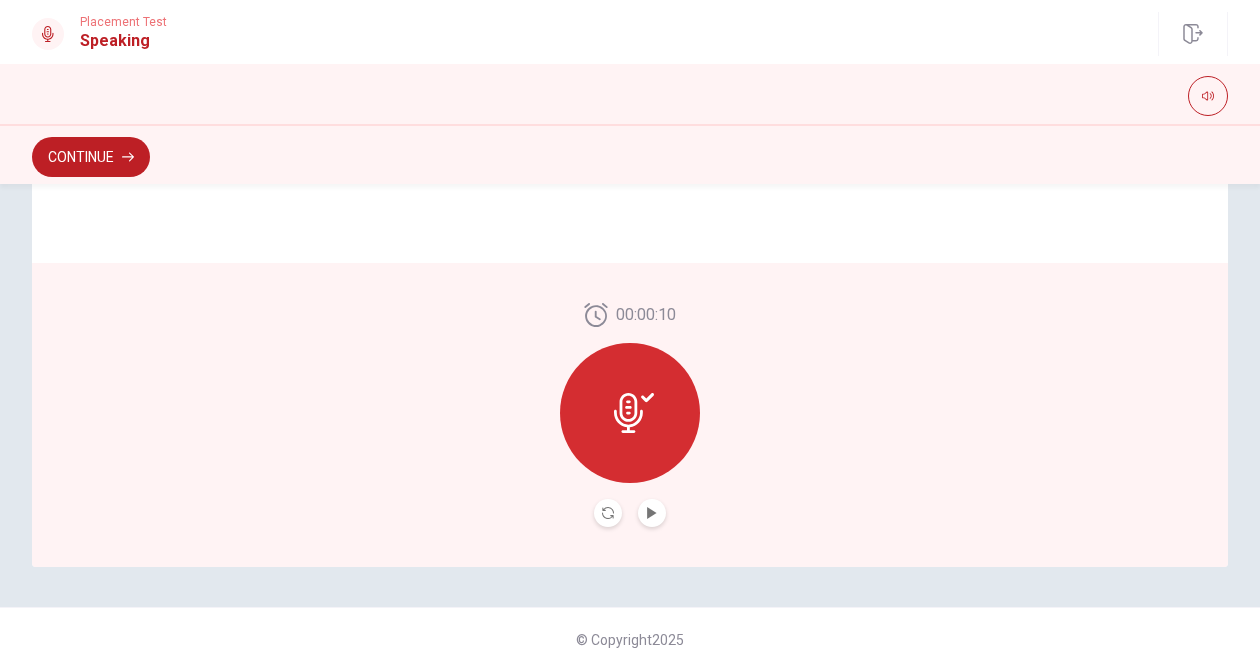 click at bounding box center (630, 413) 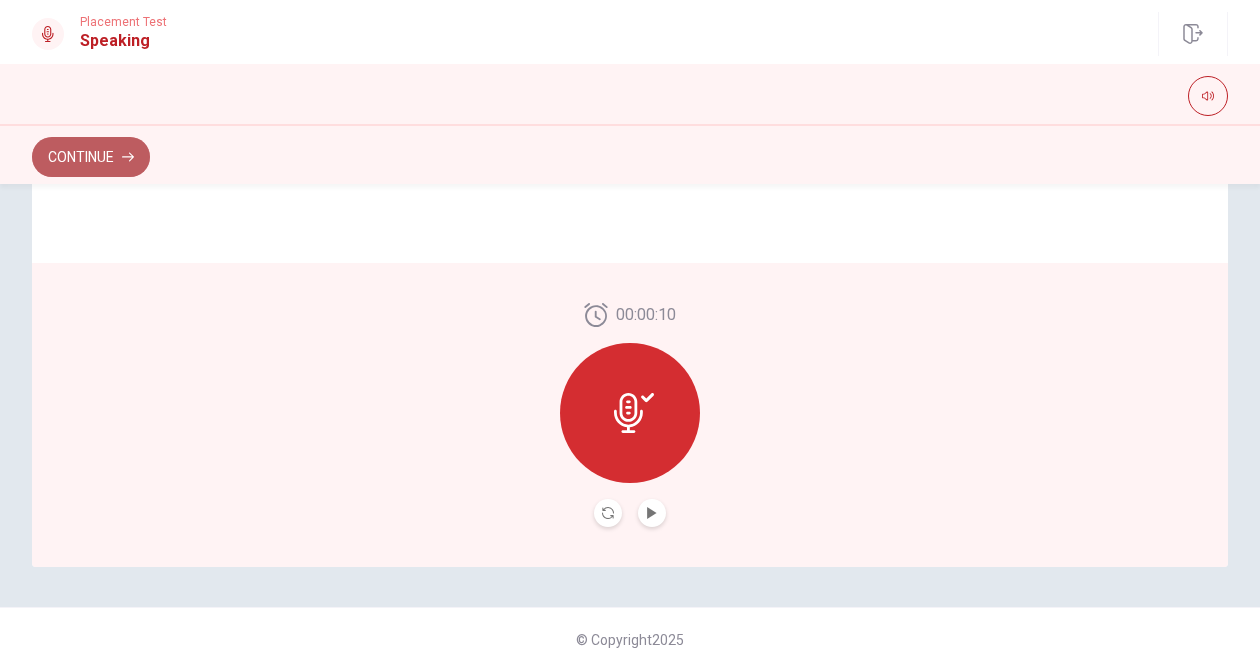 click on "Continue" at bounding box center [91, 157] 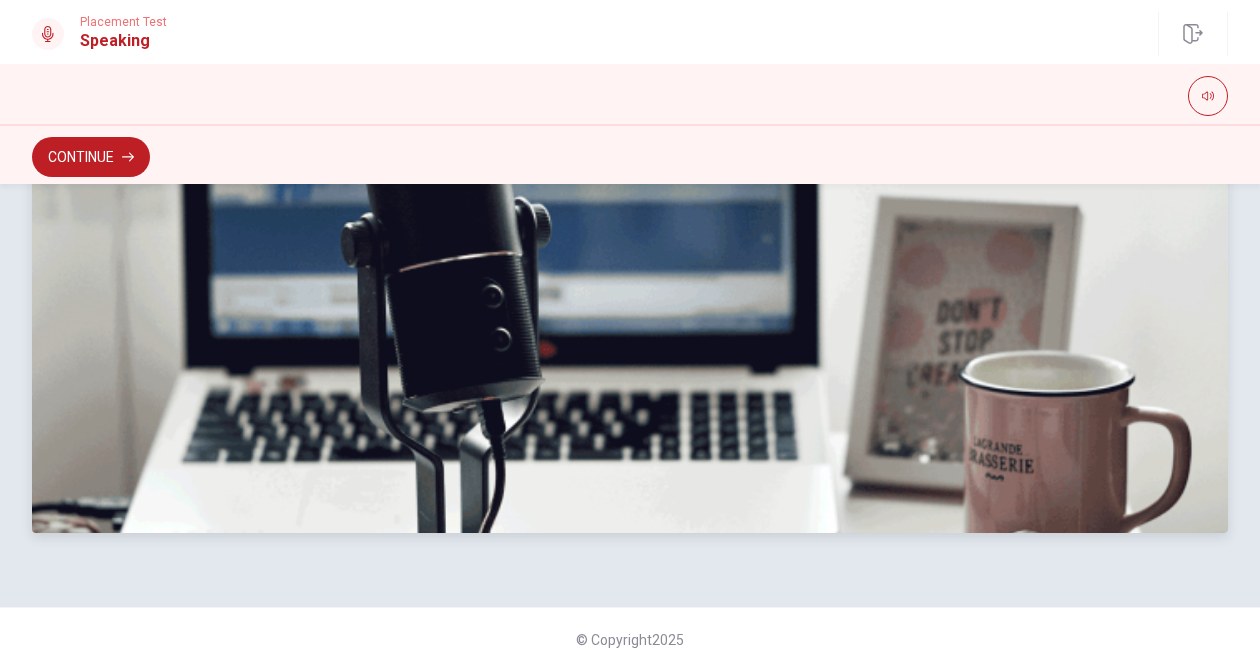 scroll, scrollTop: 0, scrollLeft: 0, axis: both 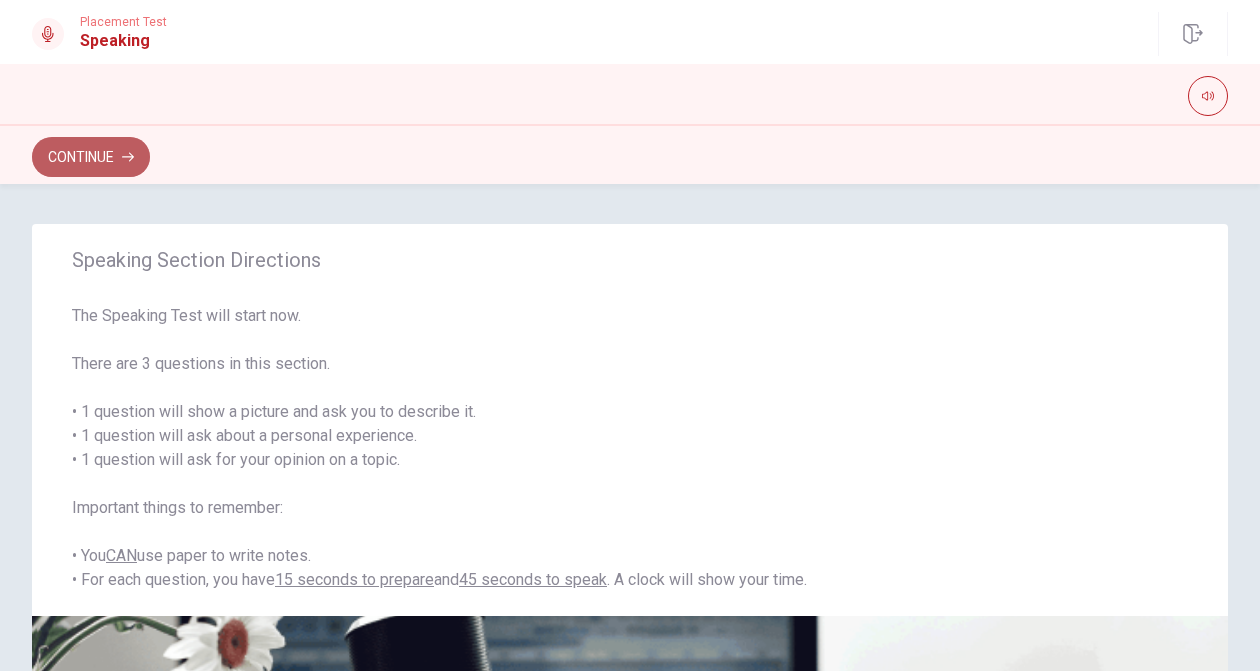 click on "Continue" at bounding box center [91, 157] 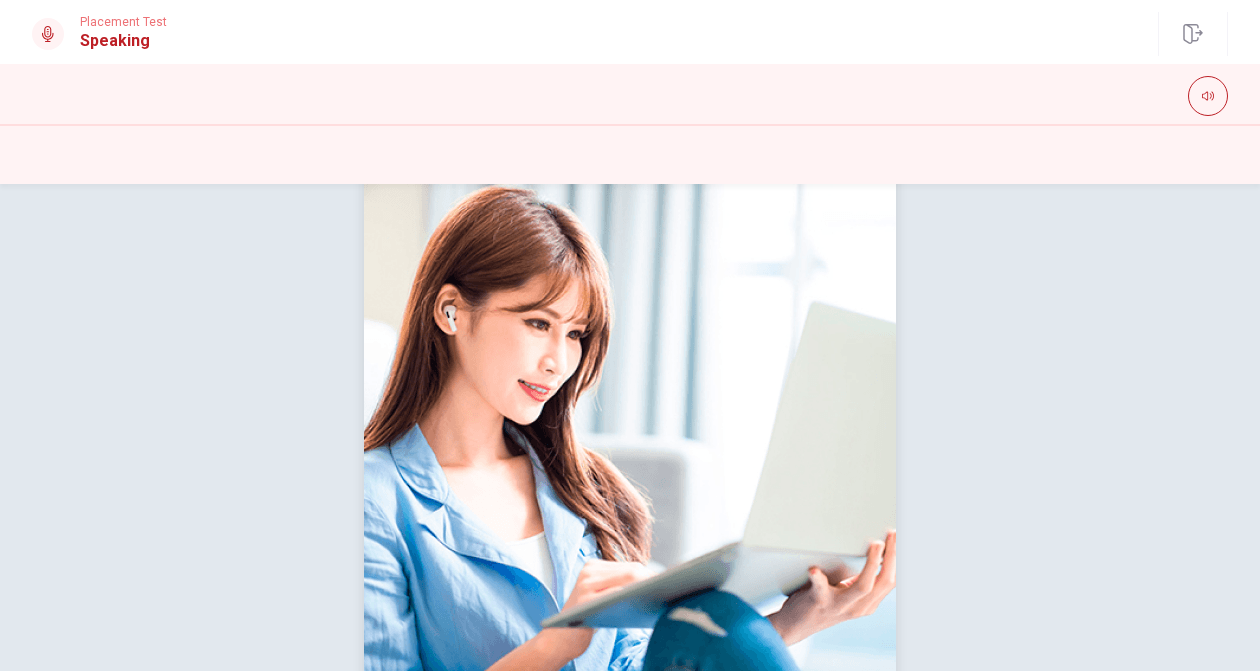 scroll, scrollTop: 245, scrollLeft: 0, axis: vertical 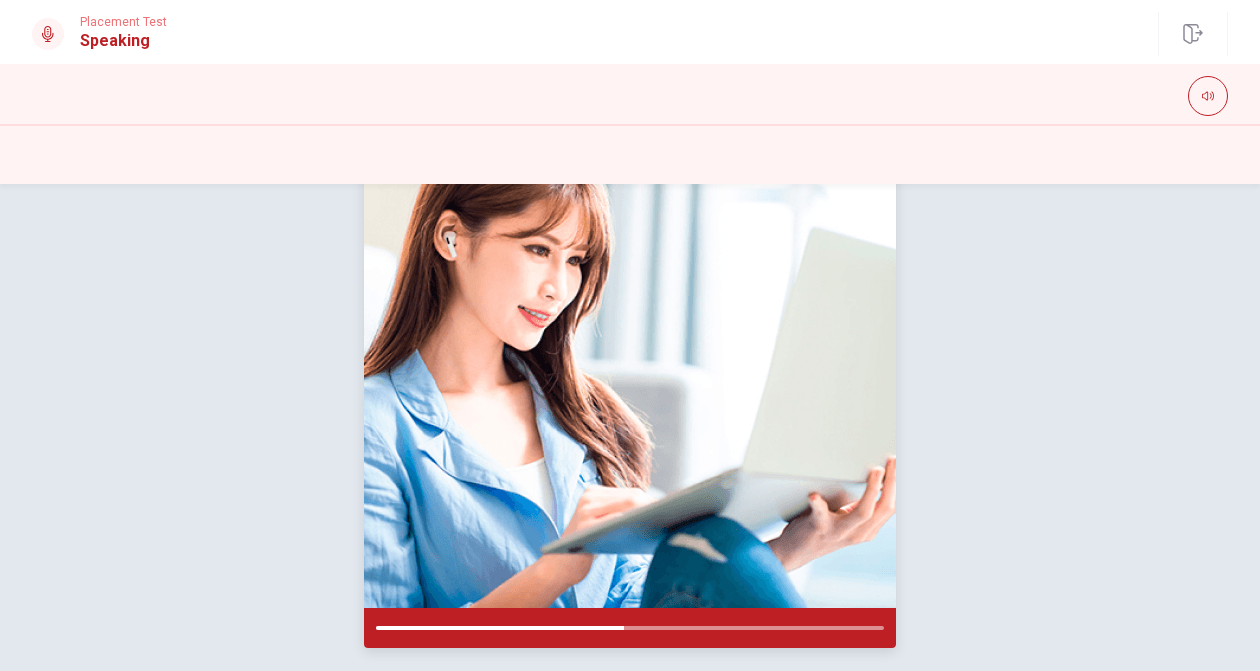 click at bounding box center [630, 353] 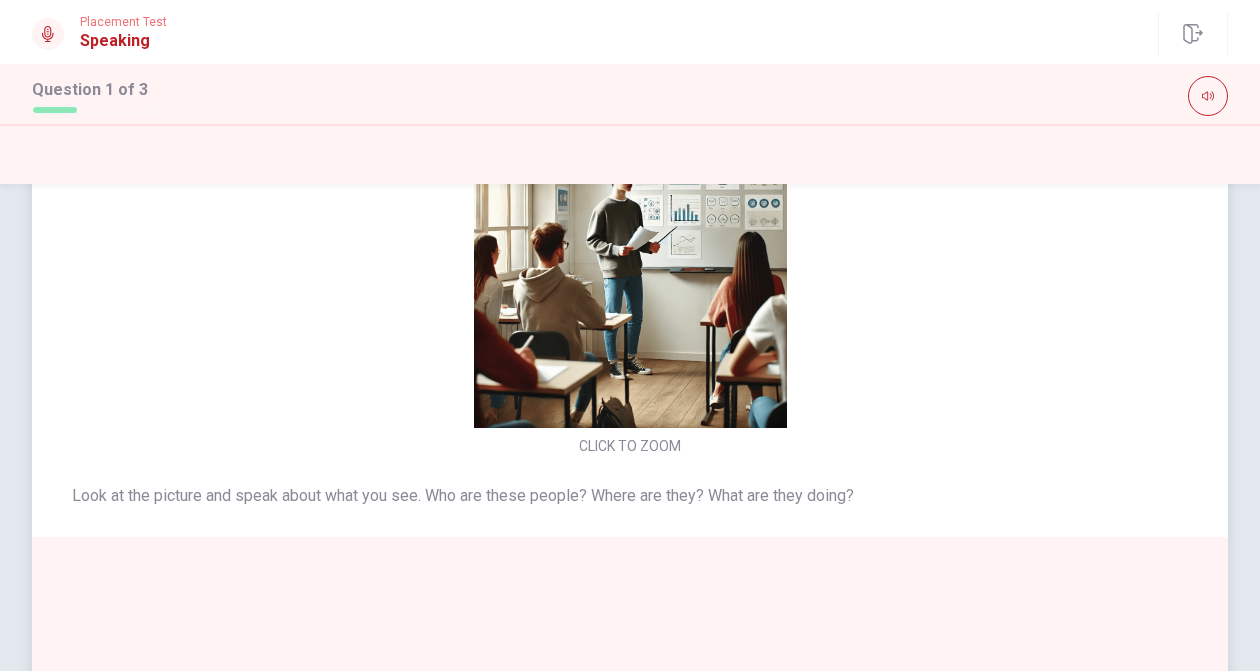 scroll, scrollTop: 0, scrollLeft: 0, axis: both 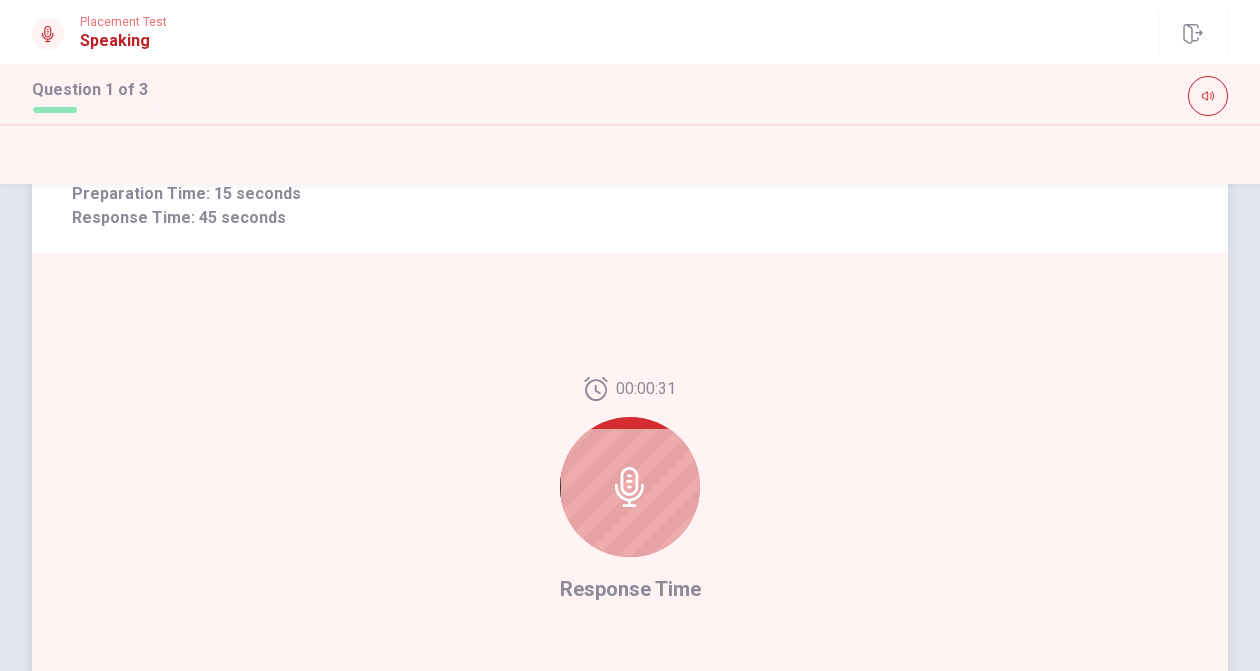 click at bounding box center (630, 487) 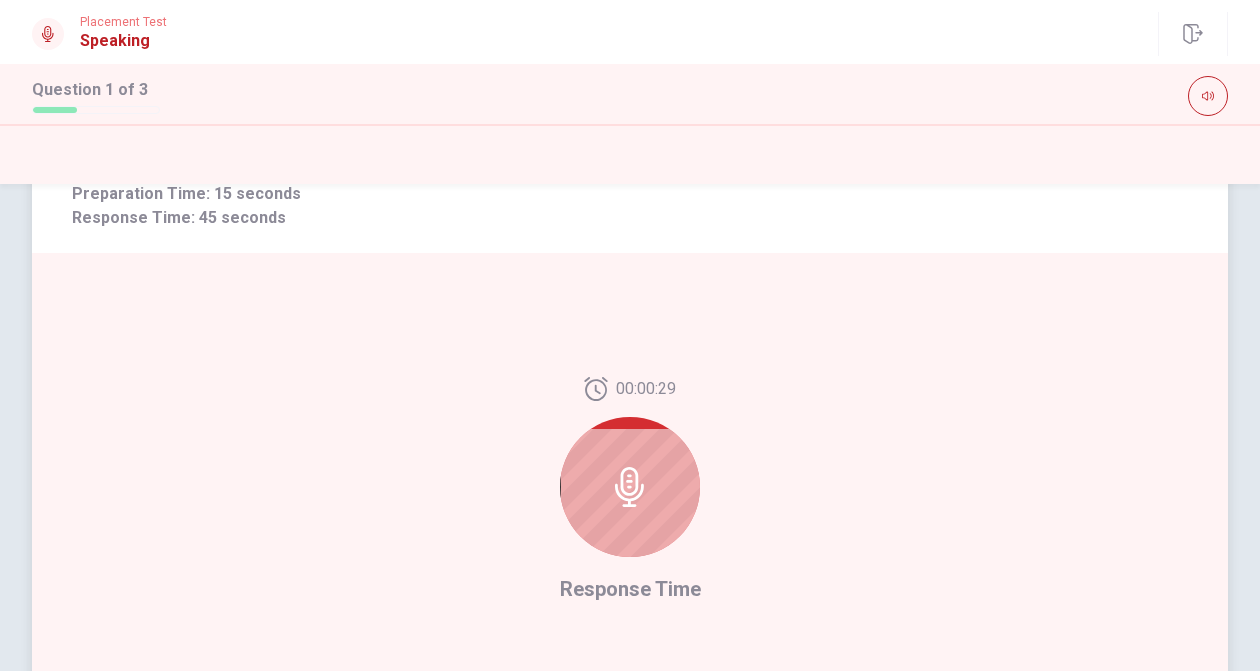 click 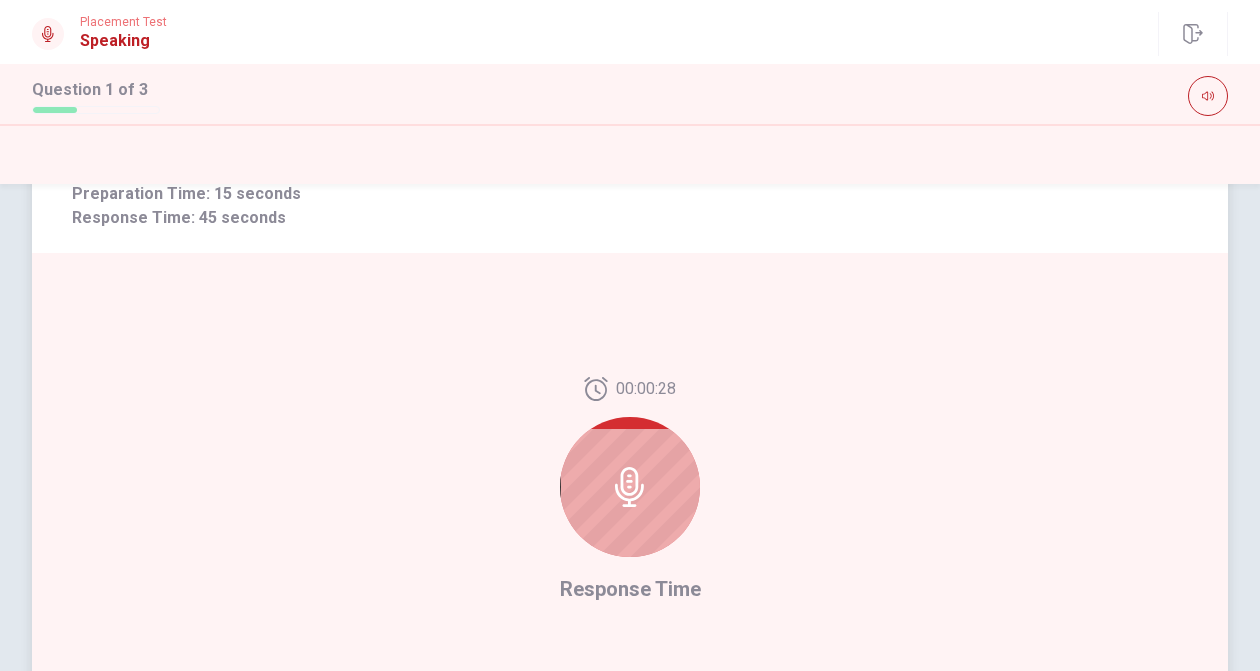 click 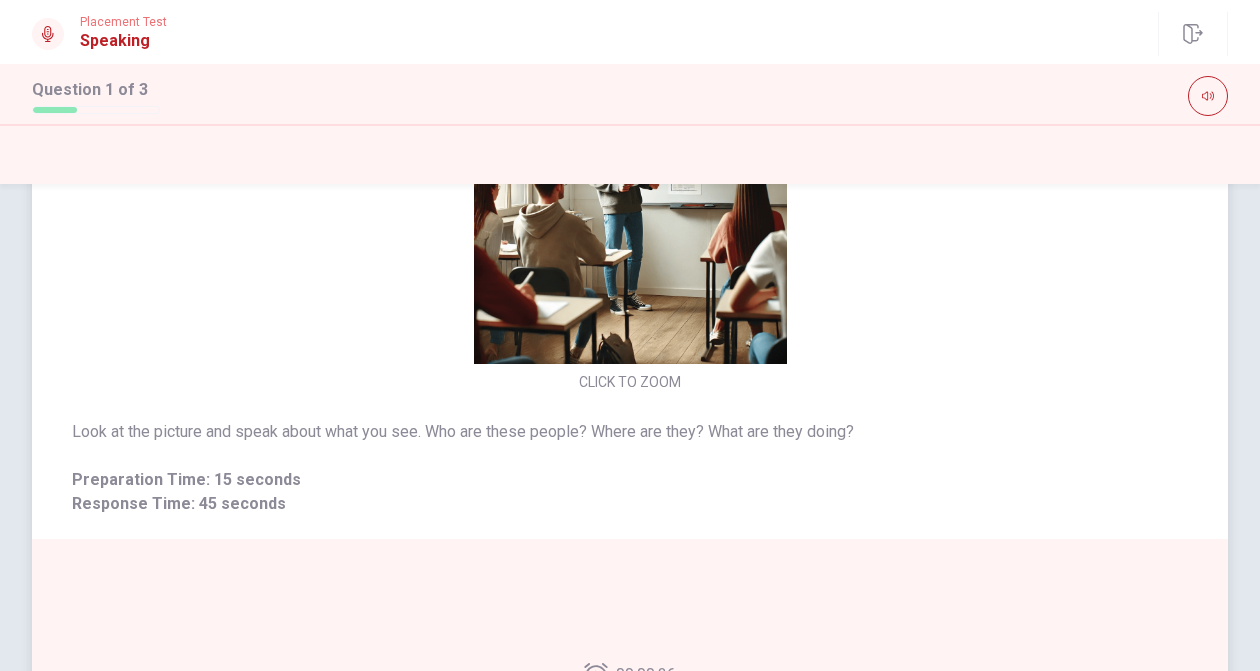 scroll, scrollTop: 80, scrollLeft: 0, axis: vertical 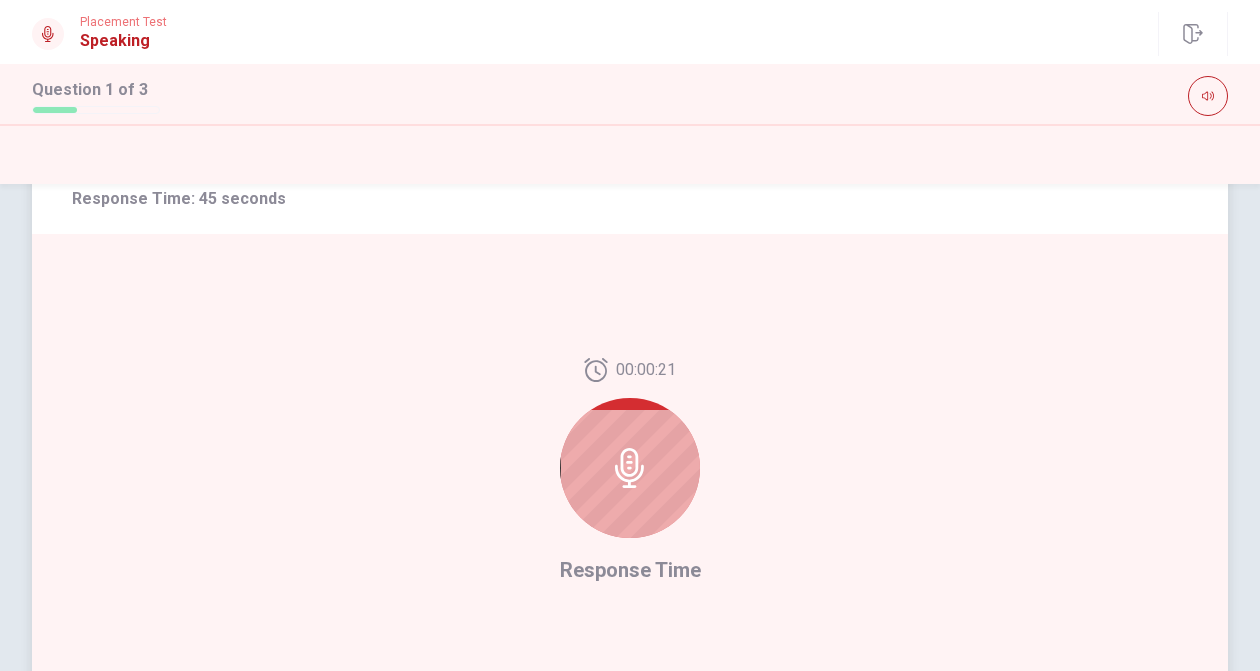 click 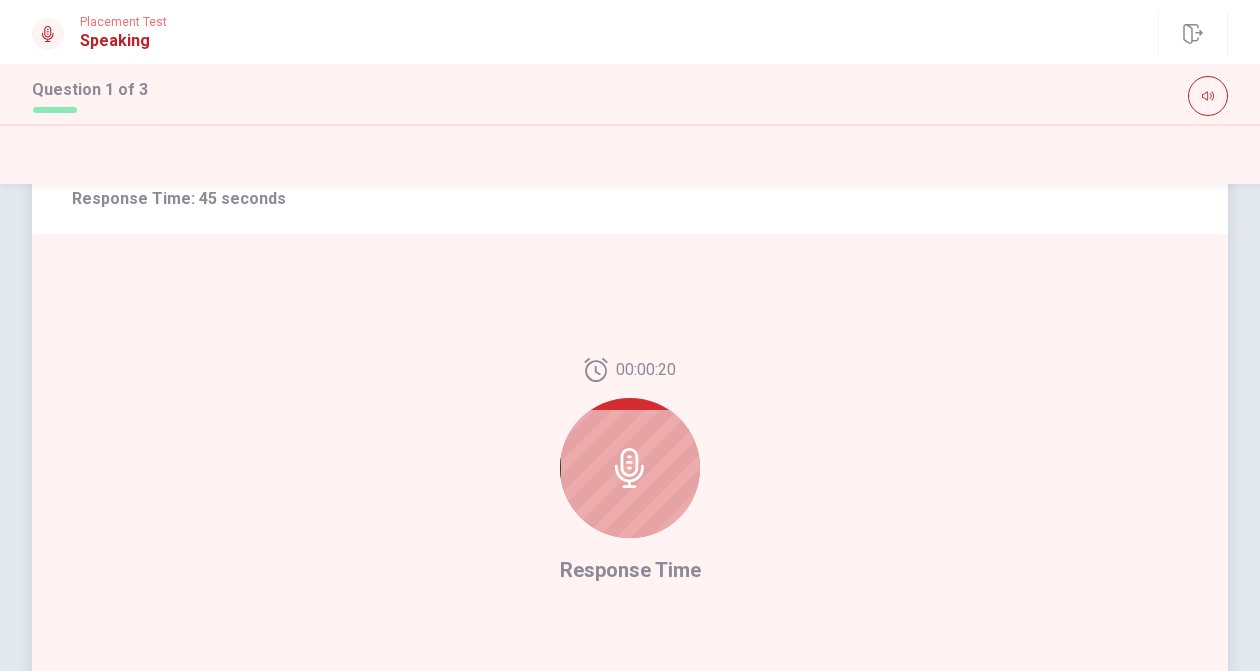 click 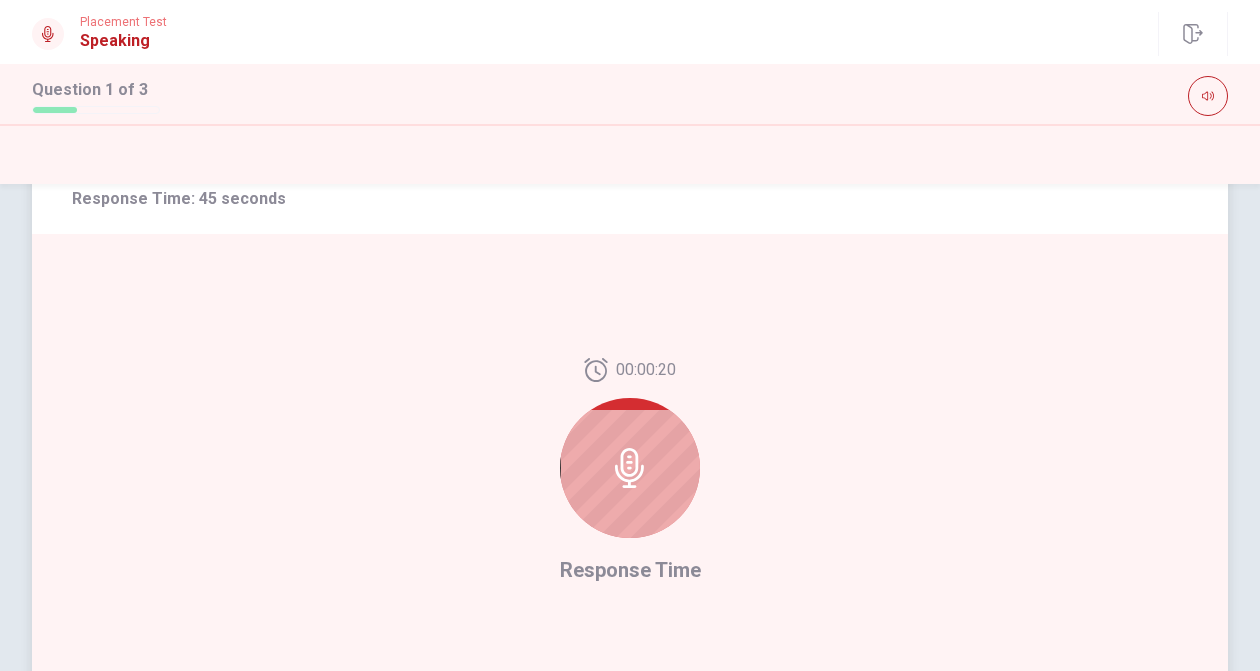 click 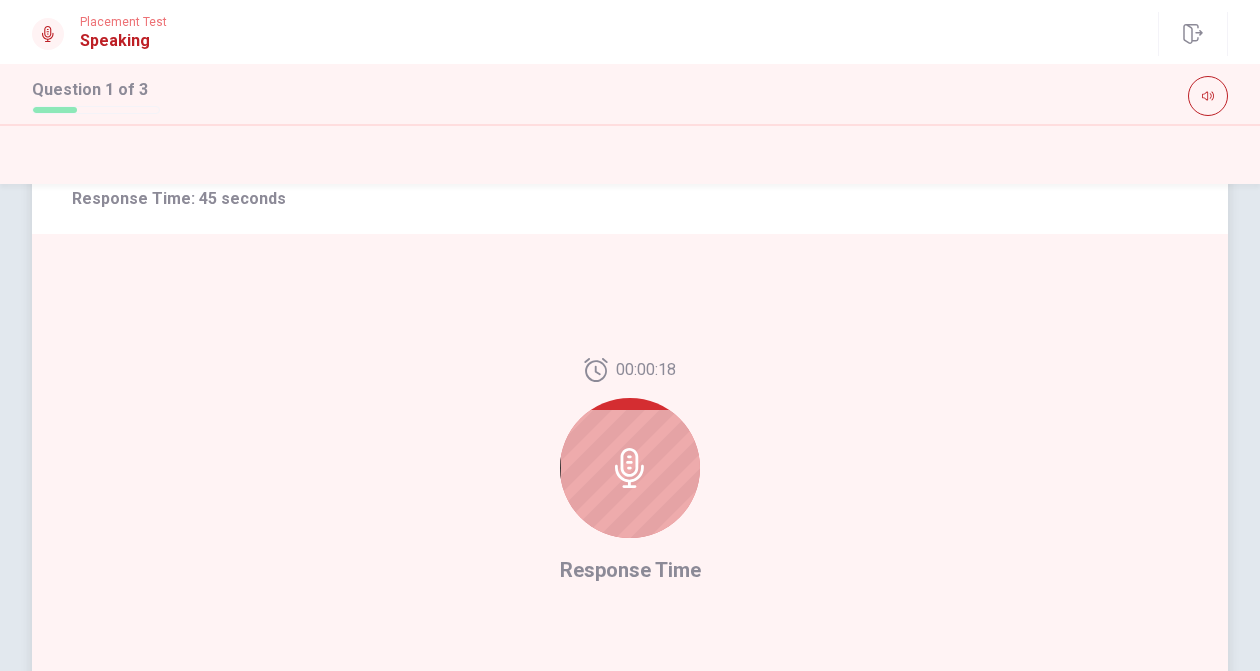 click at bounding box center [630, 468] 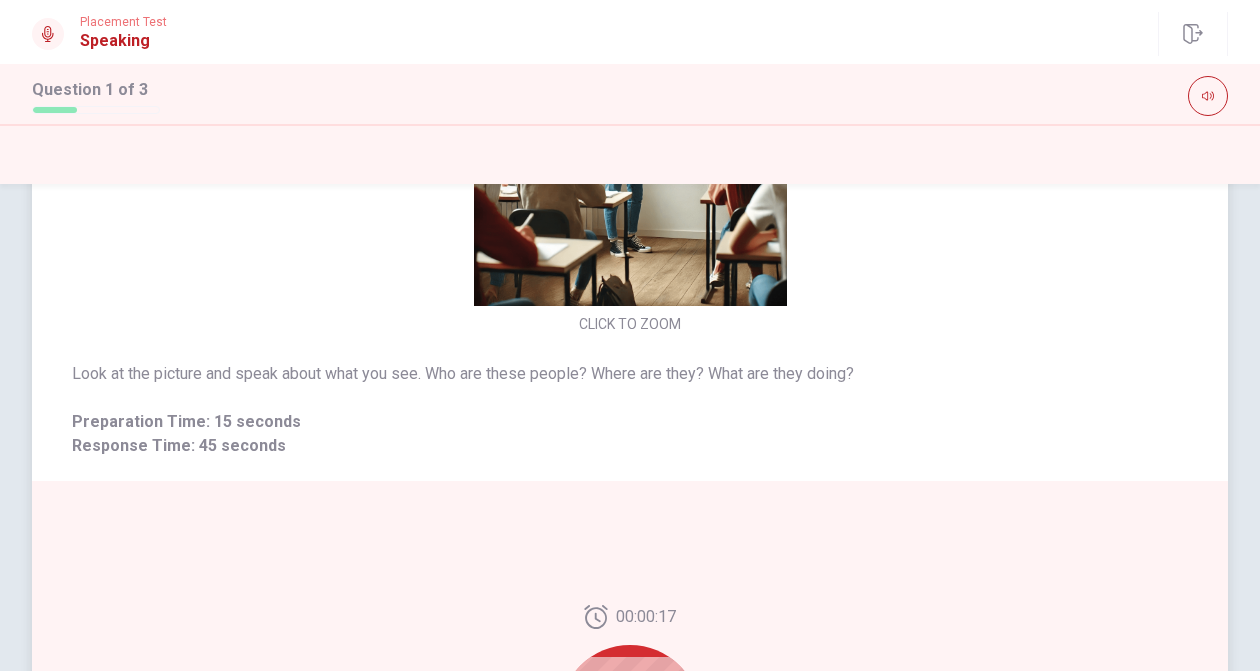 scroll, scrollTop: 137, scrollLeft: 0, axis: vertical 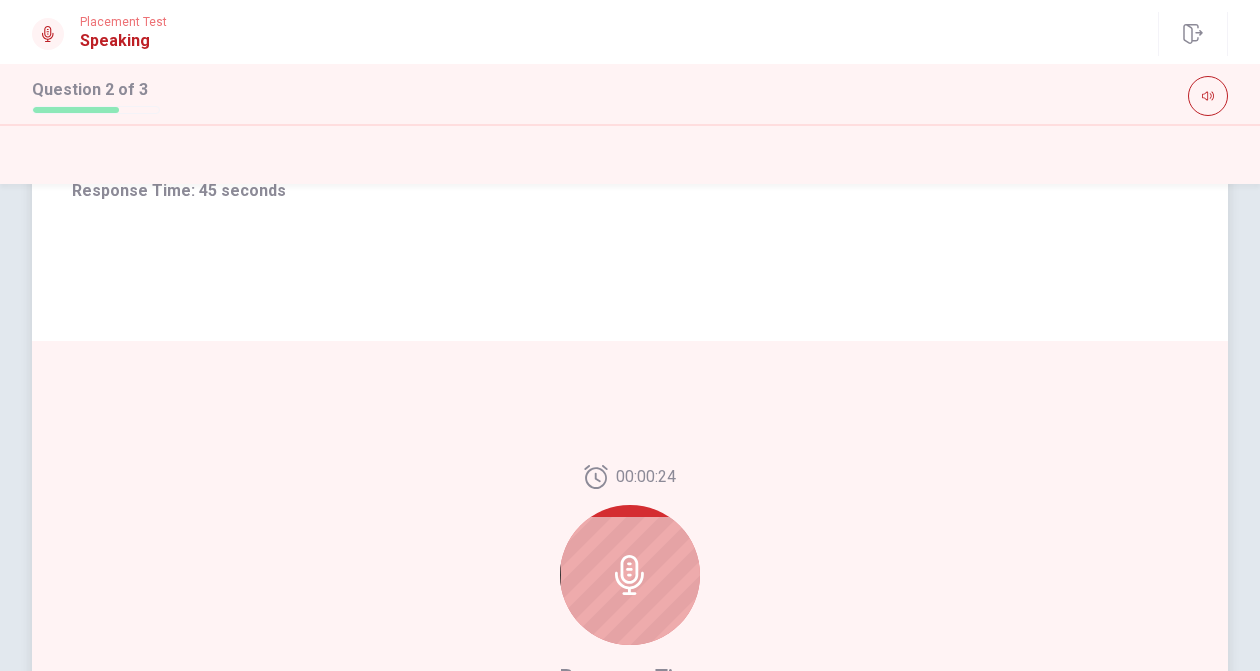 click at bounding box center (630, 575) 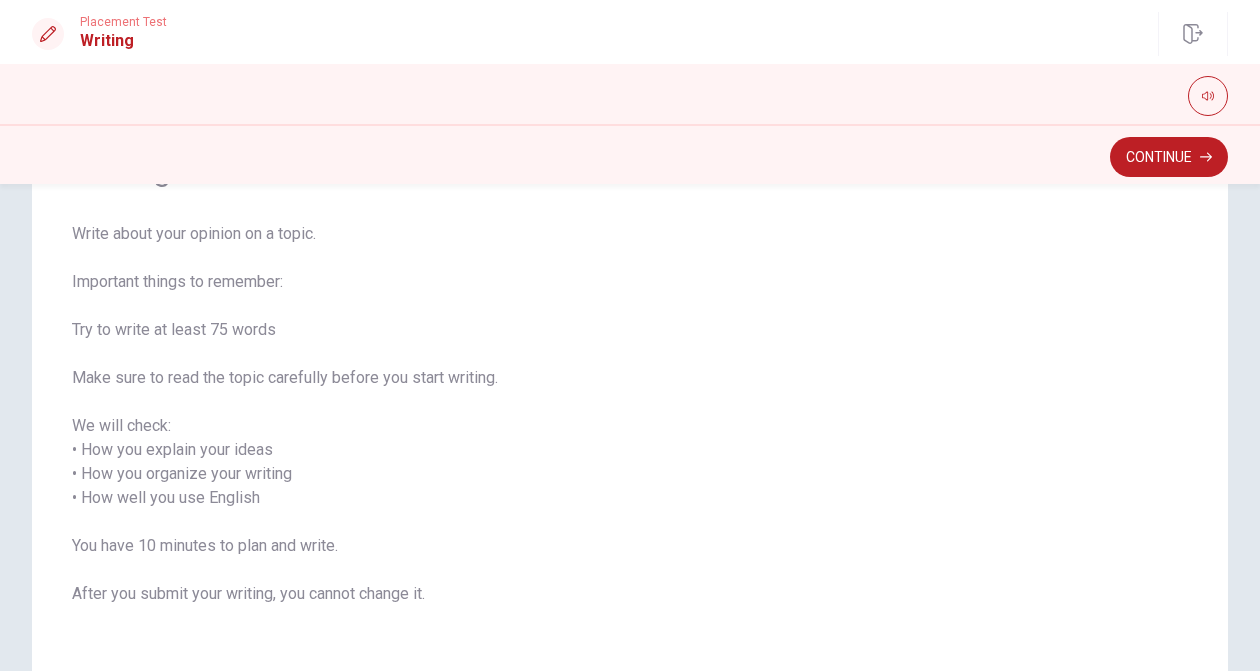 scroll, scrollTop: 131, scrollLeft: 0, axis: vertical 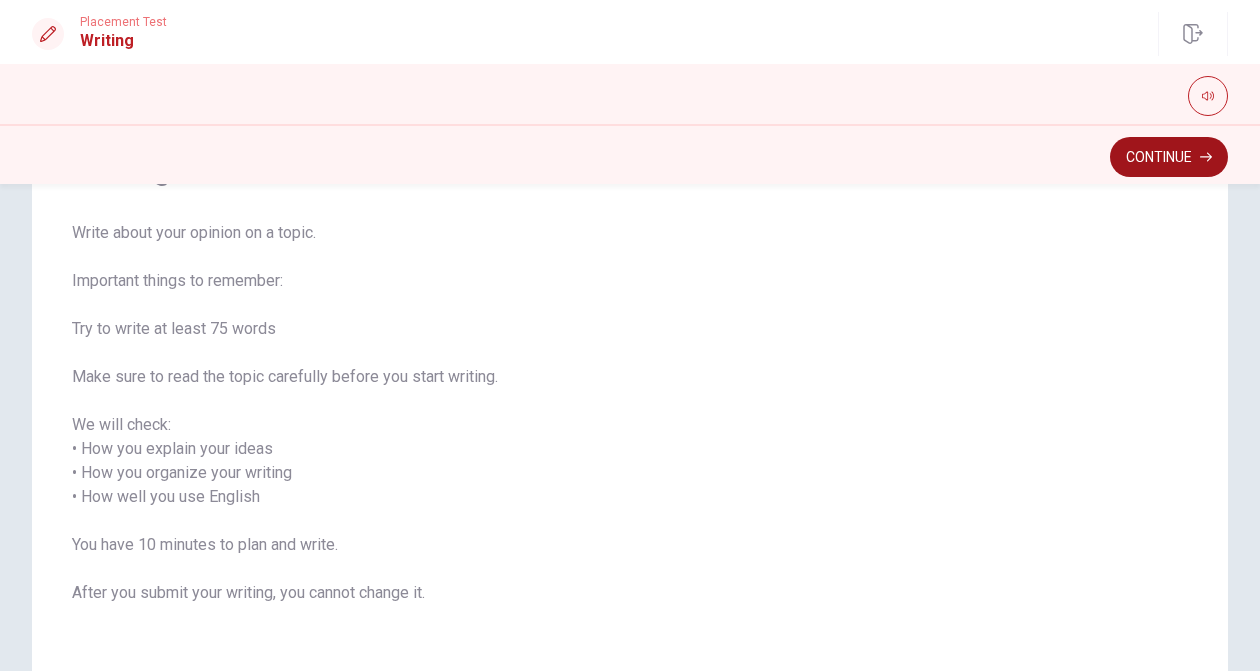 click on "Continue" at bounding box center (1169, 157) 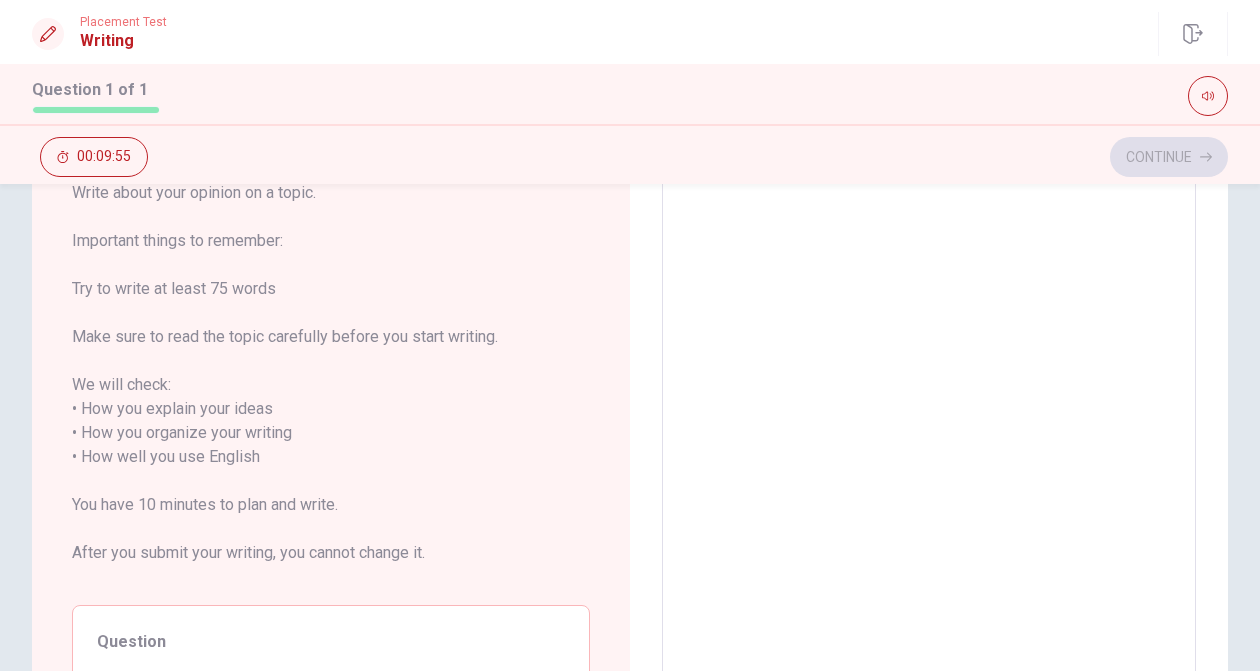 click on "Write about your opinion on a topic.
Important things to remember:
Try to write at least 75 words
Make sure to read the topic carefully before you start writing.
We will check:
• How you explain your ideas
• How you organize your writing
• How well you use English
You have 10 minutes to plan and write.
After you submit your writing, you cannot change it." at bounding box center (331, 385) 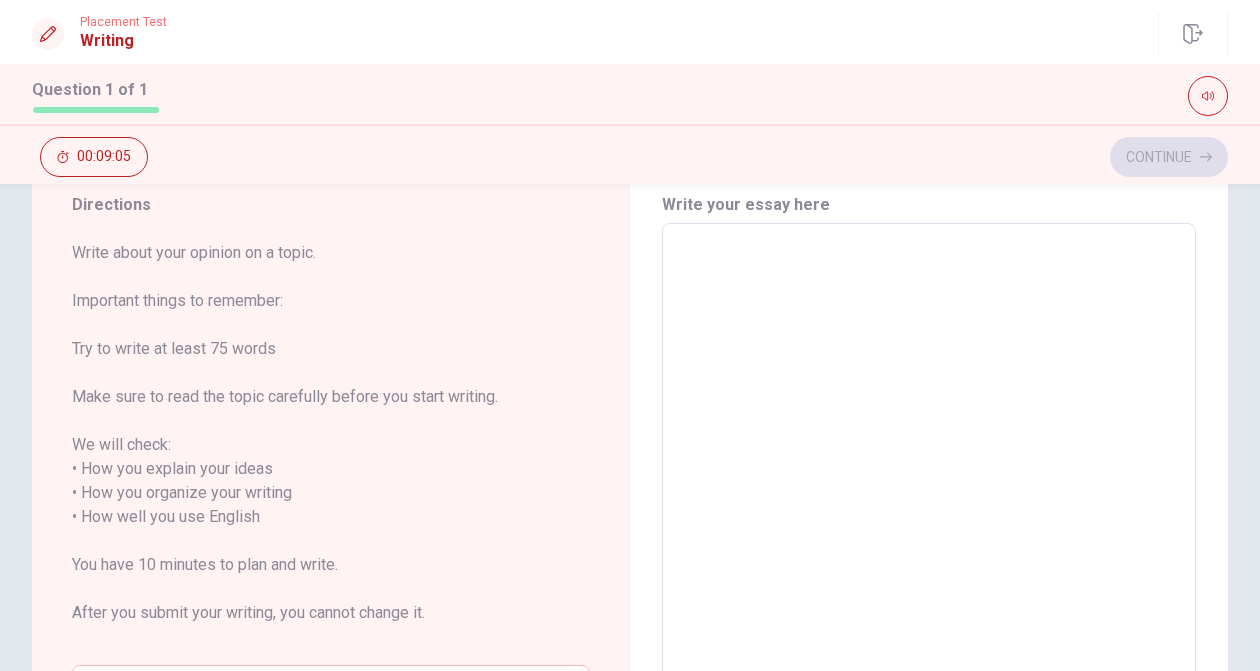 scroll, scrollTop: 72, scrollLeft: 0, axis: vertical 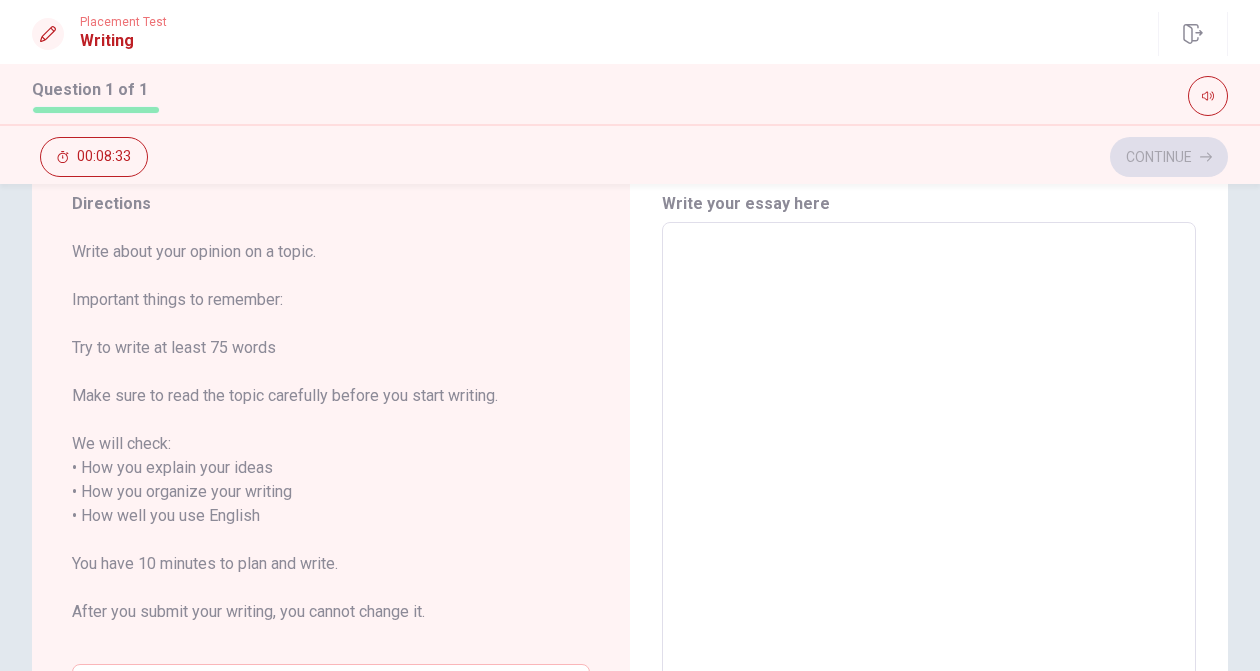 click at bounding box center [929, 516] 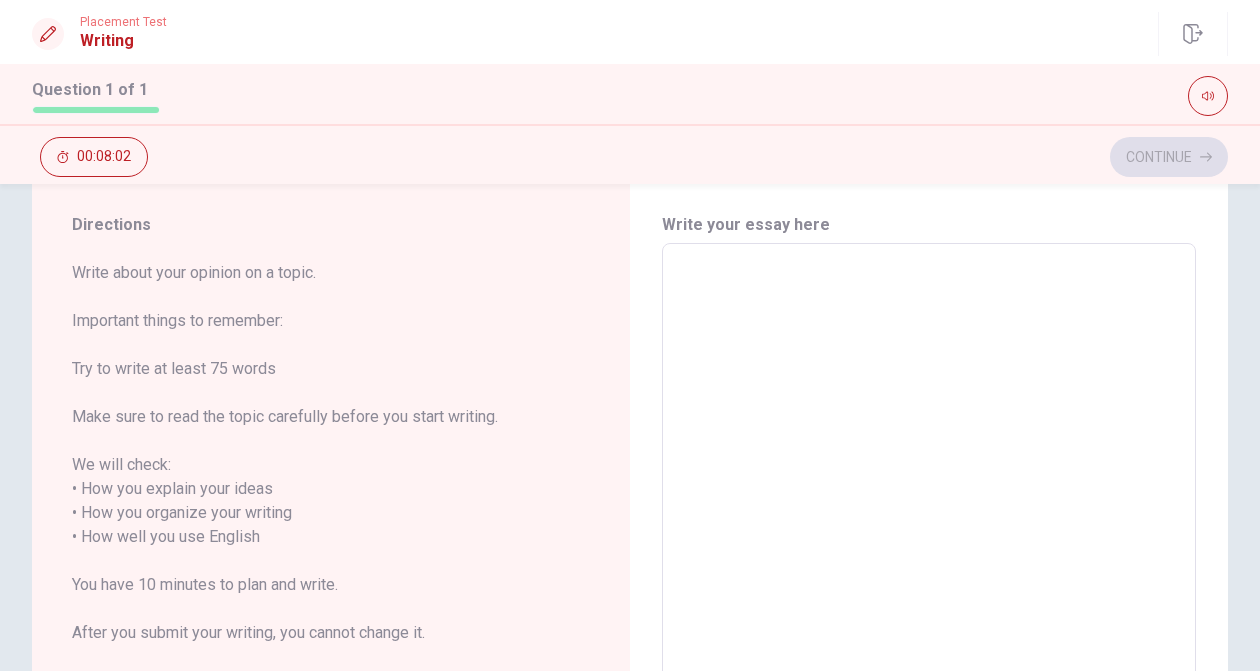 scroll, scrollTop: 50, scrollLeft: 0, axis: vertical 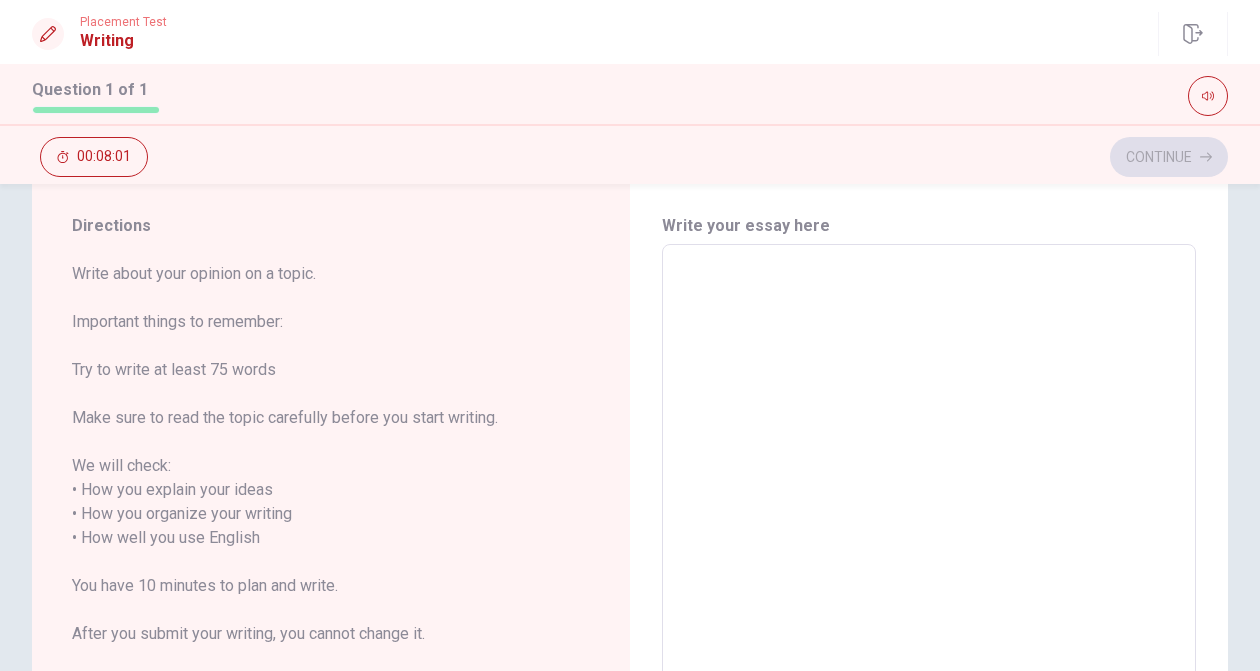click at bounding box center (929, 538) 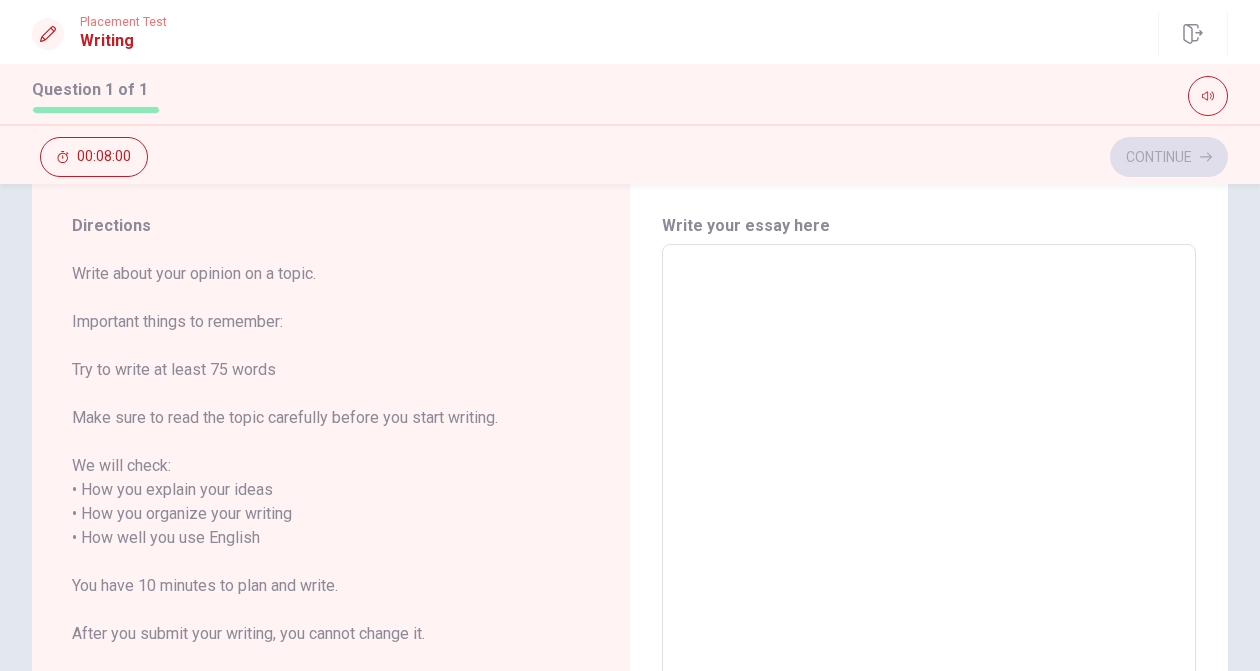 type on "t" 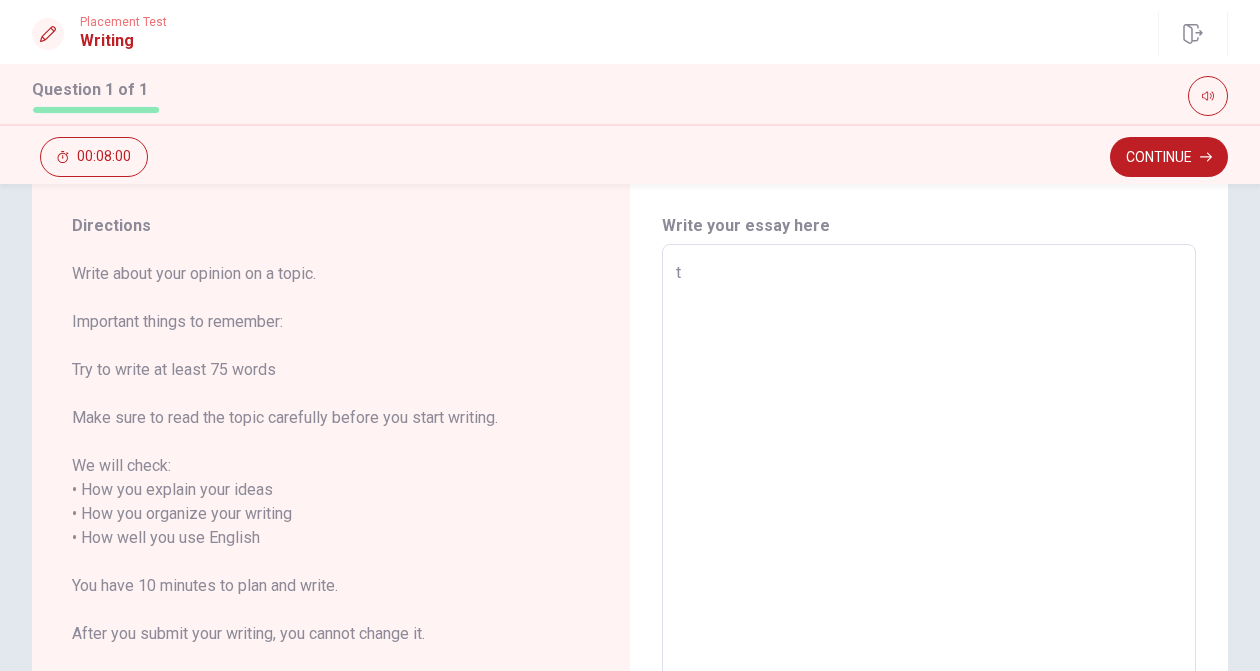 type on "x" 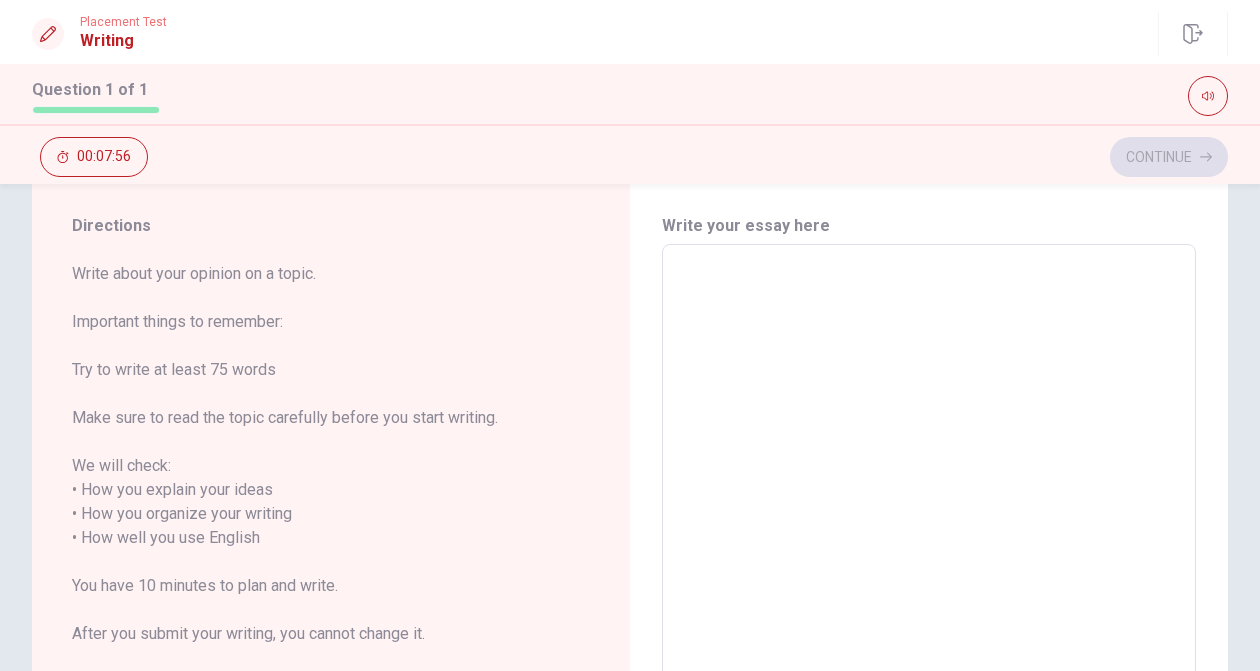 type on "T" 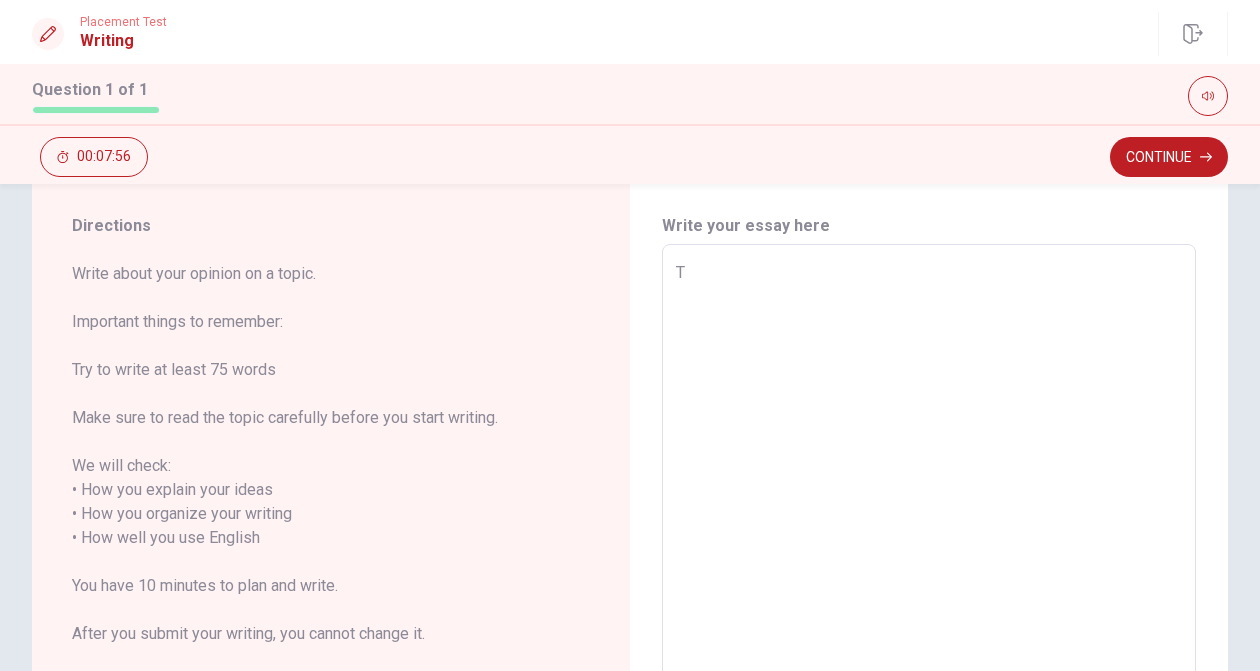 type on "x" 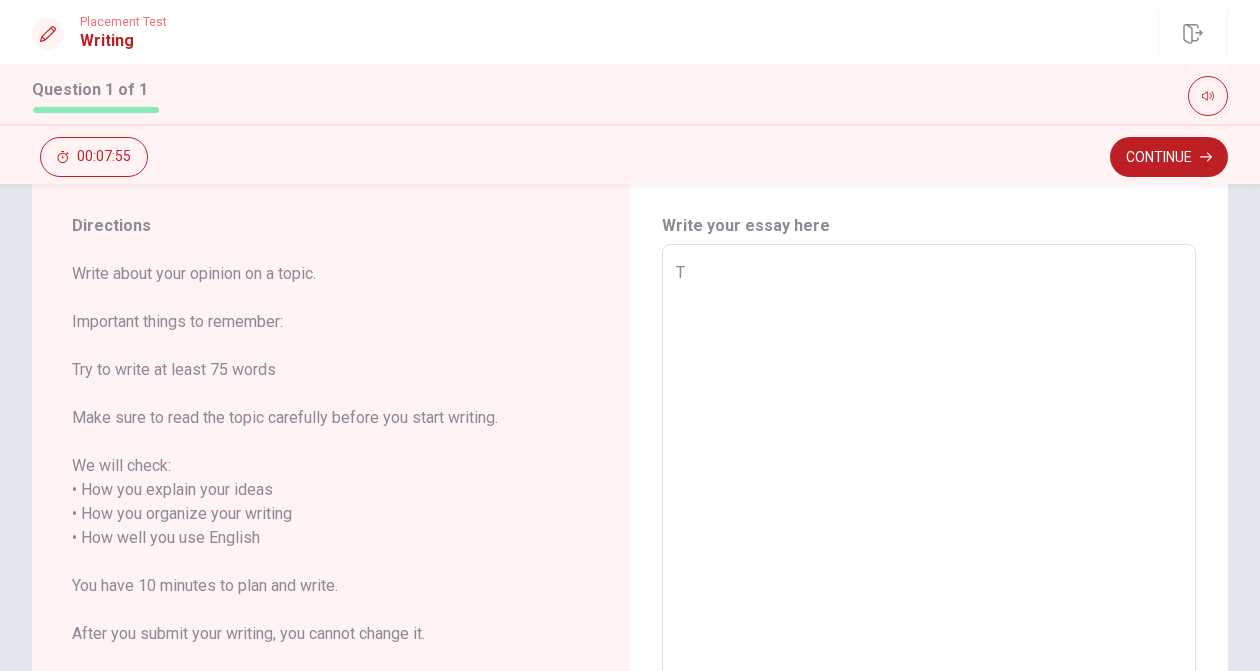 type on "Th" 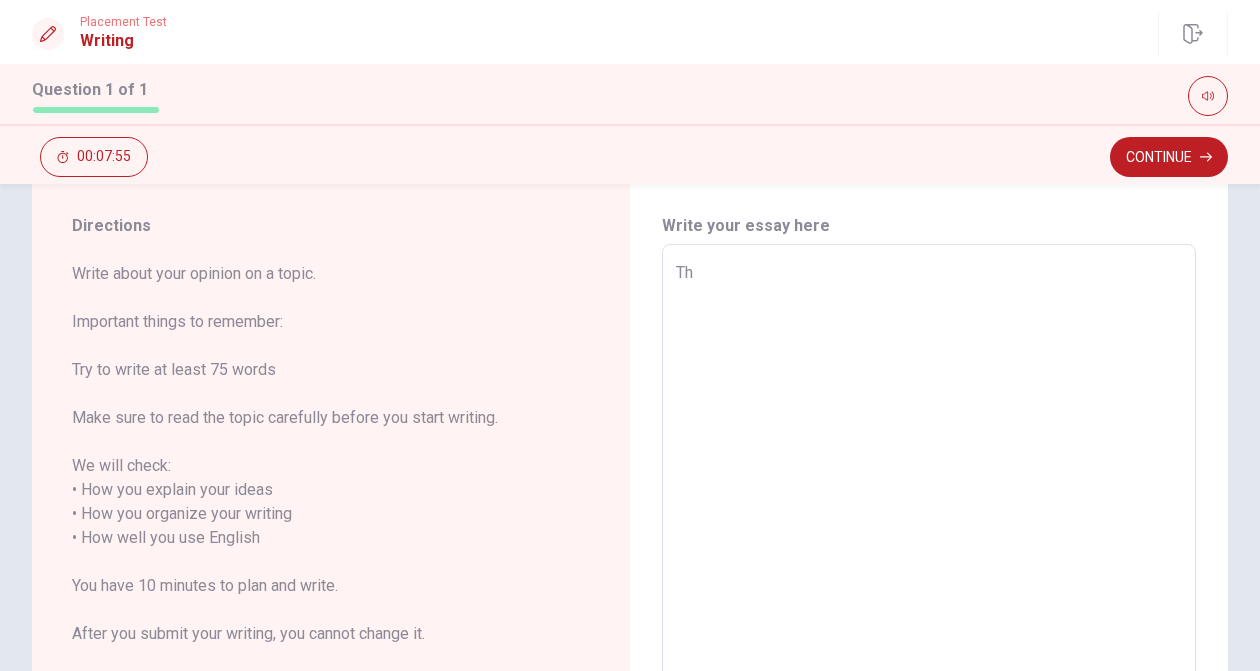 type on "x" 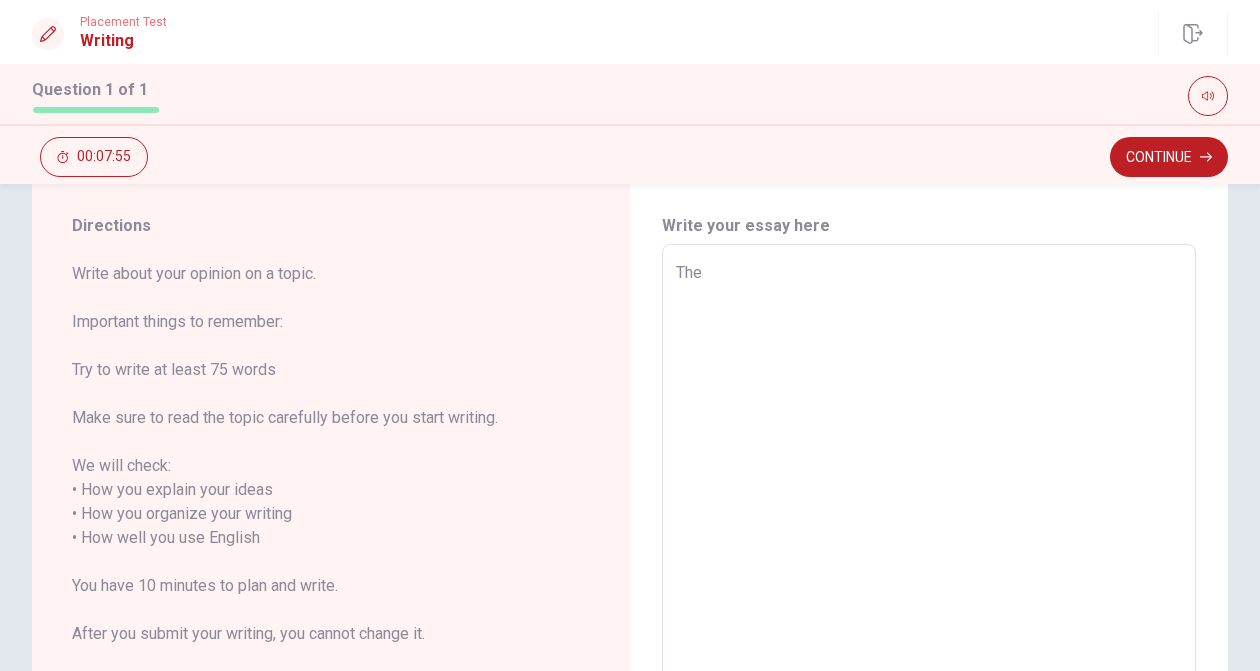 type on "x" 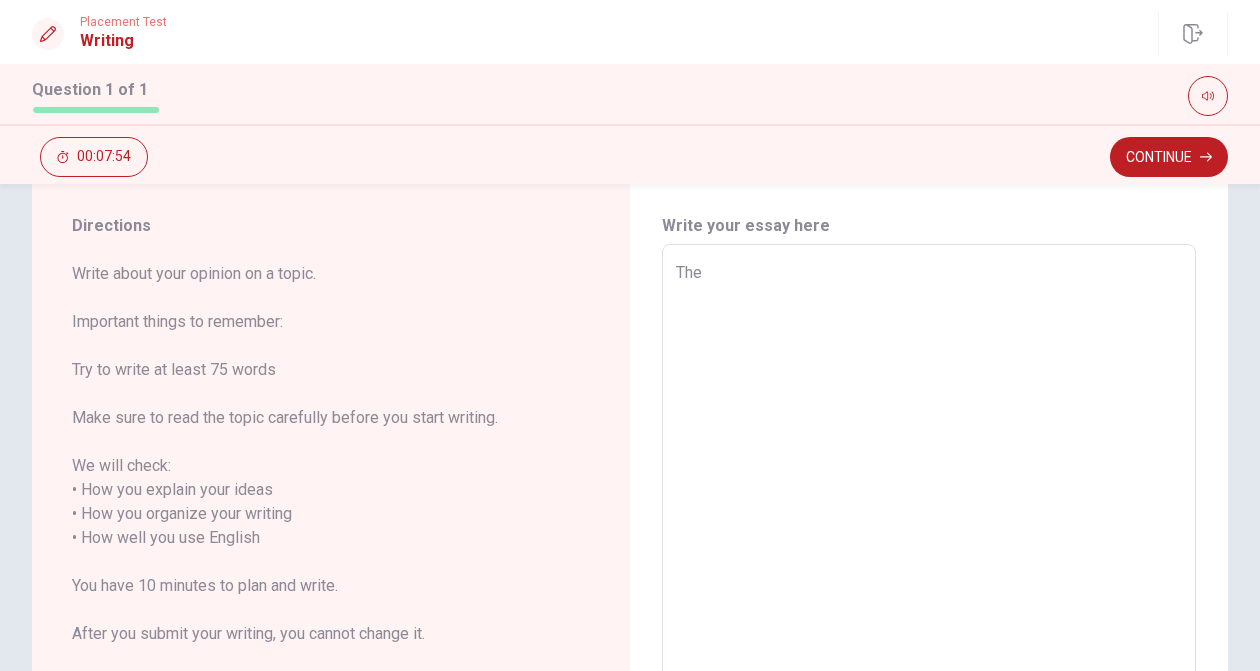 type on "The" 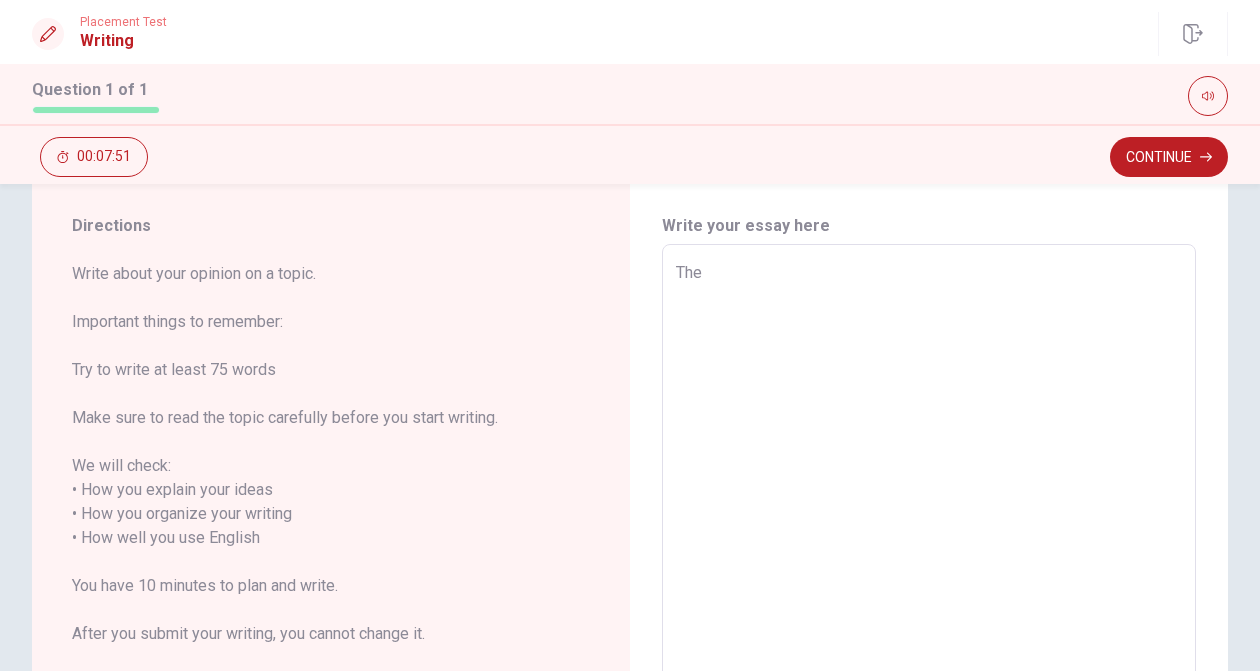 type on "x" 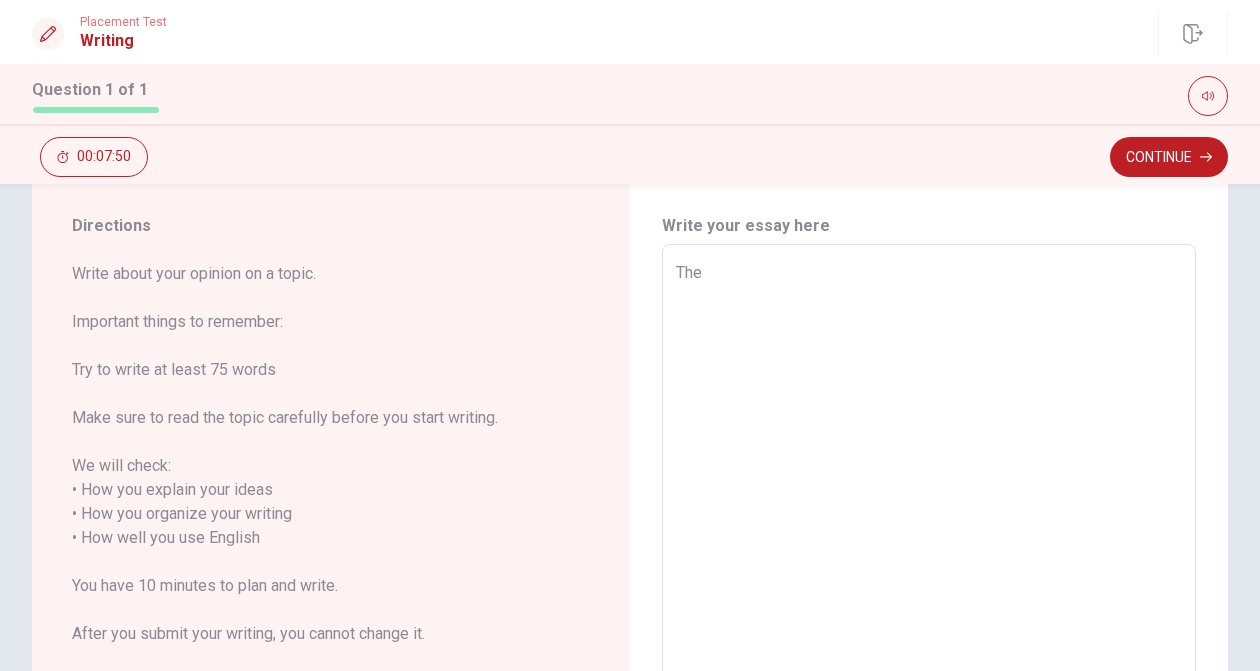 type on "The r" 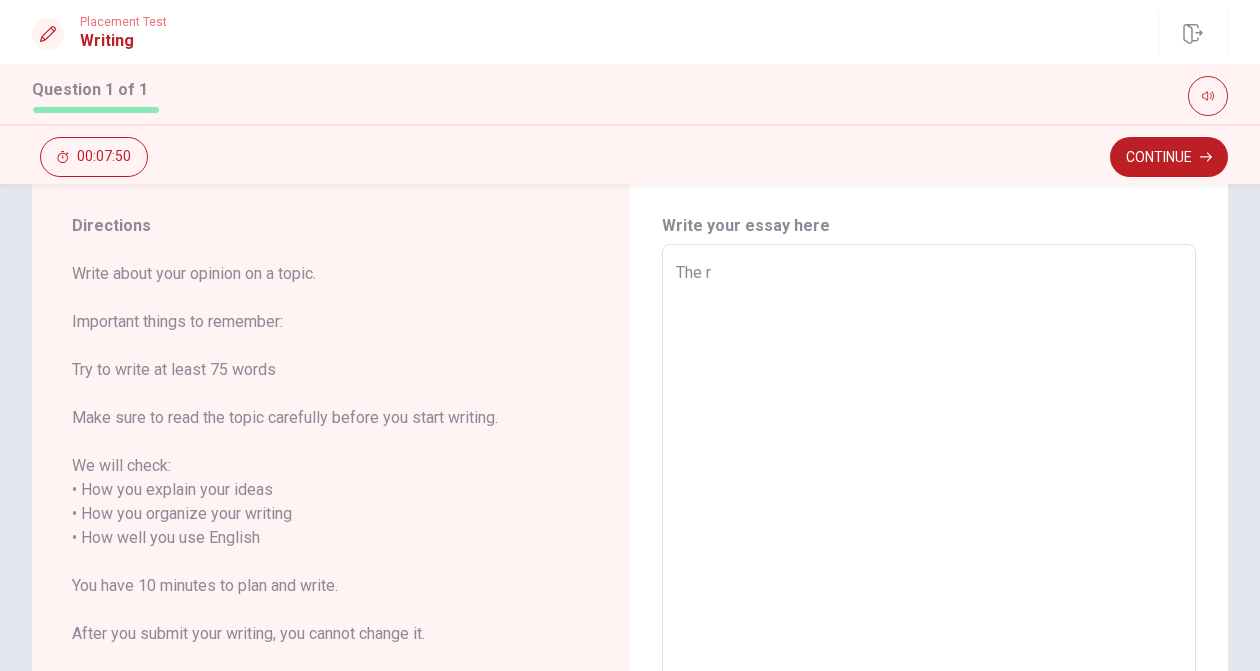 type on "x" 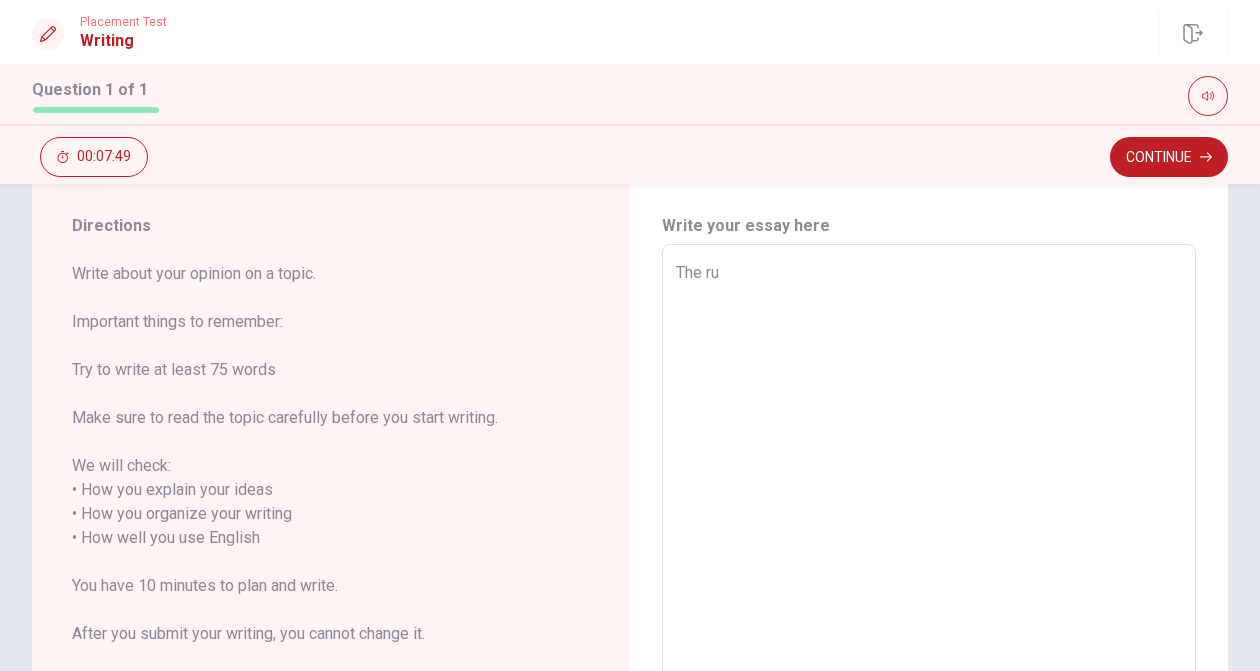 type on "x" 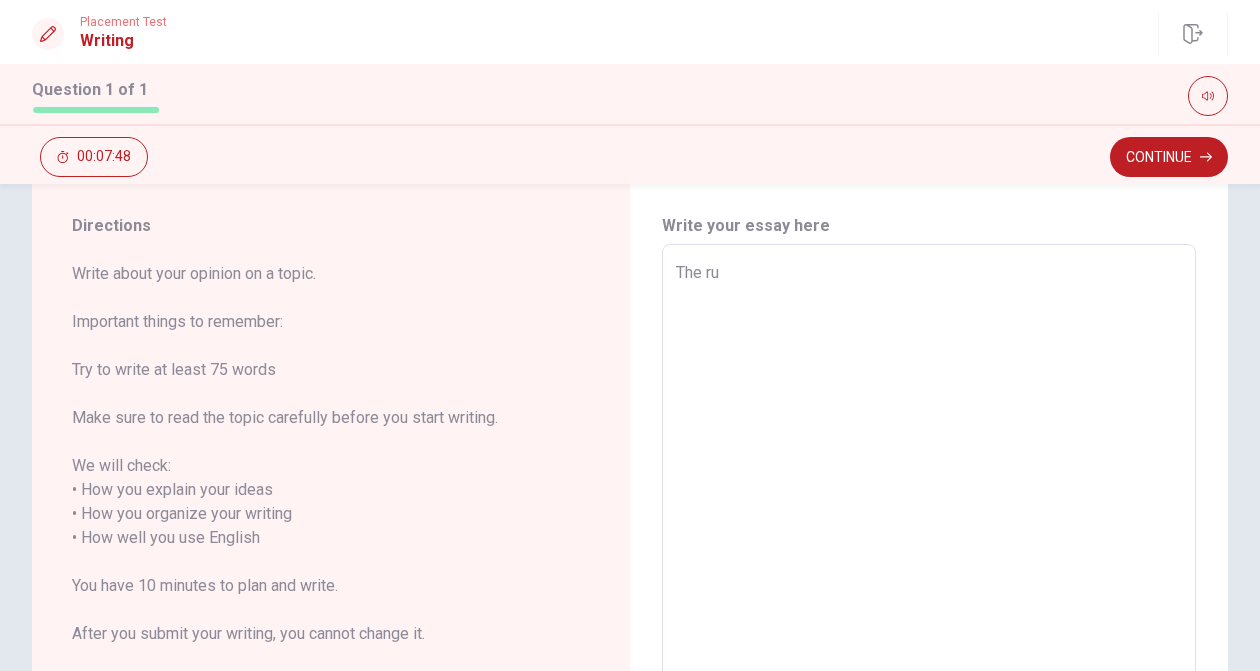 type on "The r" 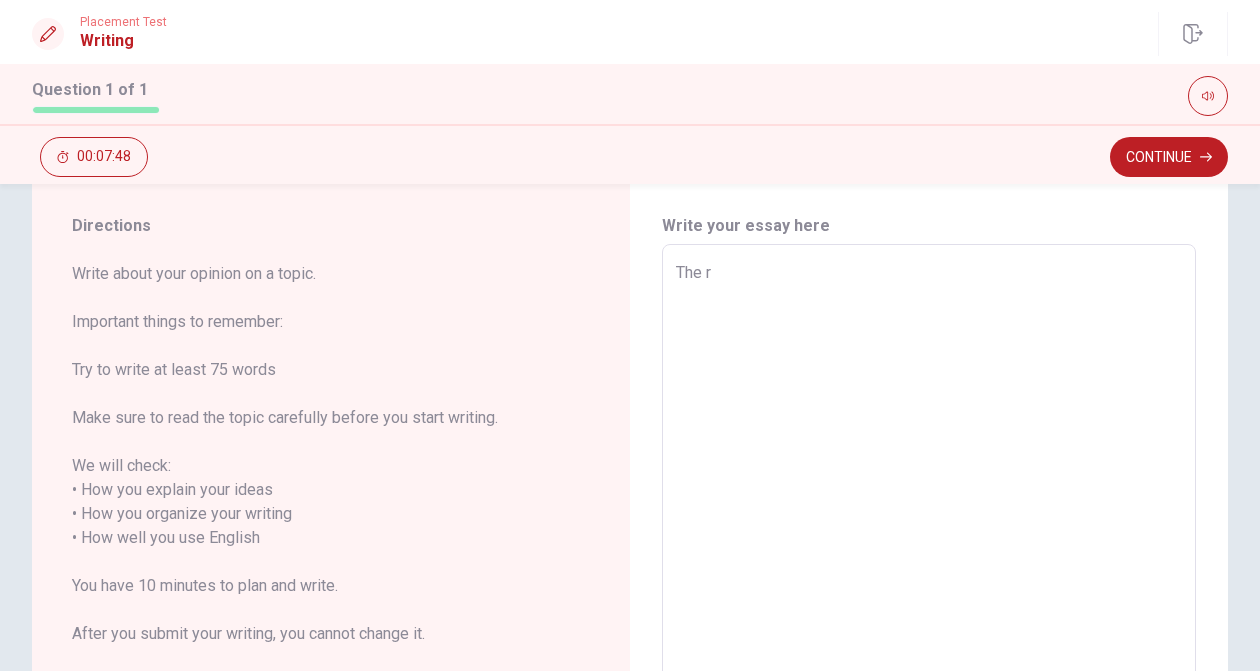 type on "x" 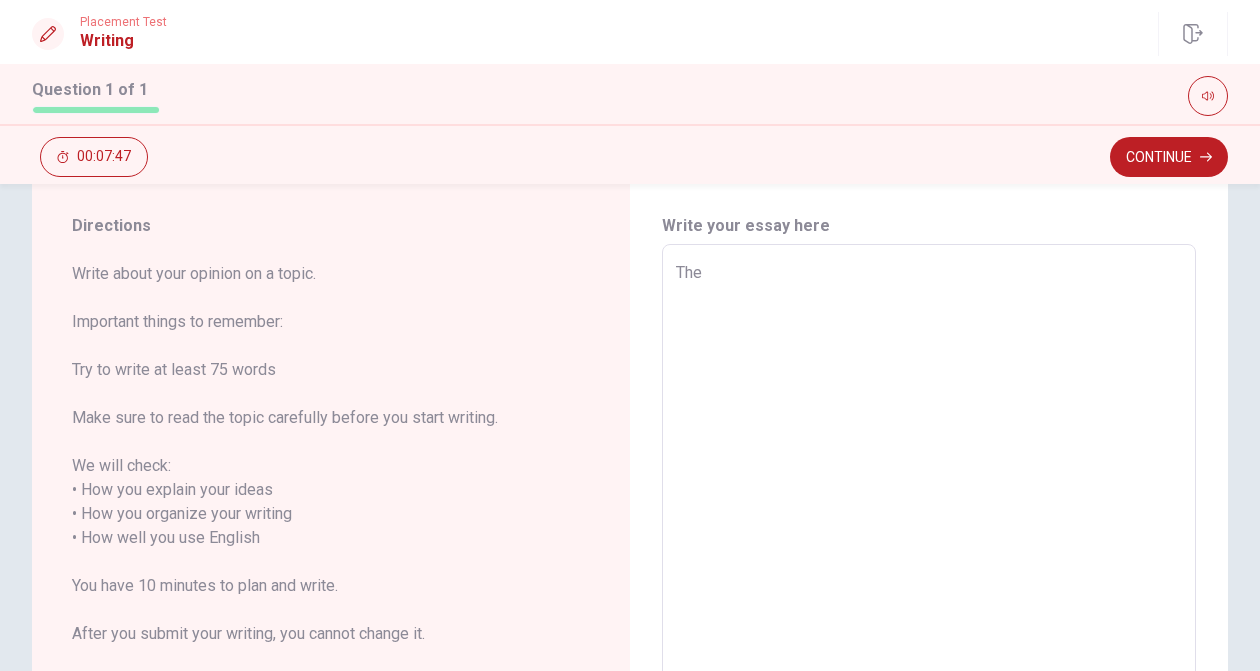type on "x" 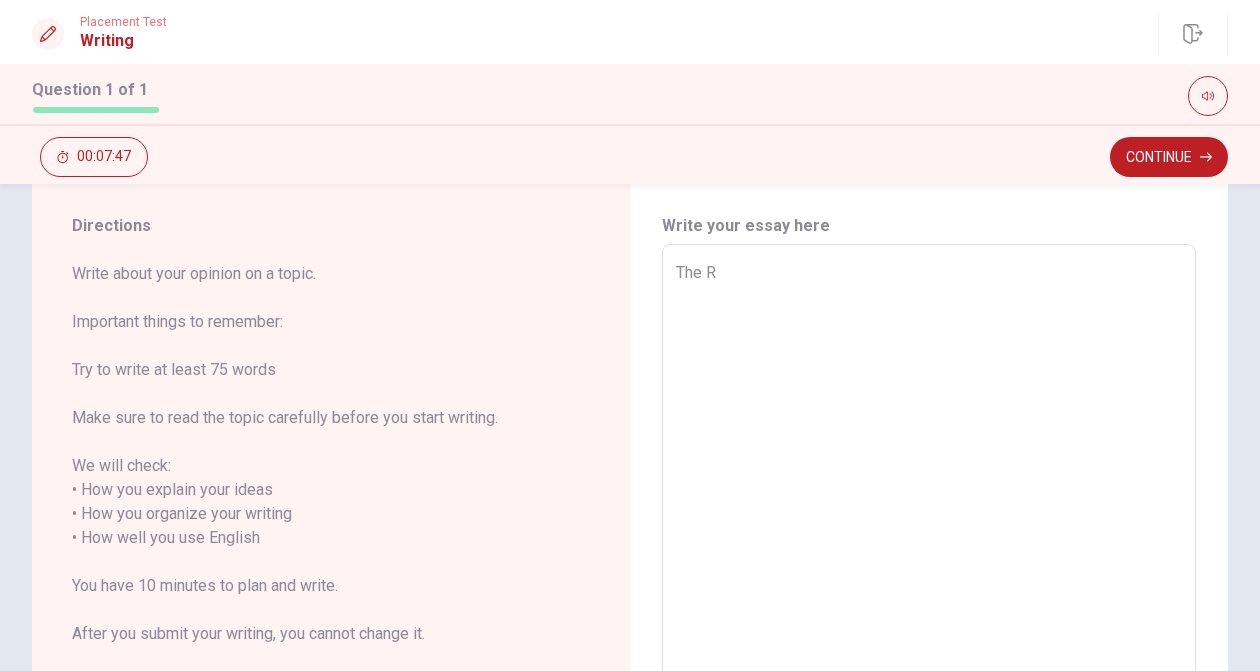 type on "x" 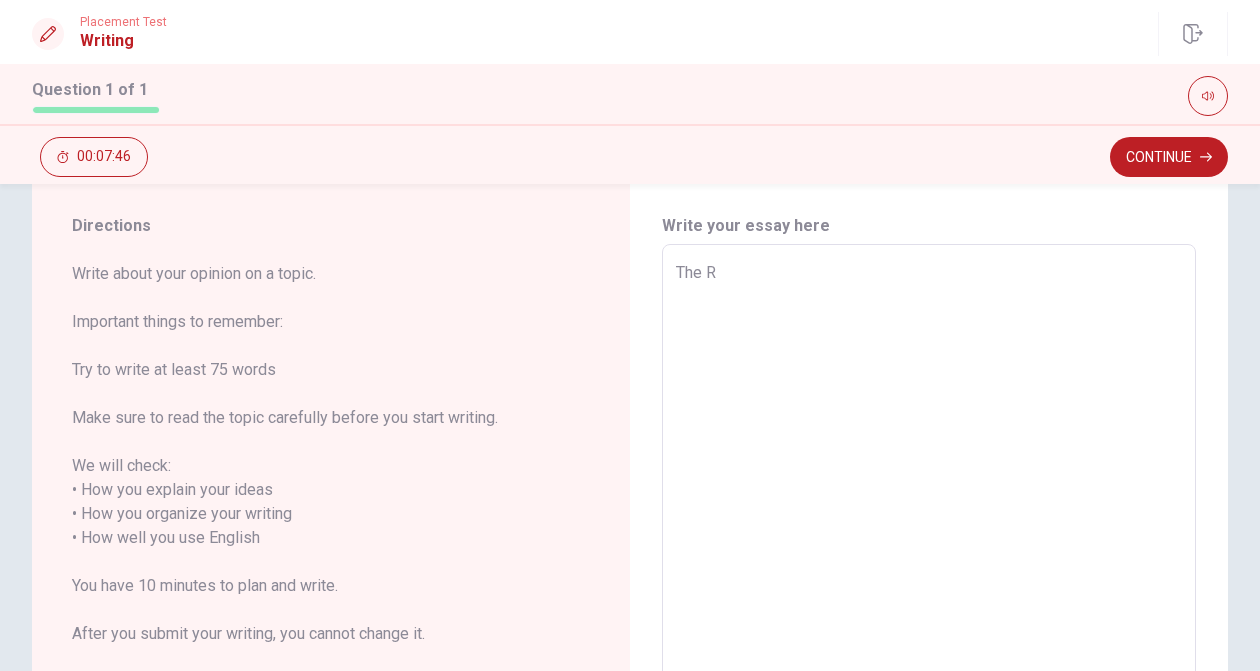 type on "The Re" 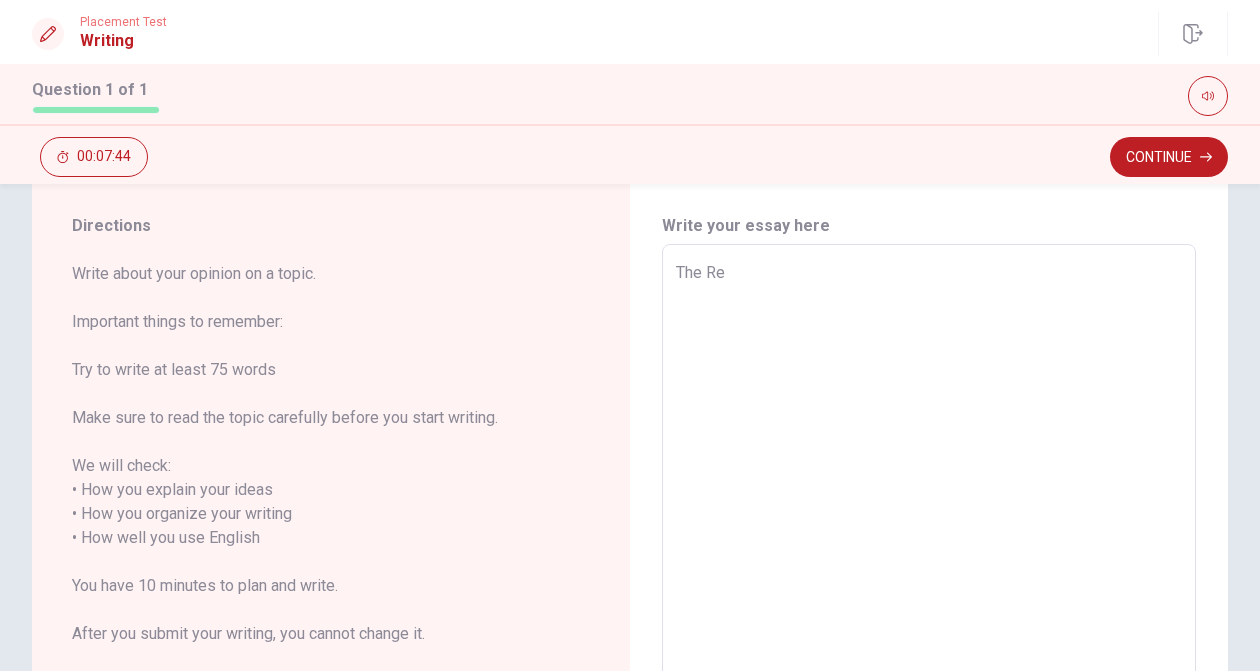 type on "x" 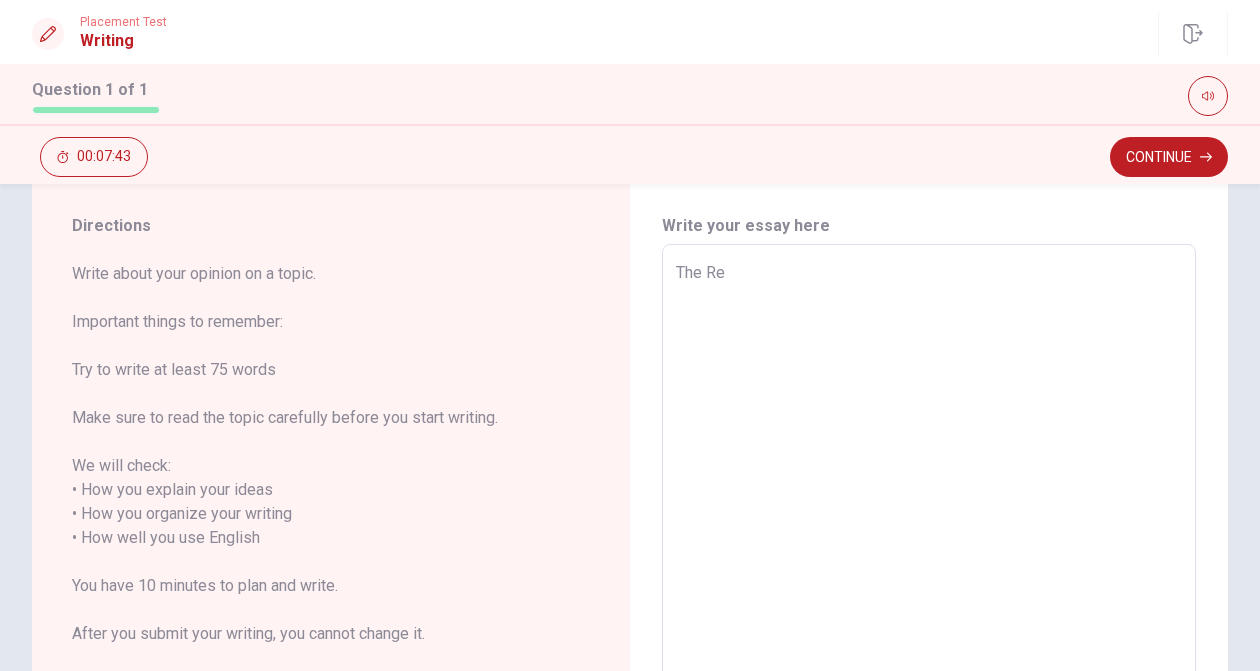 type on "The Rea" 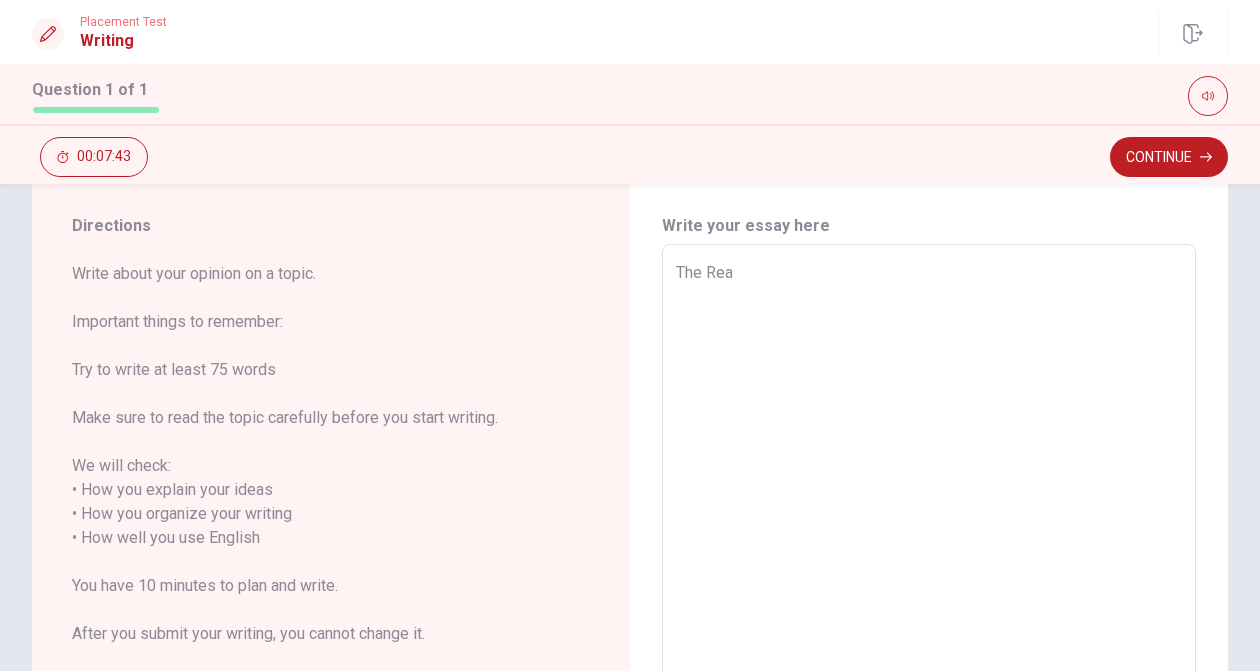 type on "x" 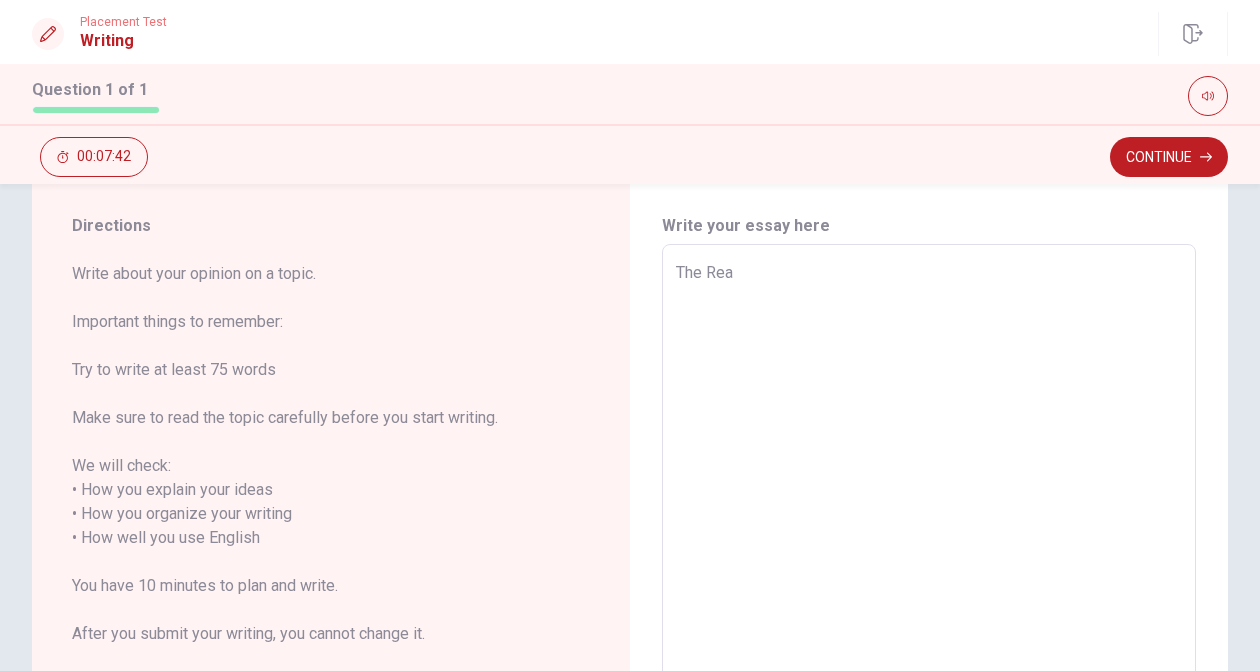 type on "The Read" 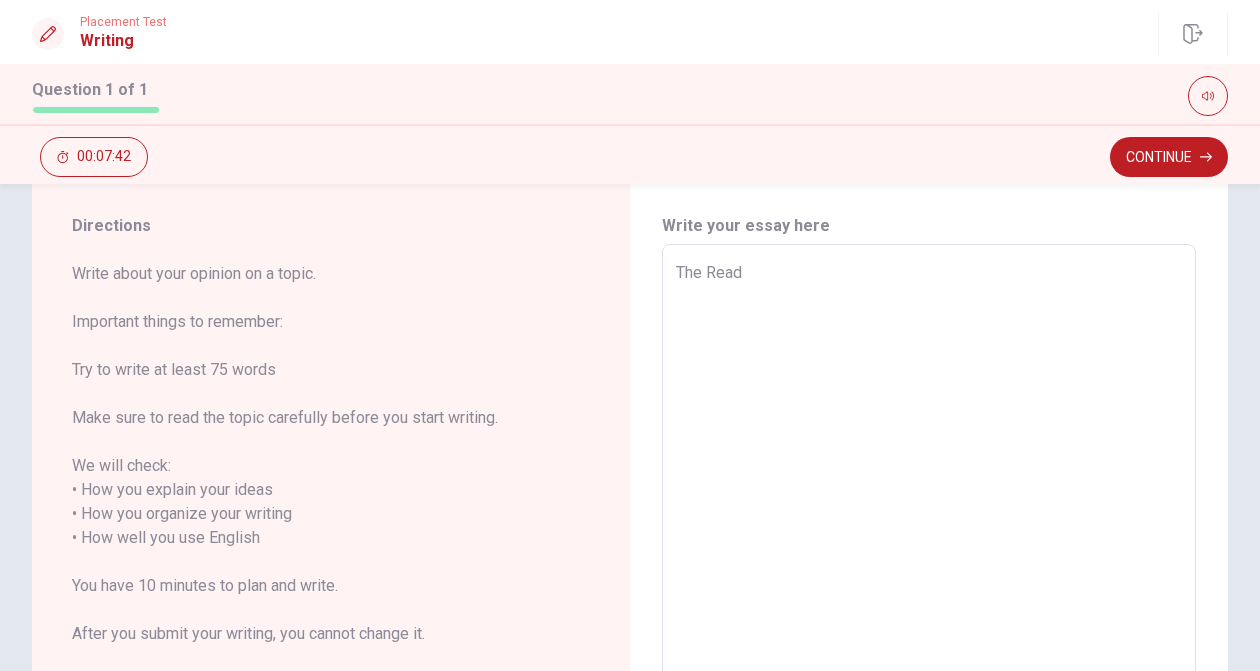 type on "x" 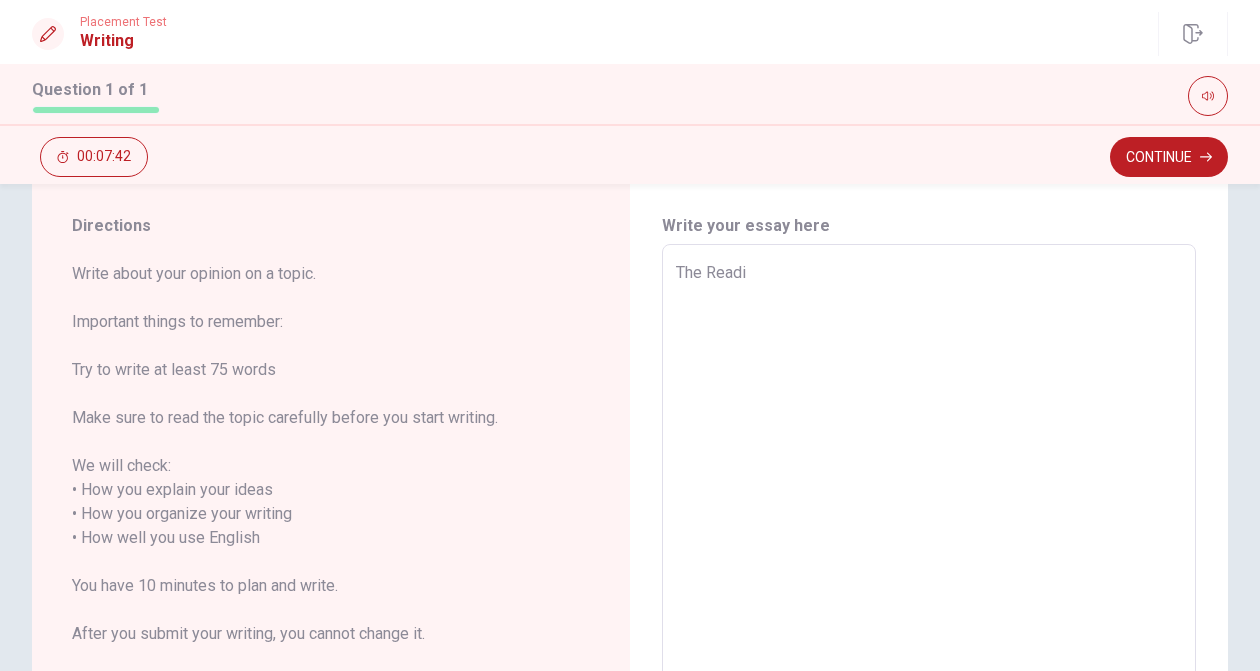 type on "x" 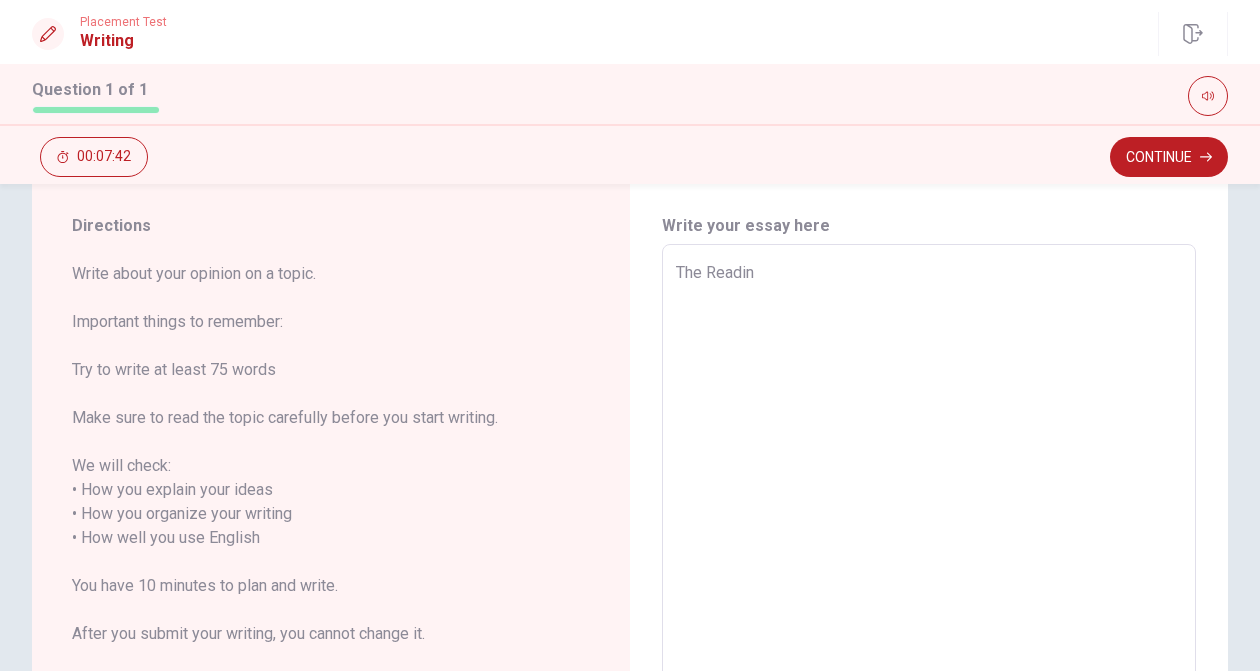 type on "x" 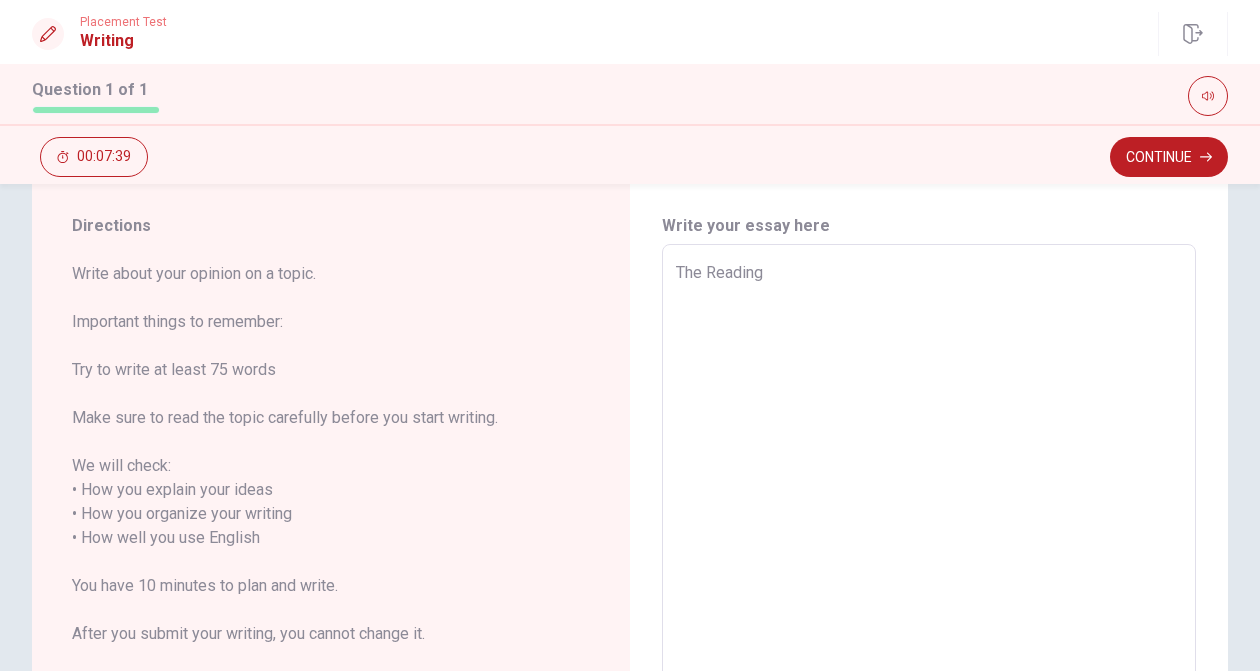 type on "x" 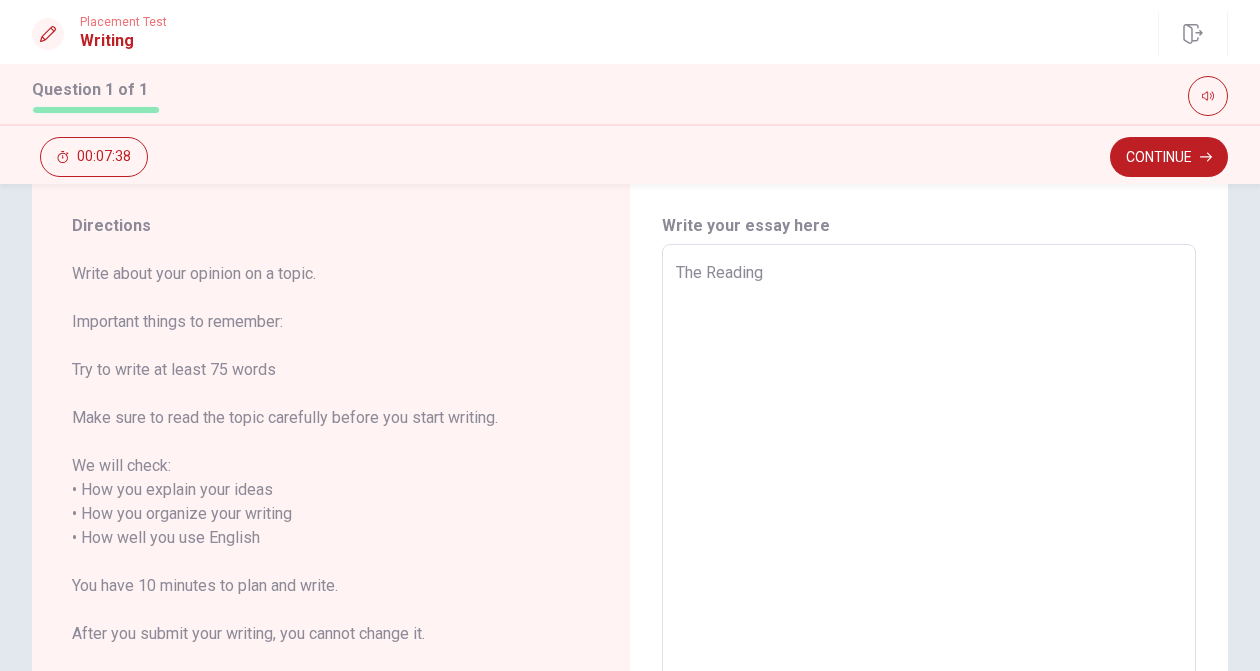 type on "The Reading" 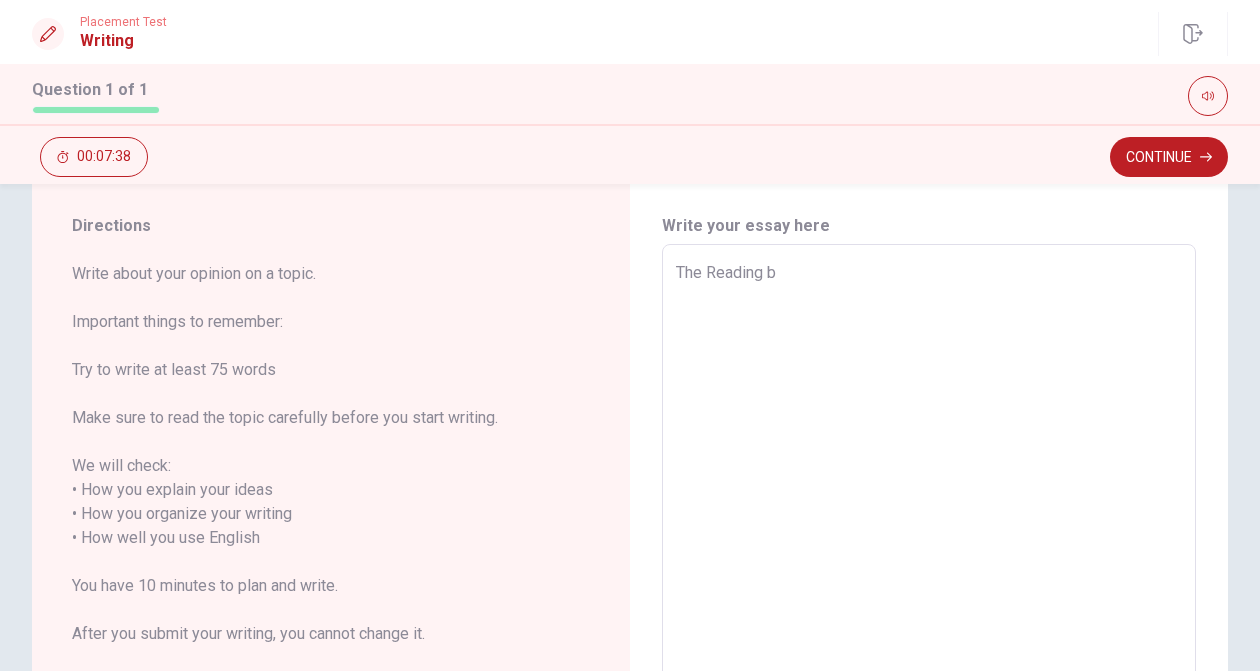 type on "x" 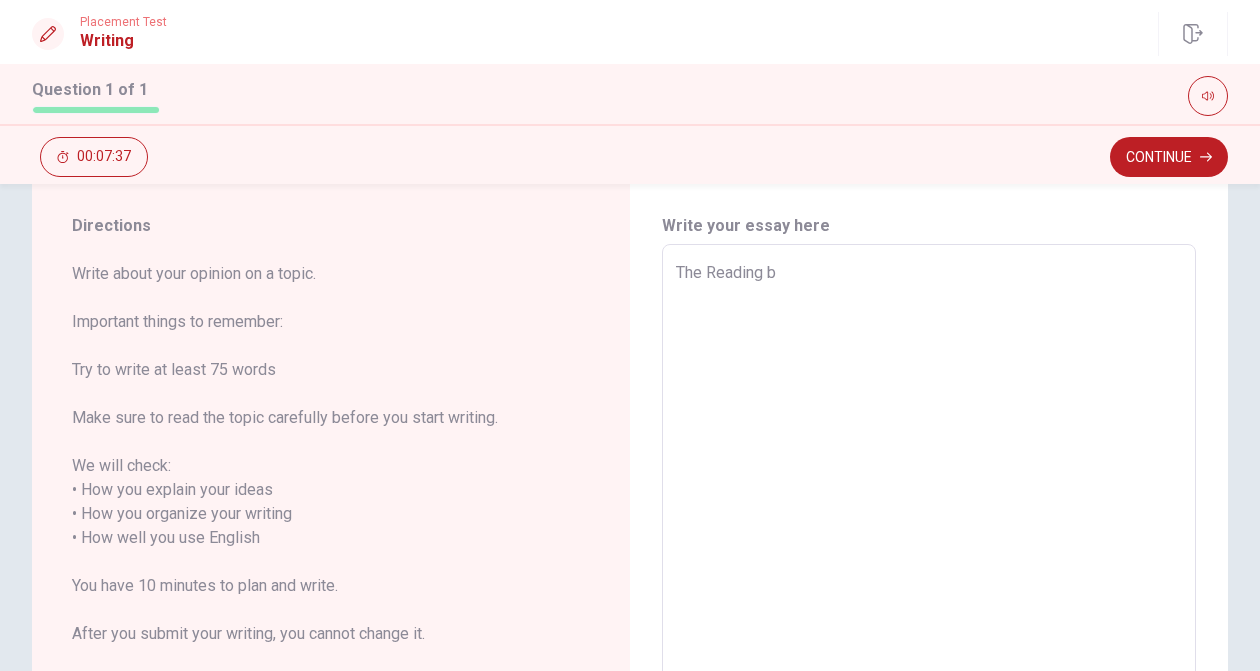 type on "The Reading bo" 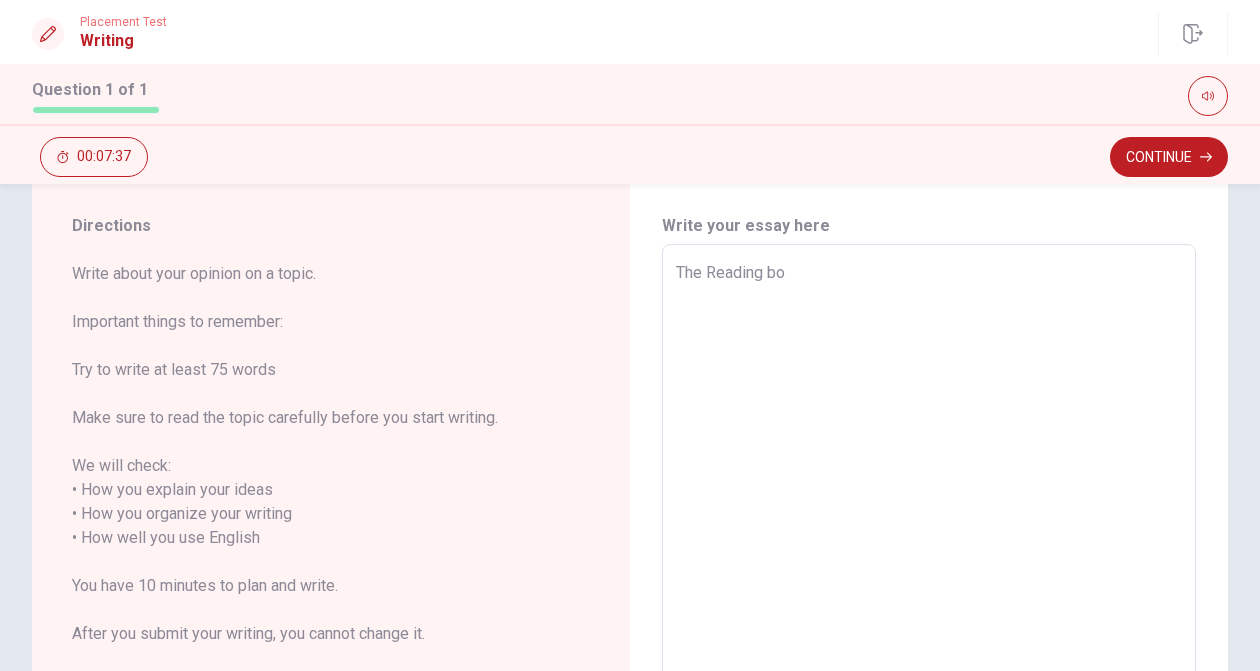 type on "x" 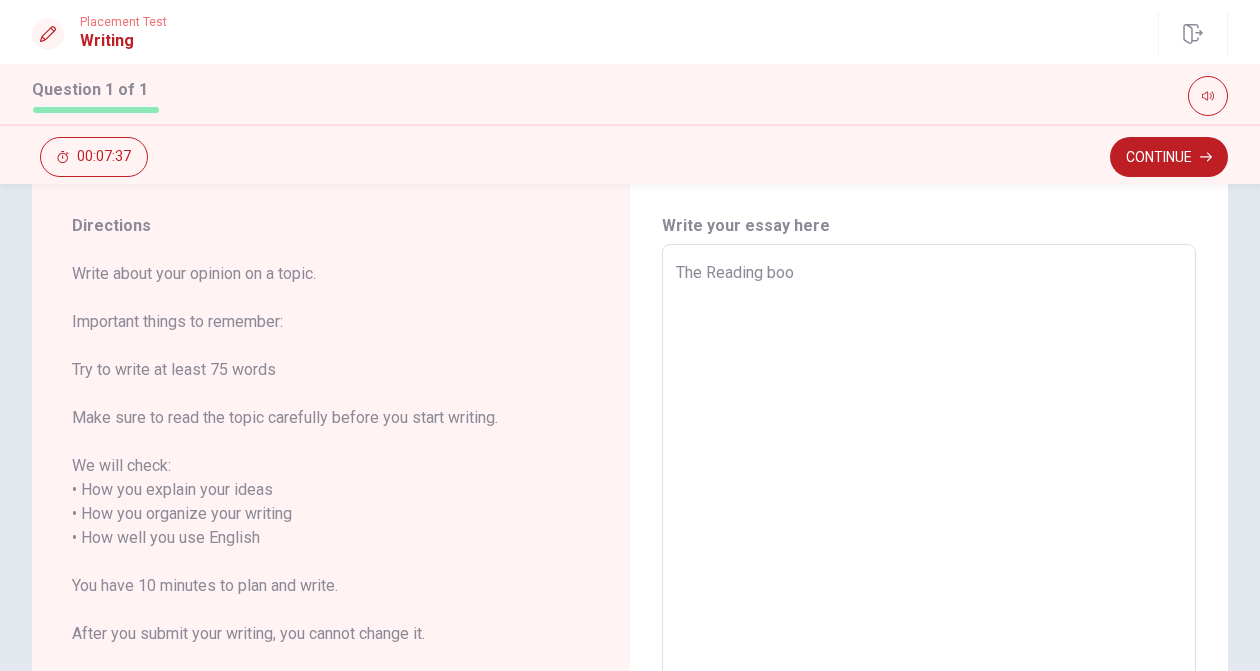 type on "x" 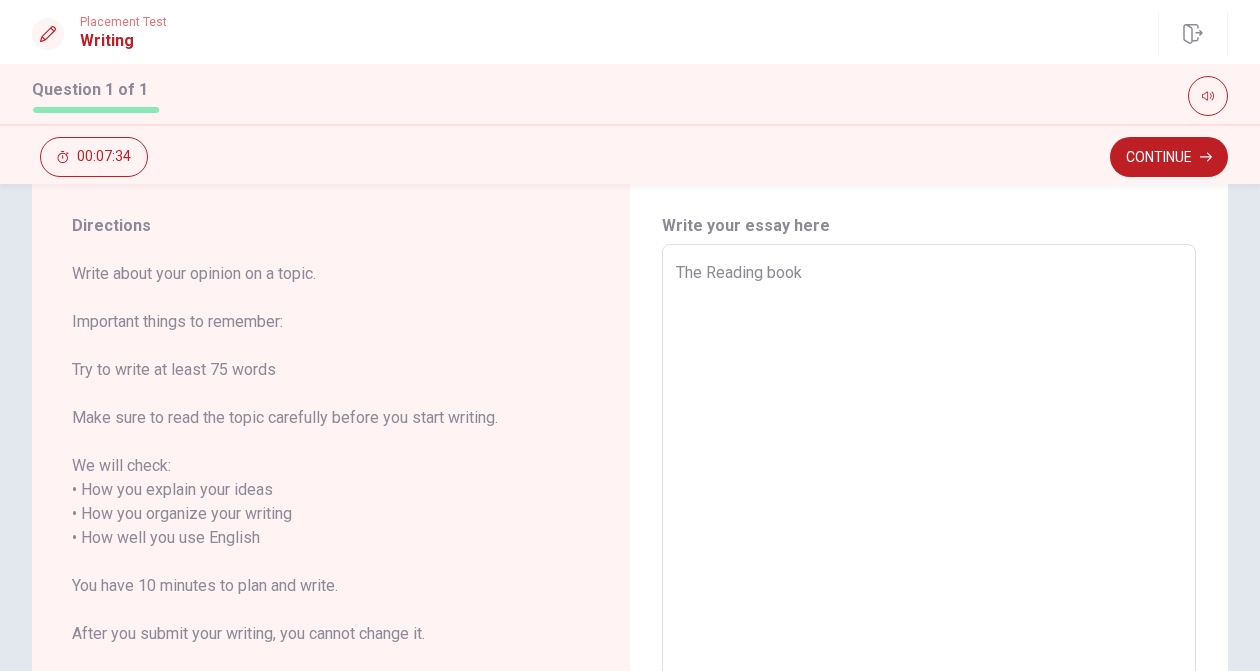 type on "x" 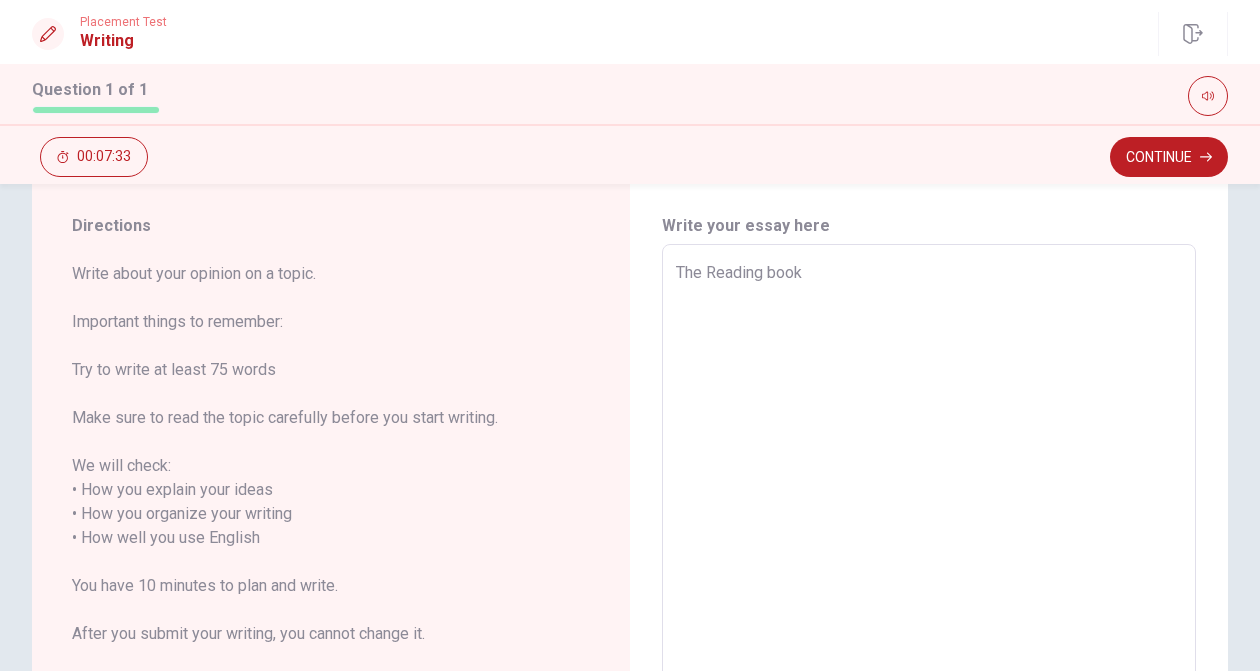 type on "The Reading book" 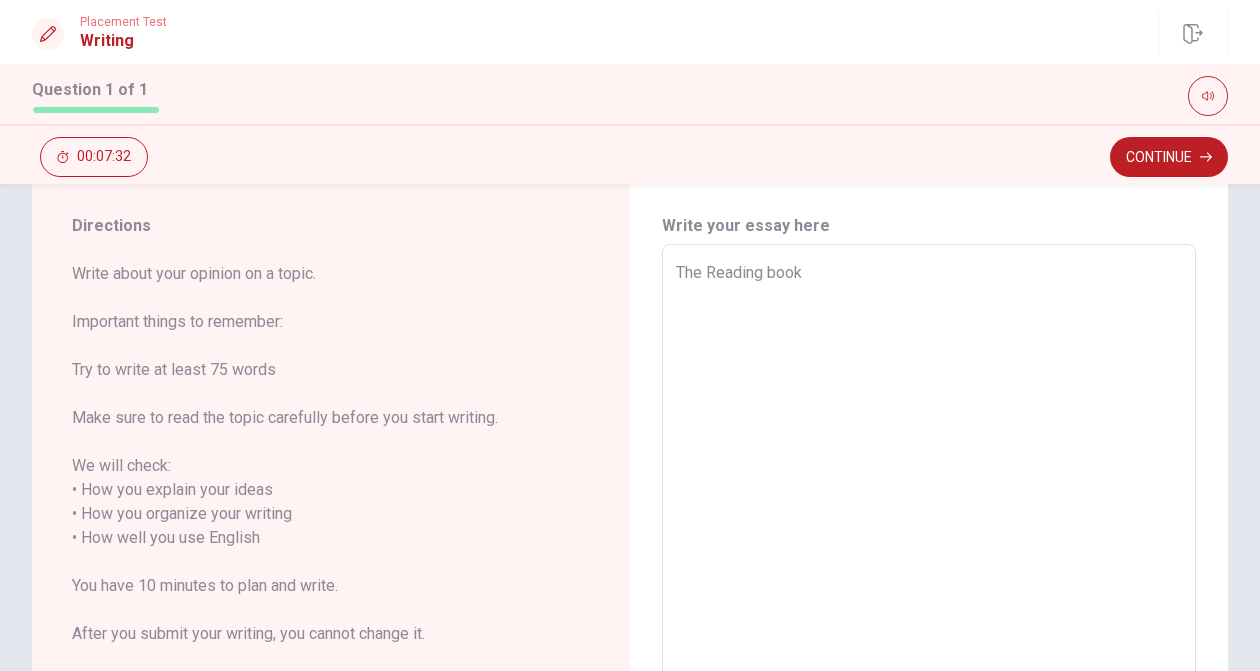 type on "The Reading book" 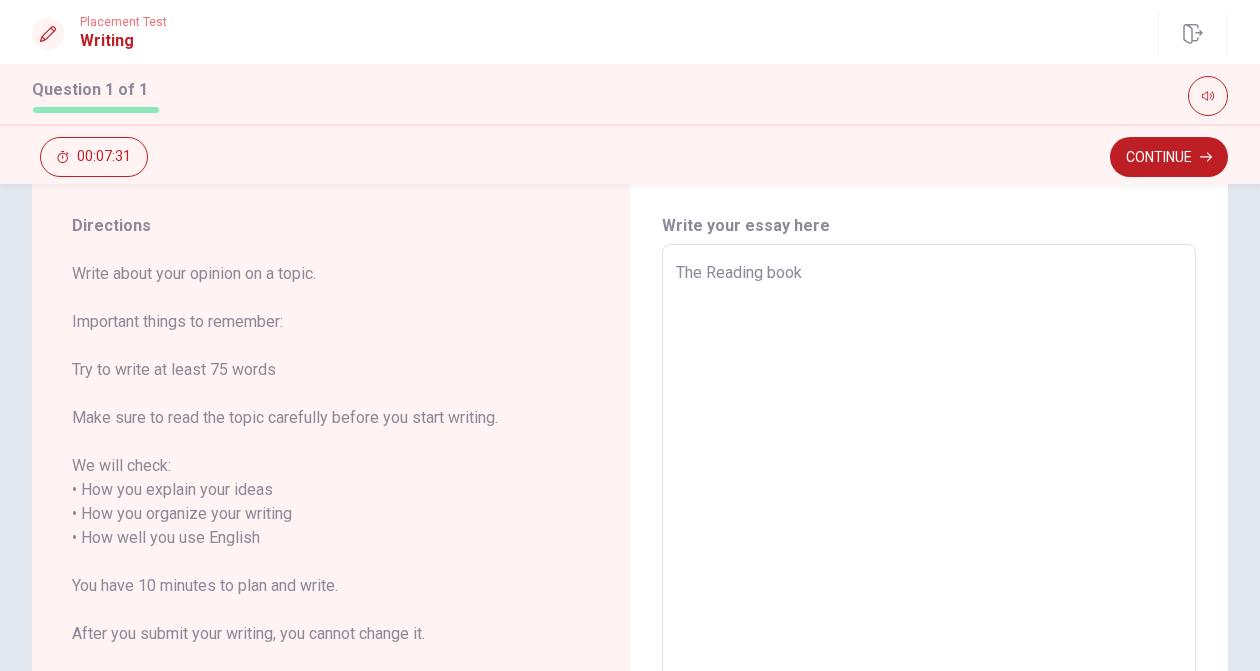 type on "x" 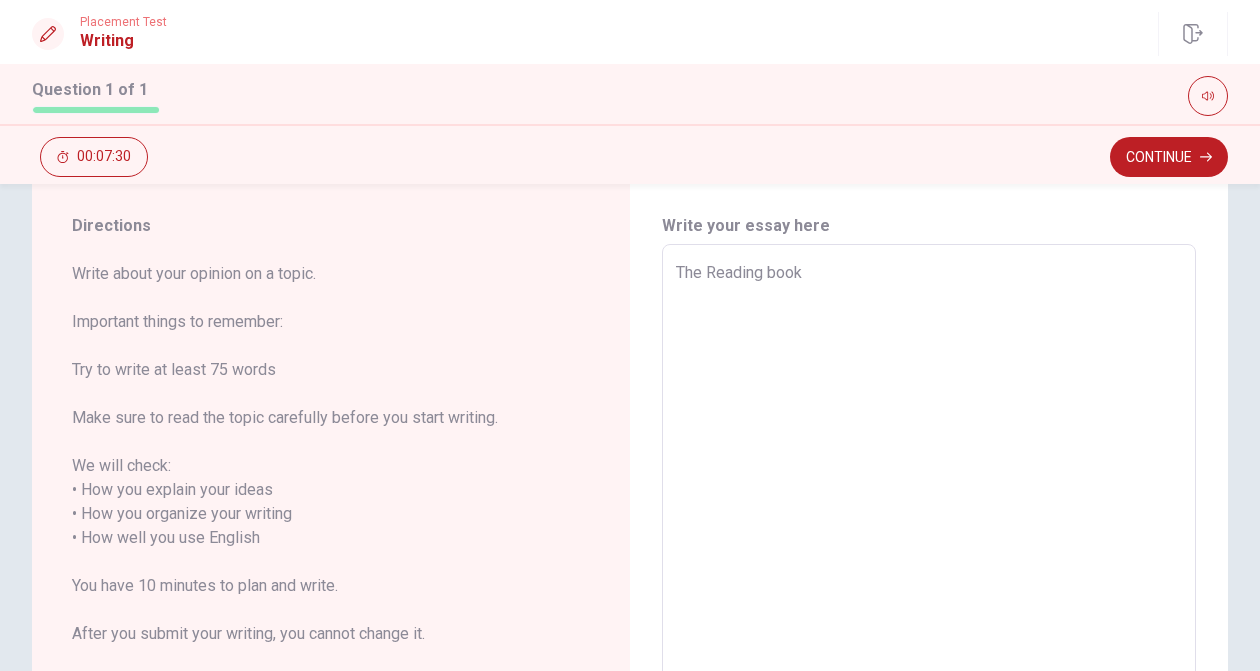 type on "The Reading book
r" 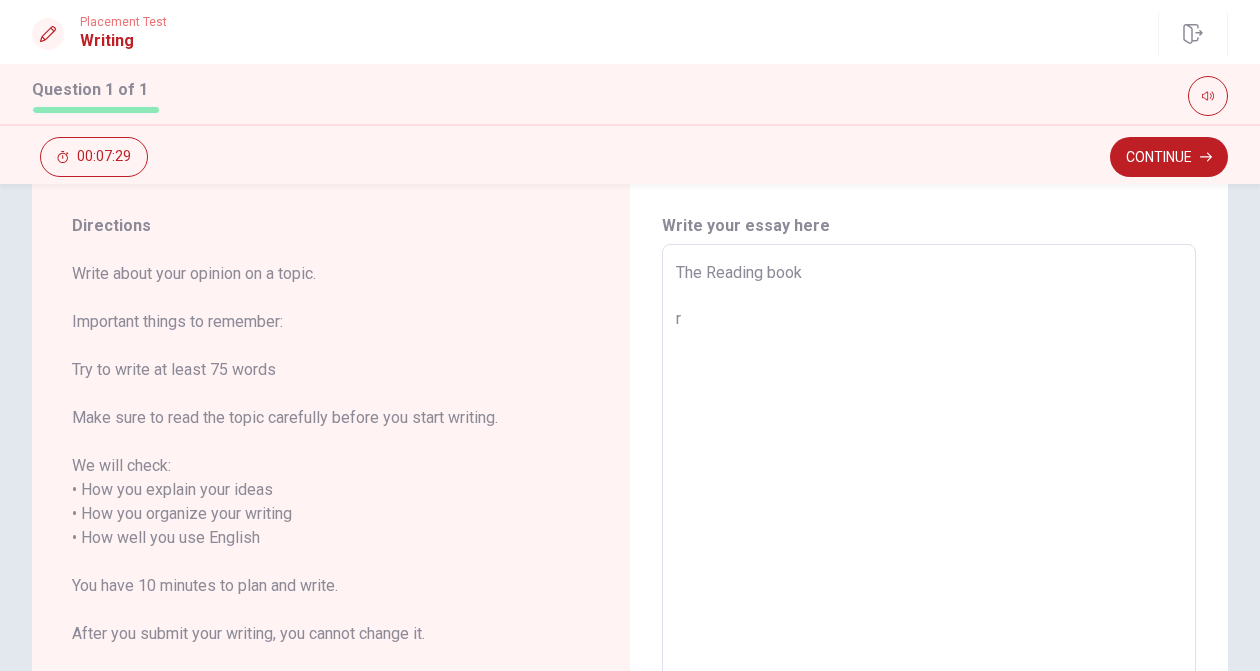 type on "x" 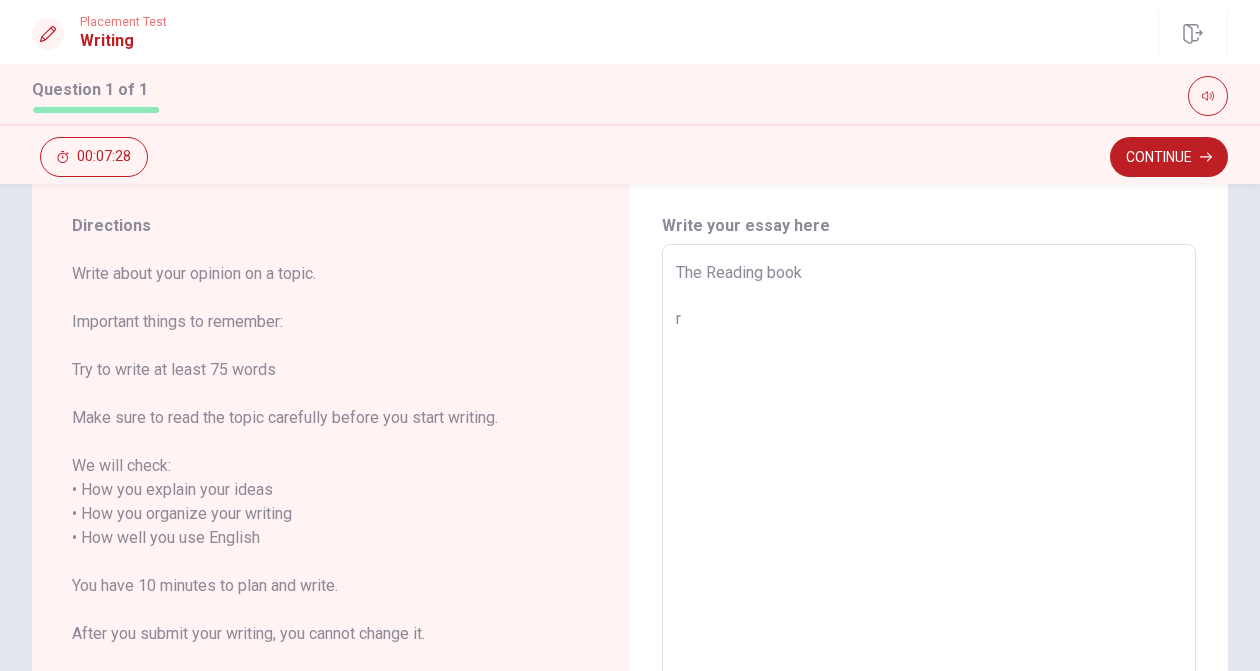 type on "The Reading book" 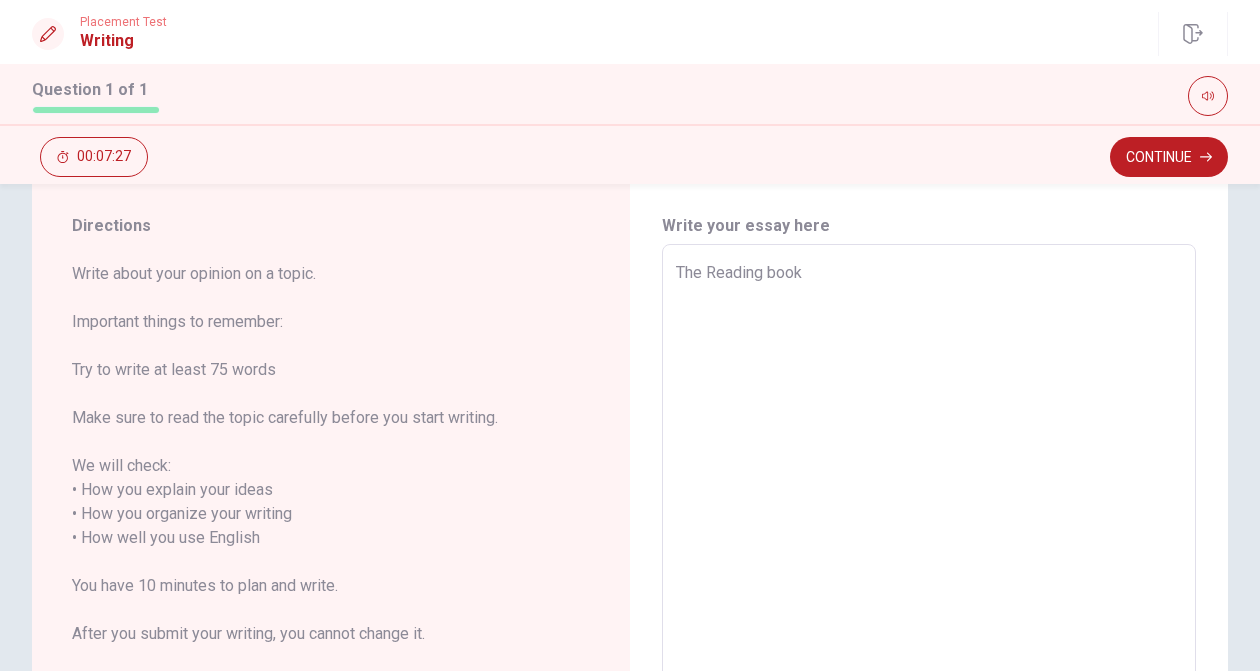 type on "x" 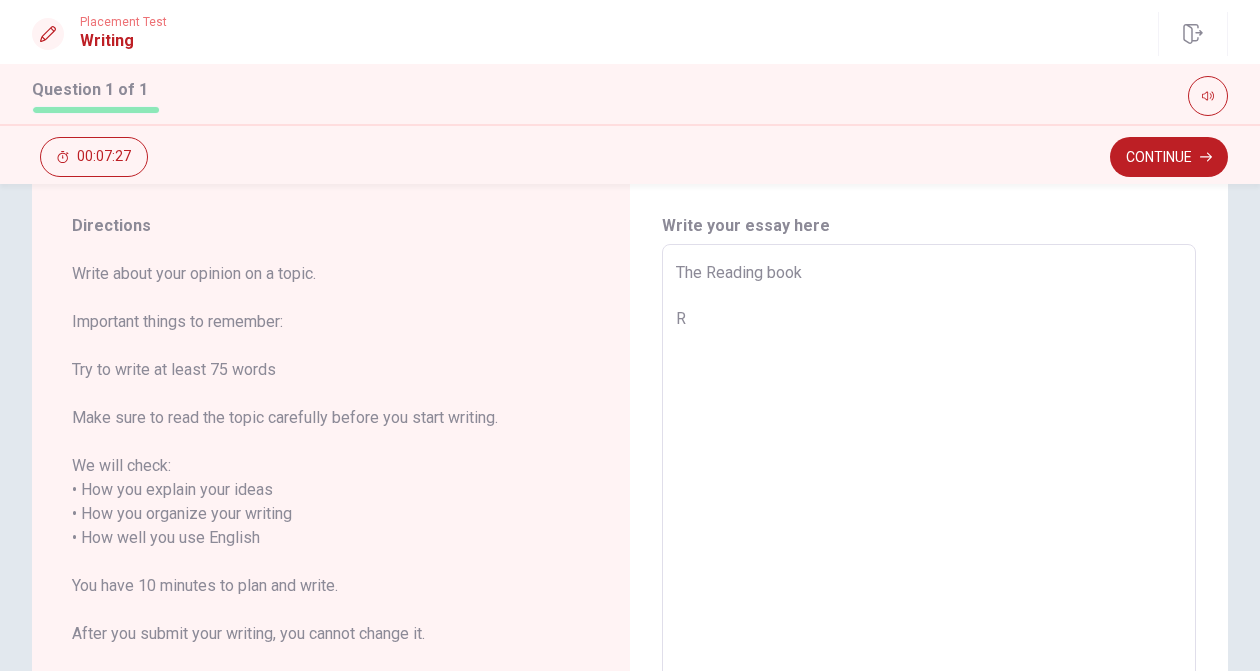 type on "x" 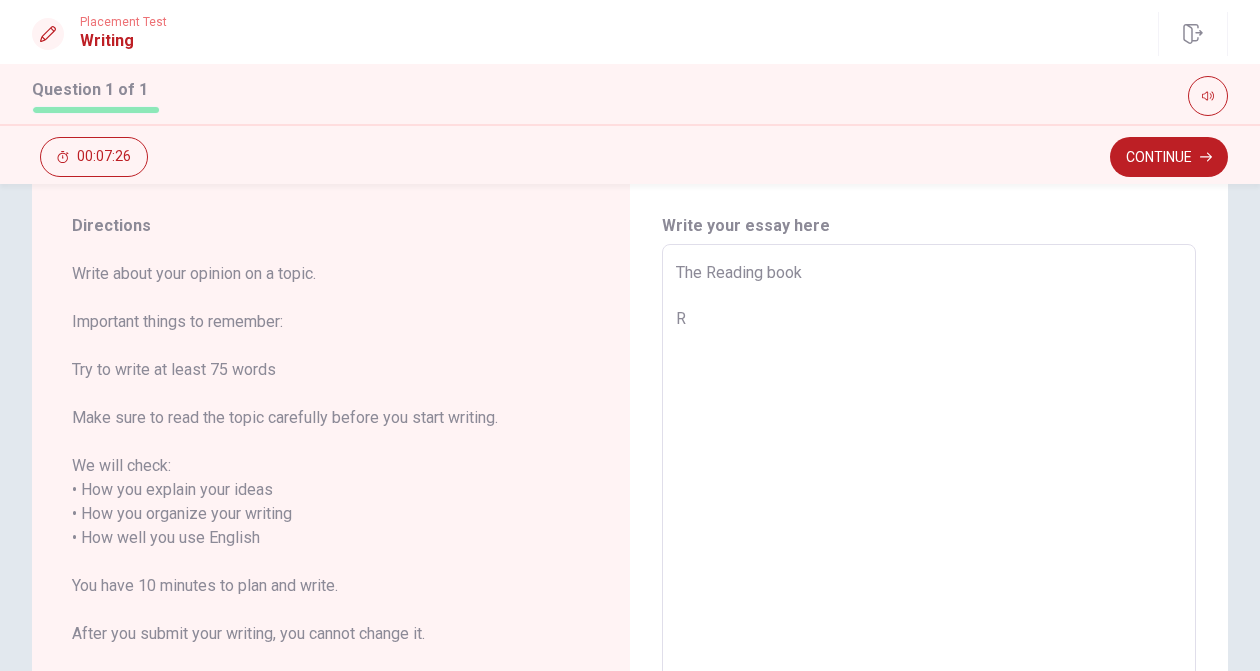 type on "The Reading book
Re" 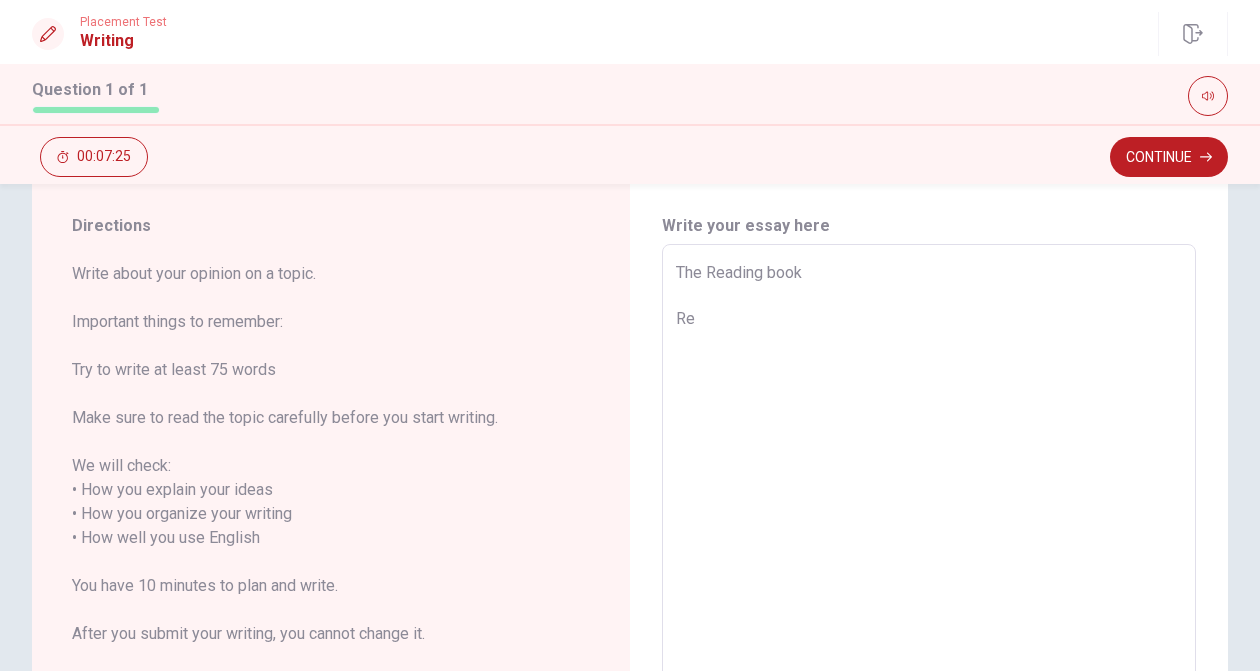 type on "x" 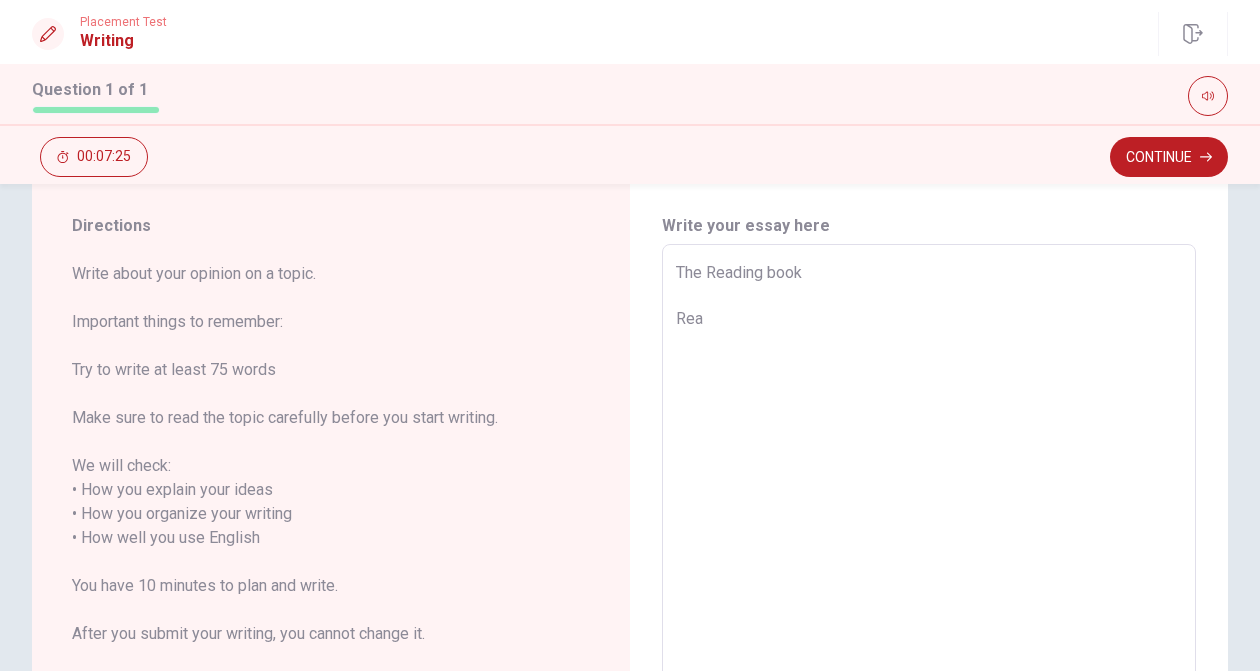 type on "x" 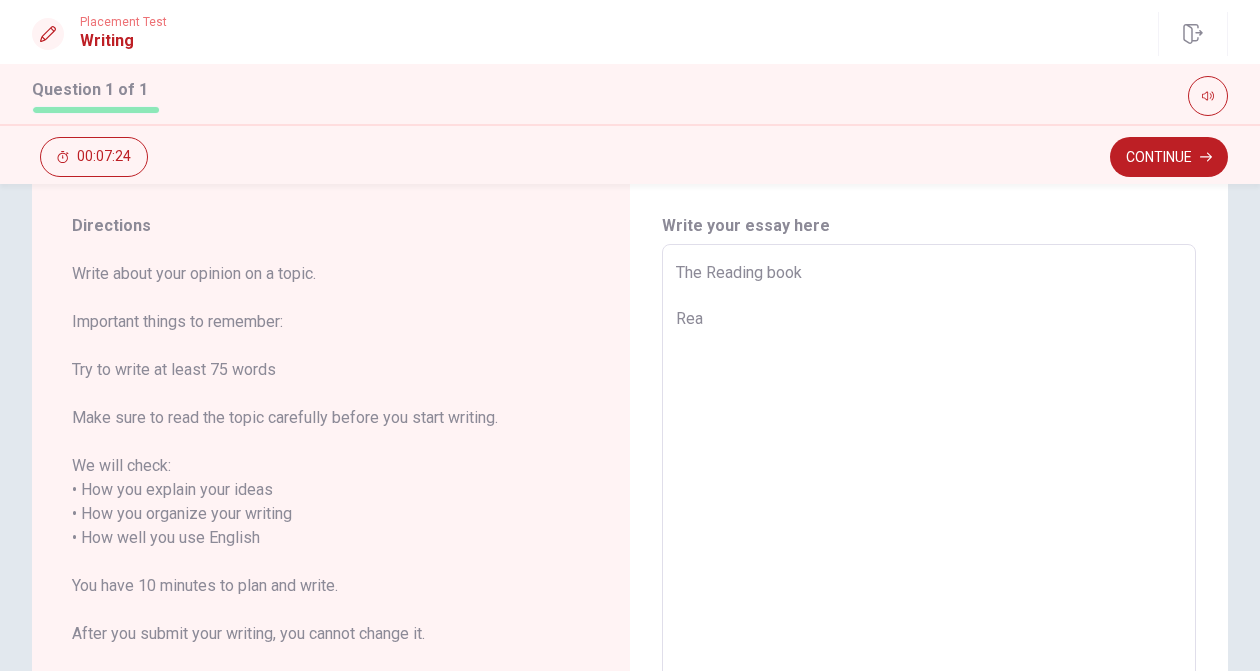 type on "The Reading book
Read" 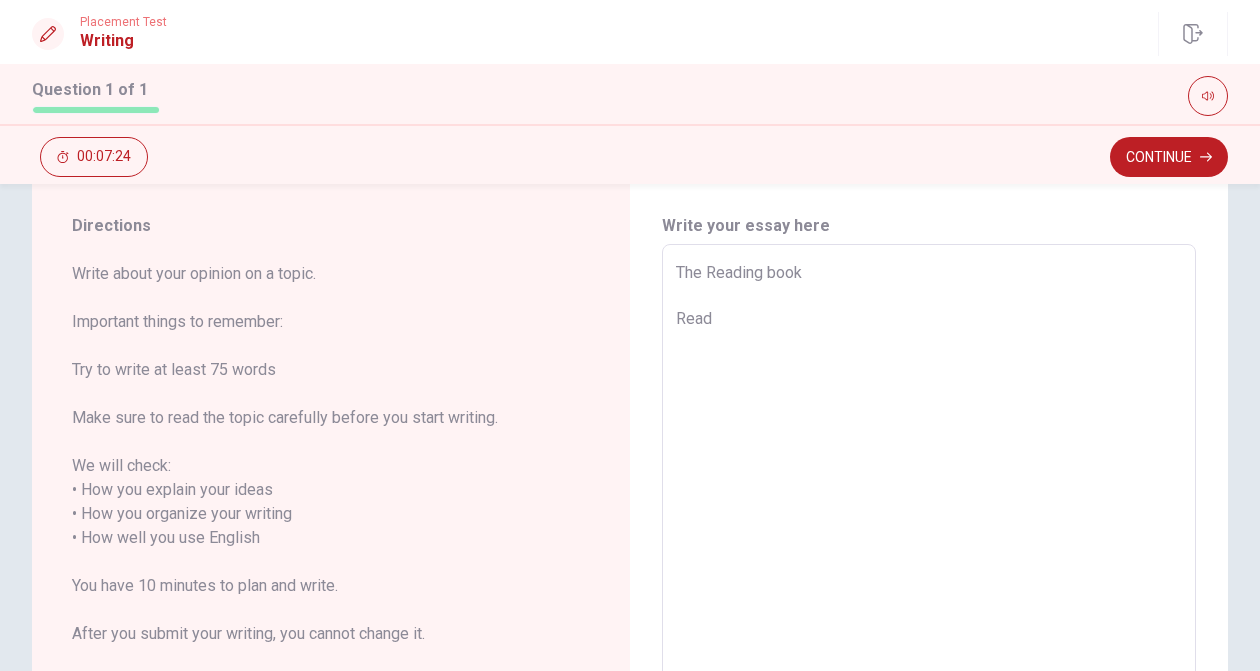 type on "x" 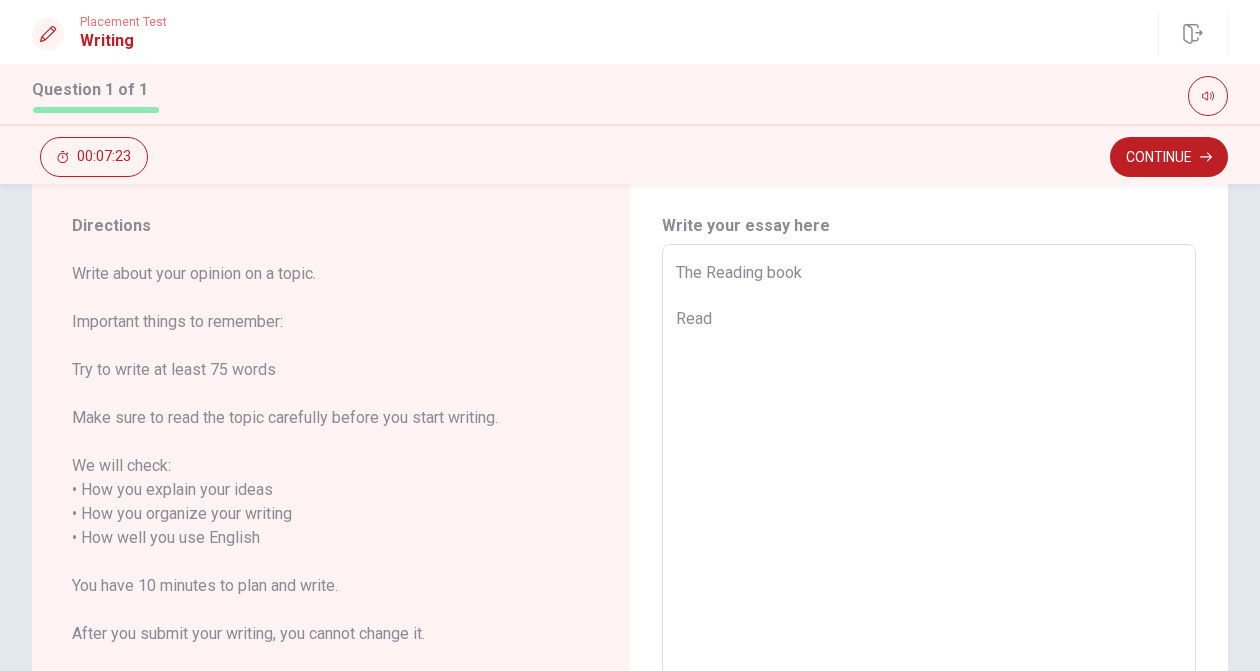 type on "The Reading book
Readi" 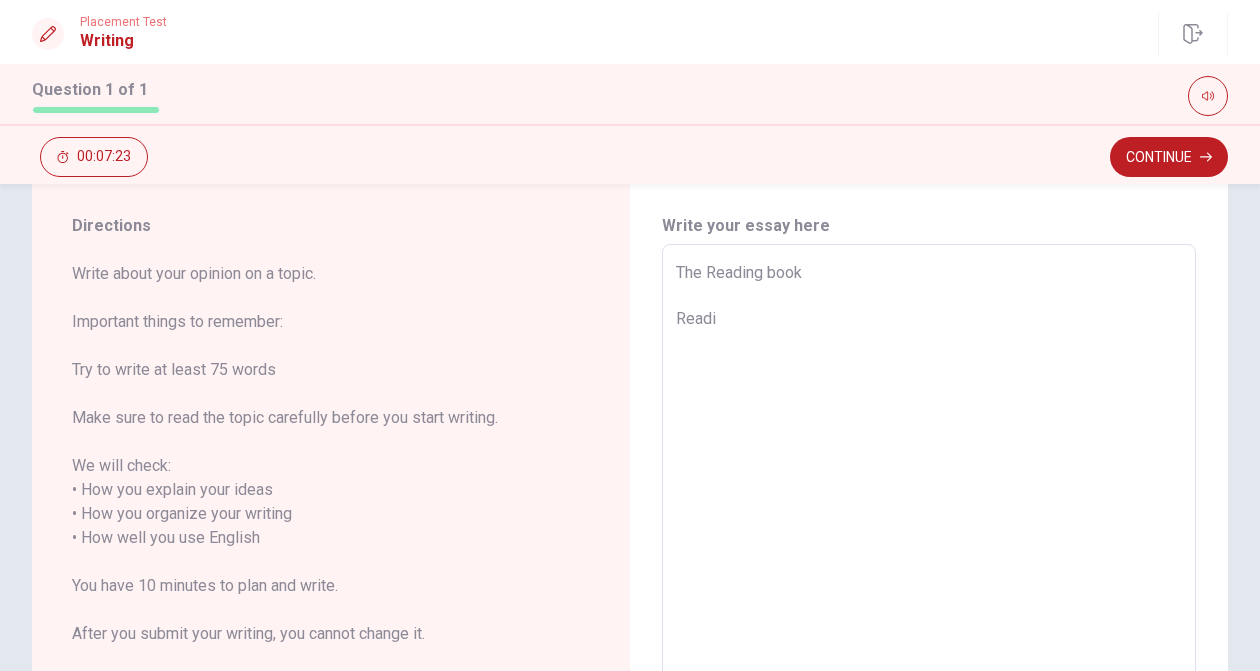 type on "x" 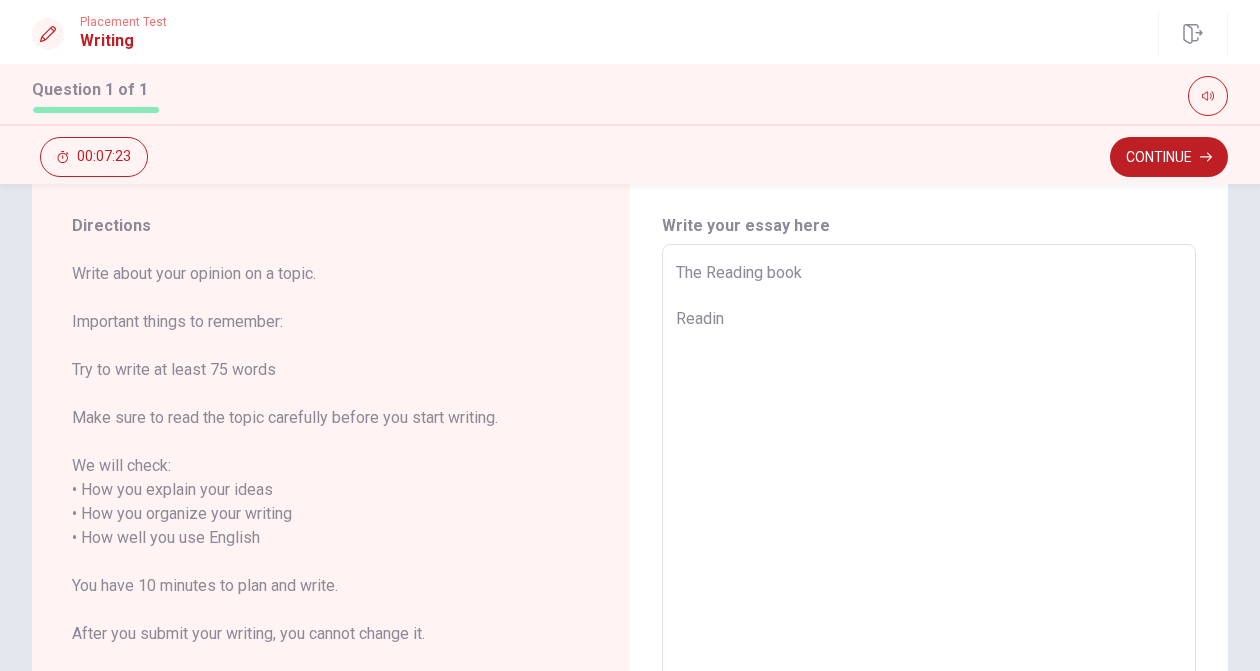 type on "x" 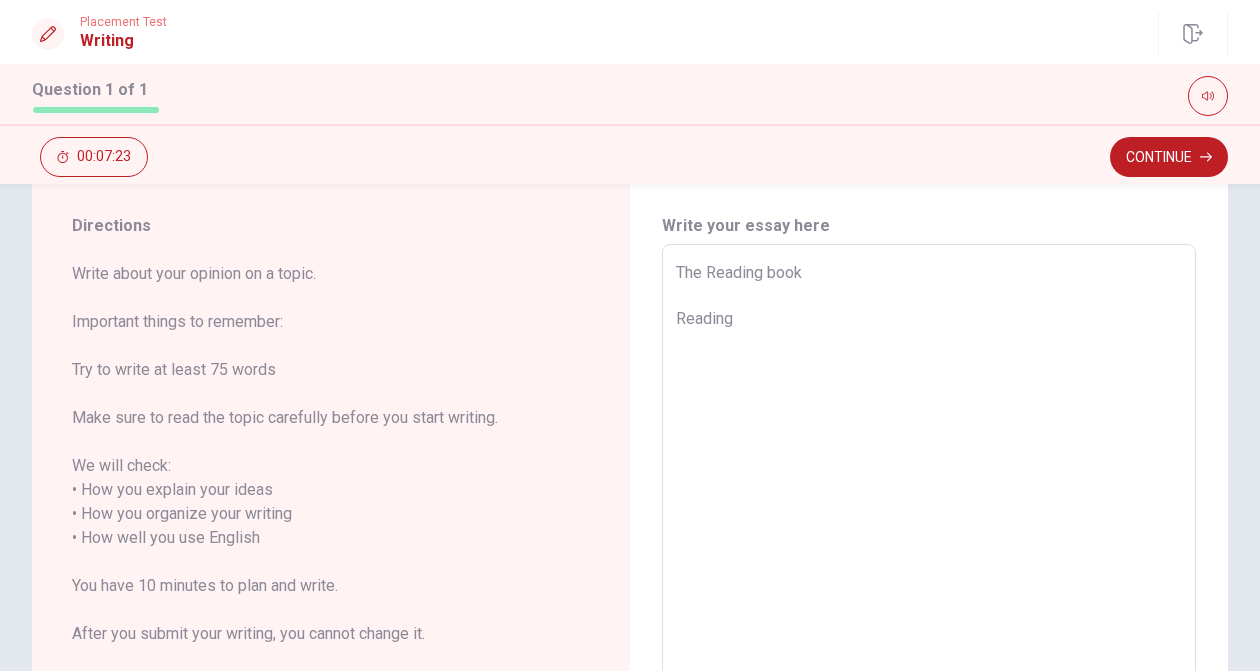 type on "x" 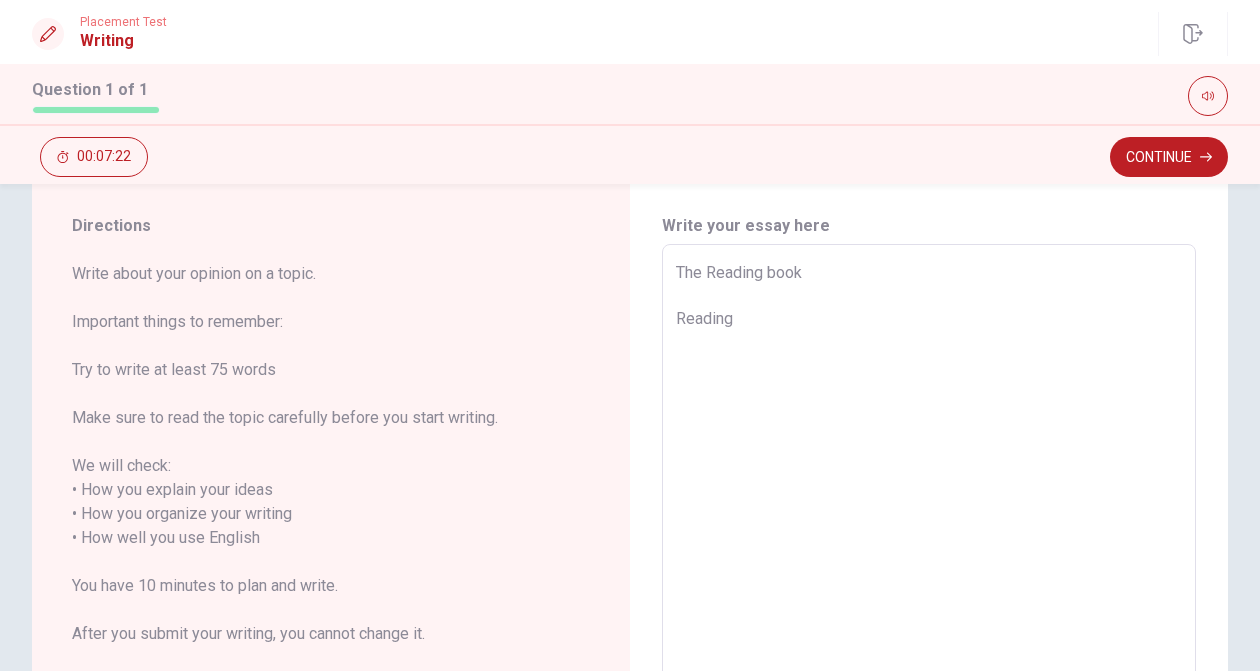 type on "The Reading book
Reading" 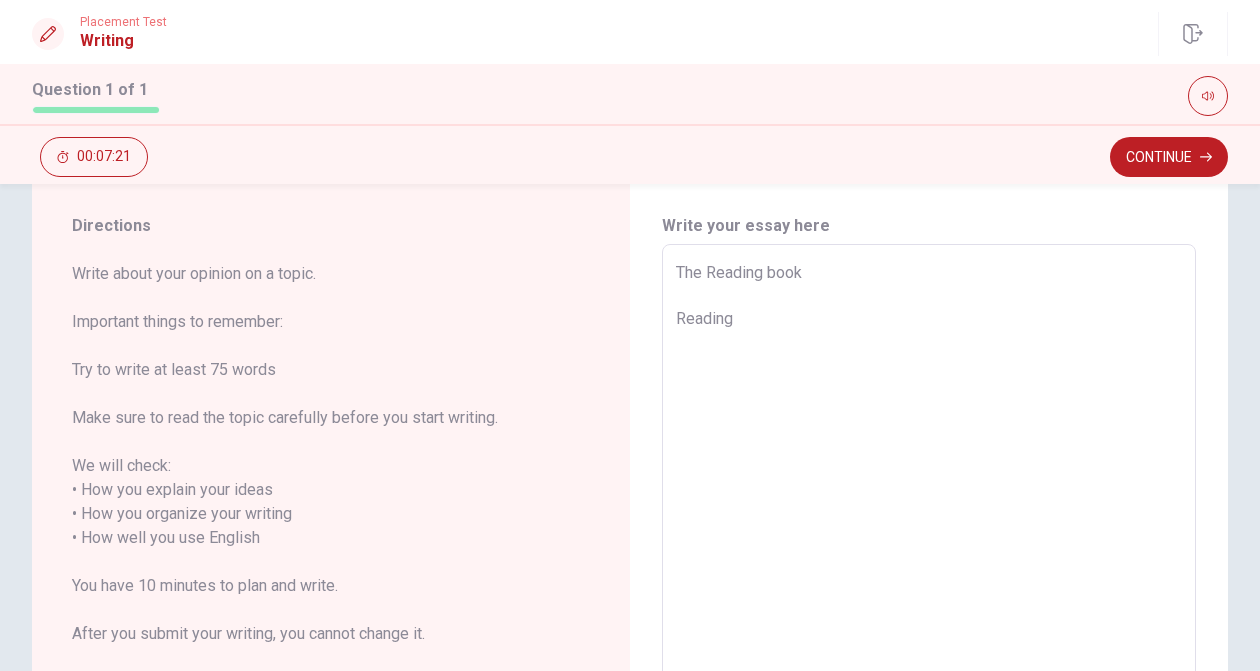 type on "The Reading book
Reading b" 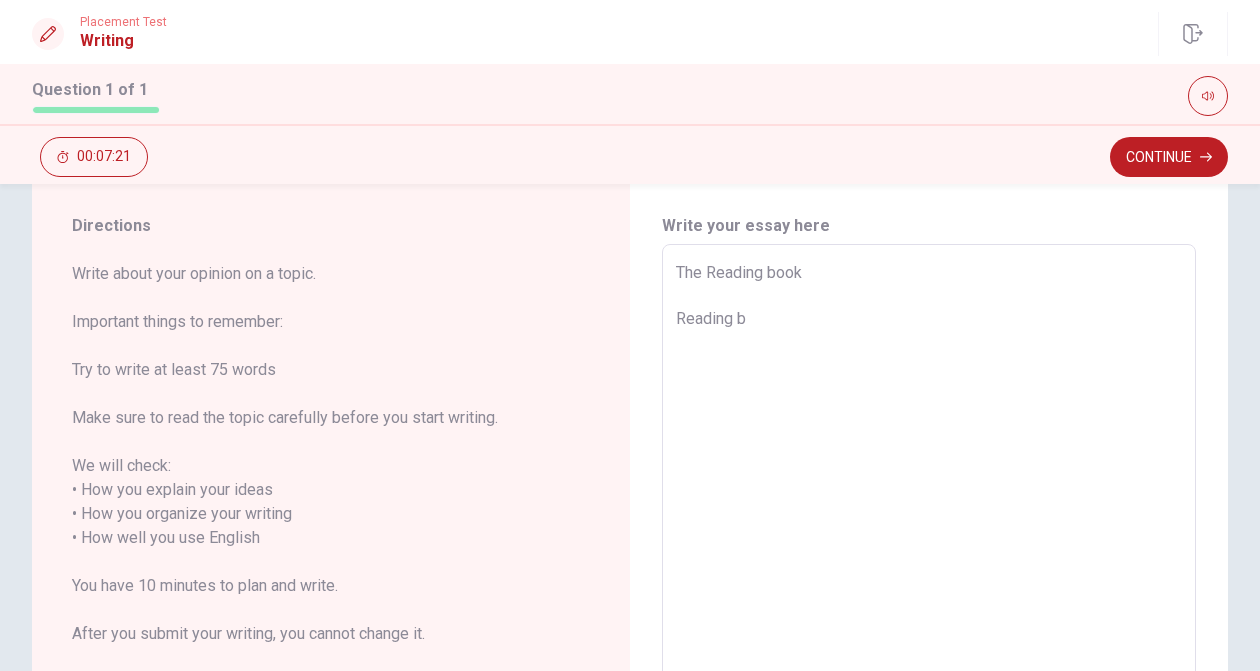 type on "x" 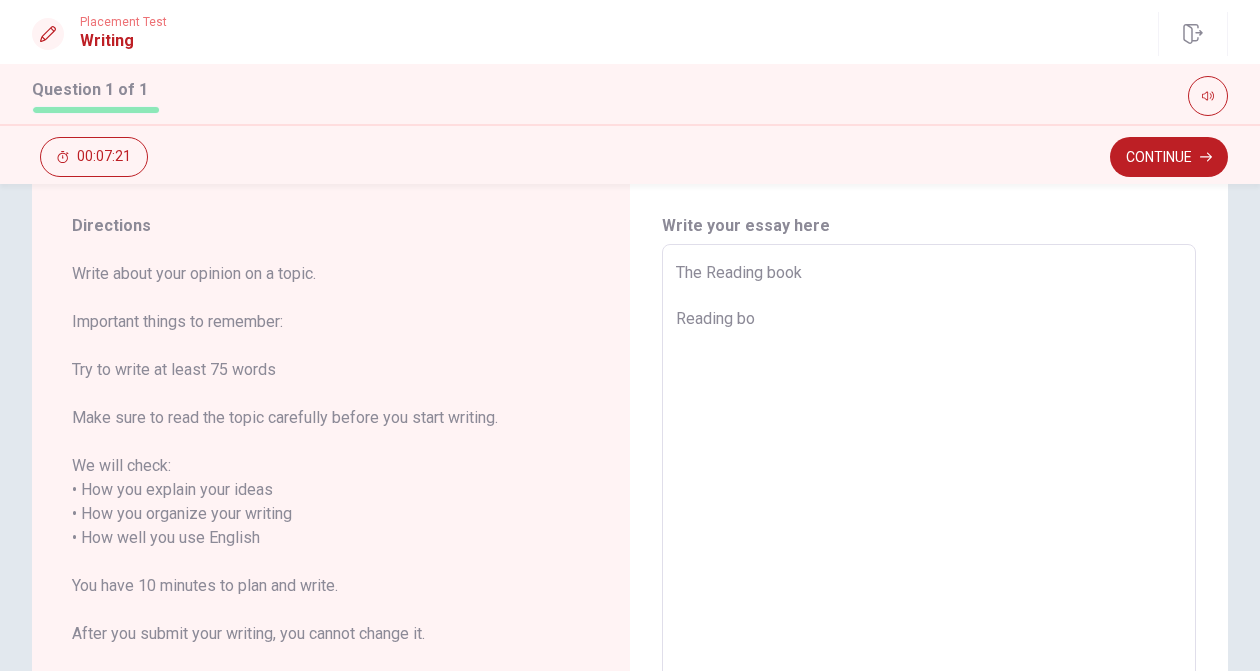 type on "x" 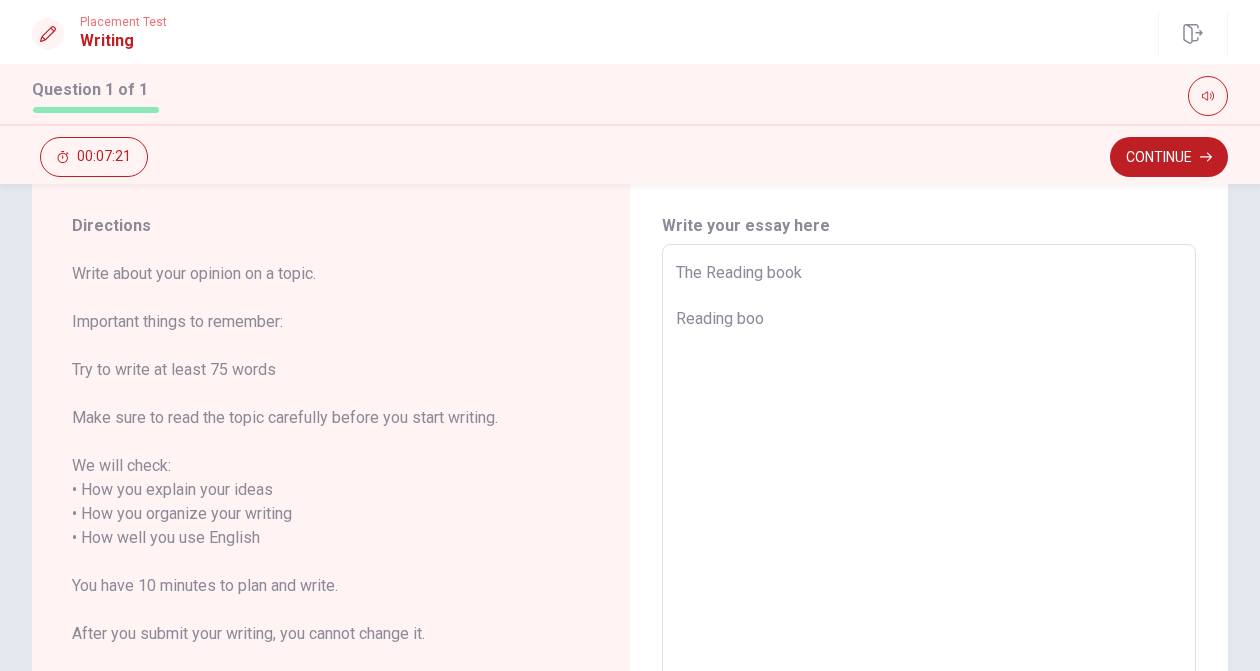 type on "x" 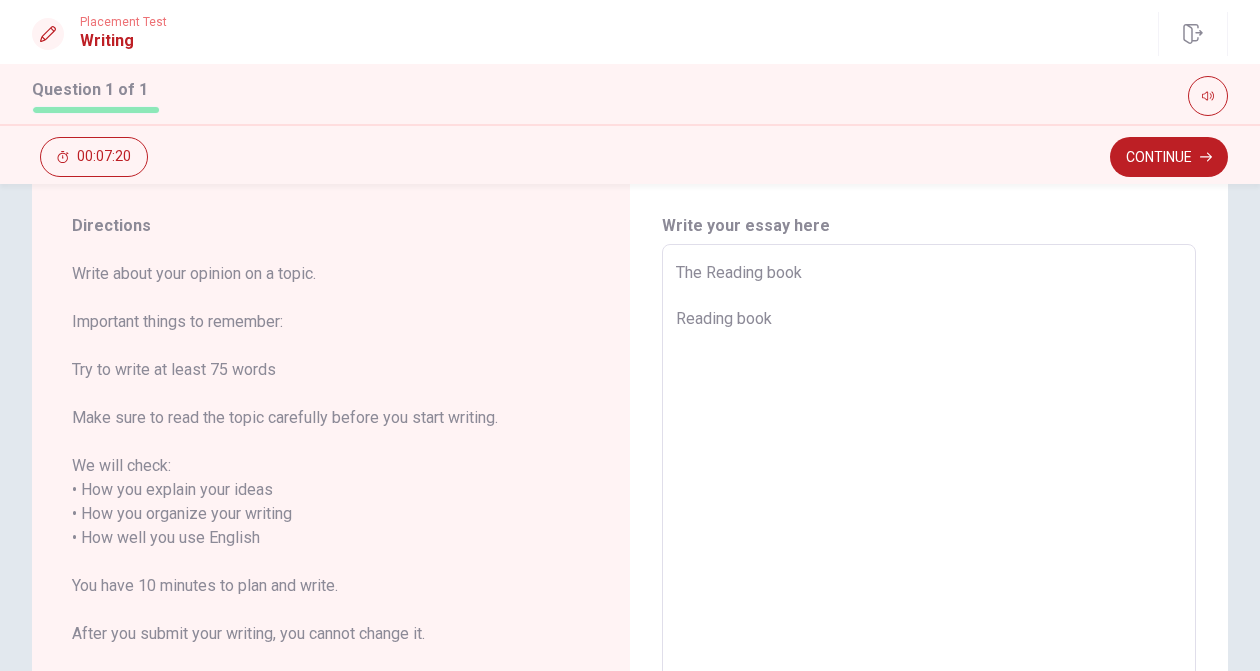type on "x" 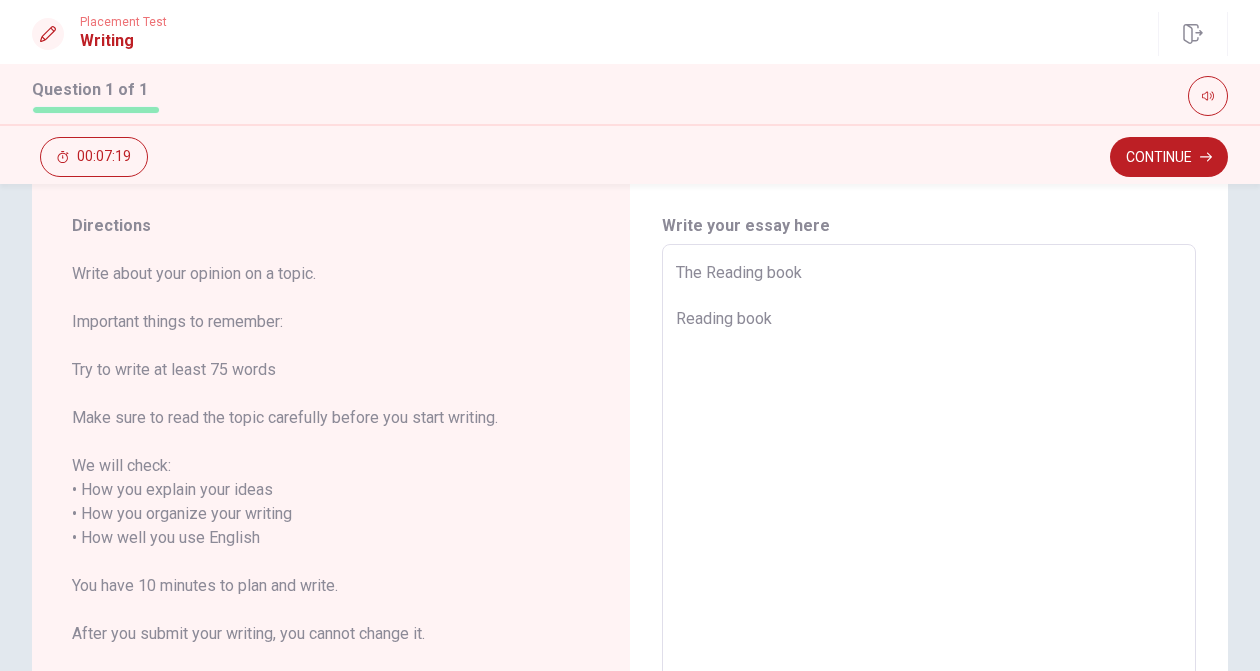 type on "The Reading book
Reading book i" 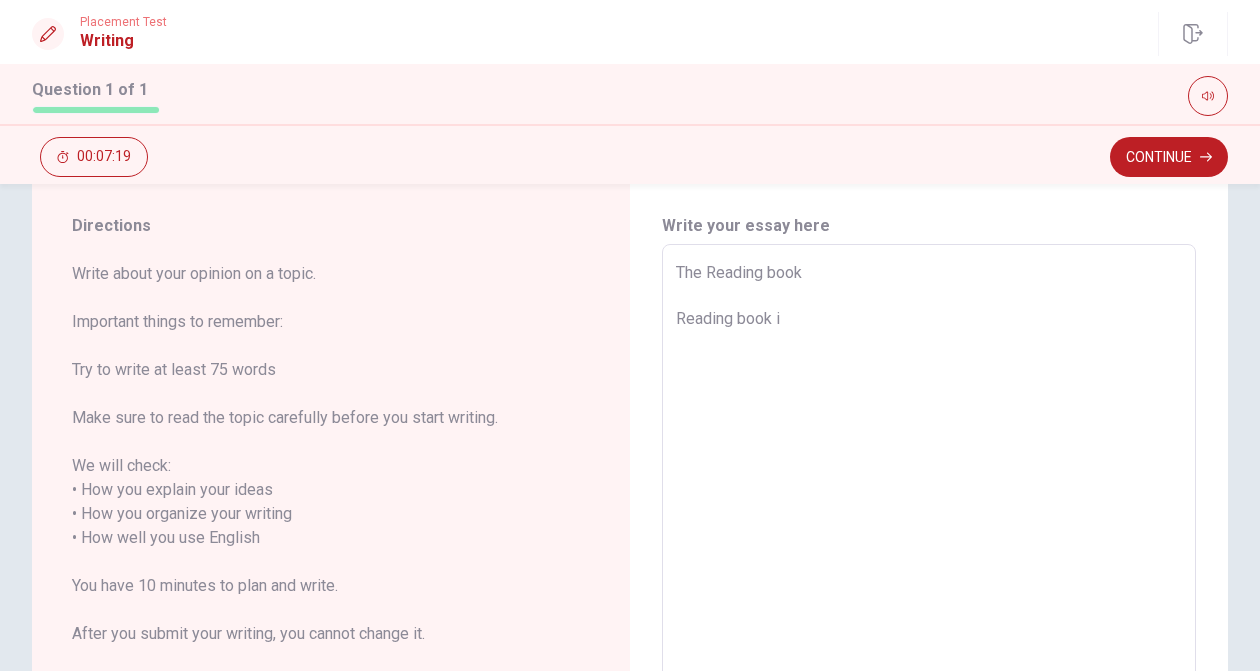 type on "x" 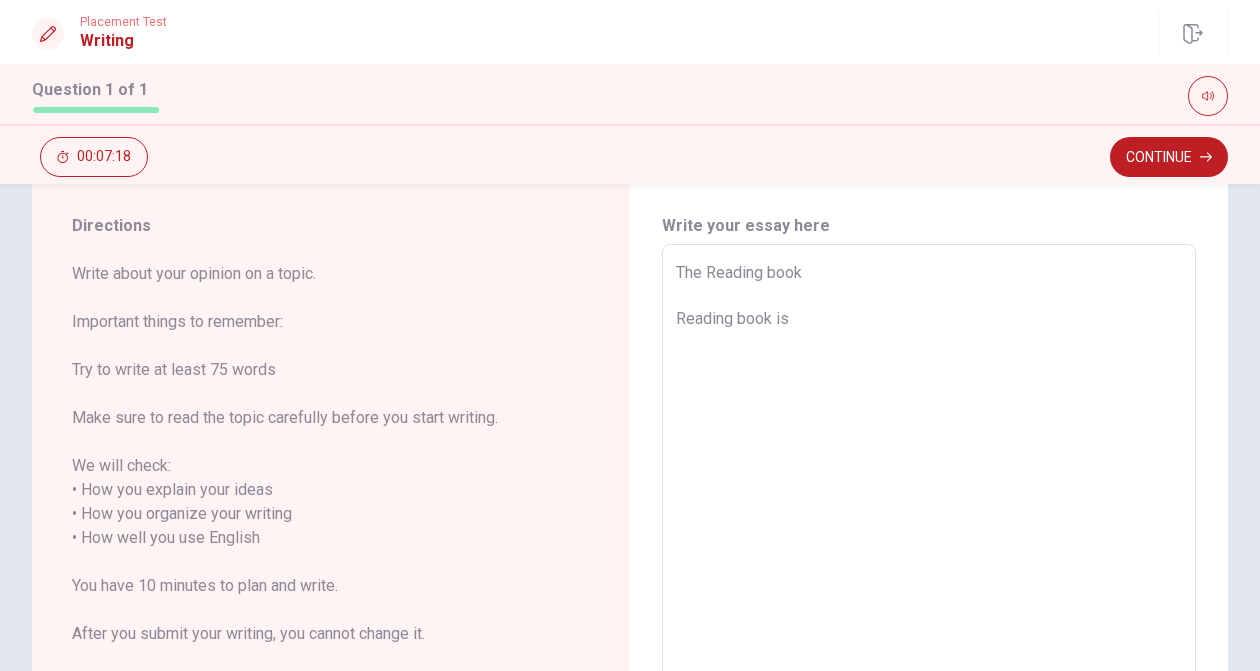type on "x" 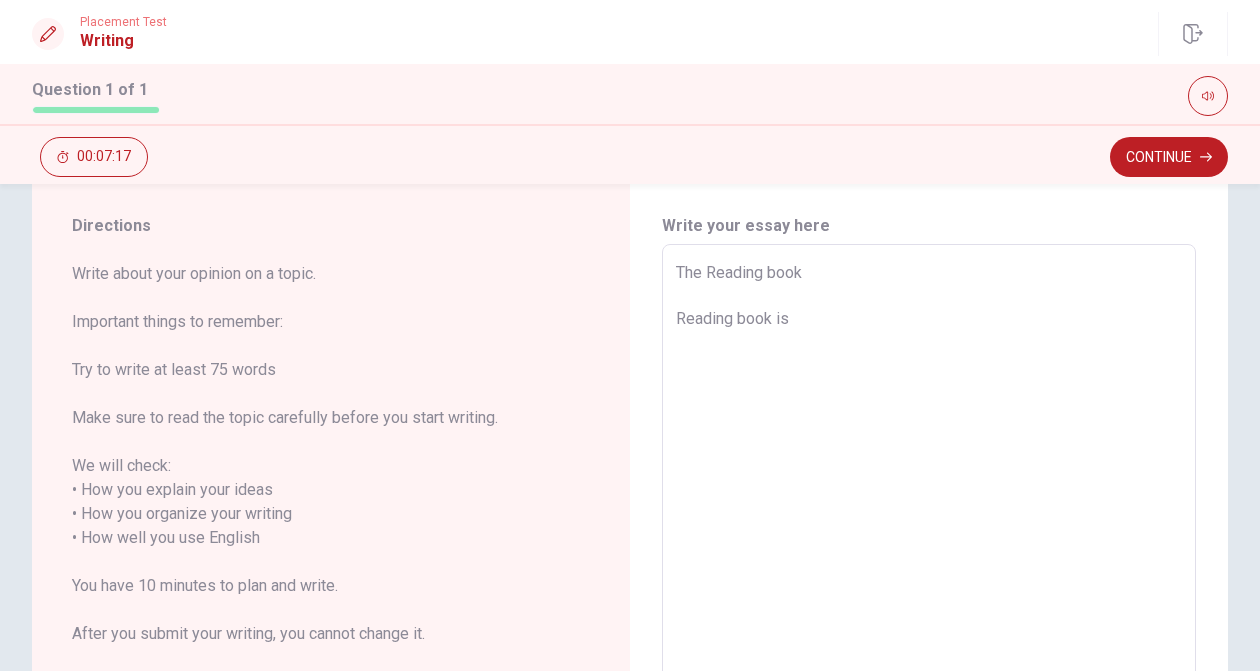 type on "The Reading book
Reading book is" 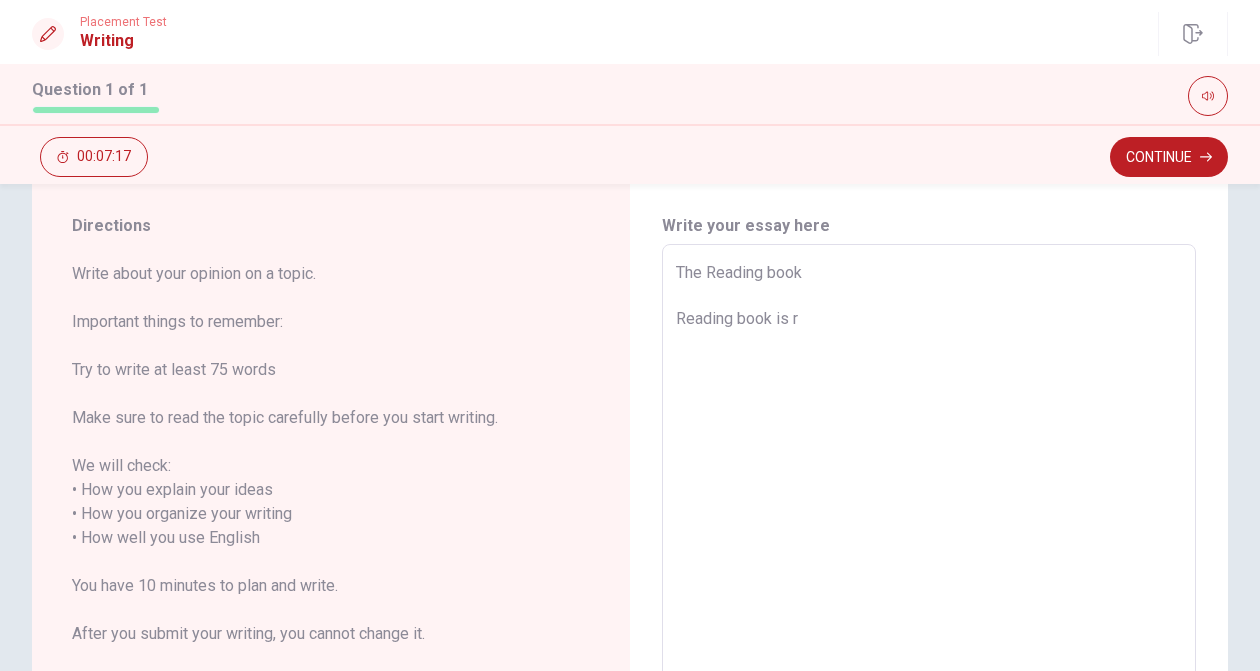 type on "x" 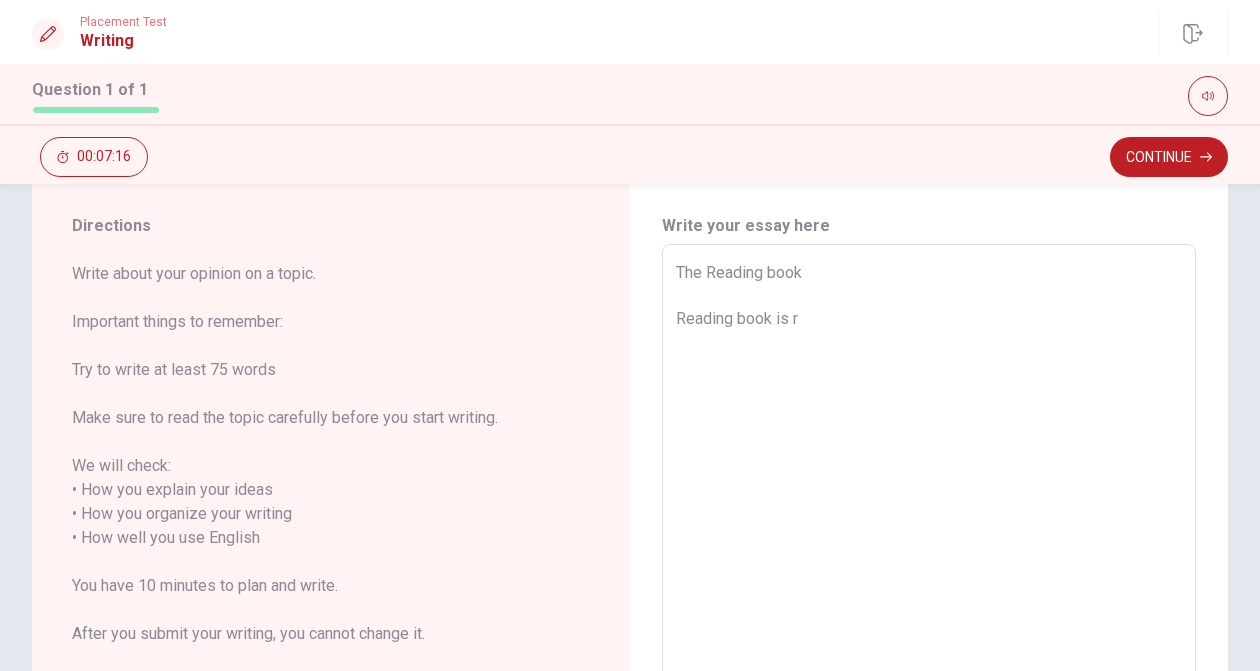 type on "The Reading book
Reading book is re" 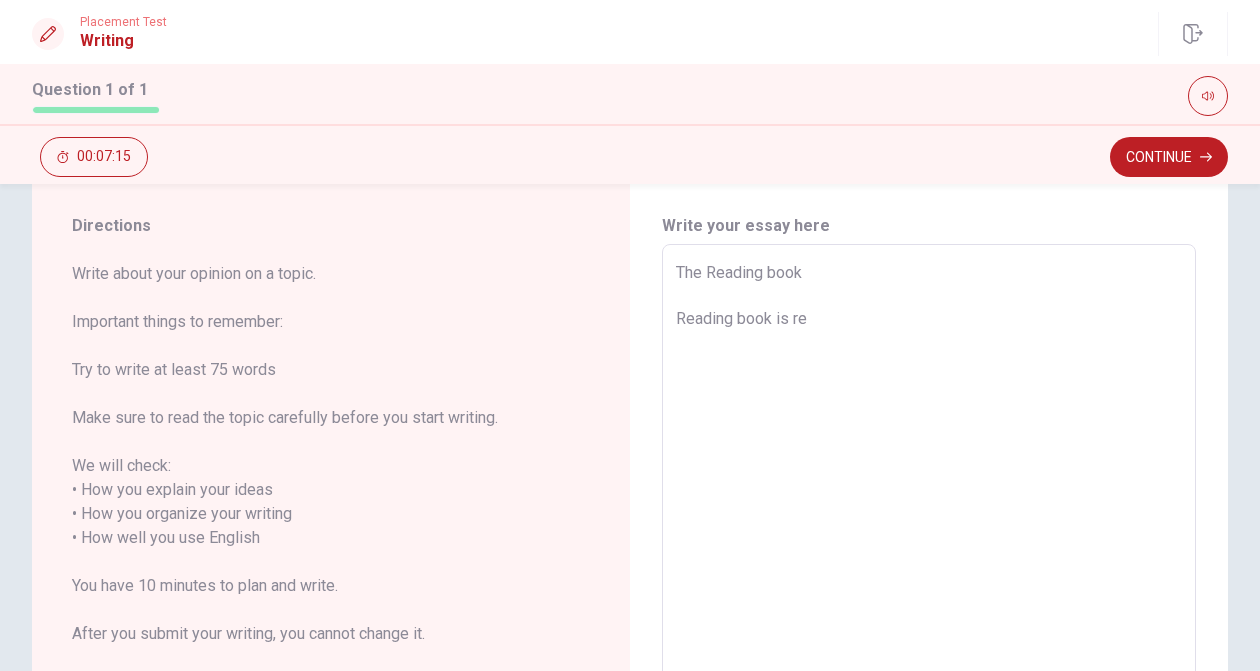 type on "x" 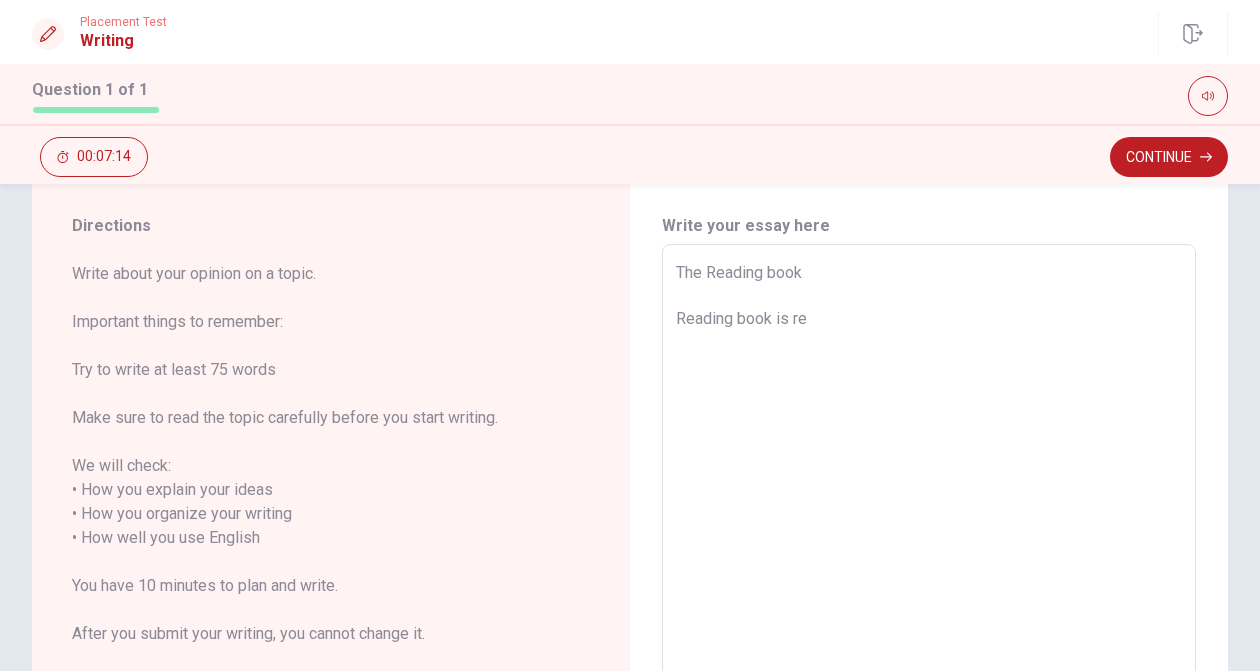 type on "The Reading book
Reading book is rea" 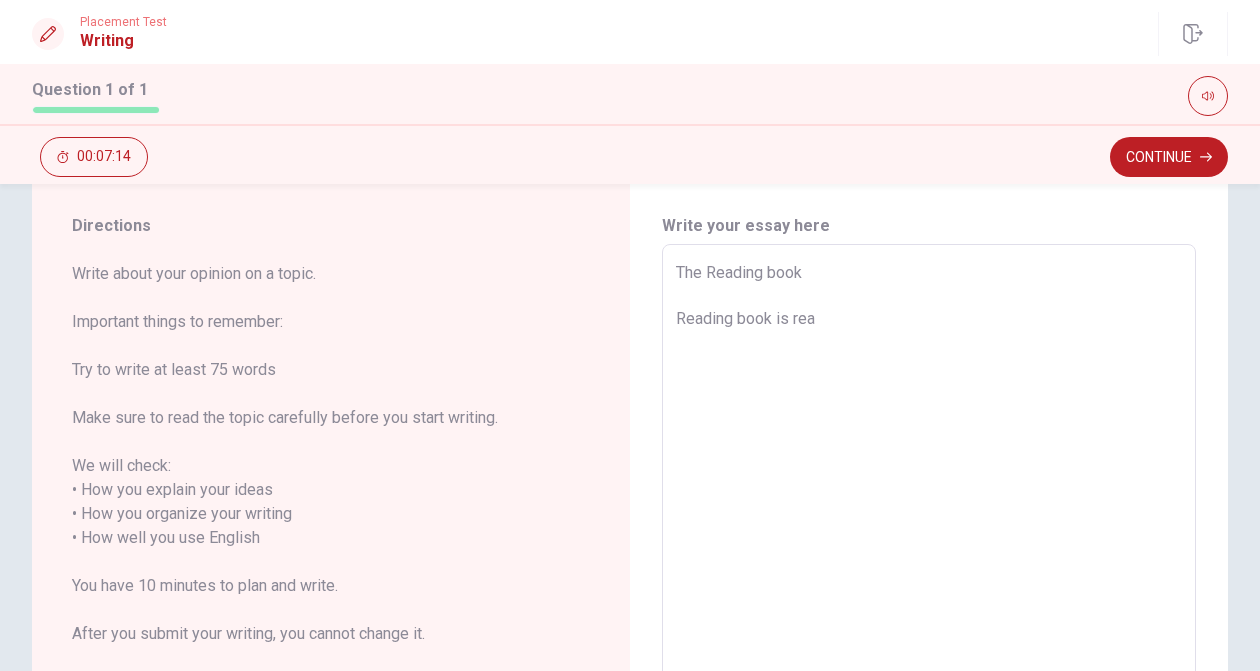 type on "x" 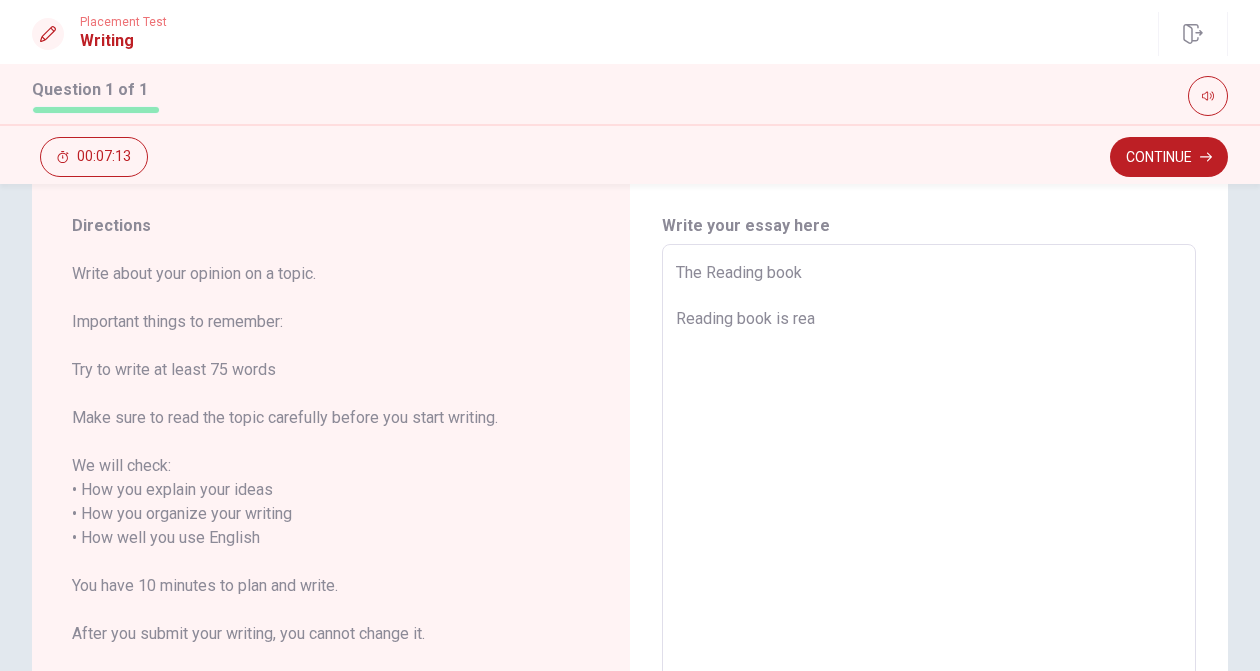 type on "The Reading book
Reading book is real" 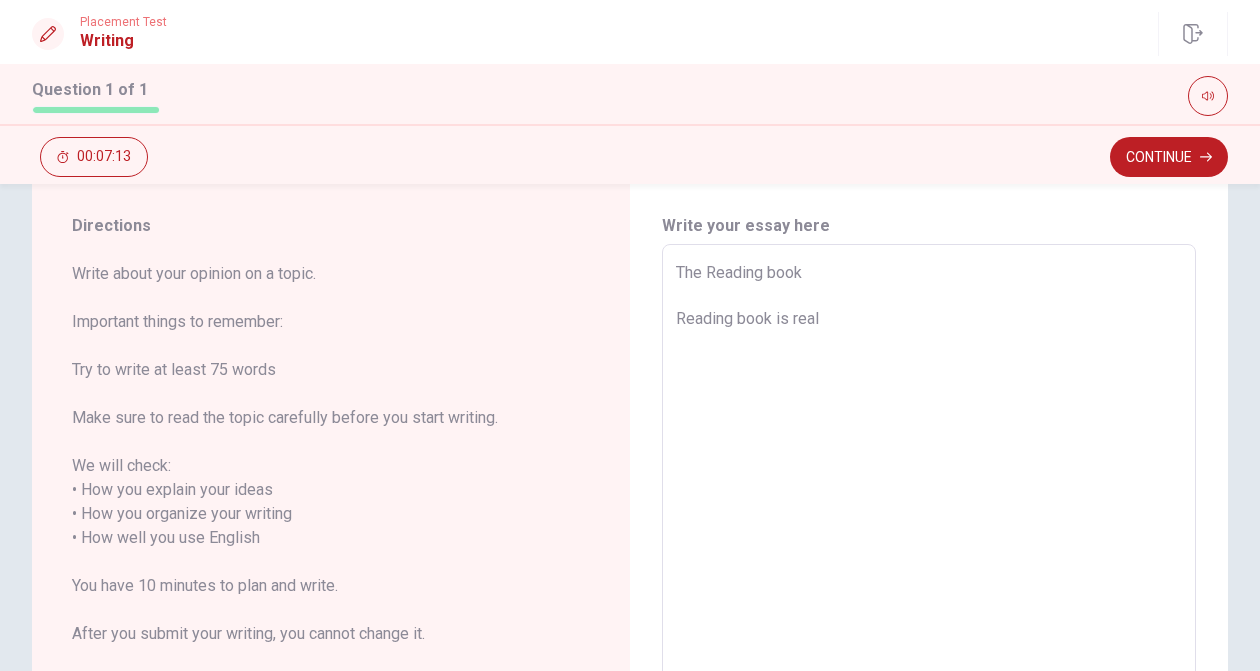 type on "x" 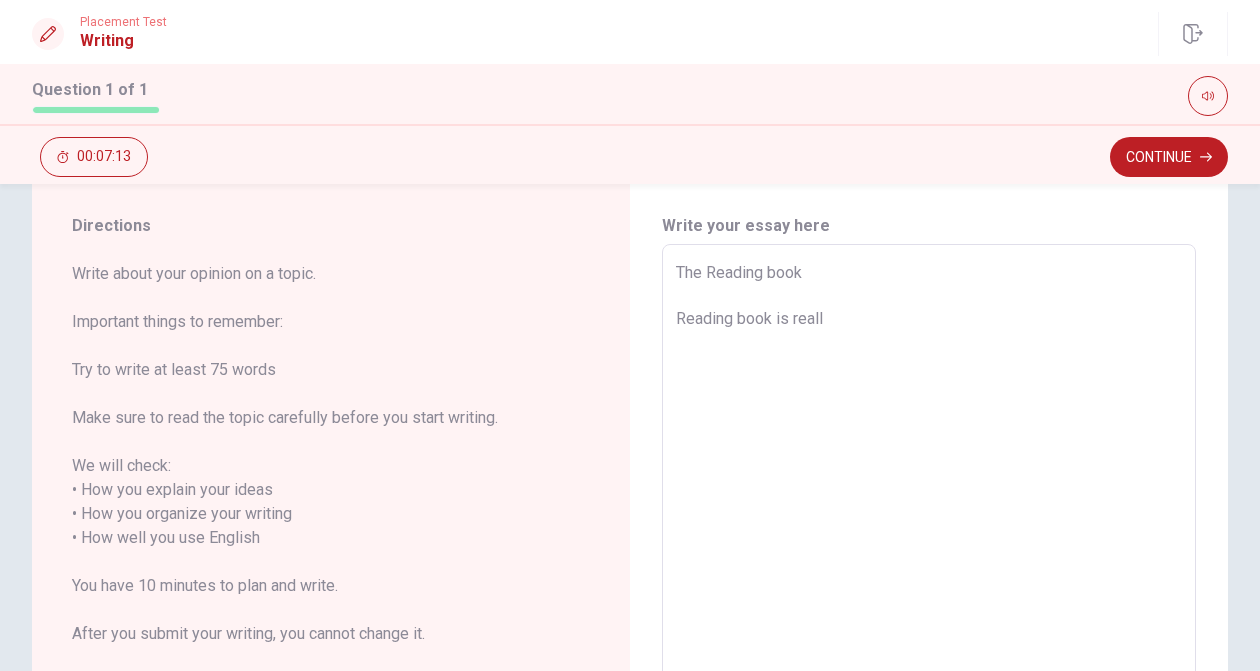 type on "x" 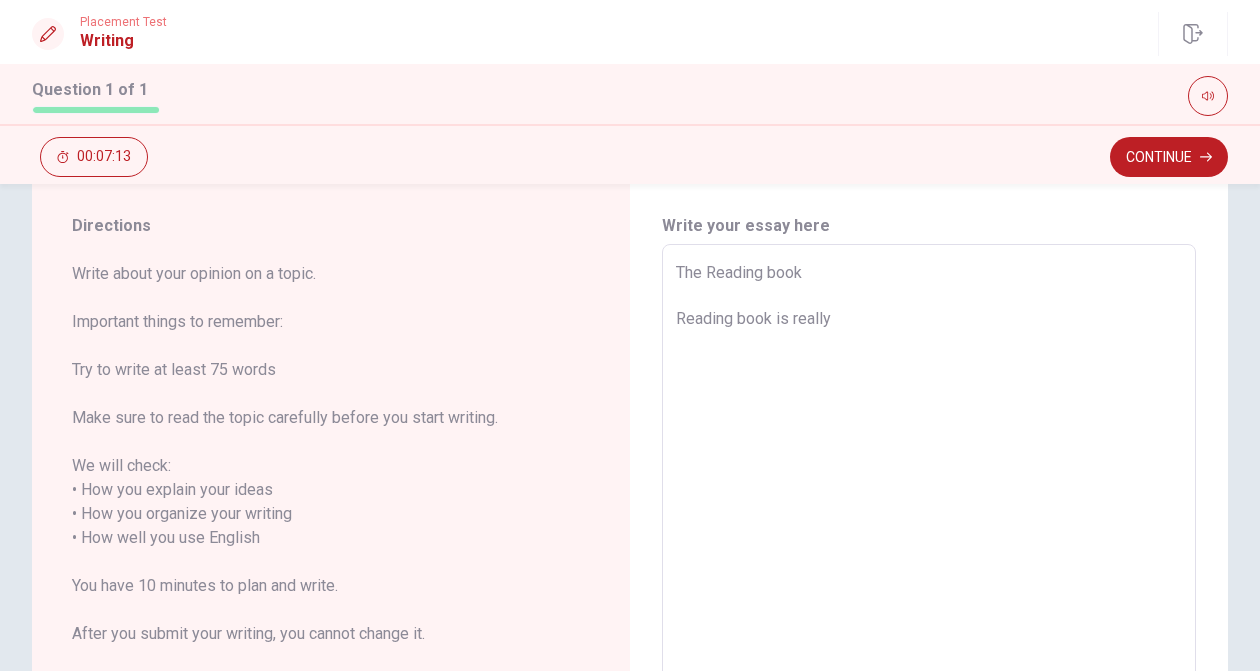 type on "x" 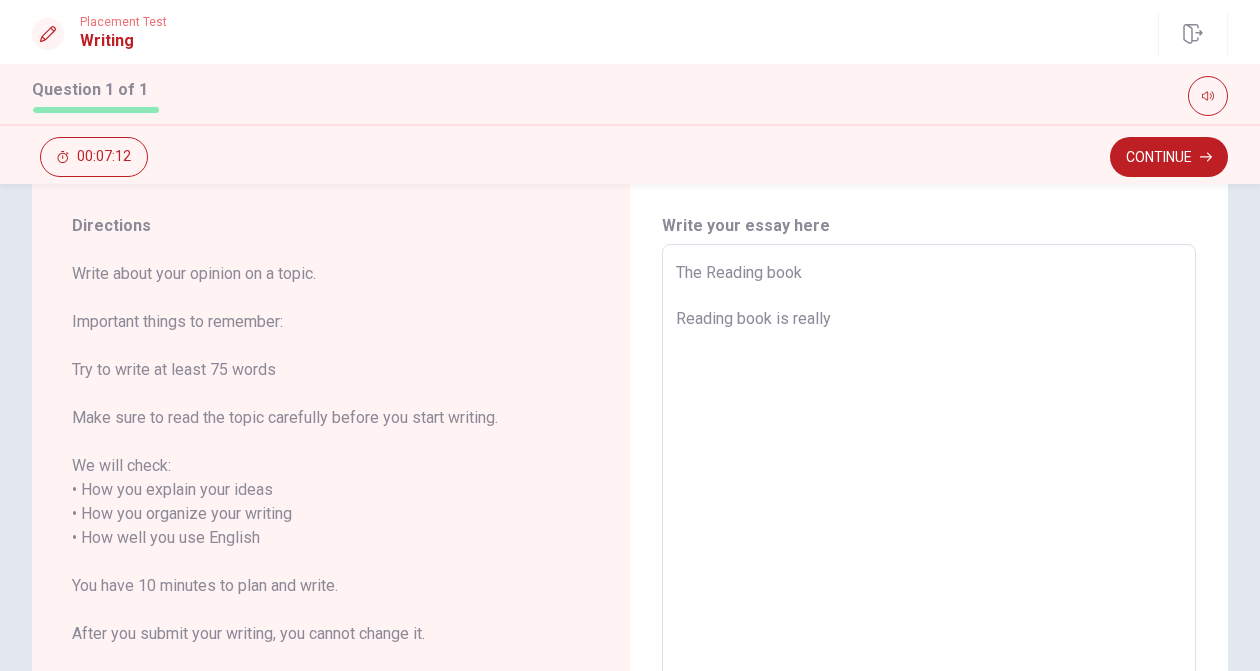 type on "The Reading book
Reading book is really" 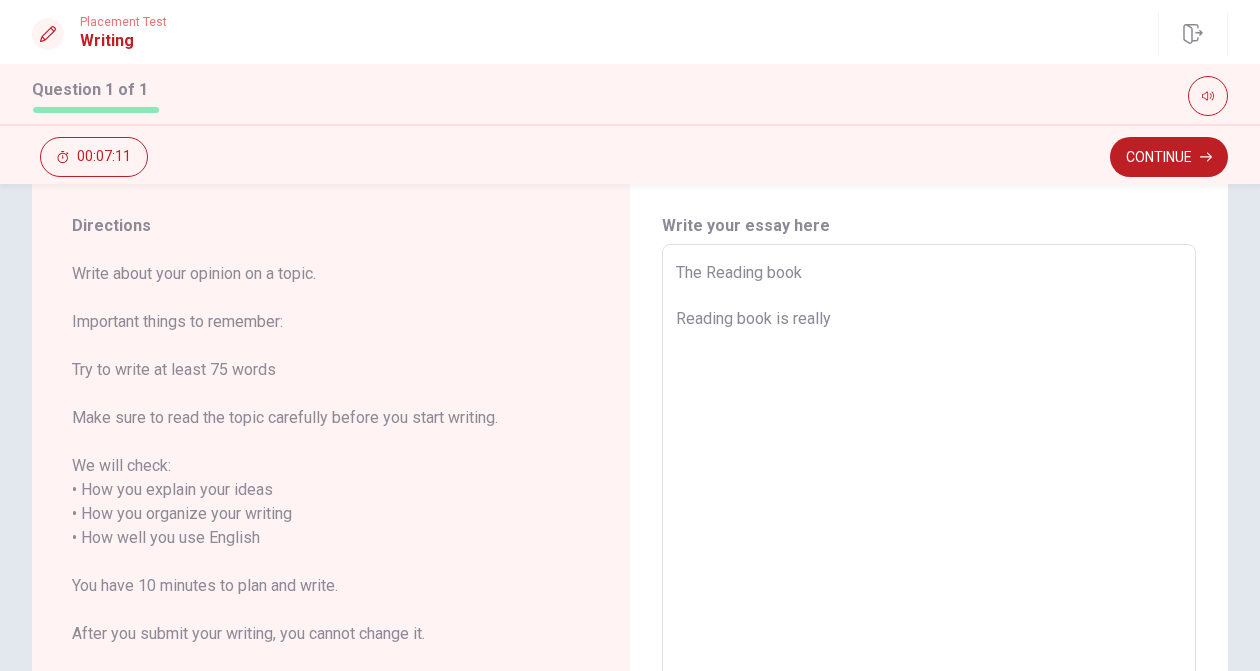 type on "x" 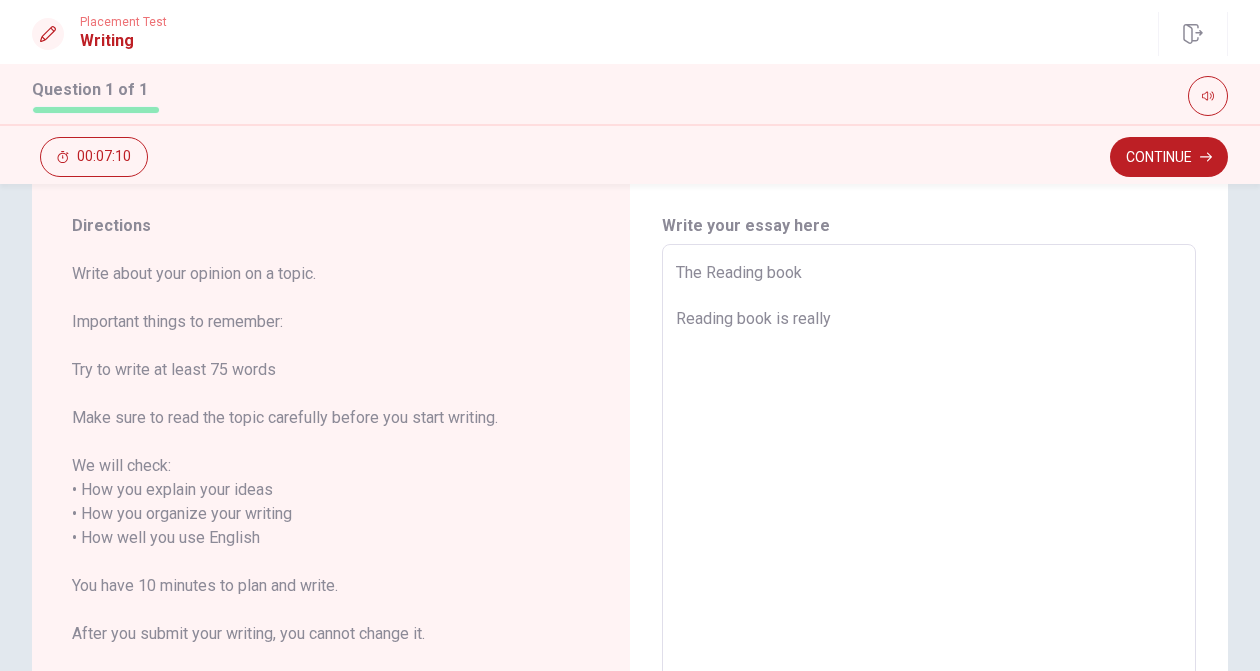 type on "The Reading book
Reading book is really i" 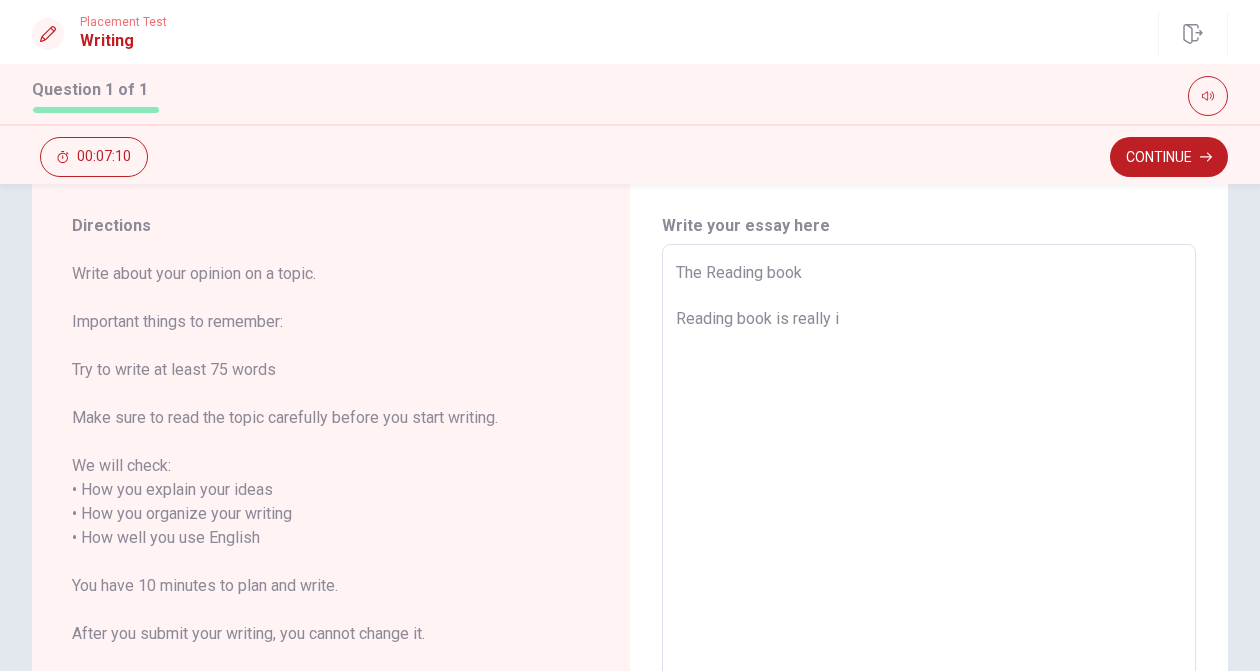 type on "x" 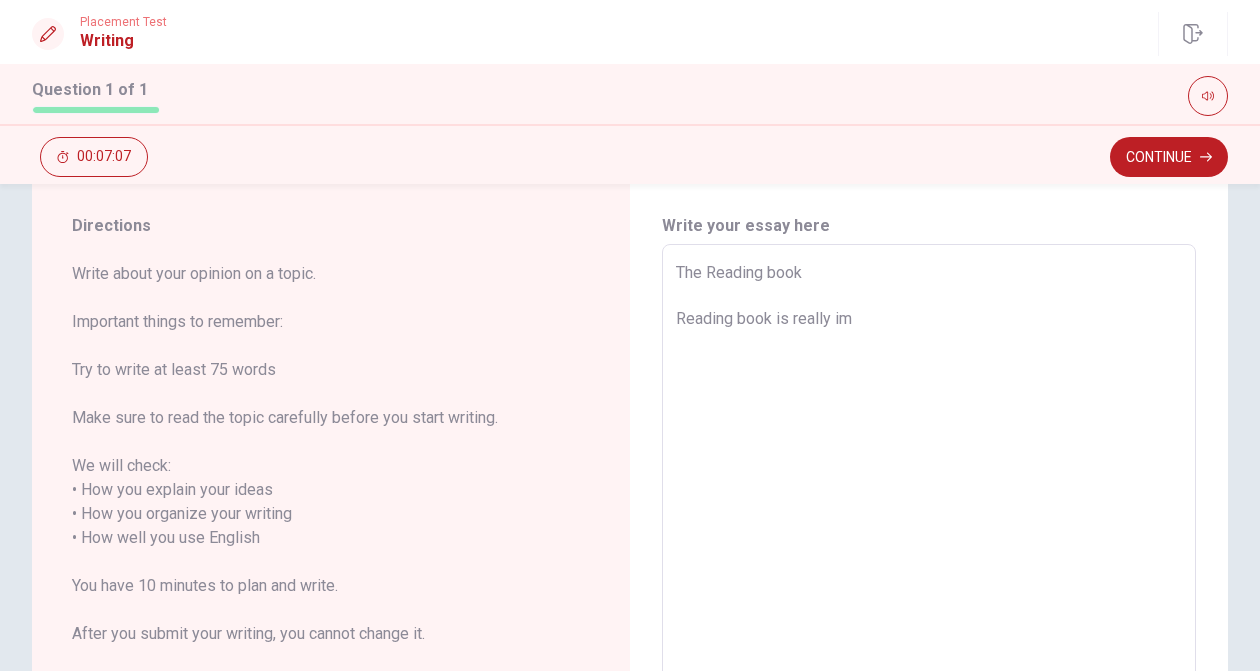 type on "x" 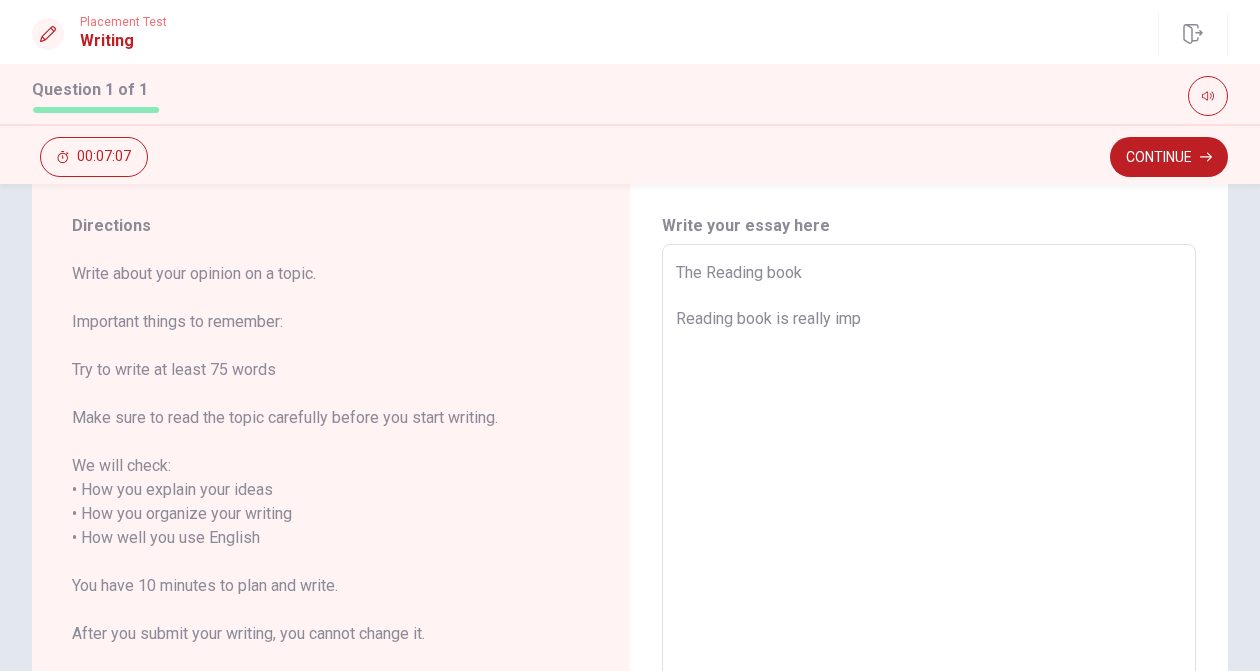 type on "x" 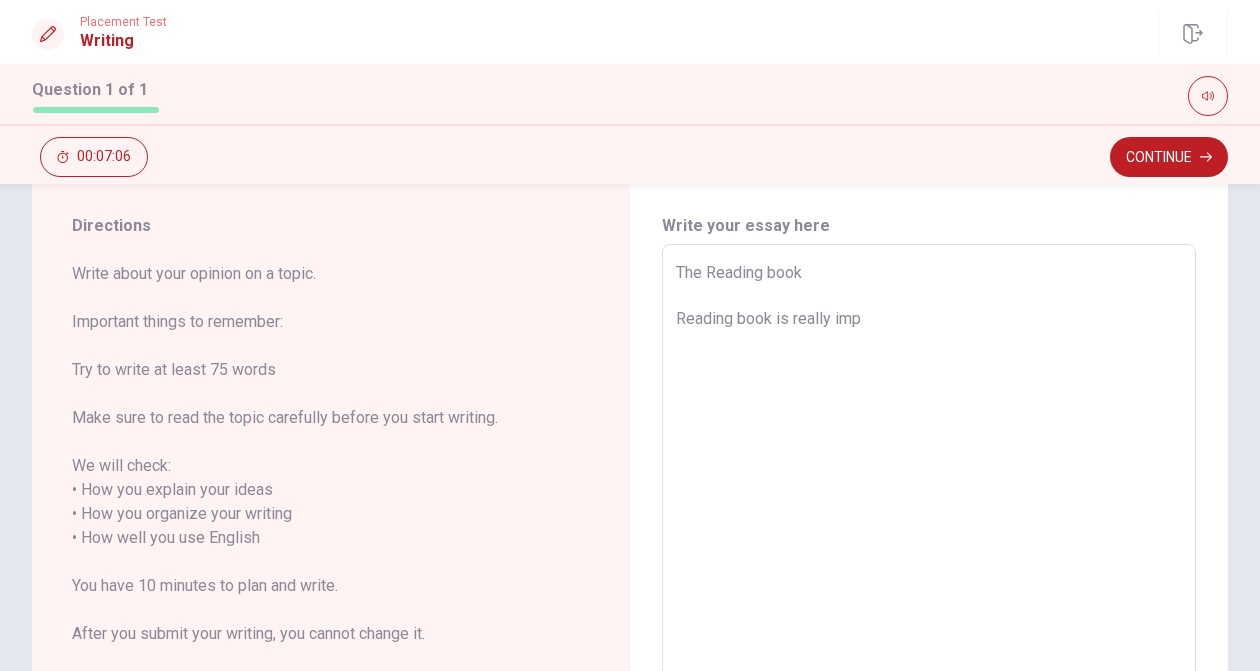 type on "The Reading book
Reading book is really impo" 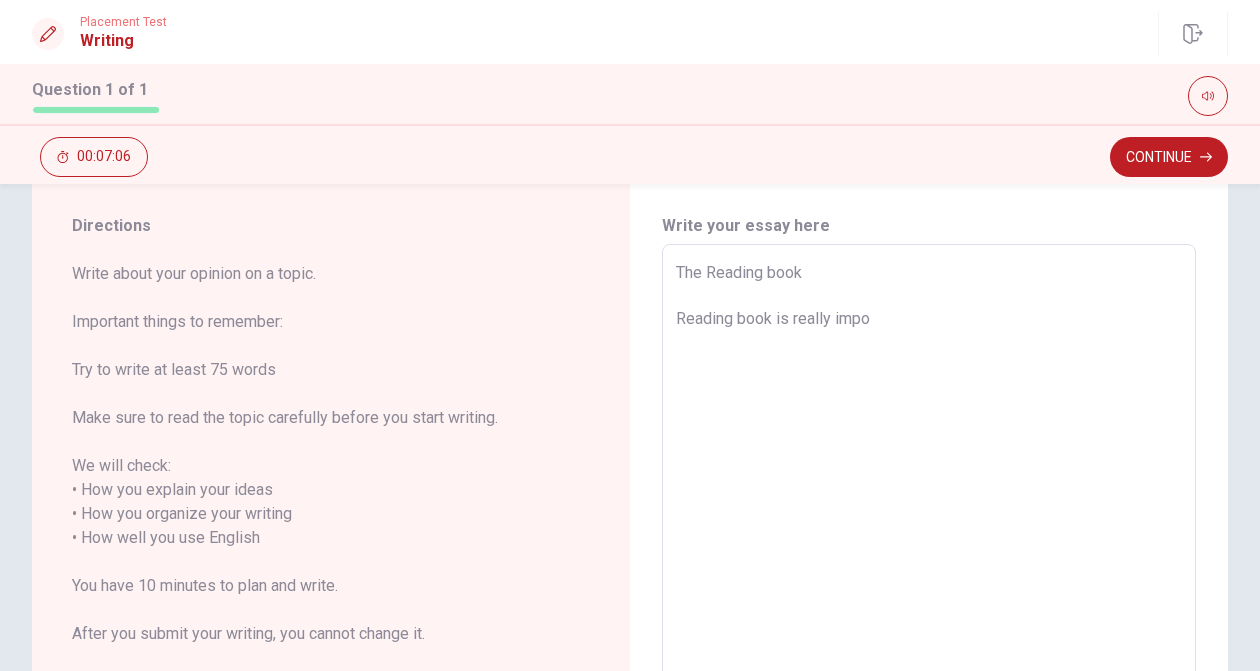 type on "x" 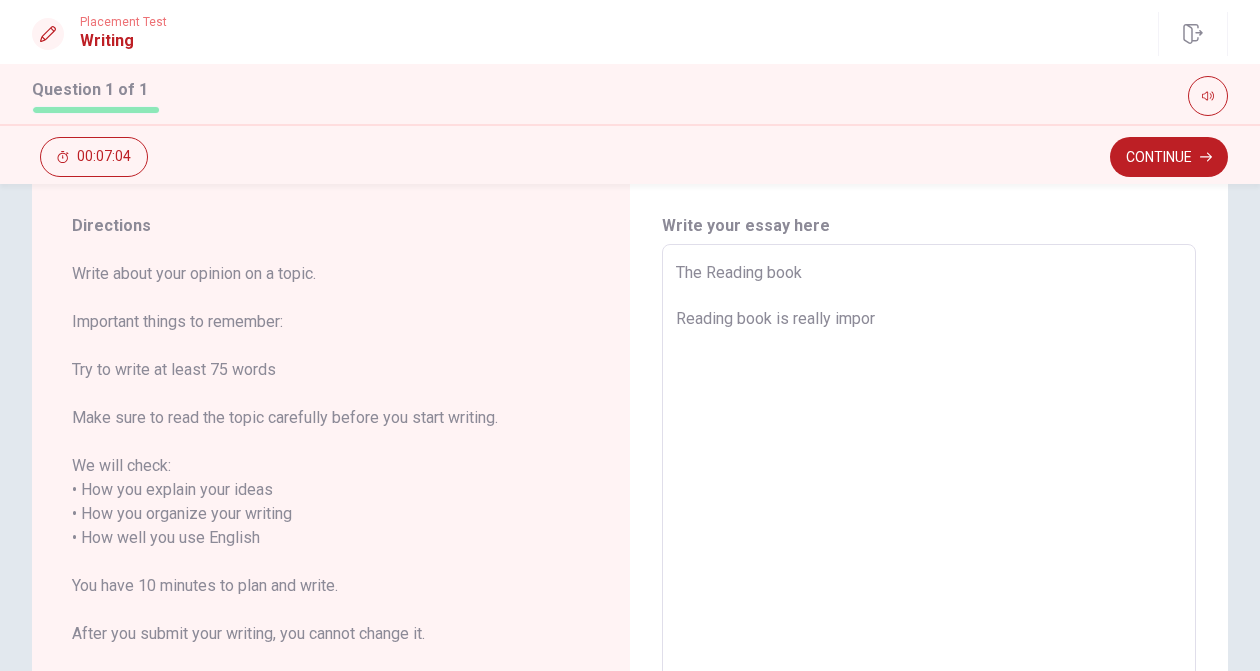 type on "x" 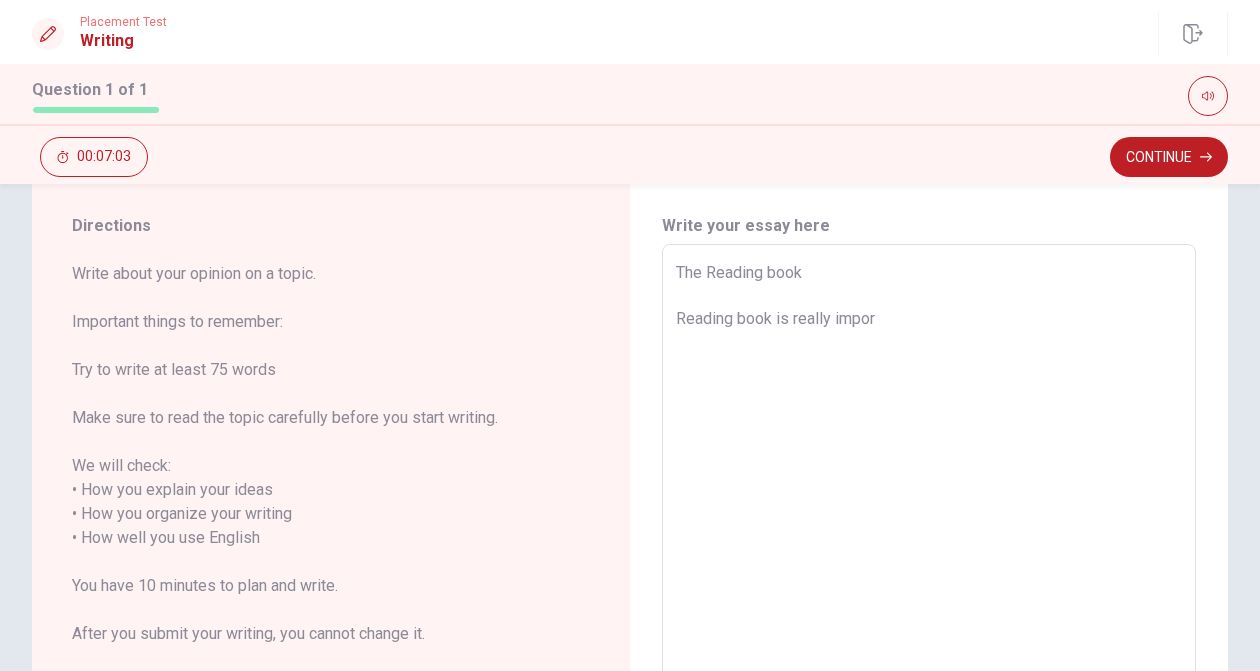 type on "The Reading book
Reading book is really import" 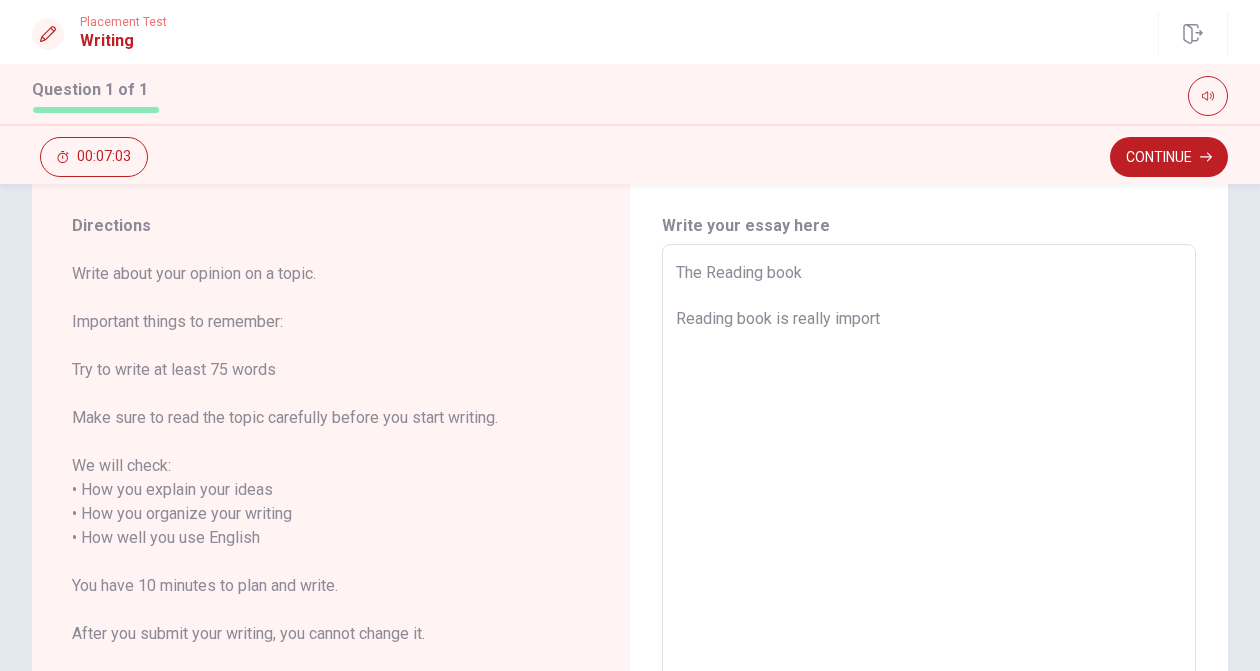 type on "x" 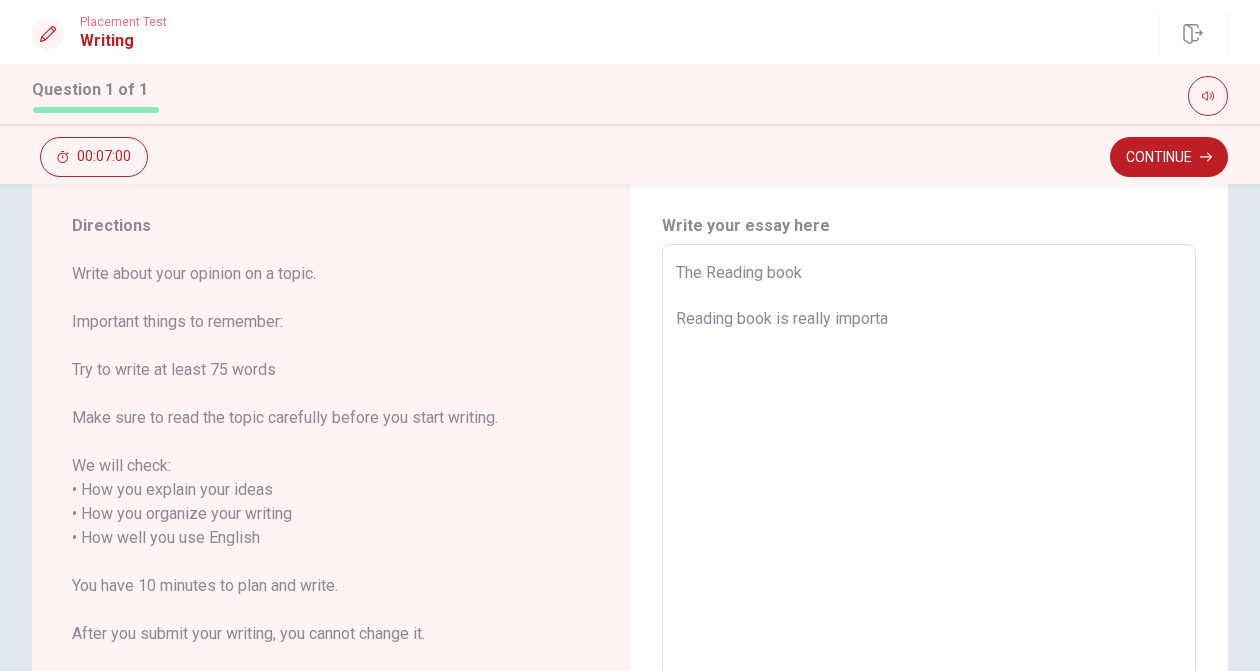 type on "x" 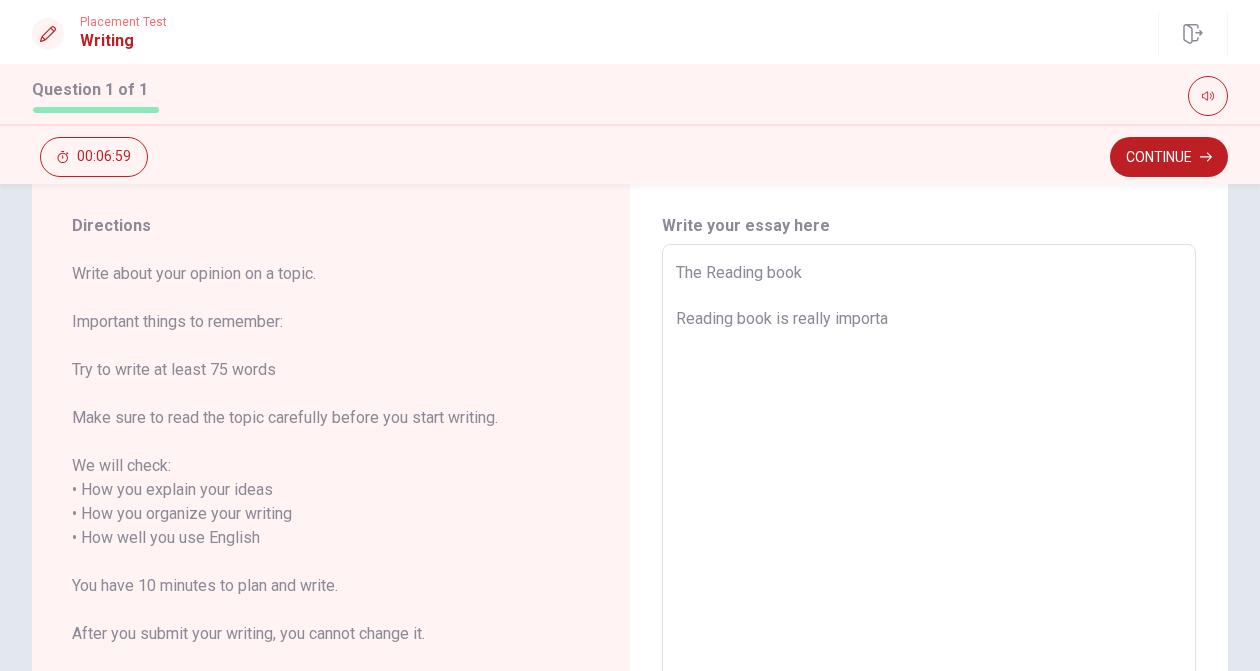 type on "The Reading book
Reading book is really importan" 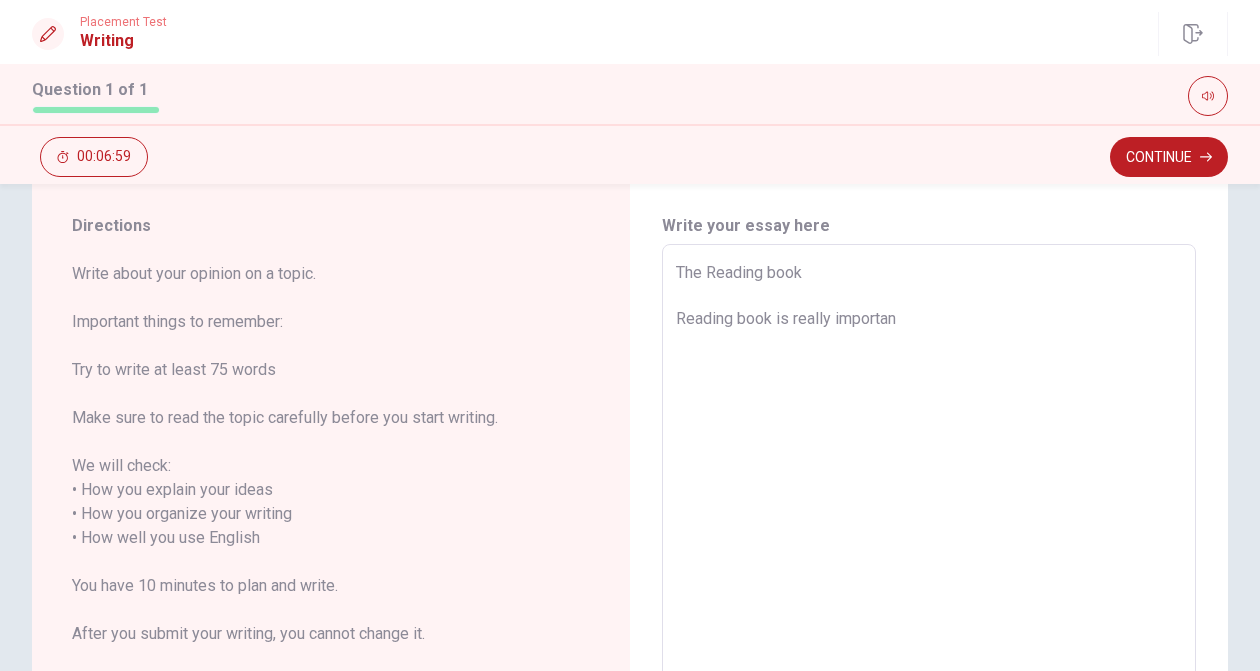 type on "x" 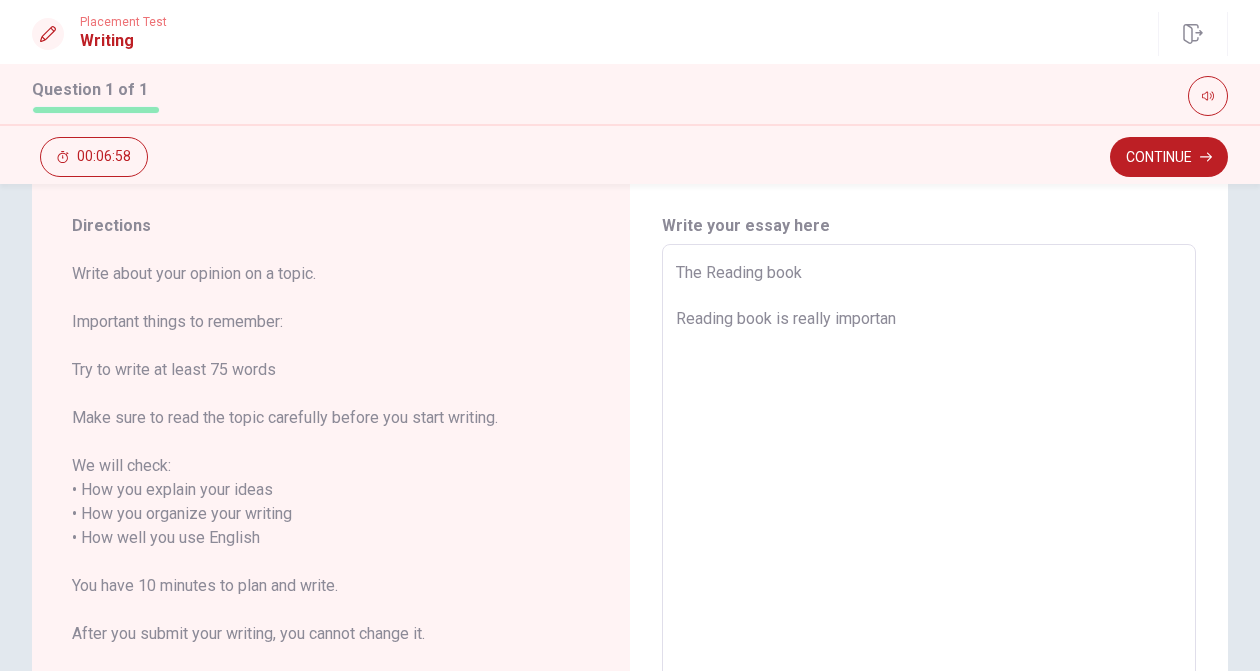type on "The Reading book
Reading book is really important" 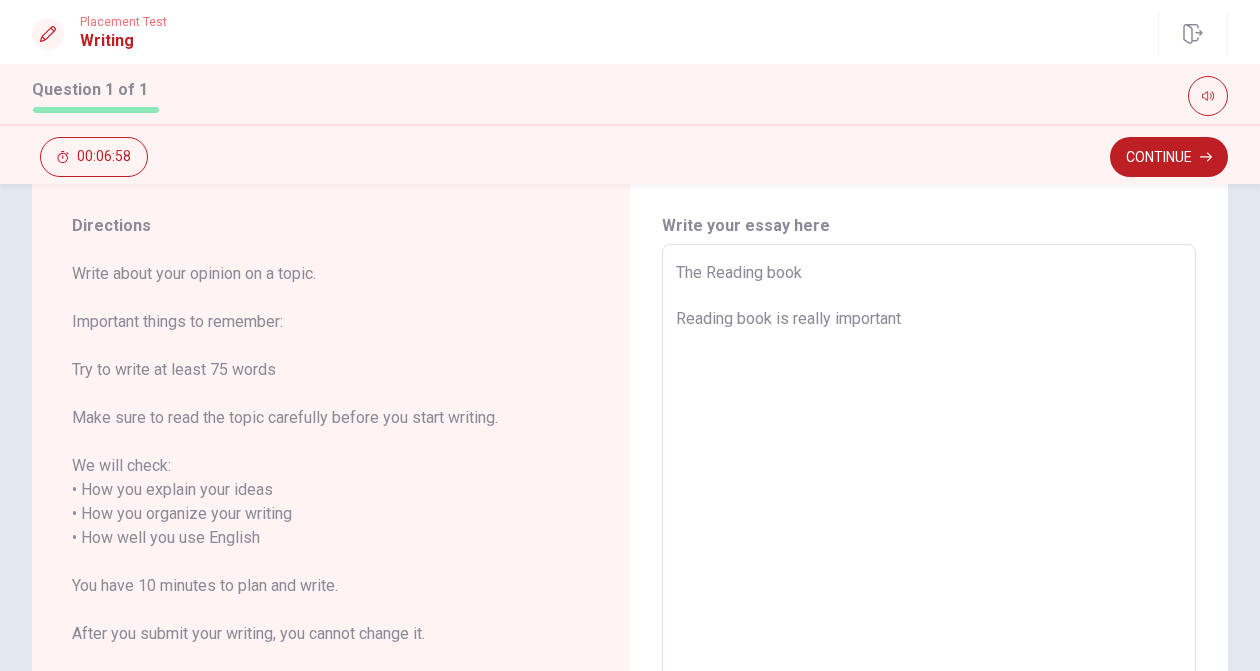 type on "x" 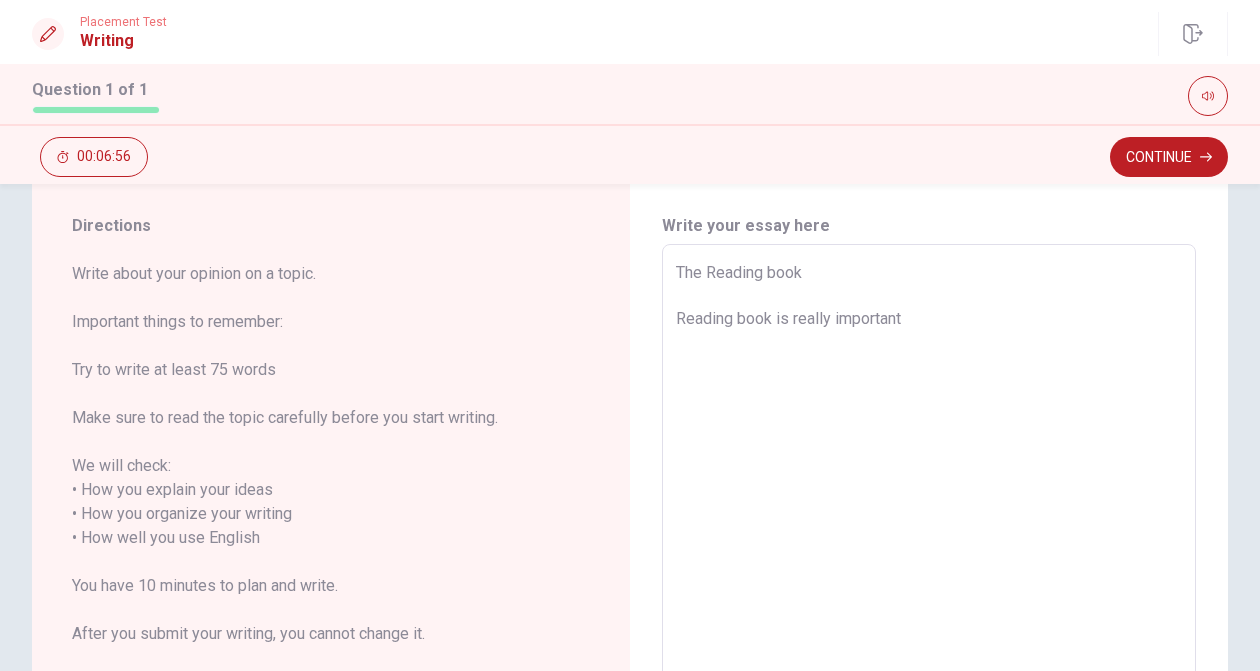 type on "x" 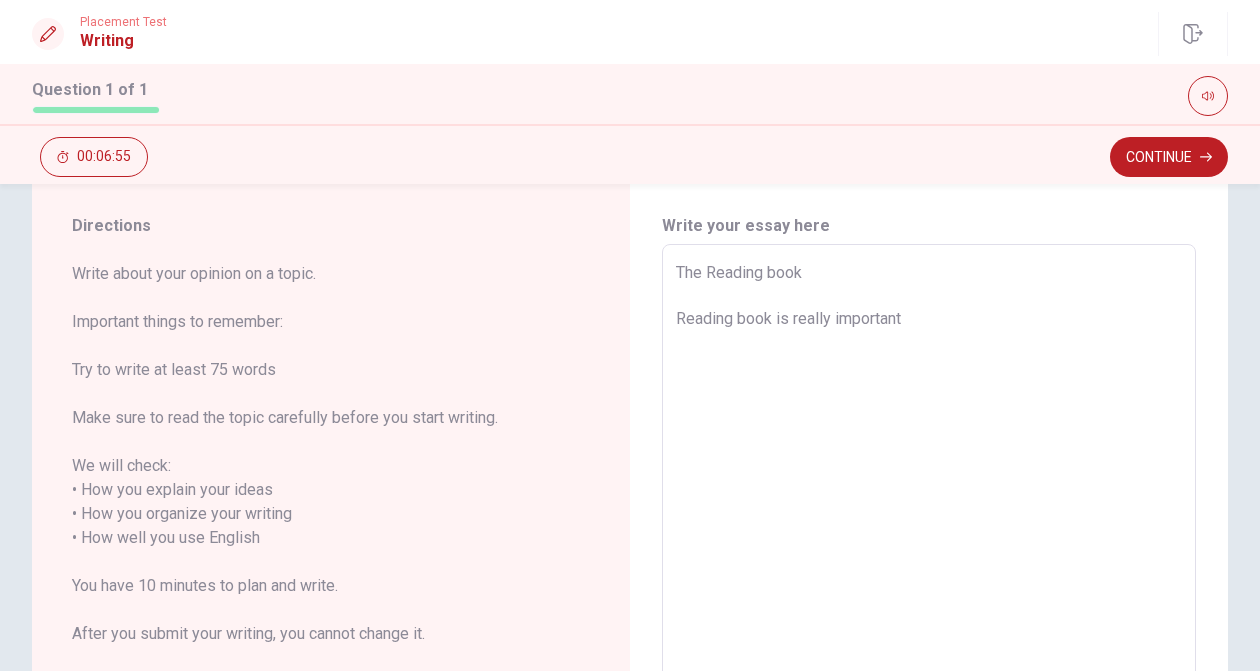 type on "The Reading book
Reading book is really important" 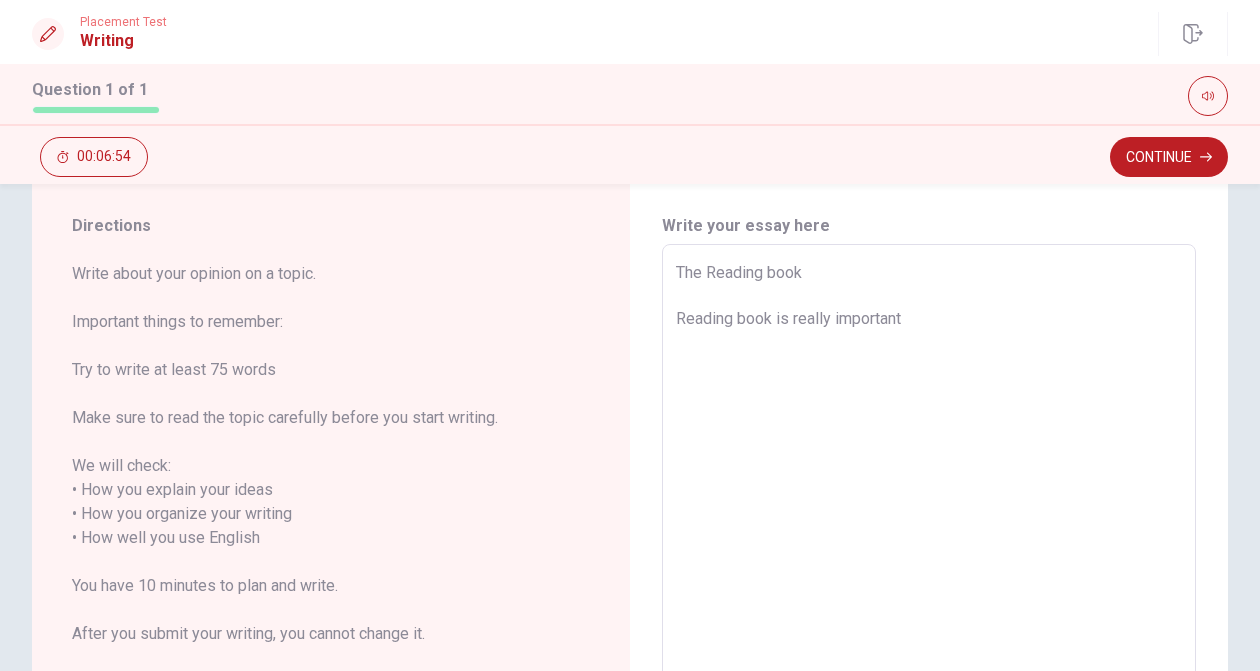 type on "The Reading book
Reading book is really important." 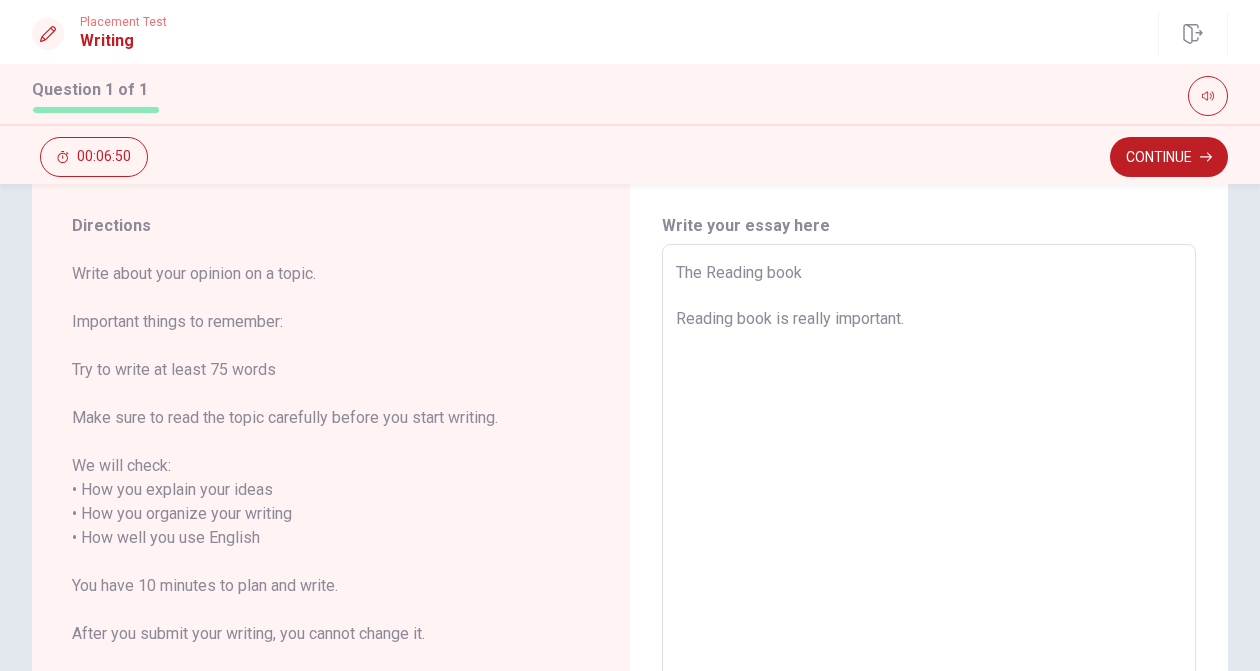 type on "x" 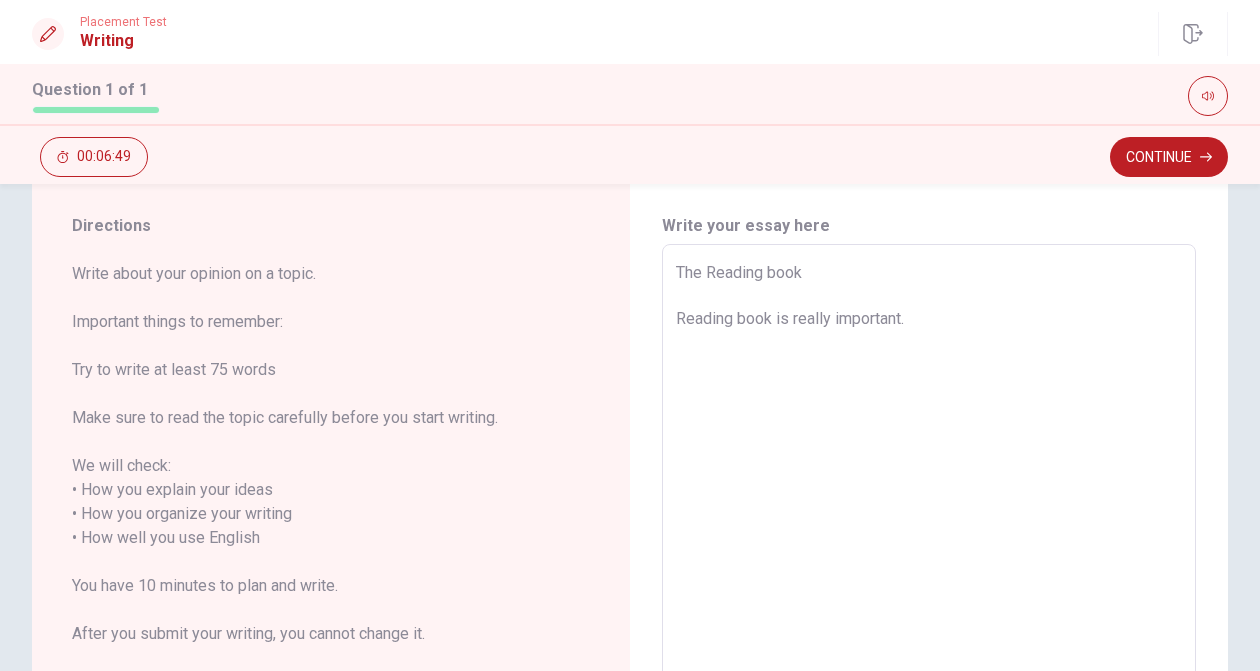 type on "The Reading book
Reading book is really important.f" 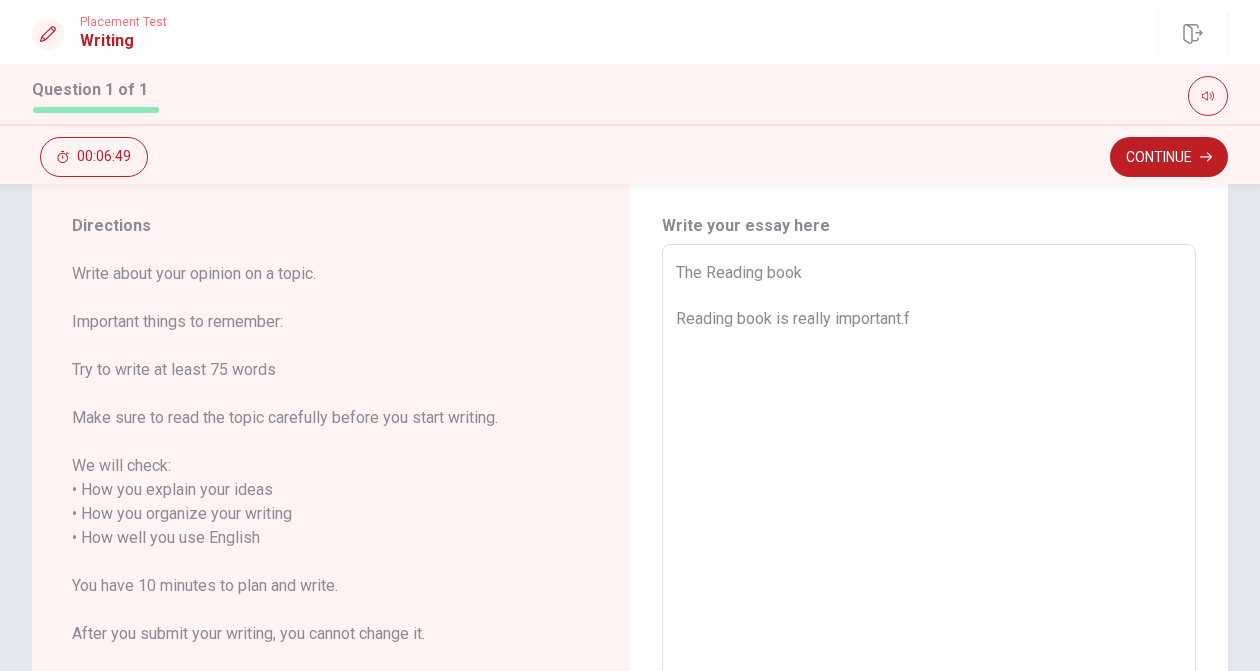 type on "x" 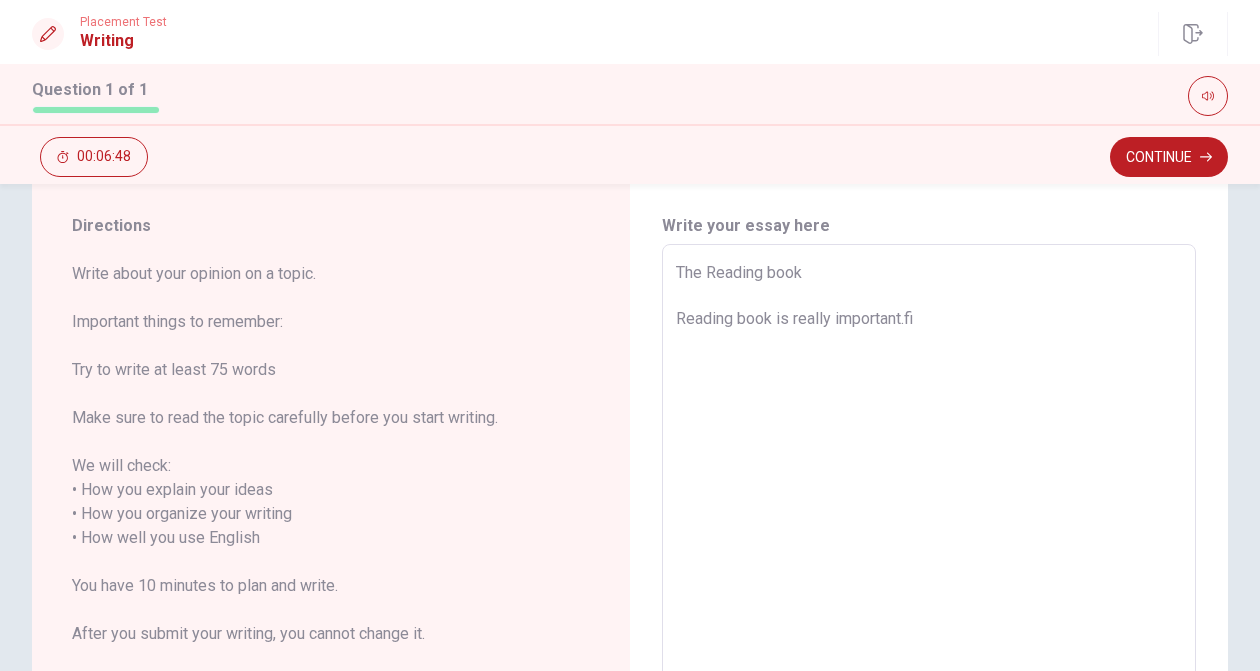type on "x" 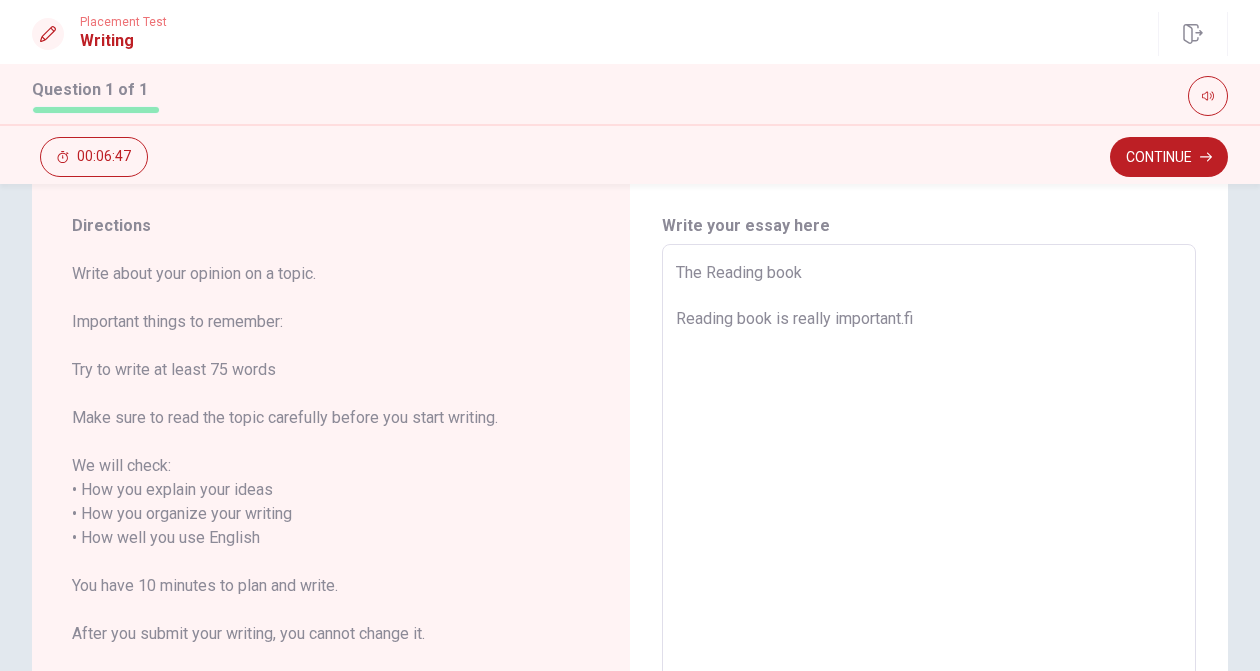 type on "The Reading book
Reading book is really important.fir" 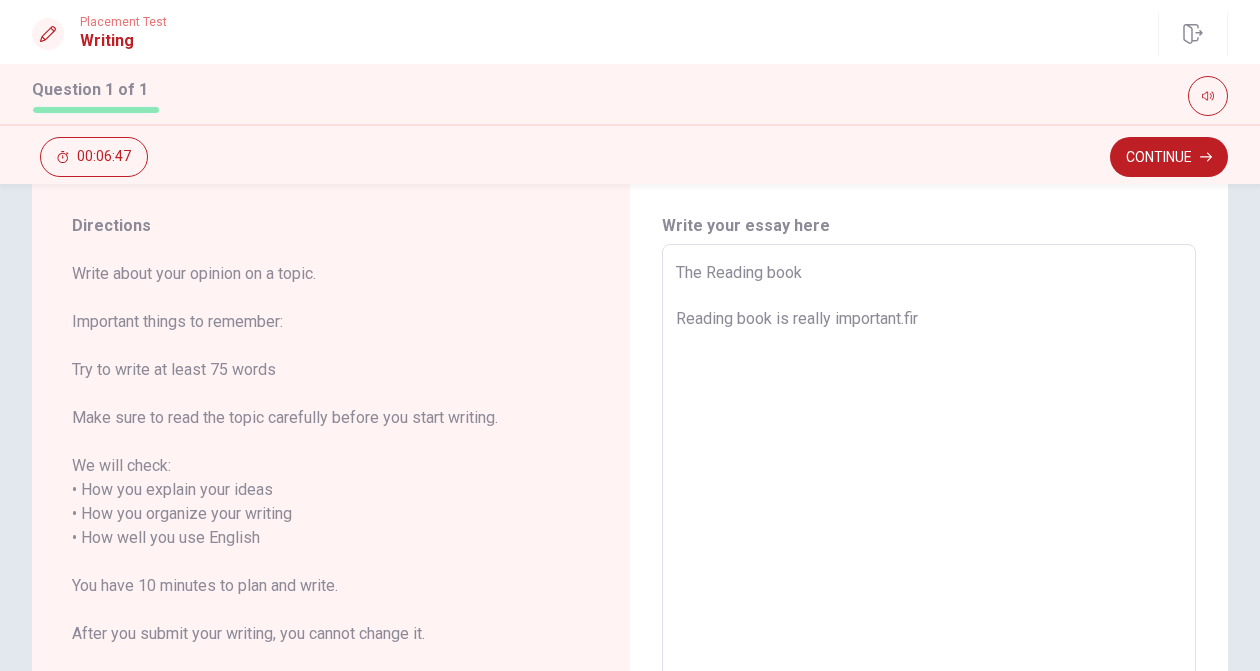 type on "x" 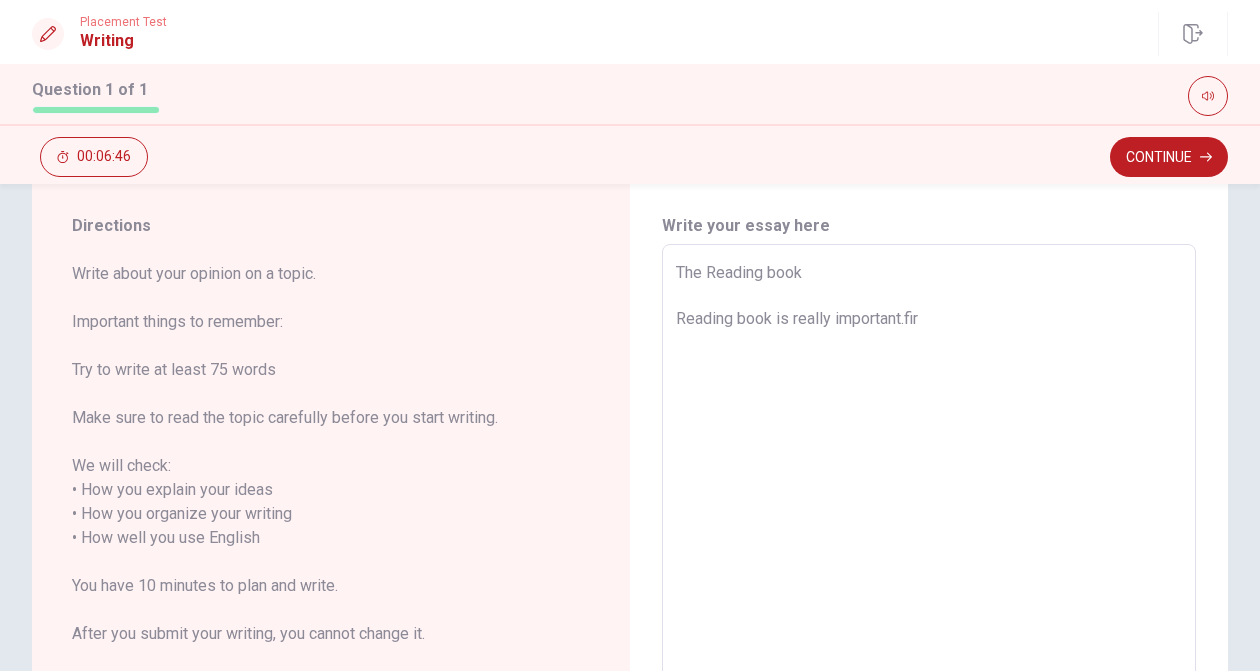 type on "The Reading book
Reading book is really important.firs" 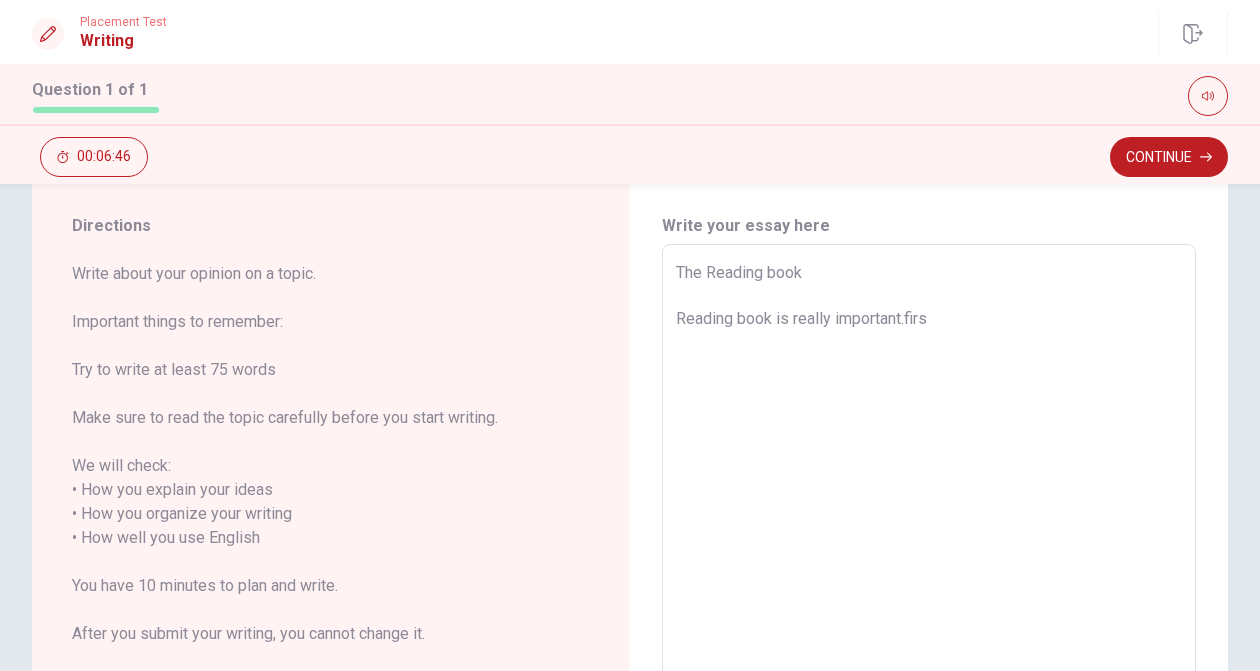 type on "x" 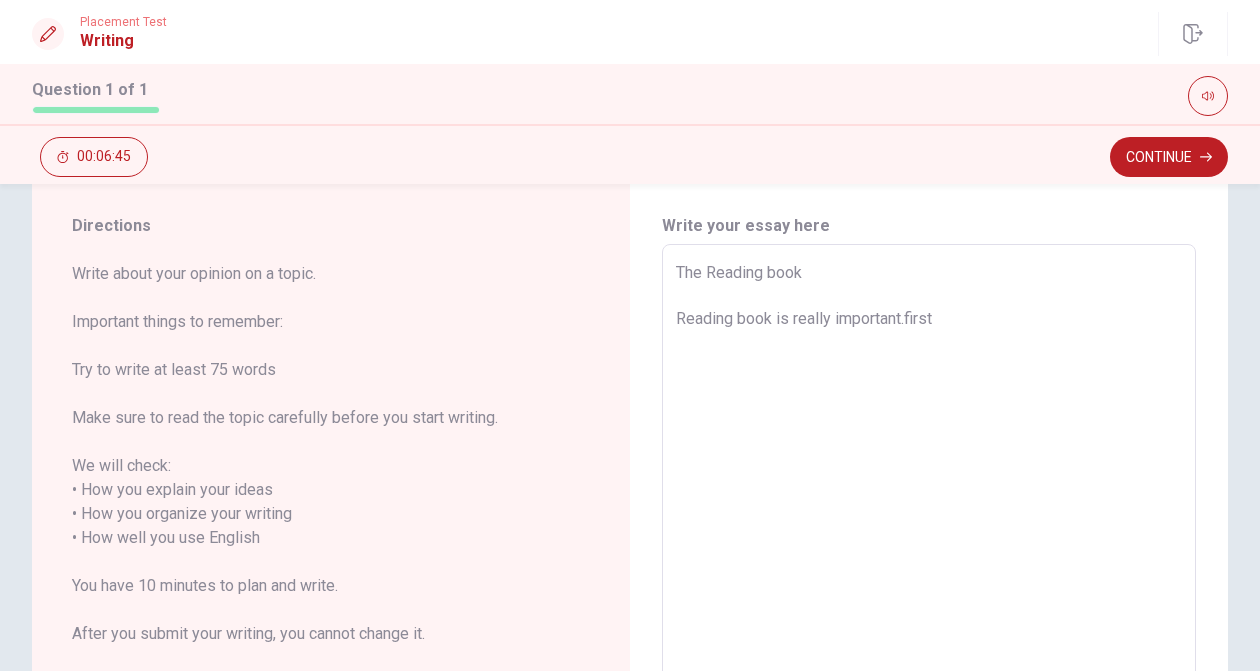 type on "x" 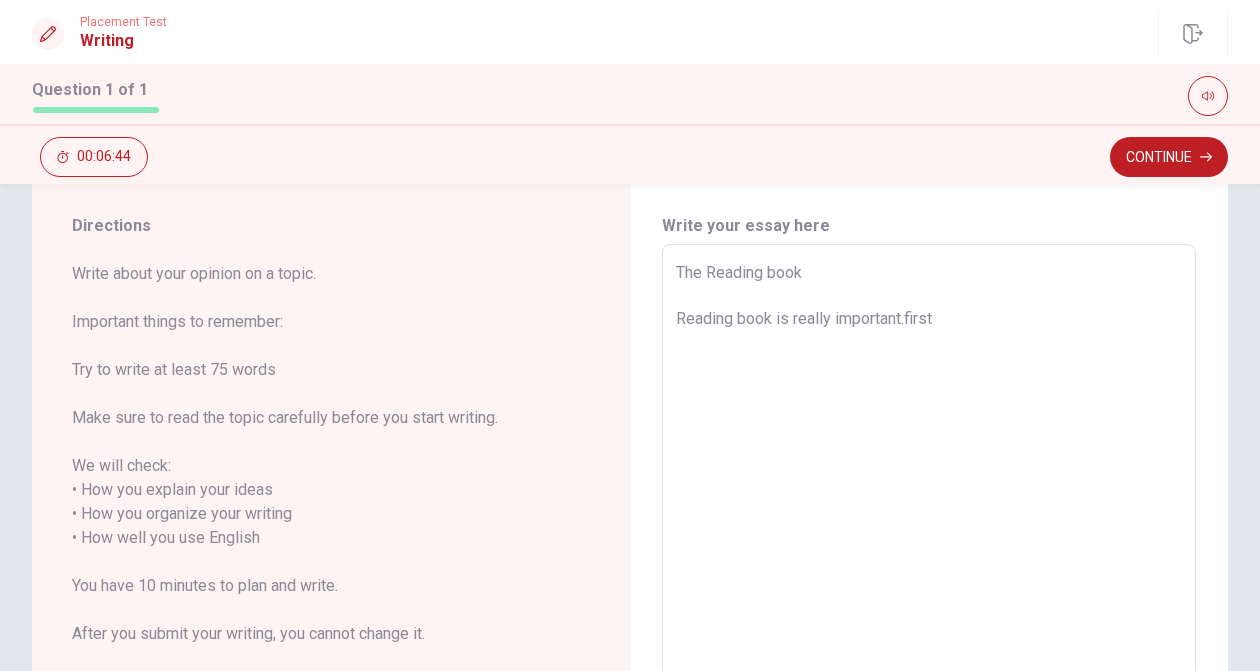 type on "The Reading book
Reading book is really important.first," 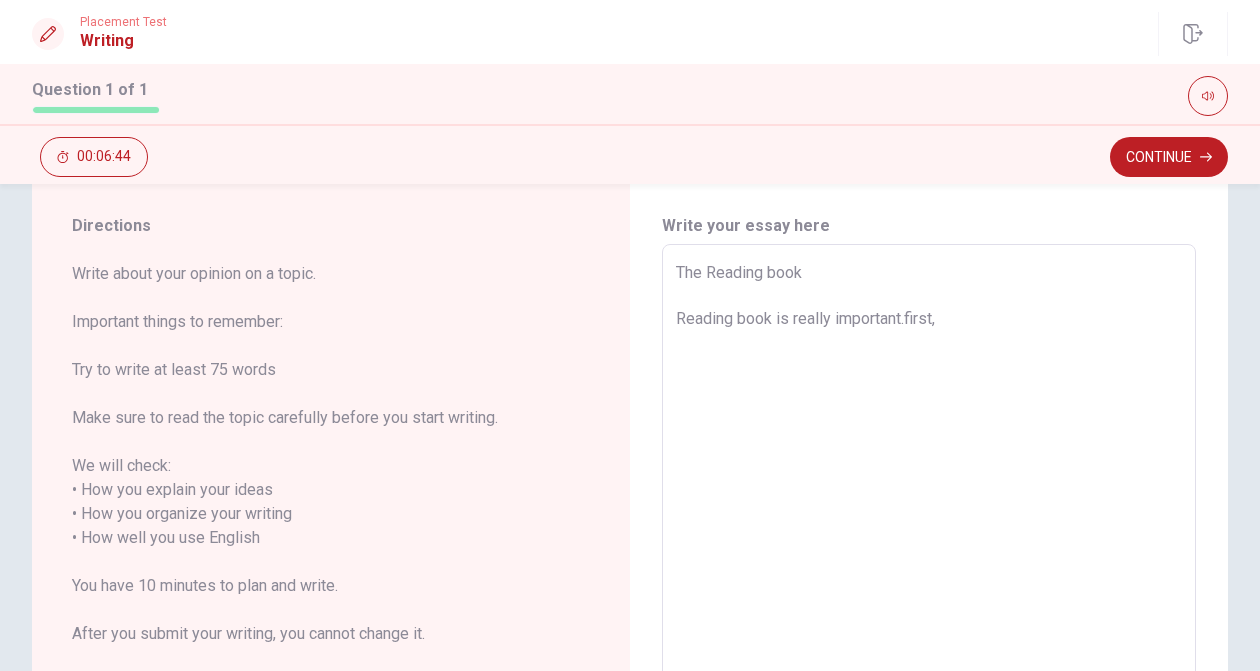 type on "x" 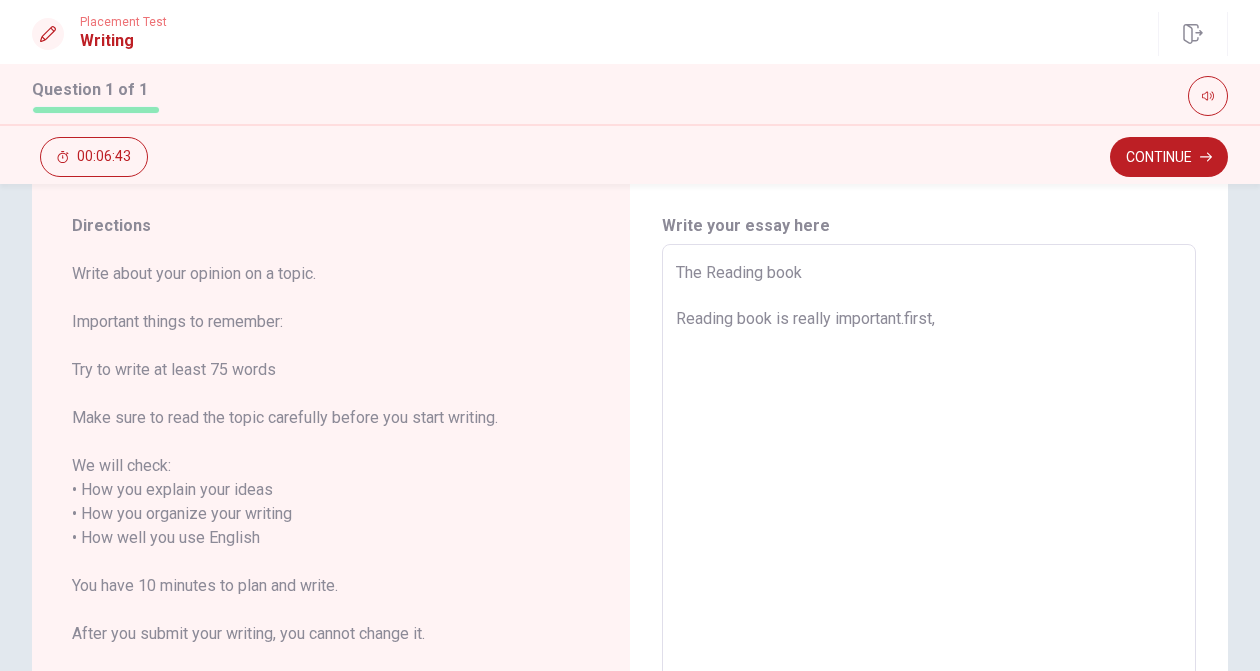 type on "The Reading book
Reading book is really important.first,b" 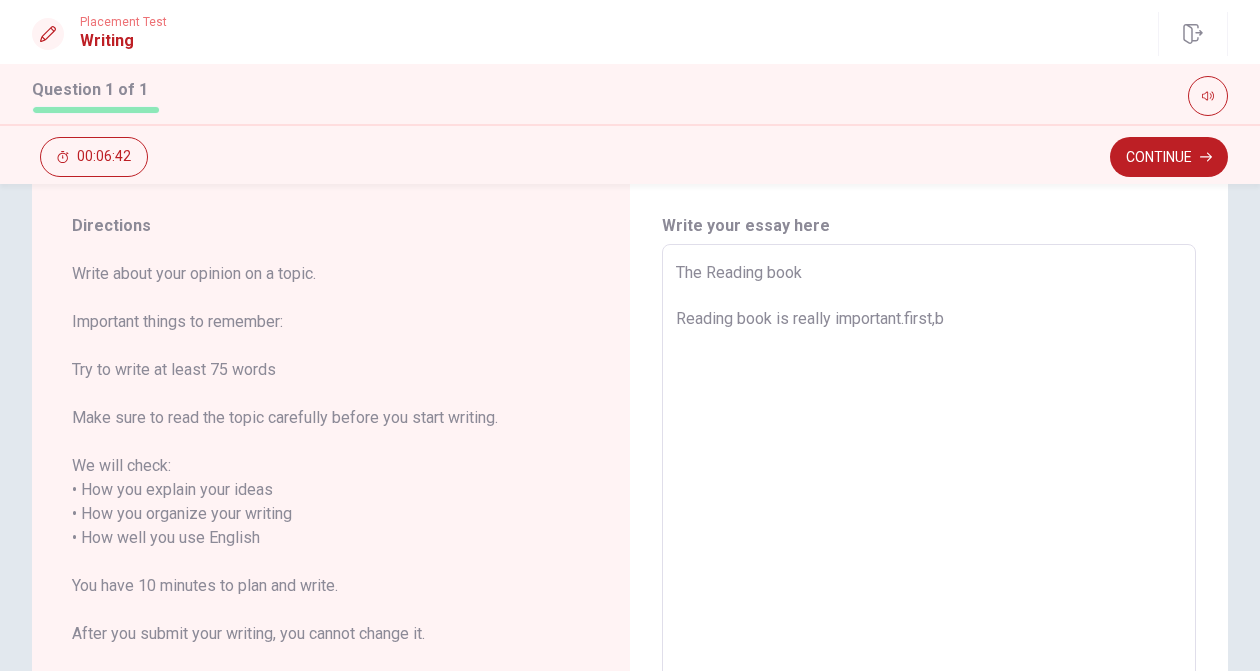 type on "x" 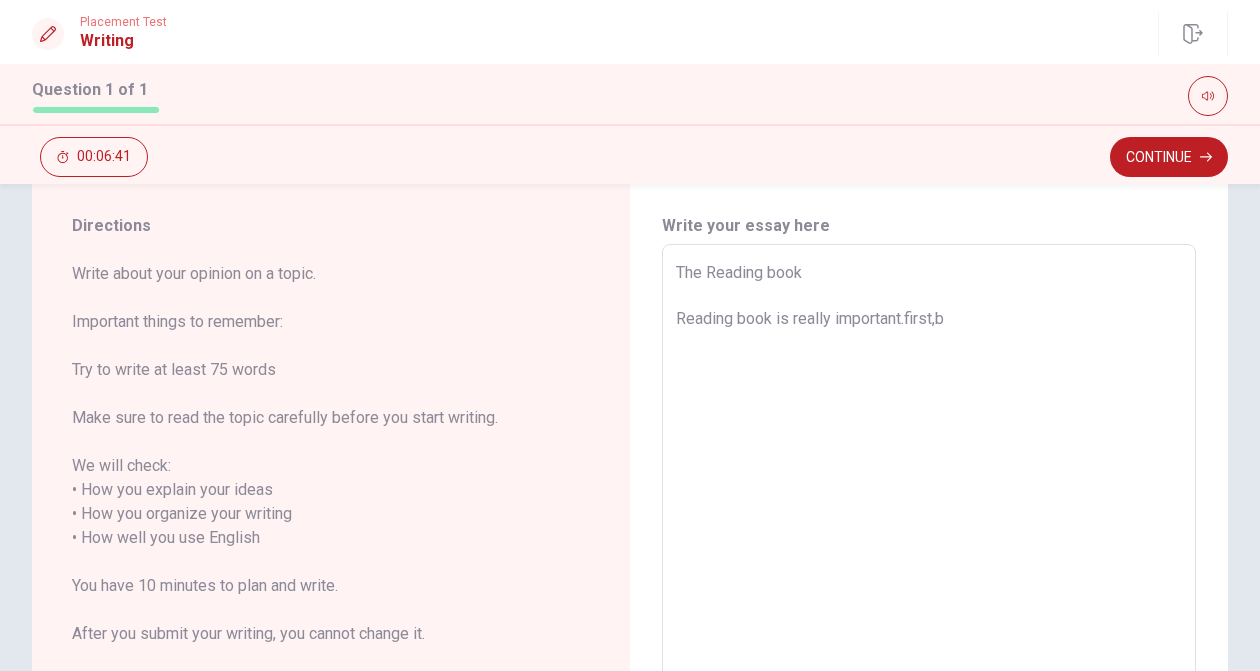 type on "The Reading book
Reading book is really important.first,bi" 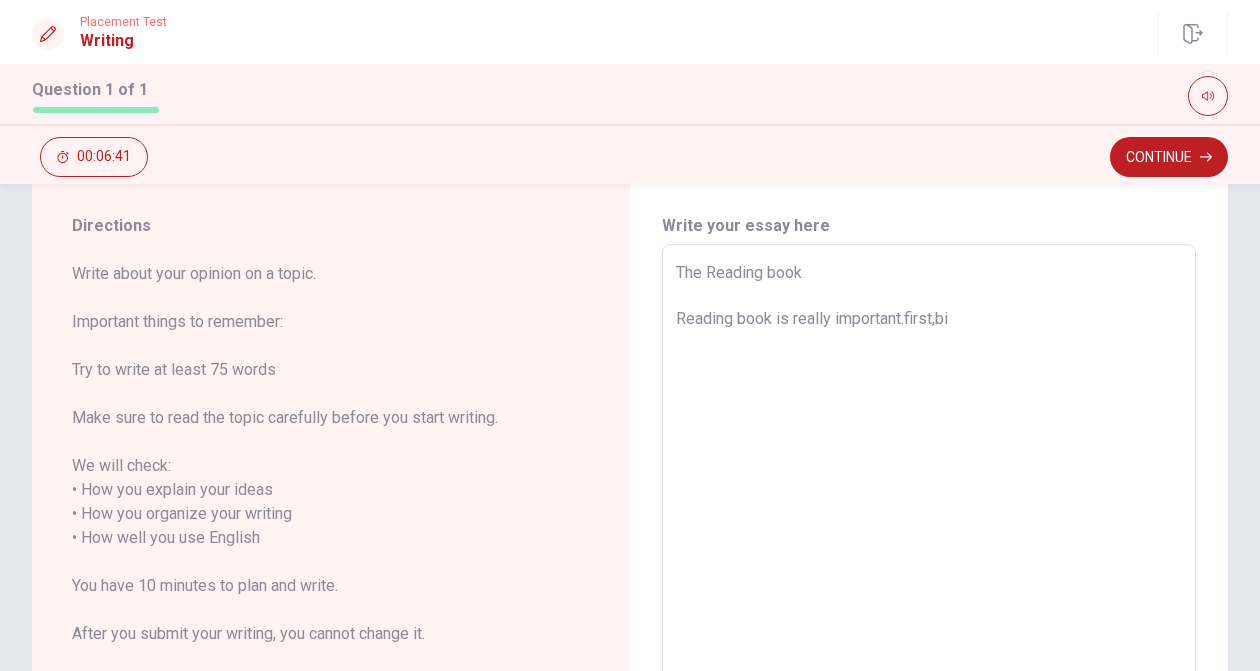 type on "x" 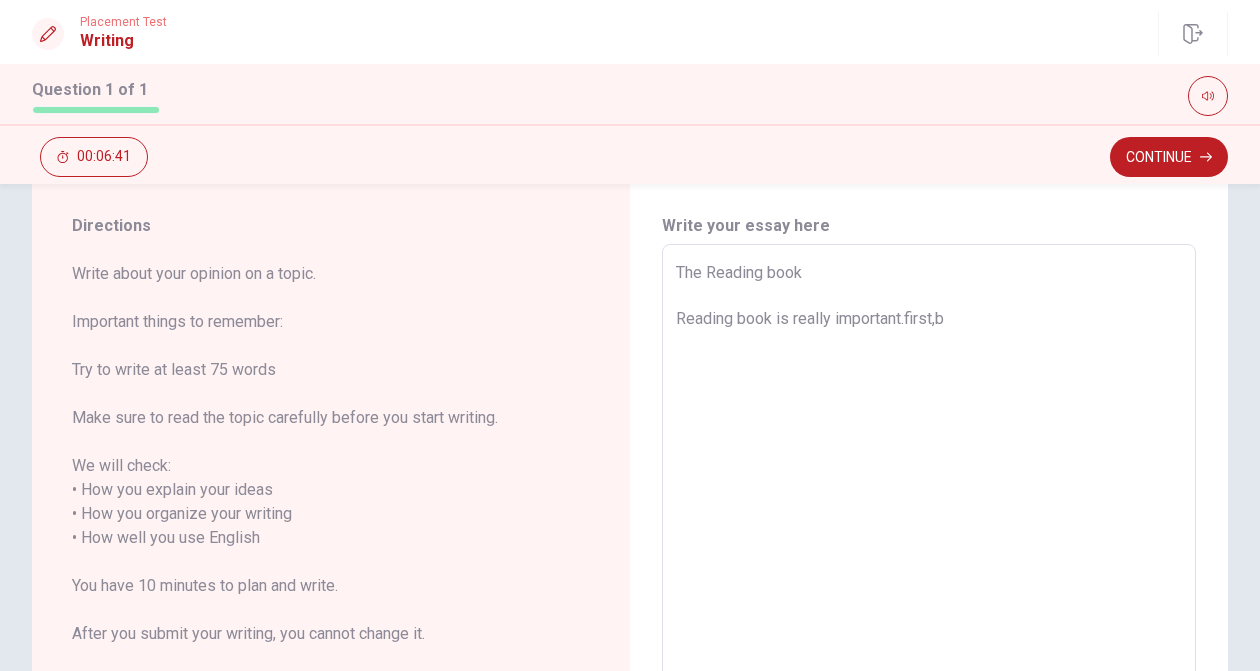type on "x" 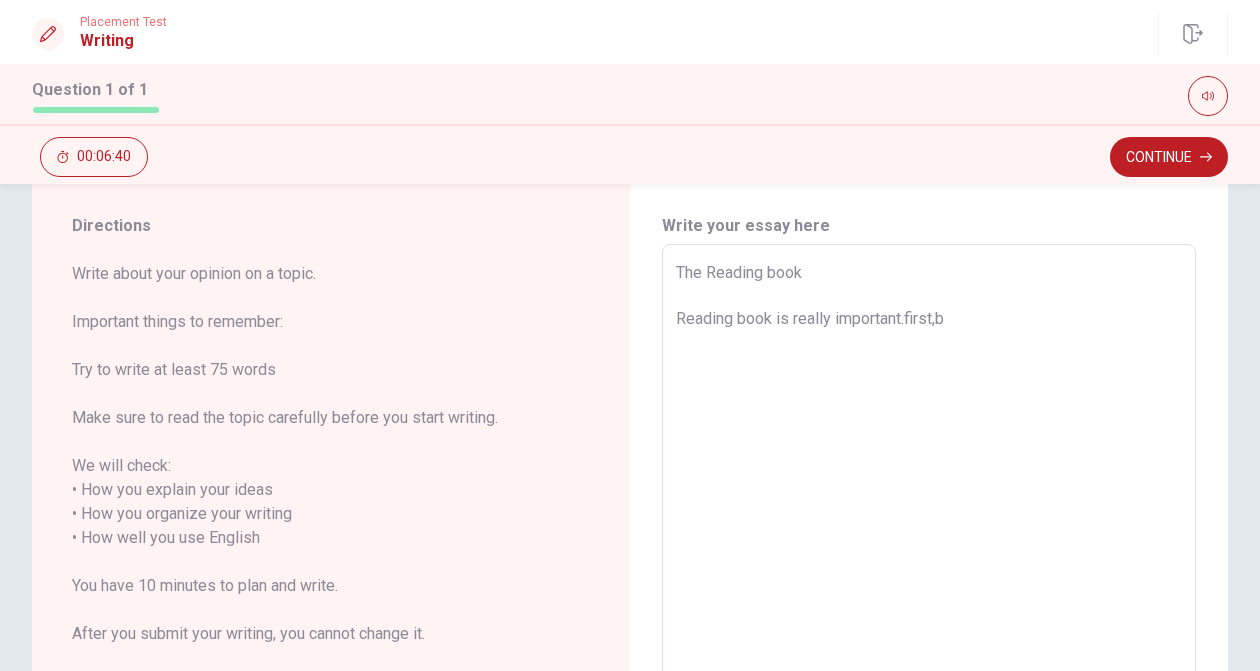 type on "The Reading book
Reading book is really important.first,bo" 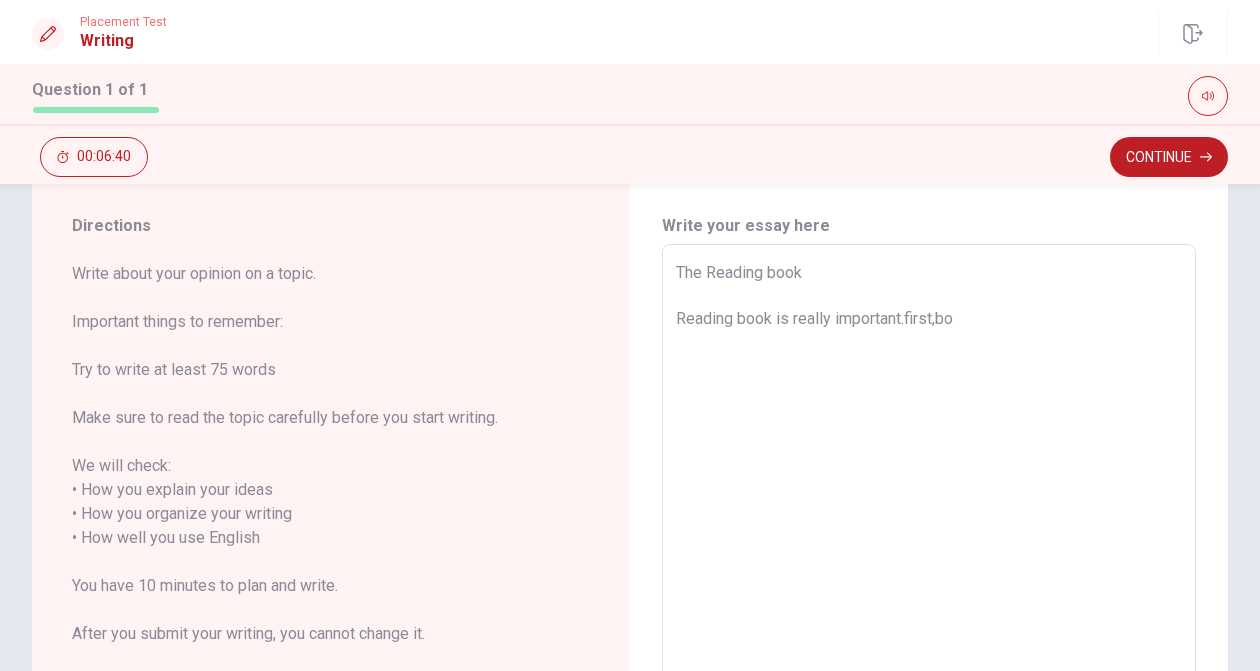type on "x" 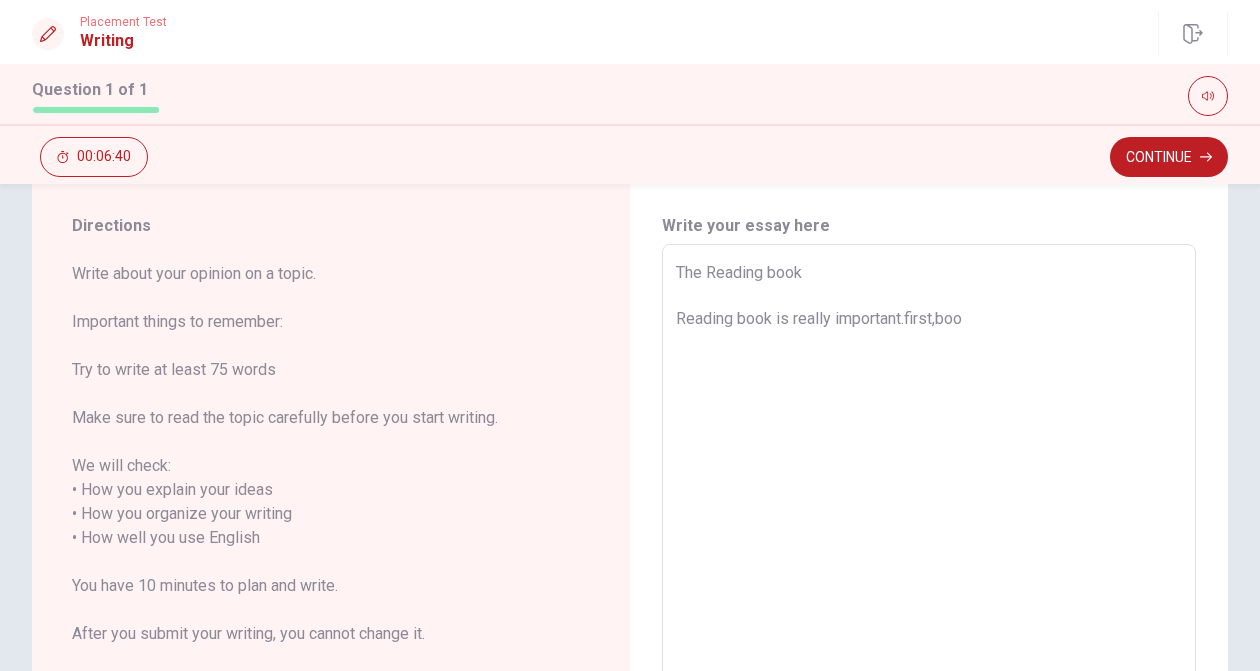 type on "x" 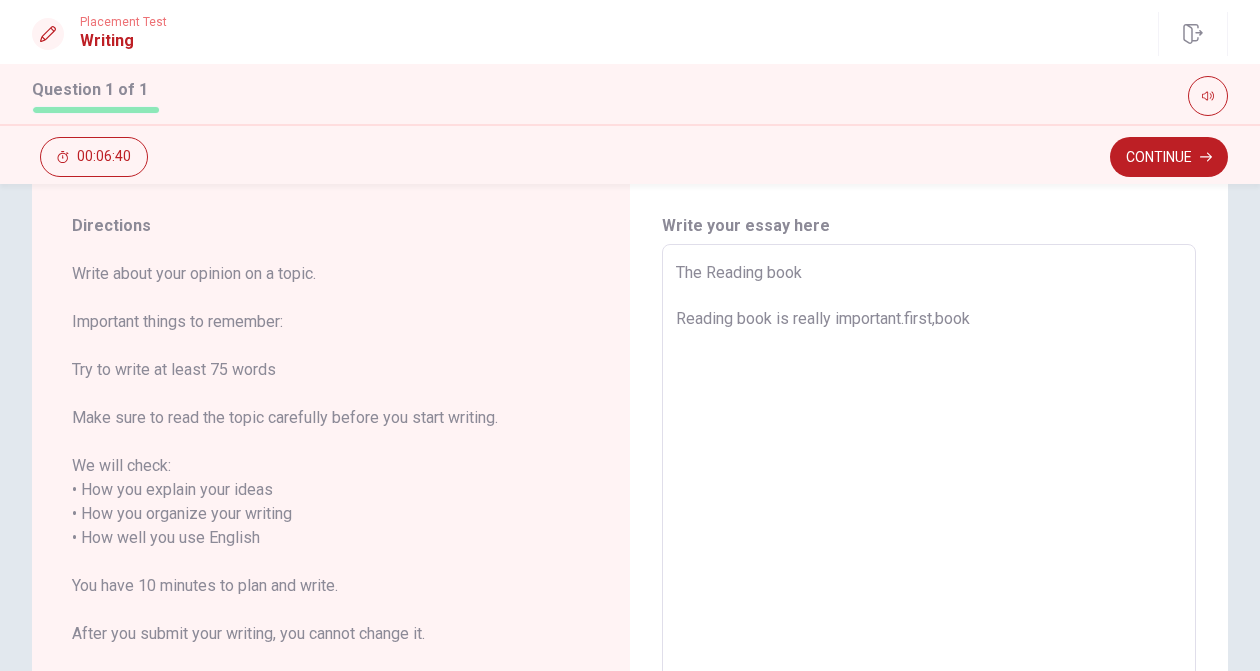 type on "x" 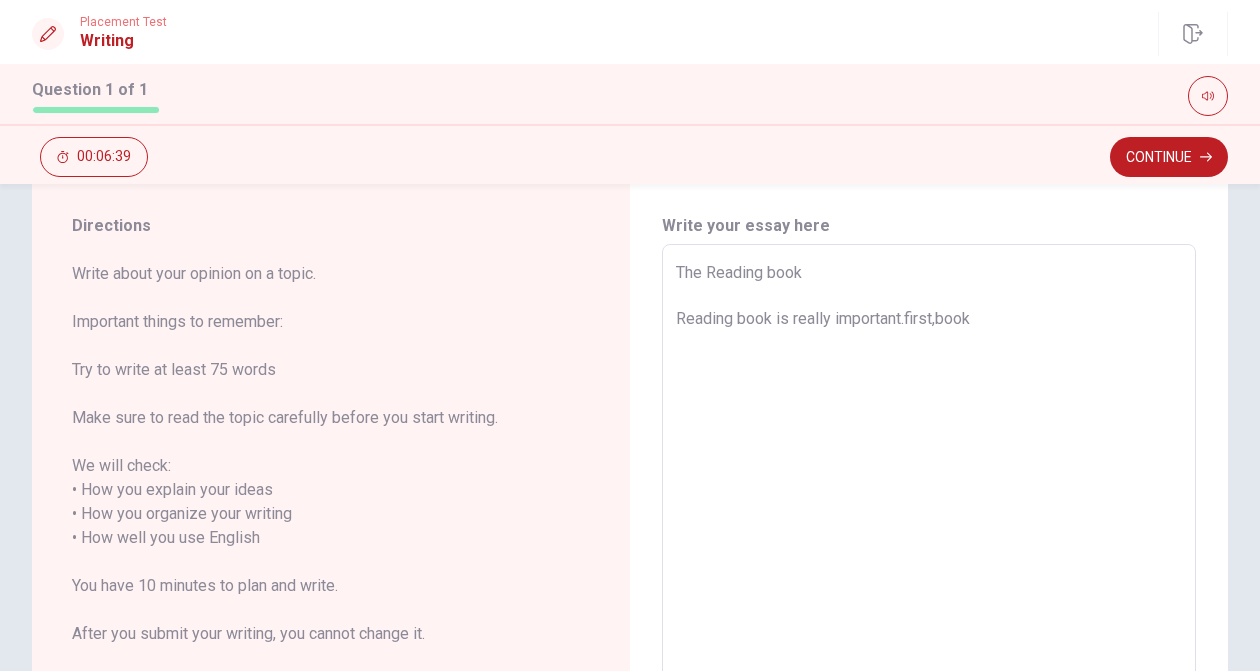 type on "The Reading book
Reading book is really important.first,book" 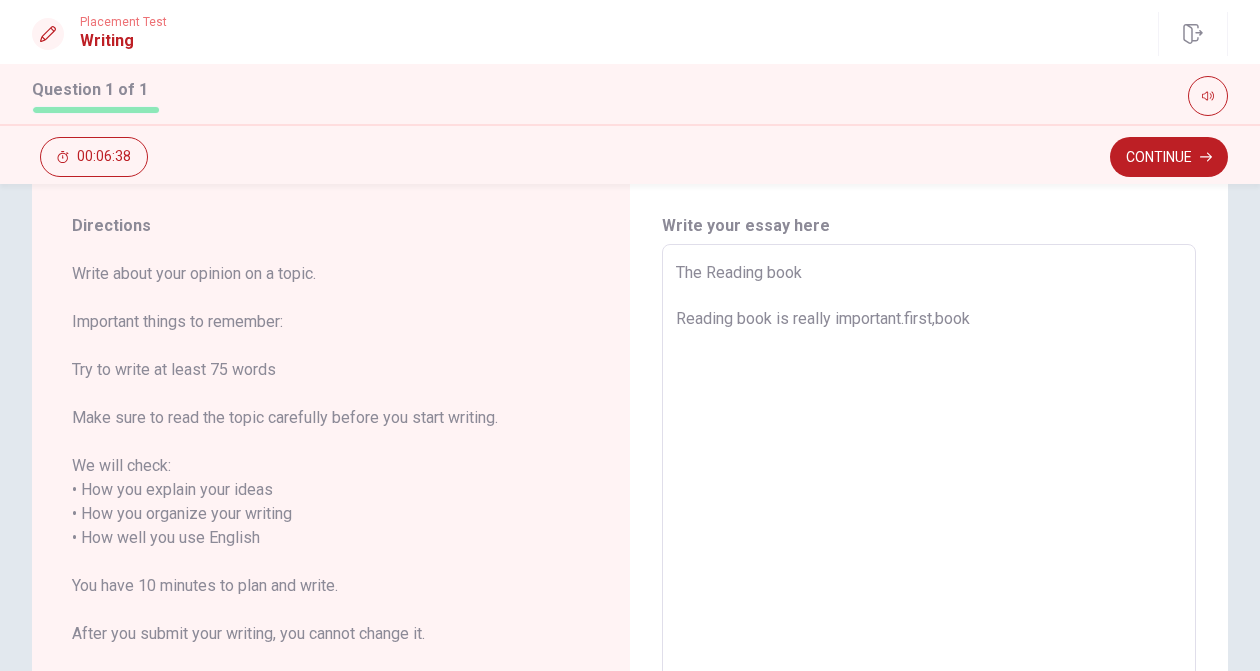 type on "x" 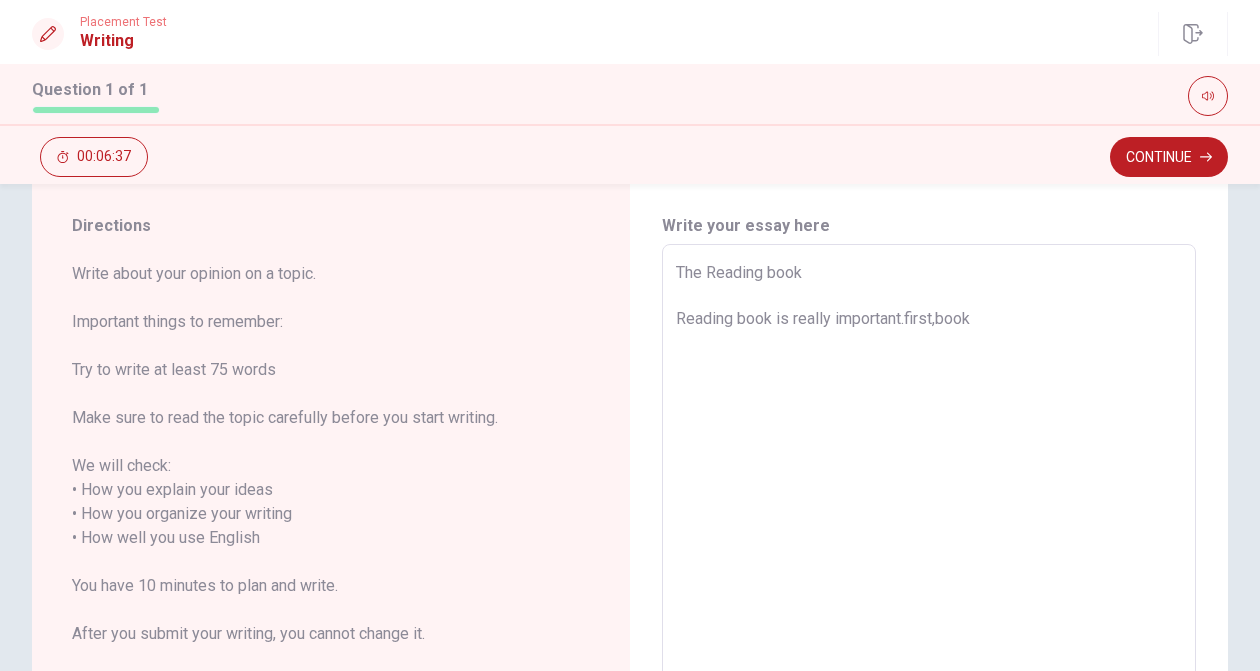 type on "The Reading book
Reading book is really important.first,book c" 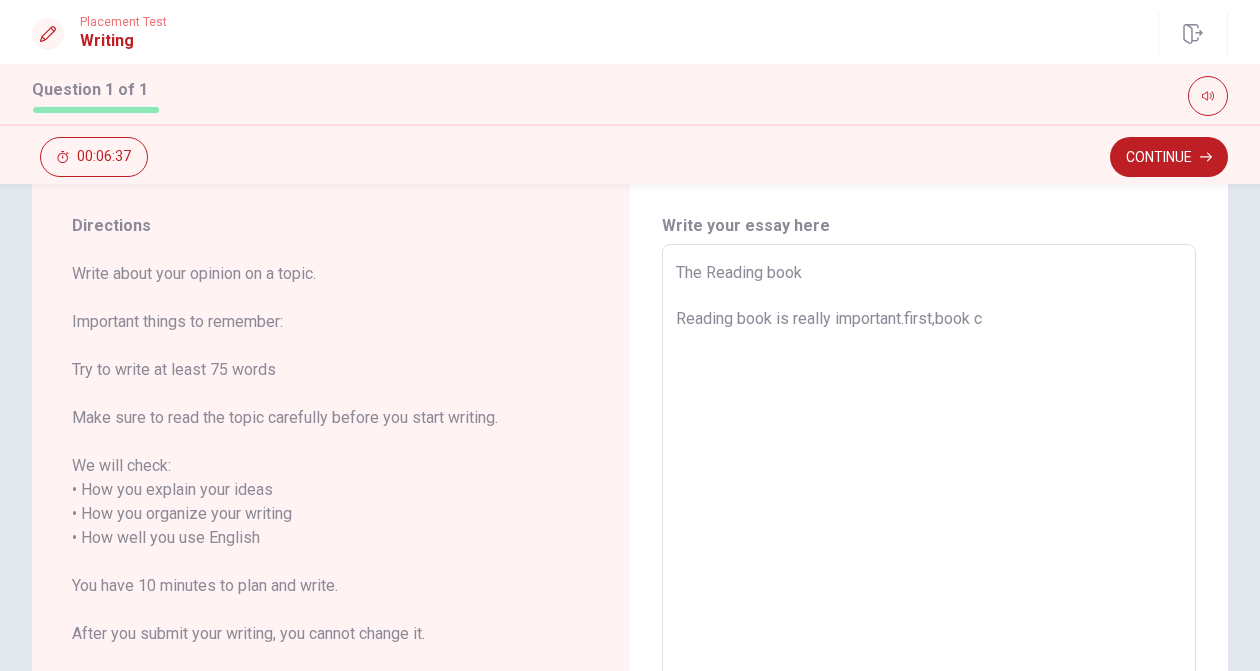 type on "x" 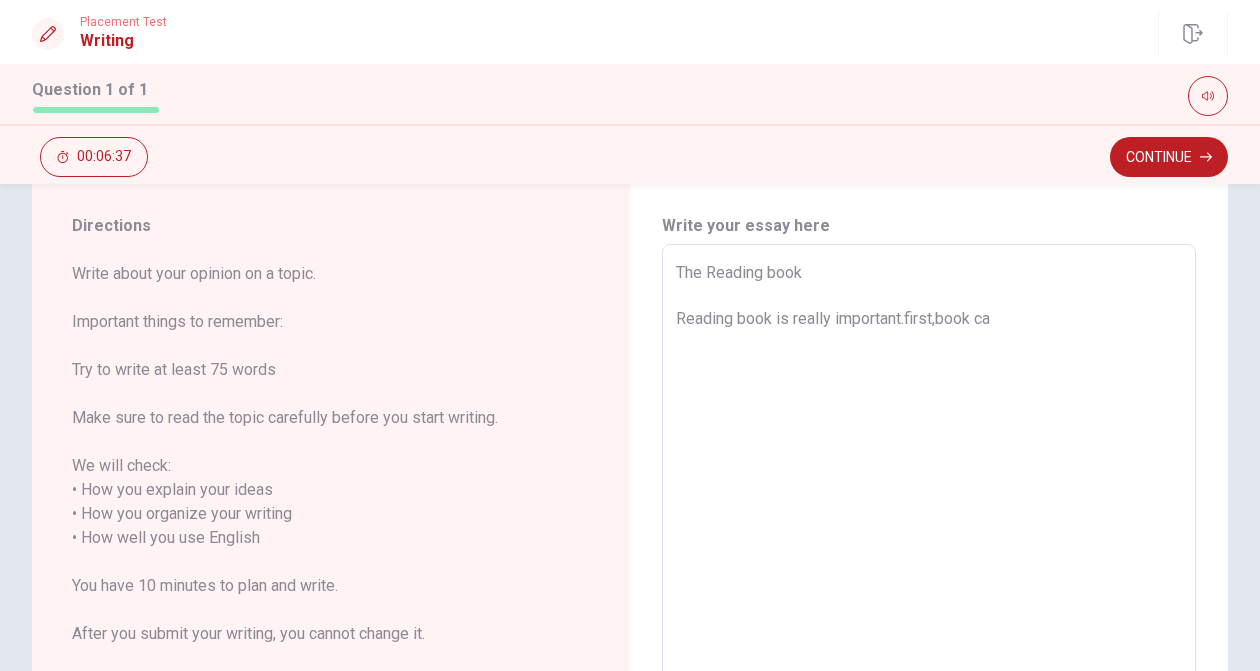 type on "x" 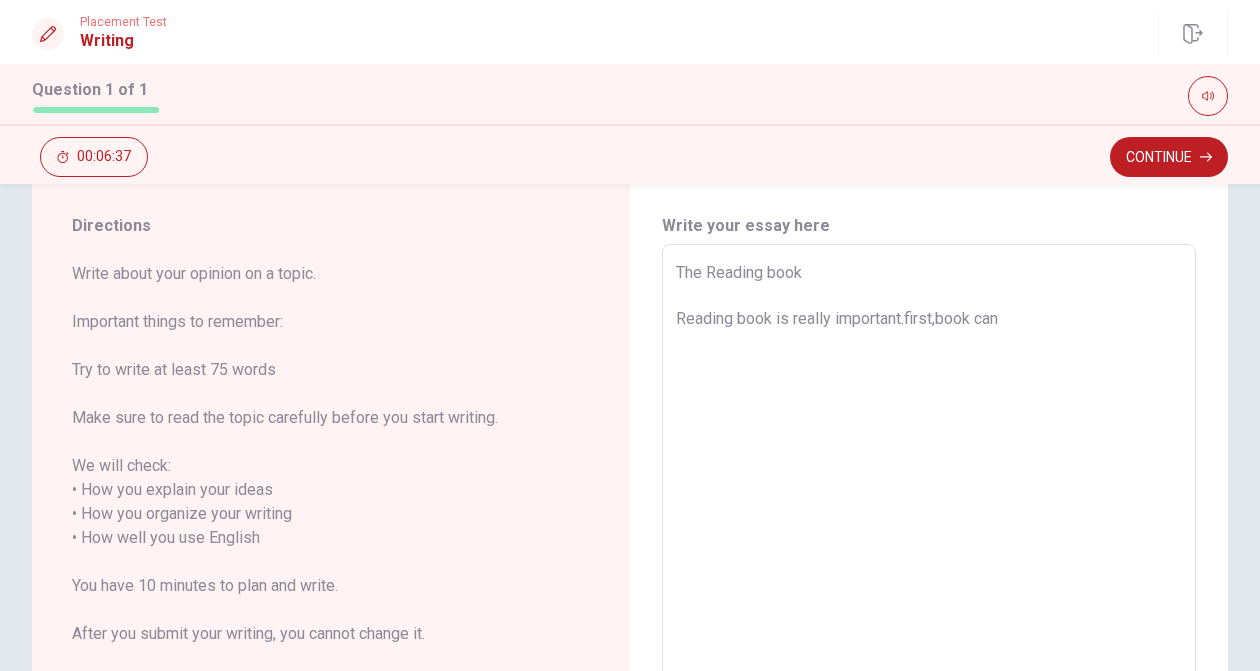 type on "x" 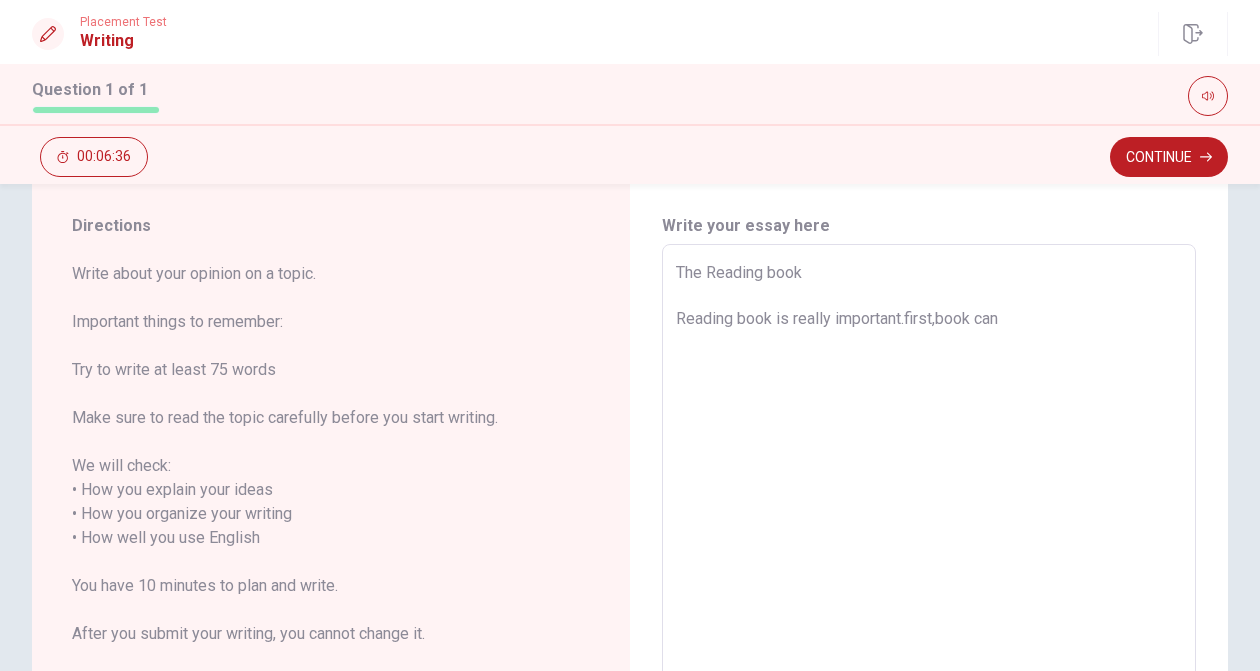 type on "The Reading book
Reading book is really important.first,book can" 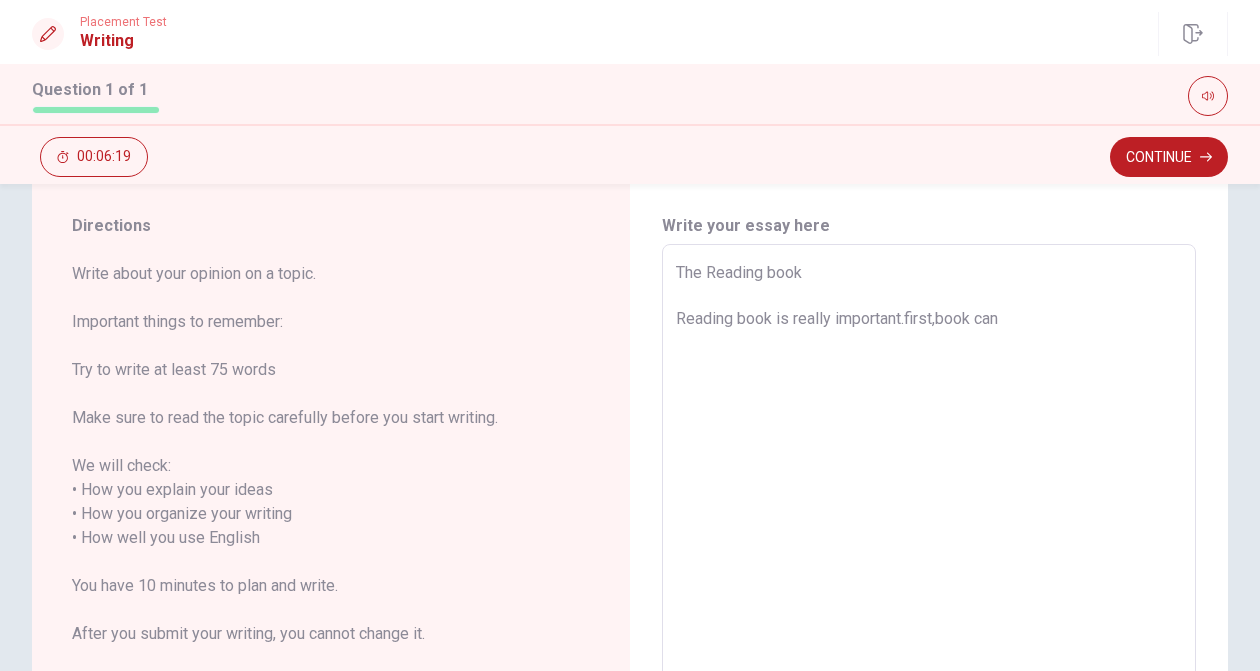 type on "x" 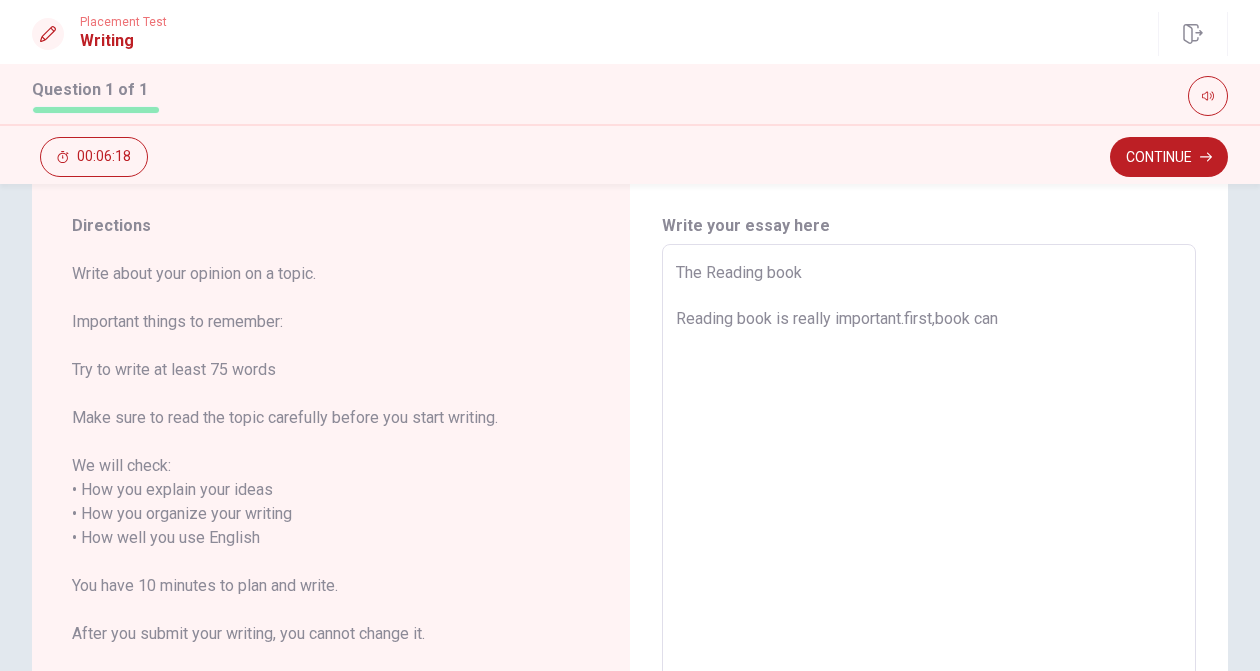 type on "The Reading book
Reading book is really important.first,book can t" 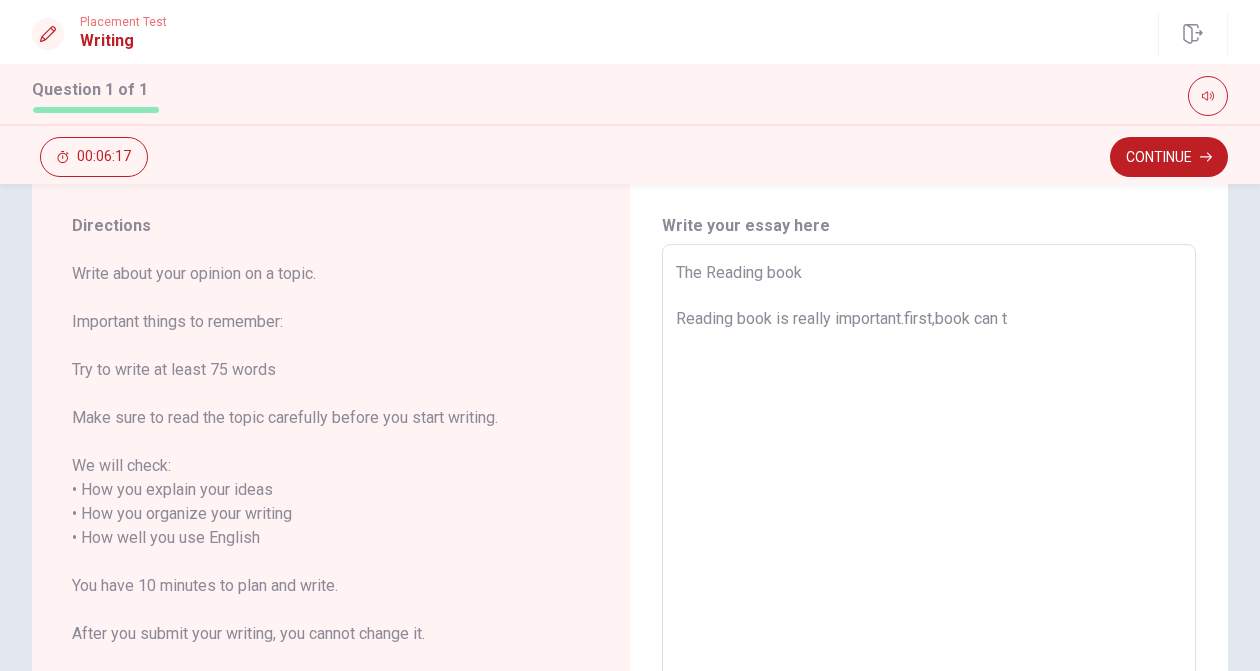 type on "x" 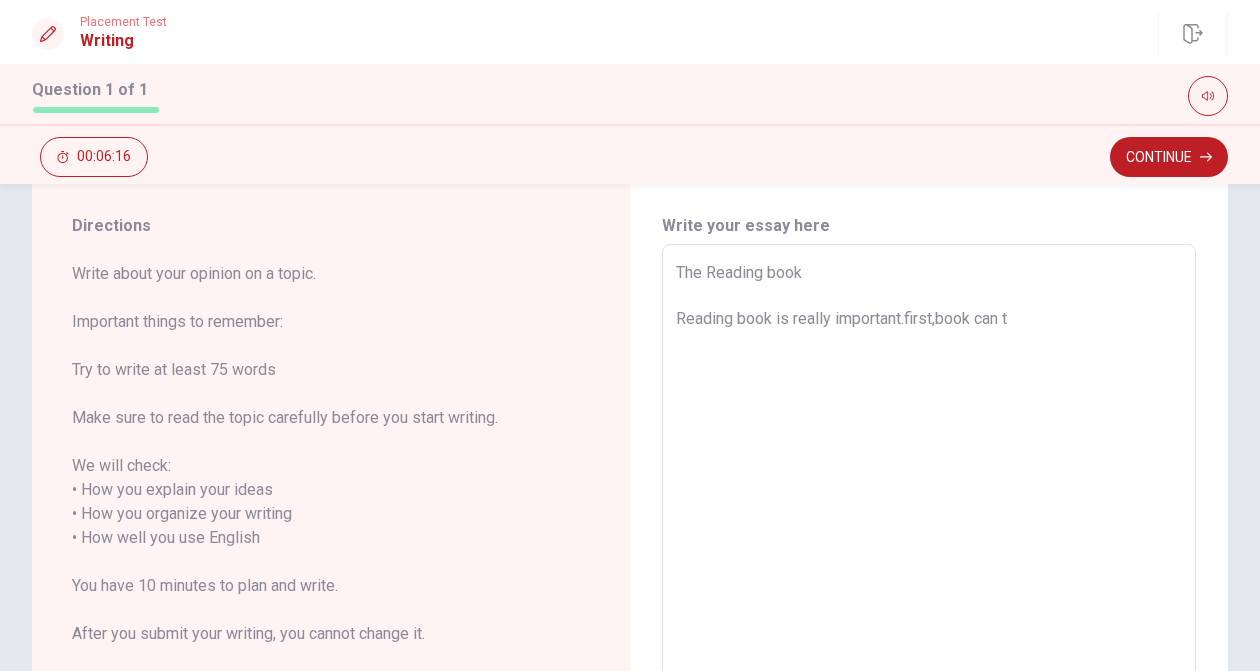type on "The Reading book
Reading book is really important.first,book can to" 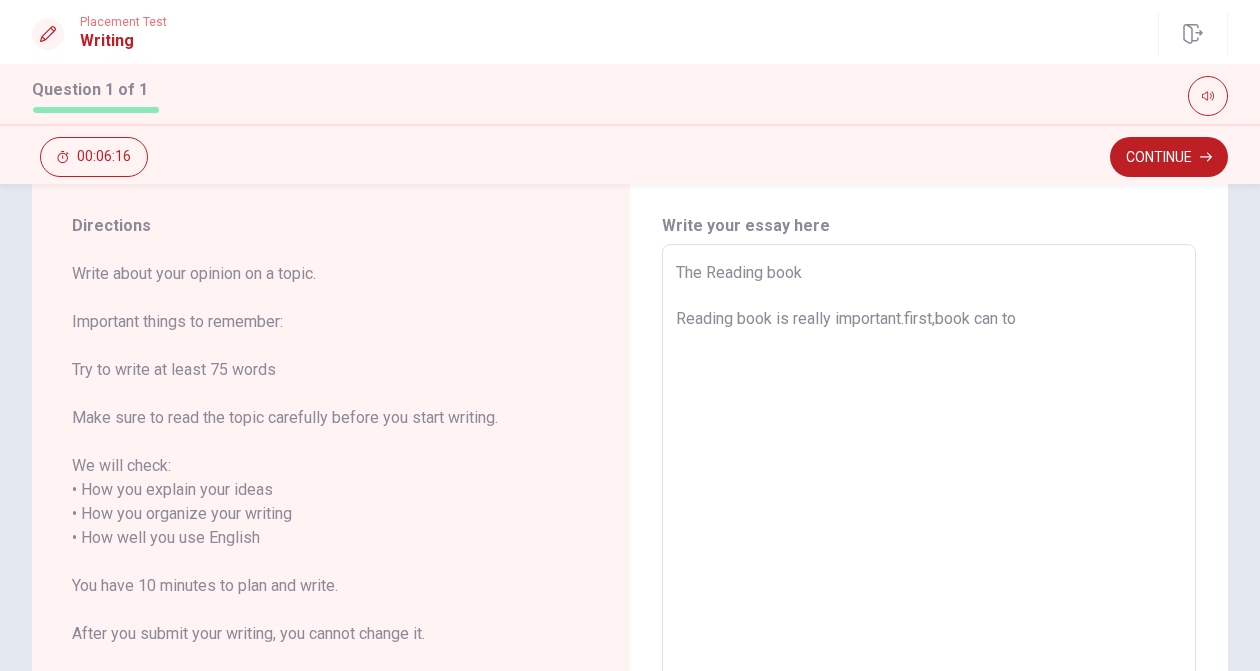 type on "x" 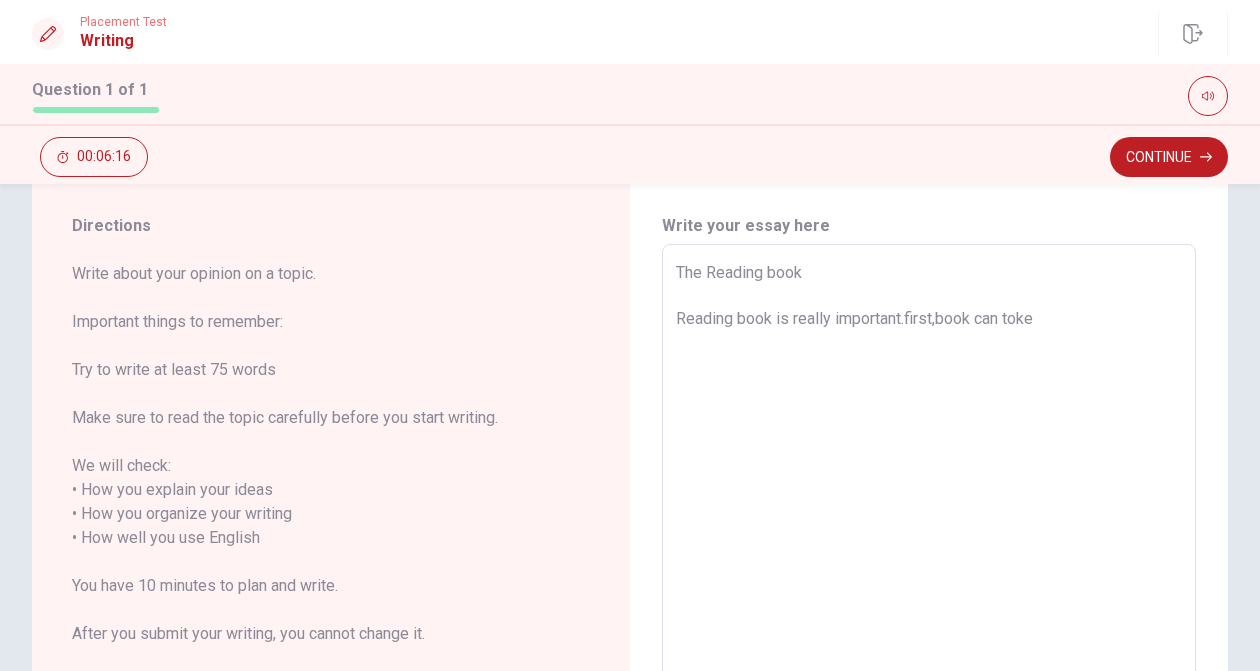 type on "x" 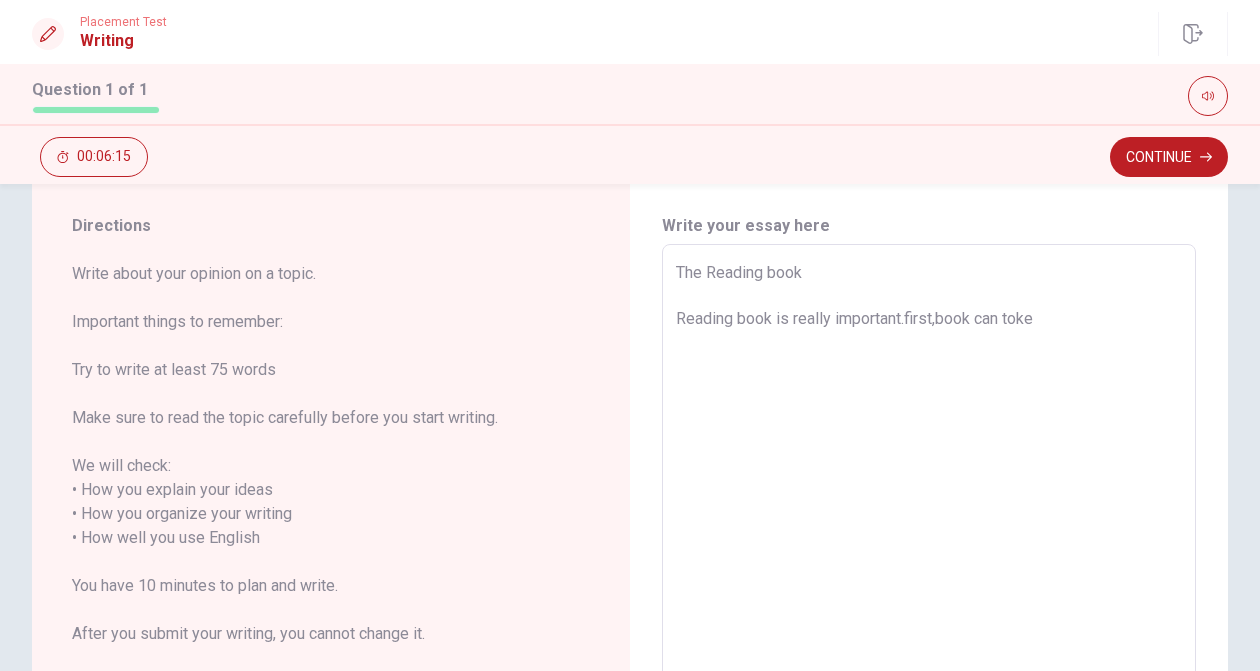 type on "The Reading book
Reading book is really important.first,book can toke" 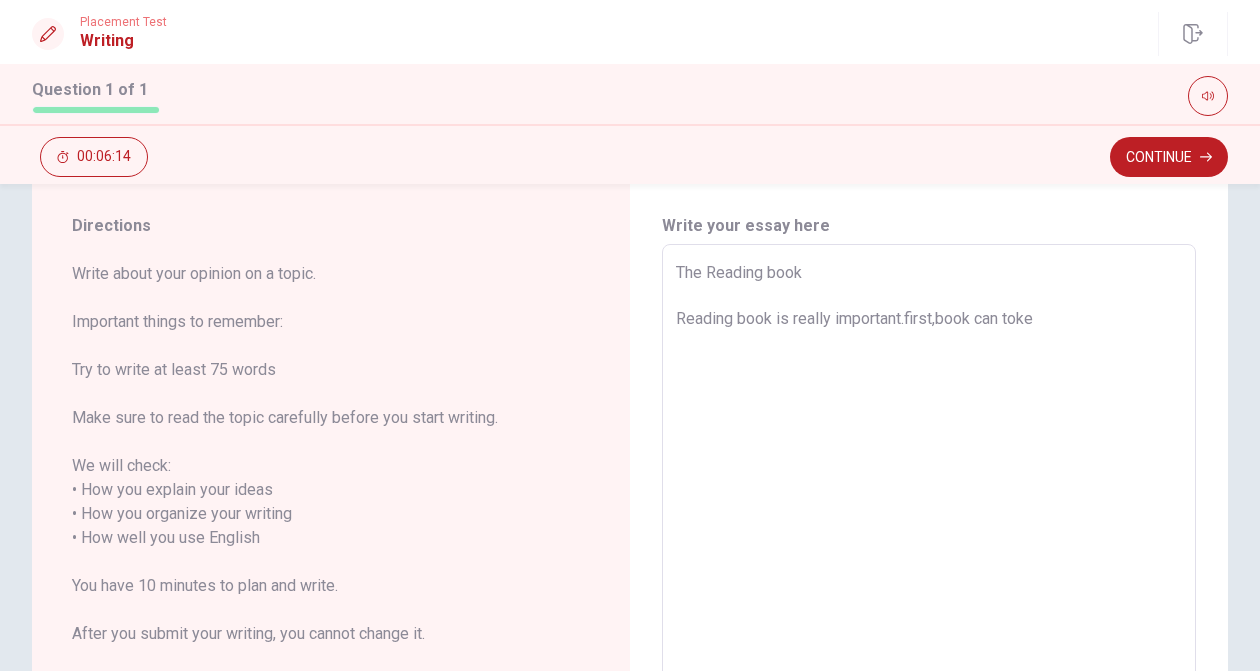 type on "The Reading book
Reading book is really important.first,book can toke m" 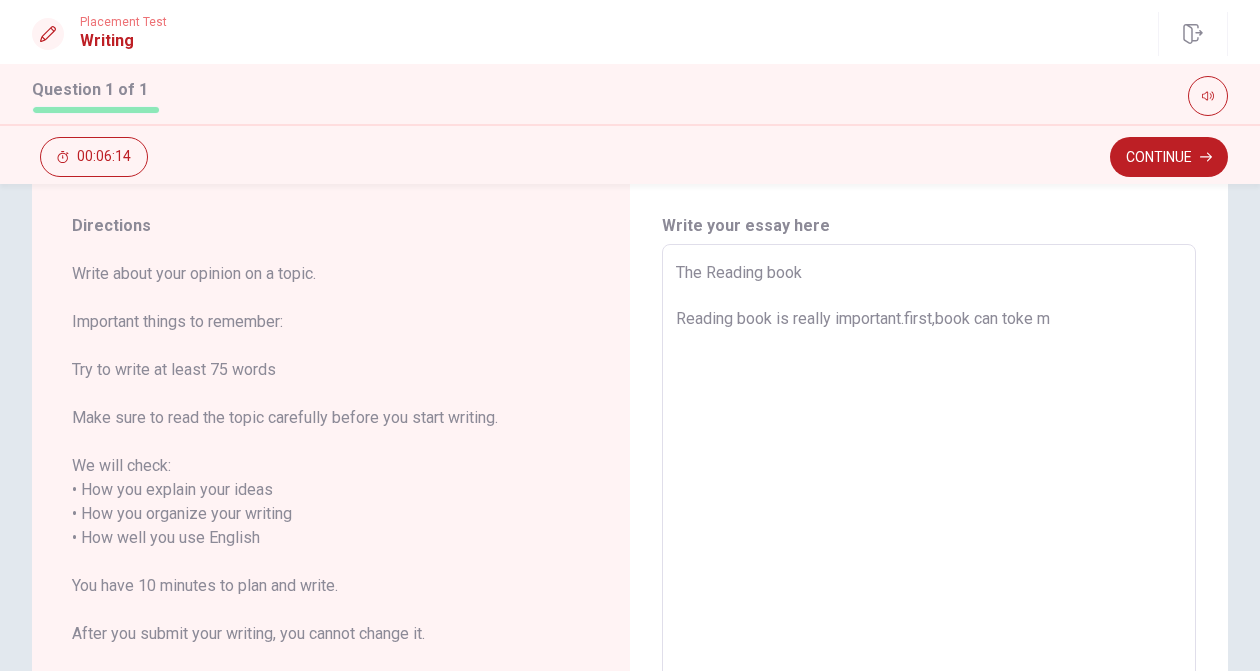 type on "x" 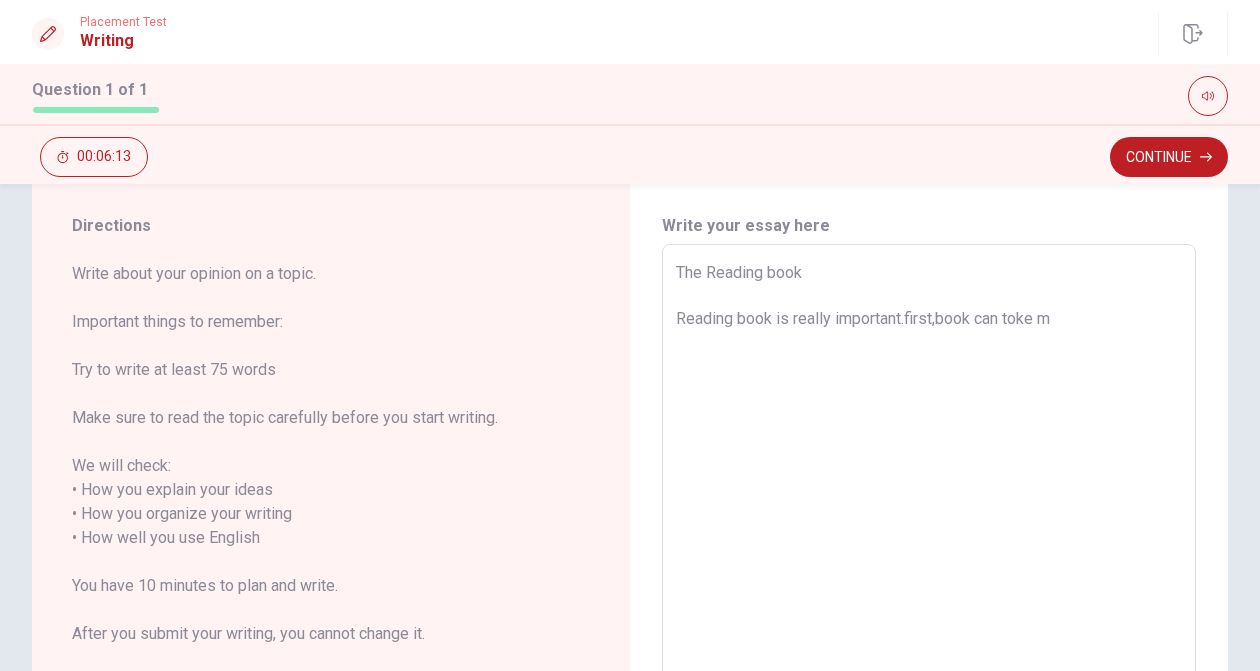 type on "The Reading book
Reading book is really important.first,book can toke ma" 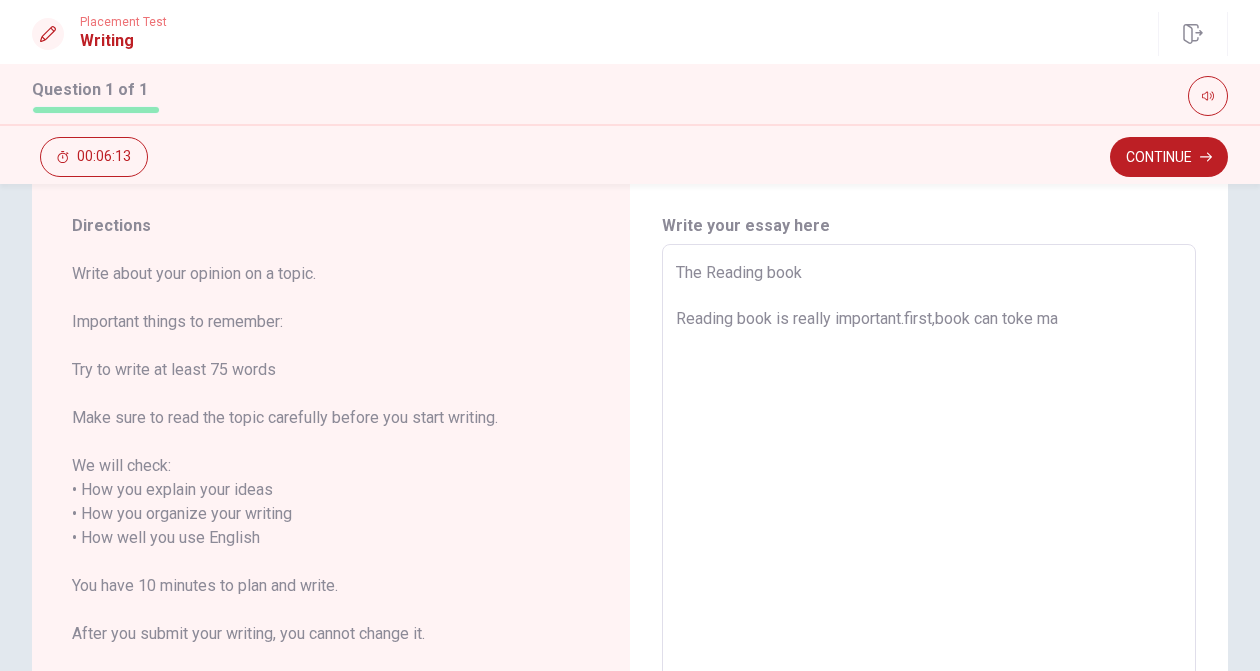 type on "x" 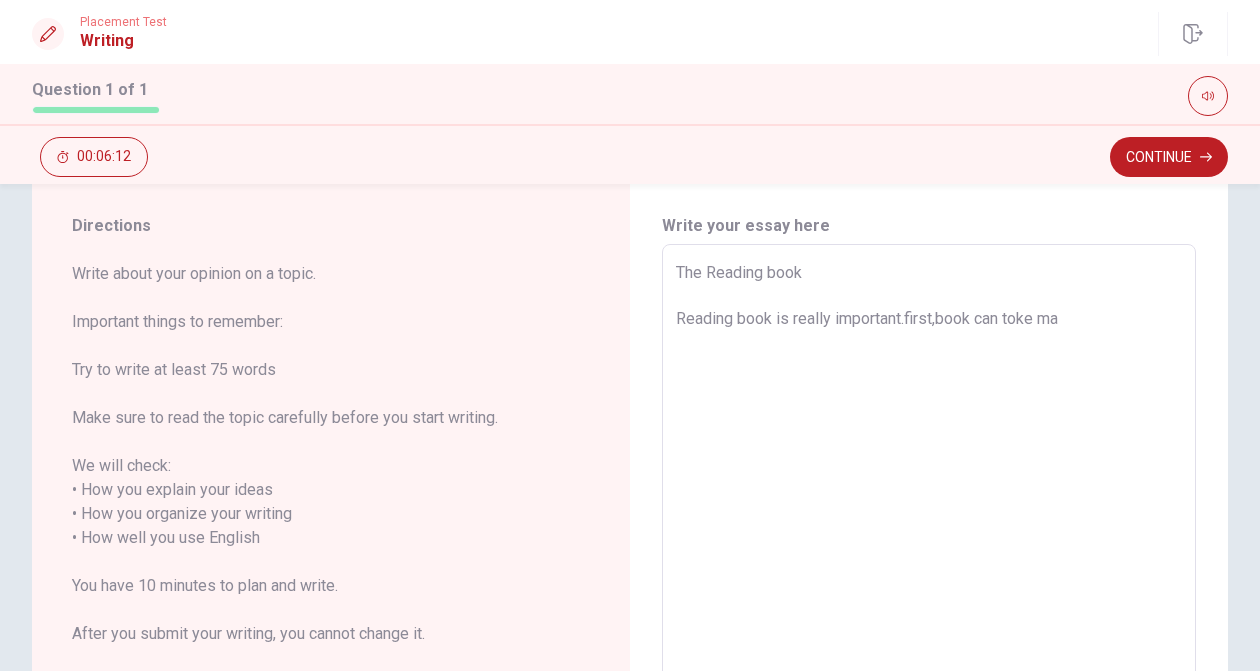 type on "The Reading book
Reading book is really important.first,book can toke man" 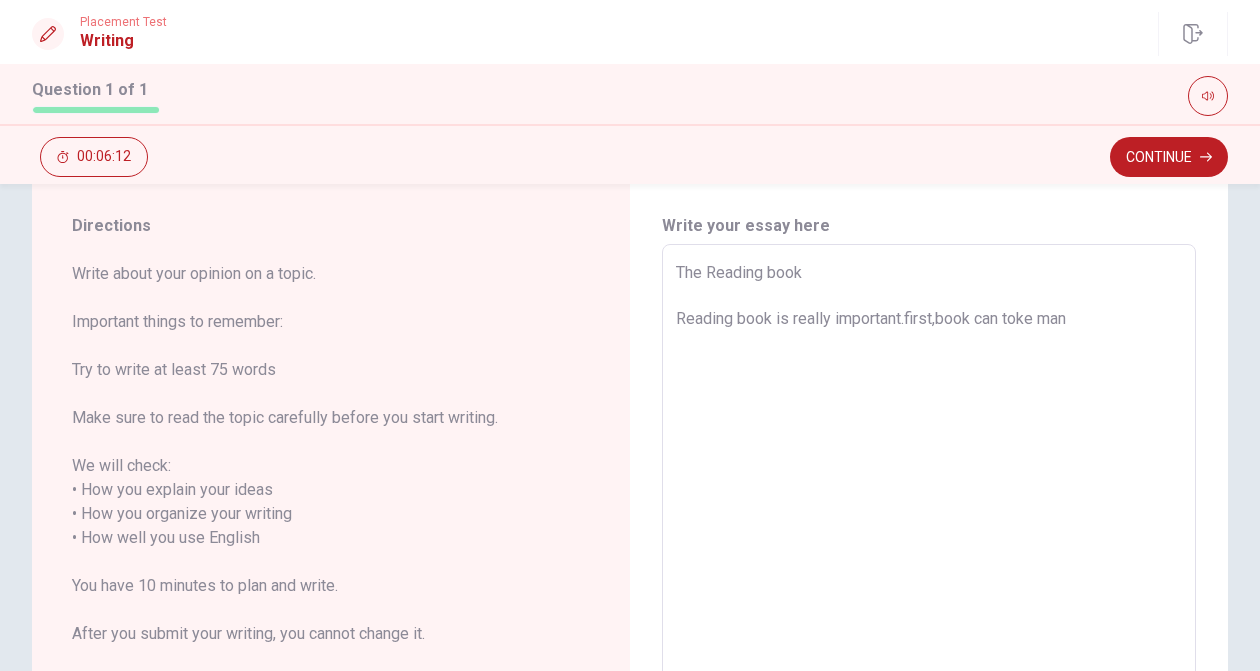 type on "x" 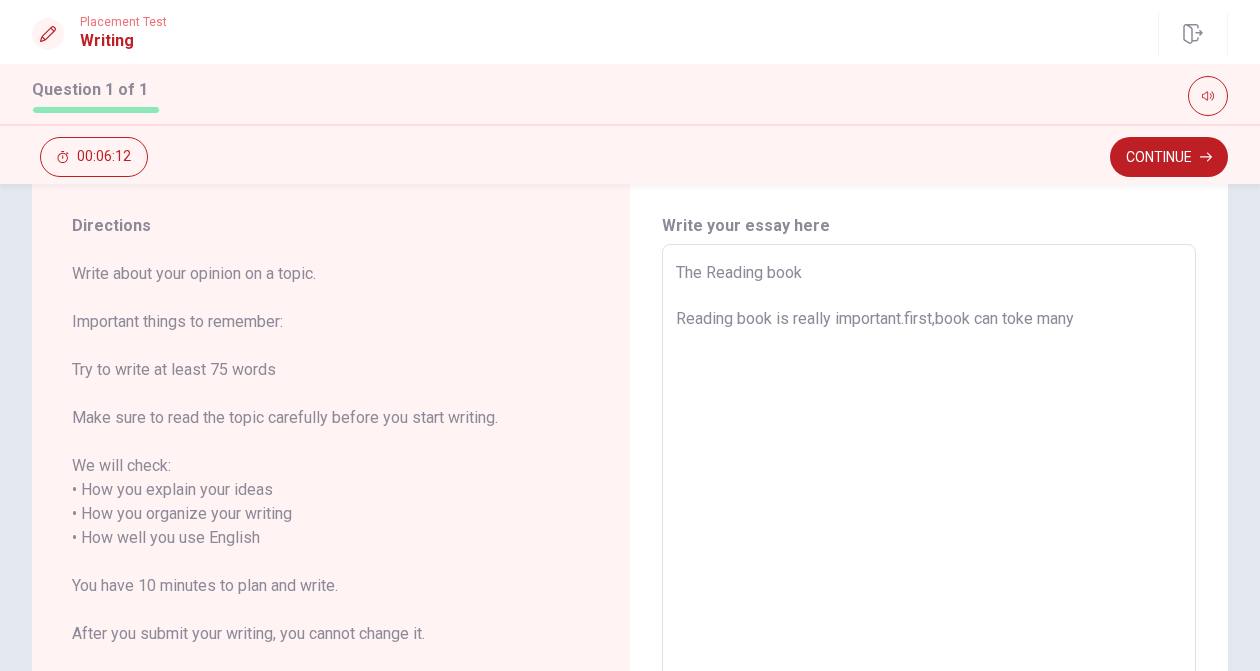 type on "x" 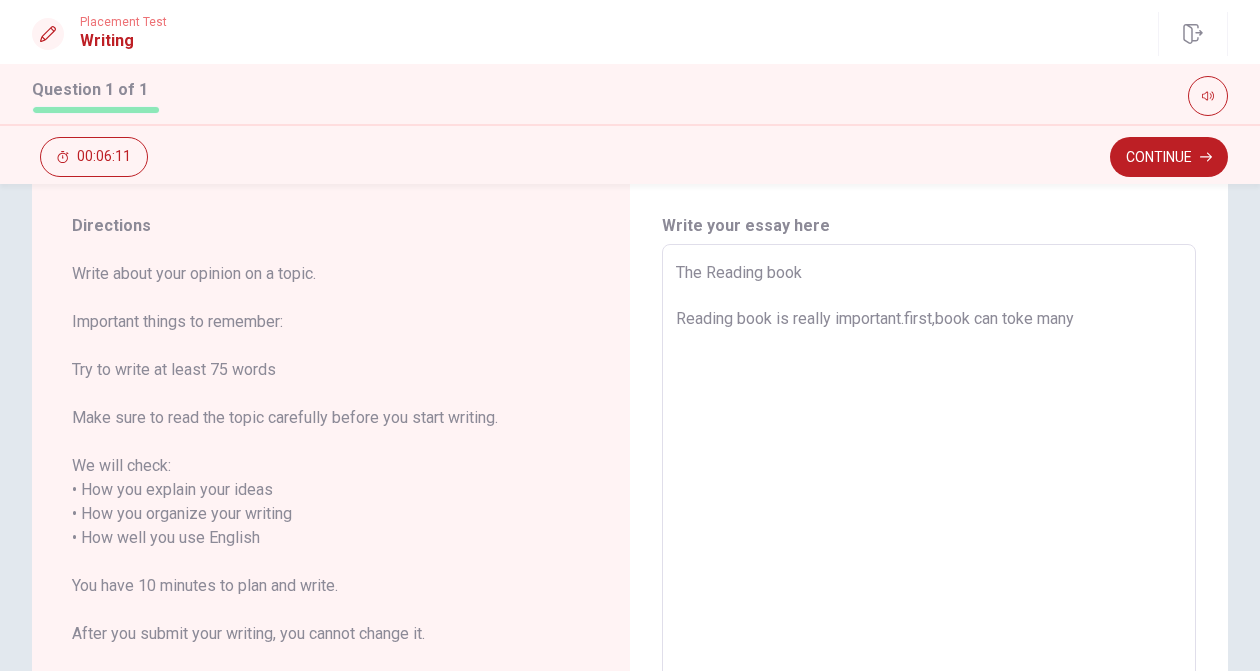 type on "The Reading book
Reading book is really important.first,book can toke many" 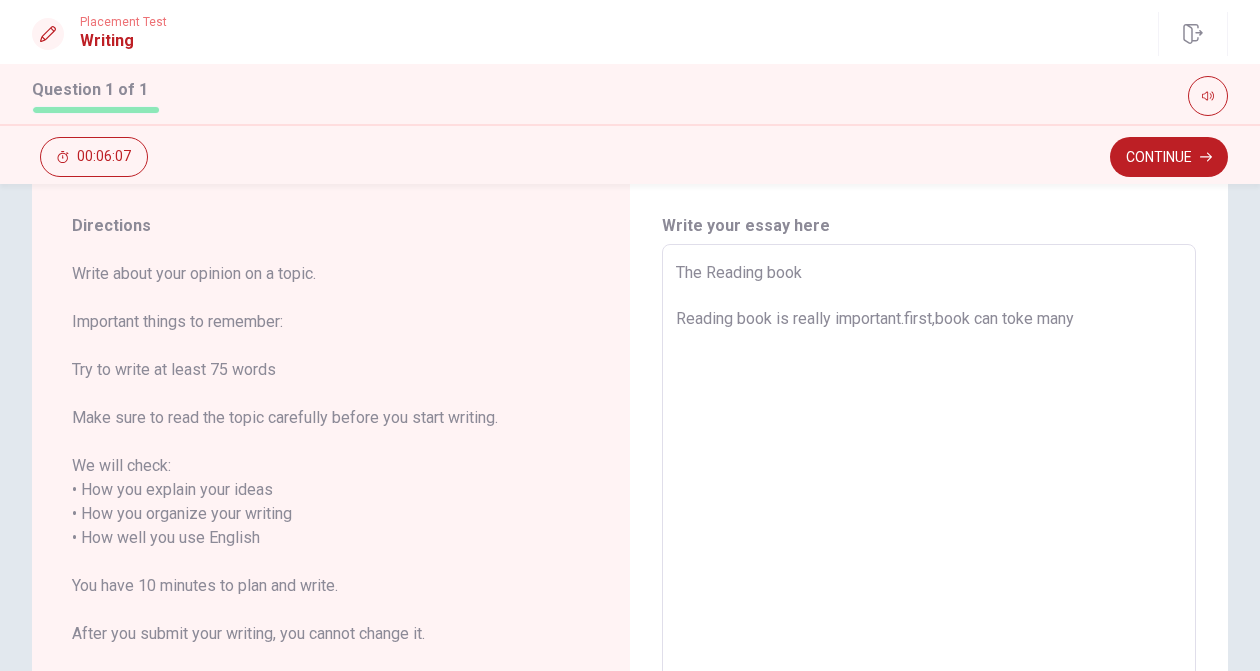 type on "x" 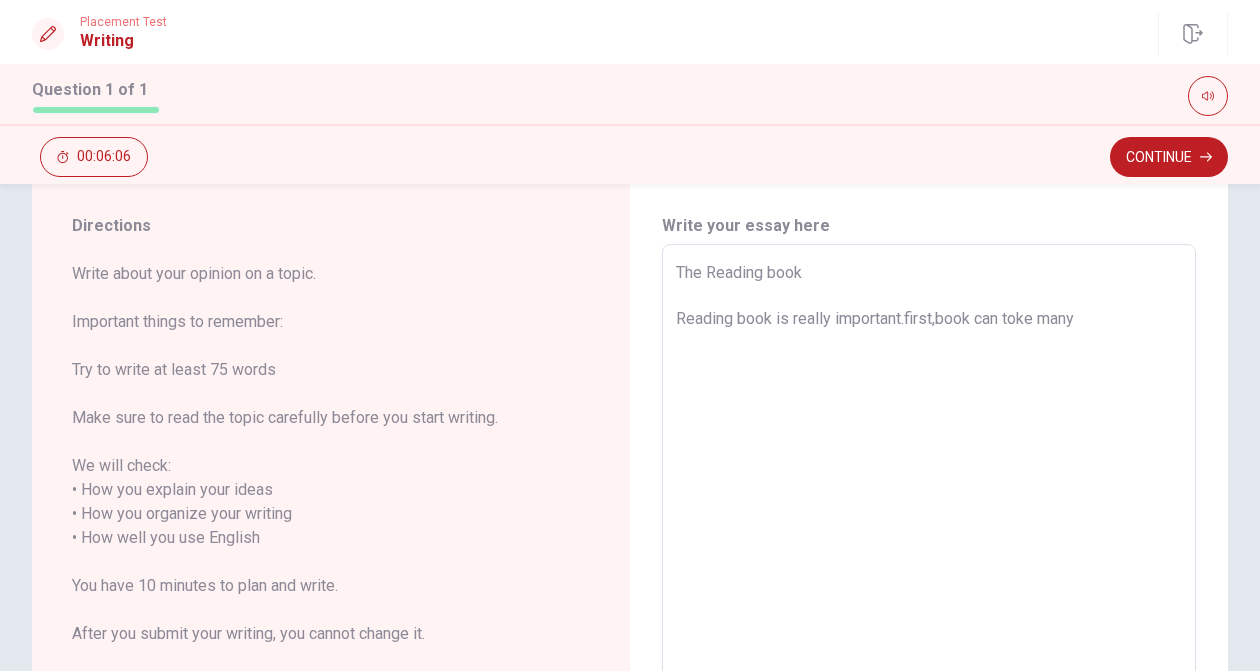 type on "The Reading book
Reading book is really important.first,book can toke many i" 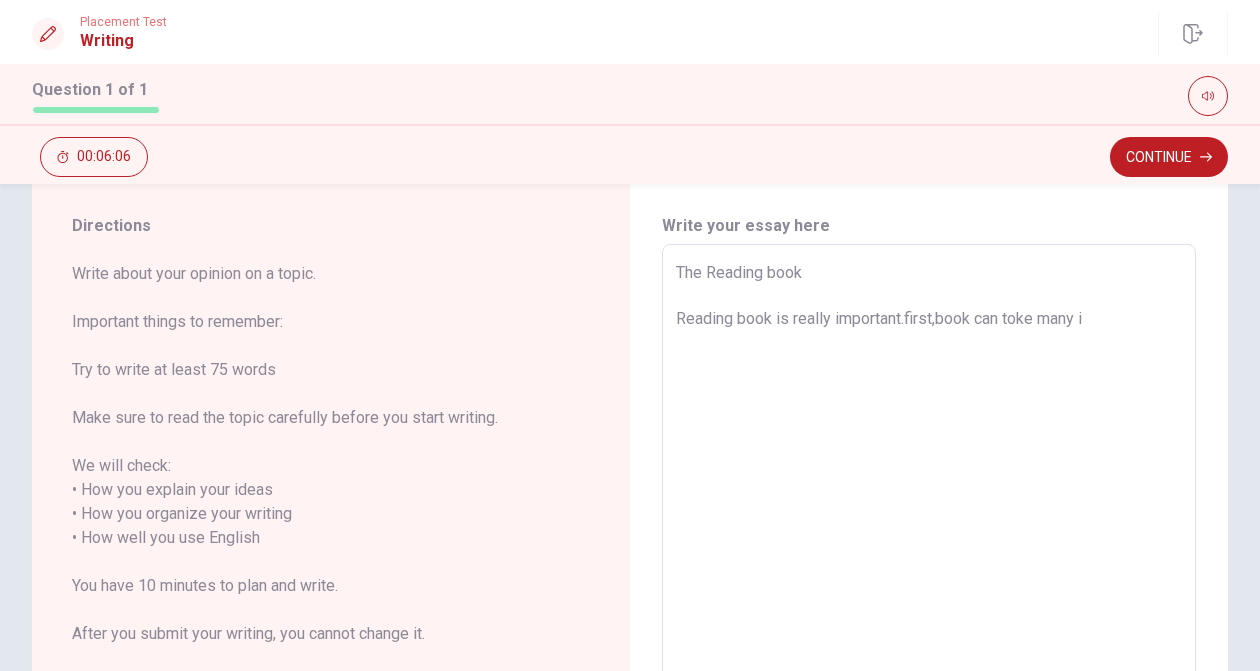 type on "x" 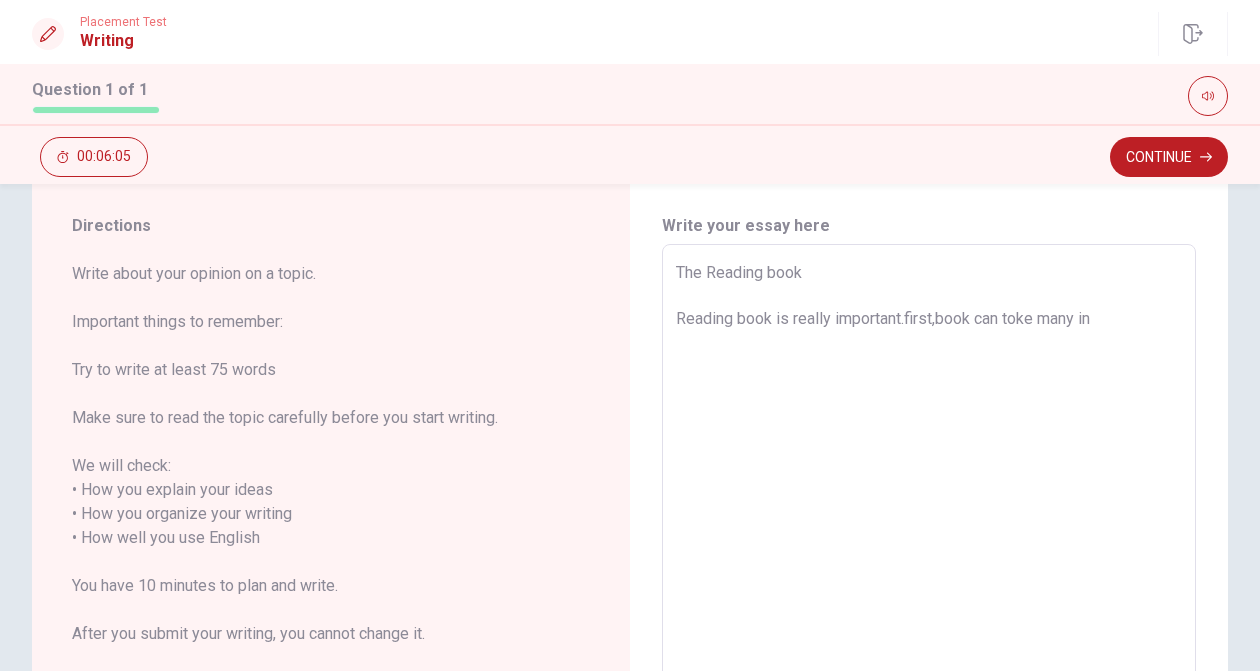 type on "x" 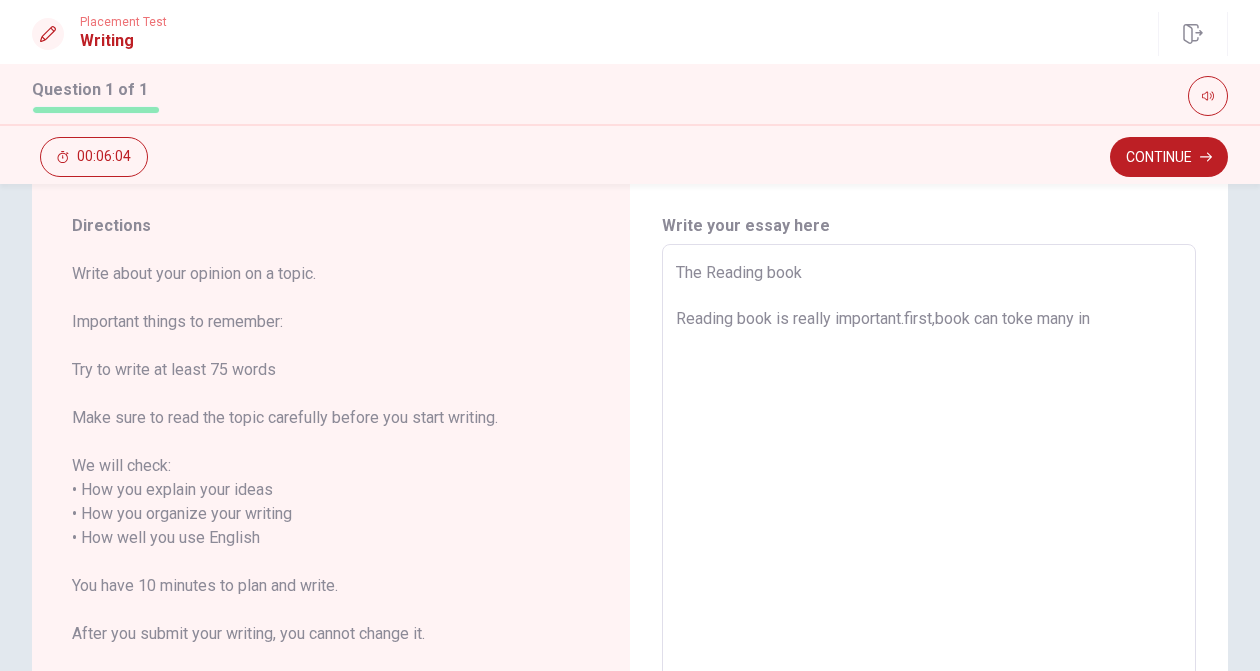type on "The Reading book
Reading book is really important.first,book can toke many int" 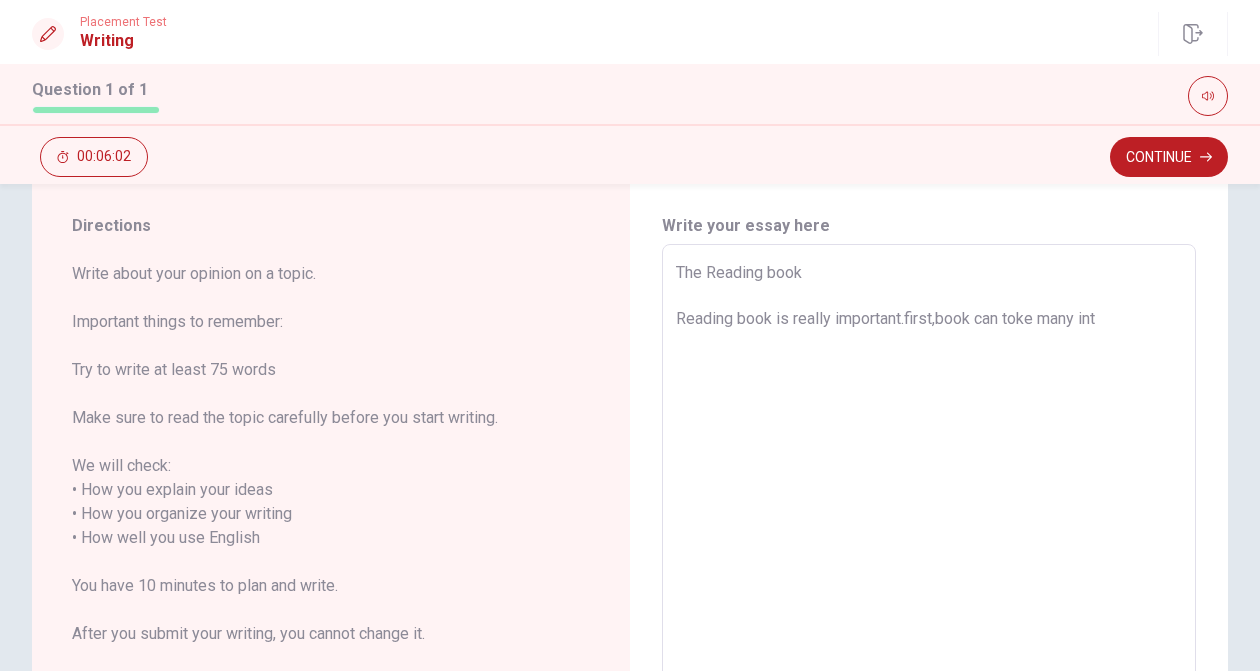 type 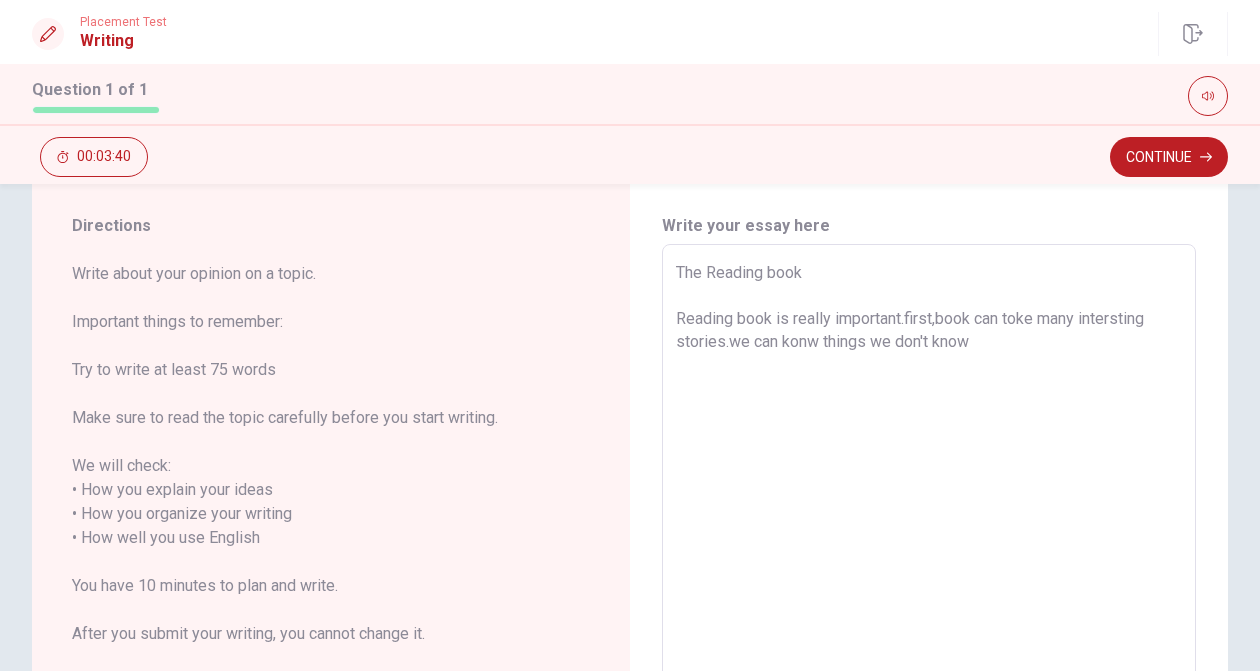 click on "The Reading book
Reading book is really important.first,book can toke many intersting stories.we can konw things we don't know" at bounding box center (929, 538) 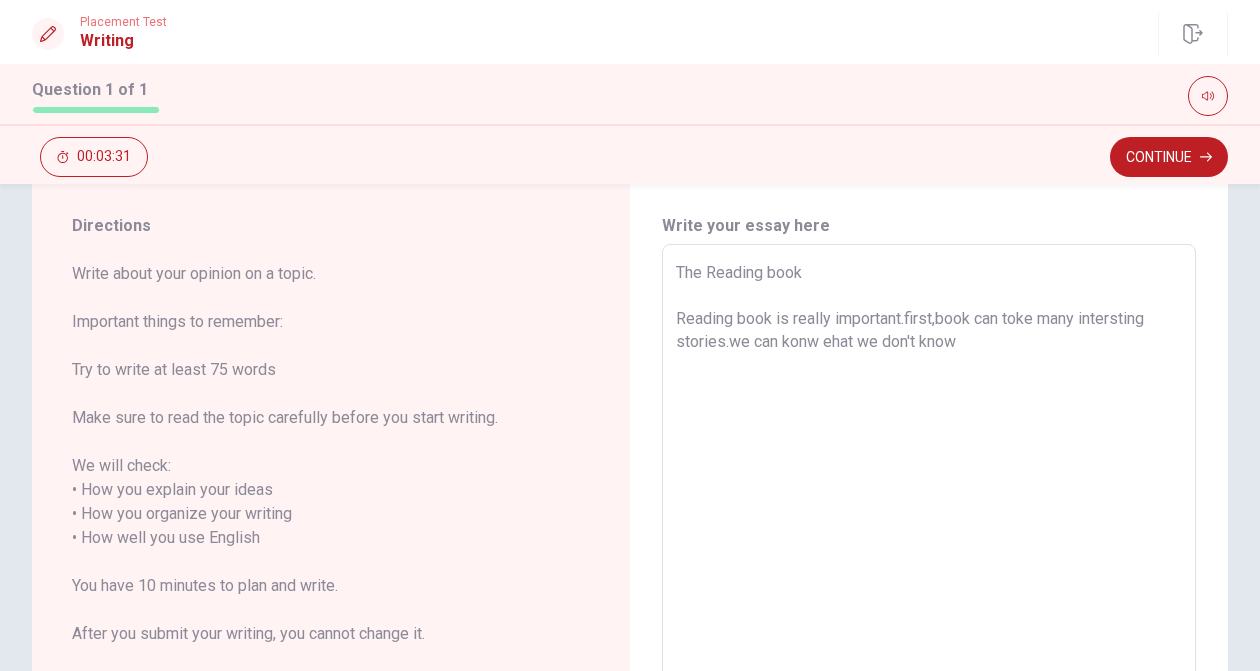 click on "The Reading book
Reading book is really important.first,book can toke many intersting stories.we can konw ehat we don't know" at bounding box center (929, 538) 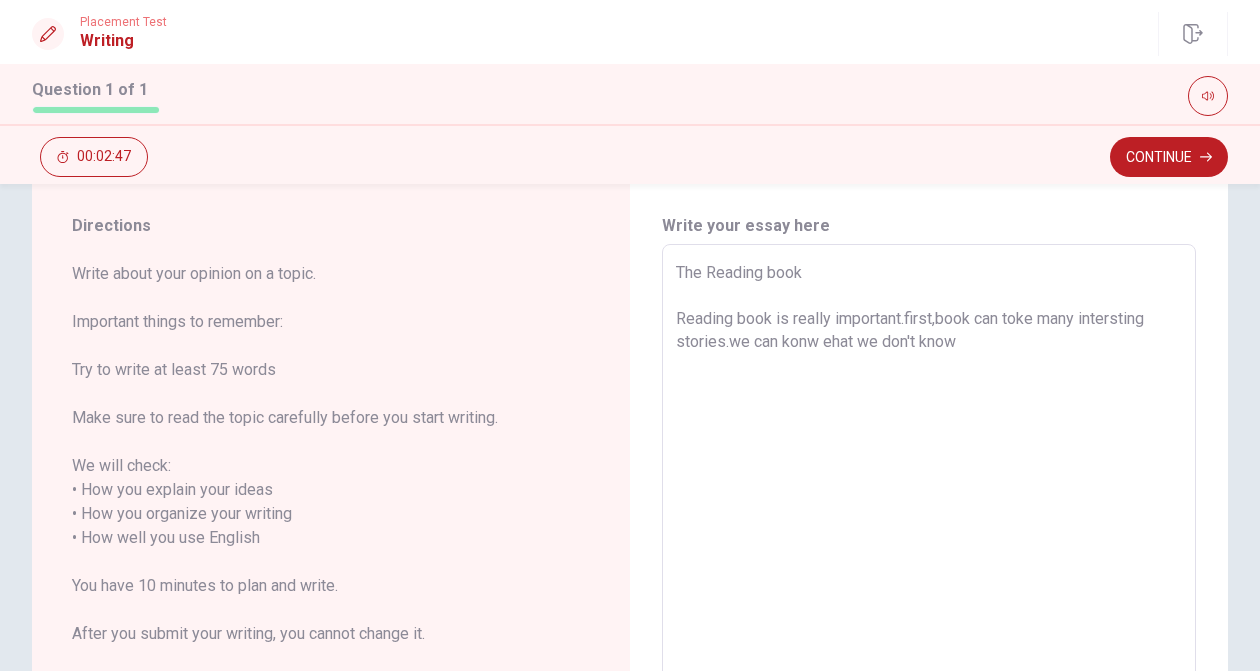 click on "The Reading book
Reading book is really important.first,book can toke many intersting stories.we can konw ehat we don't know" at bounding box center [929, 538] 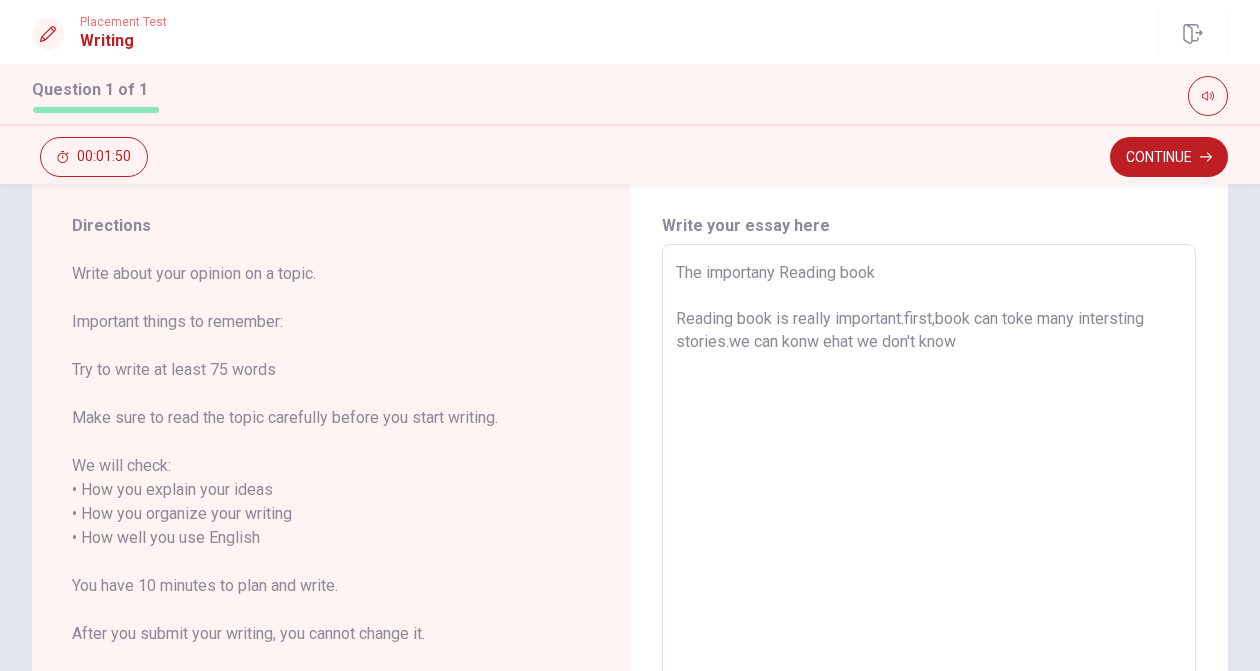 click on "The importany Reading book
Reading book is really important.first,book can toke many intersting stories.we can konw ehat we don't know" at bounding box center (929, 538) 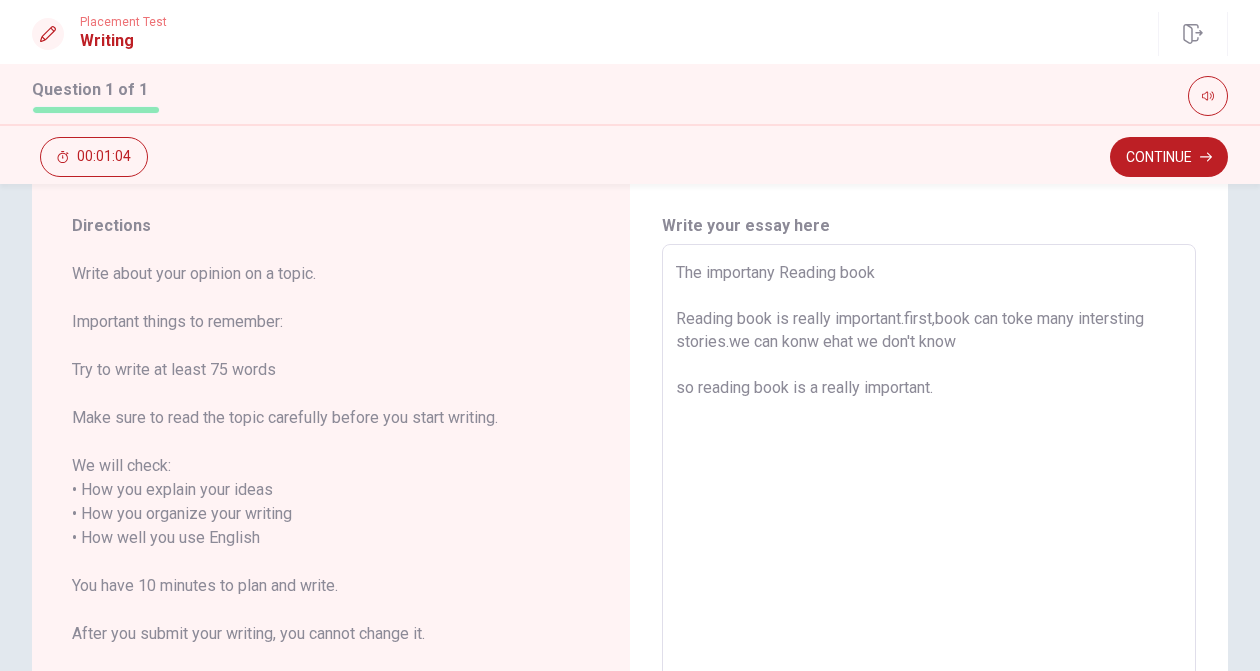 click on "The importany Reading book
Reading book is really important.first,book can toke many intersting stories.we can konw ehat we don't know
so reading book is a really important." at bounding box center [929, 538] 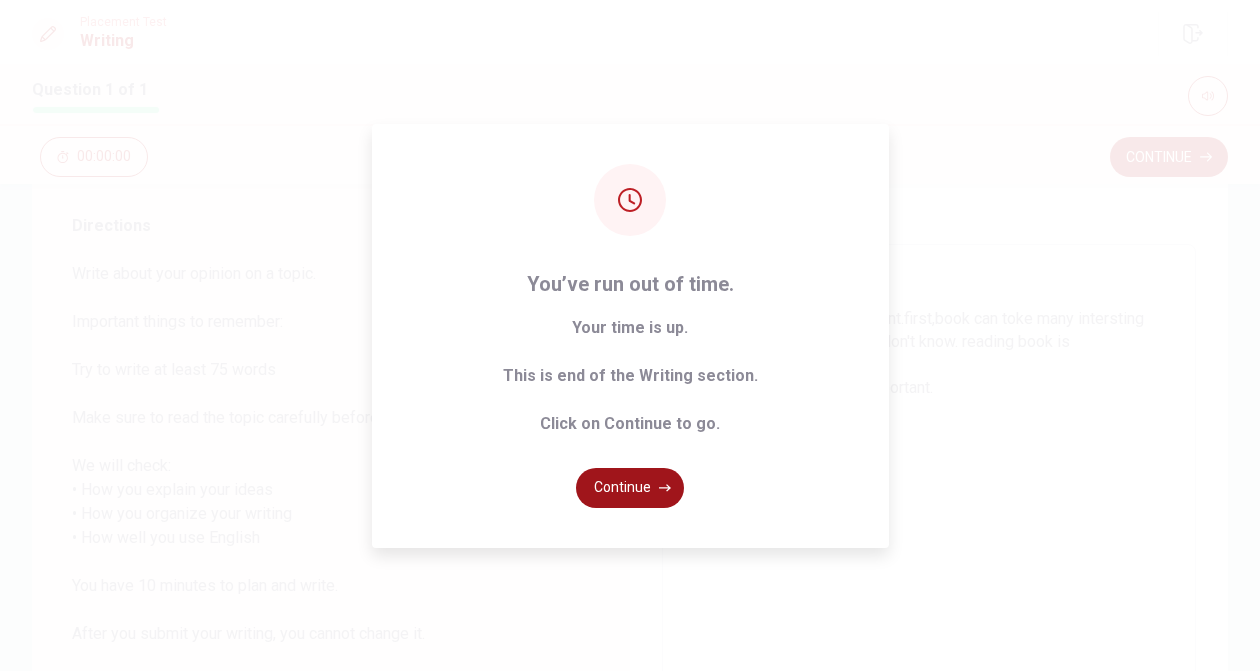 click 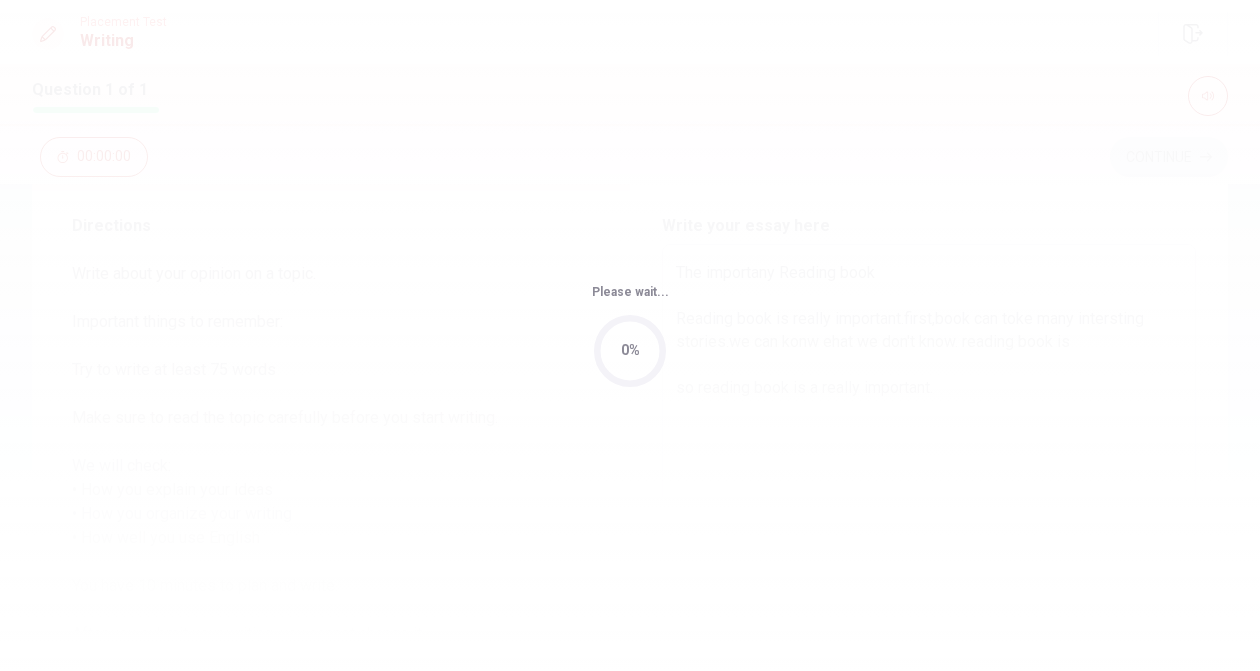 scroll, scrollTop: 0, scrollLeft: 0, axis: both 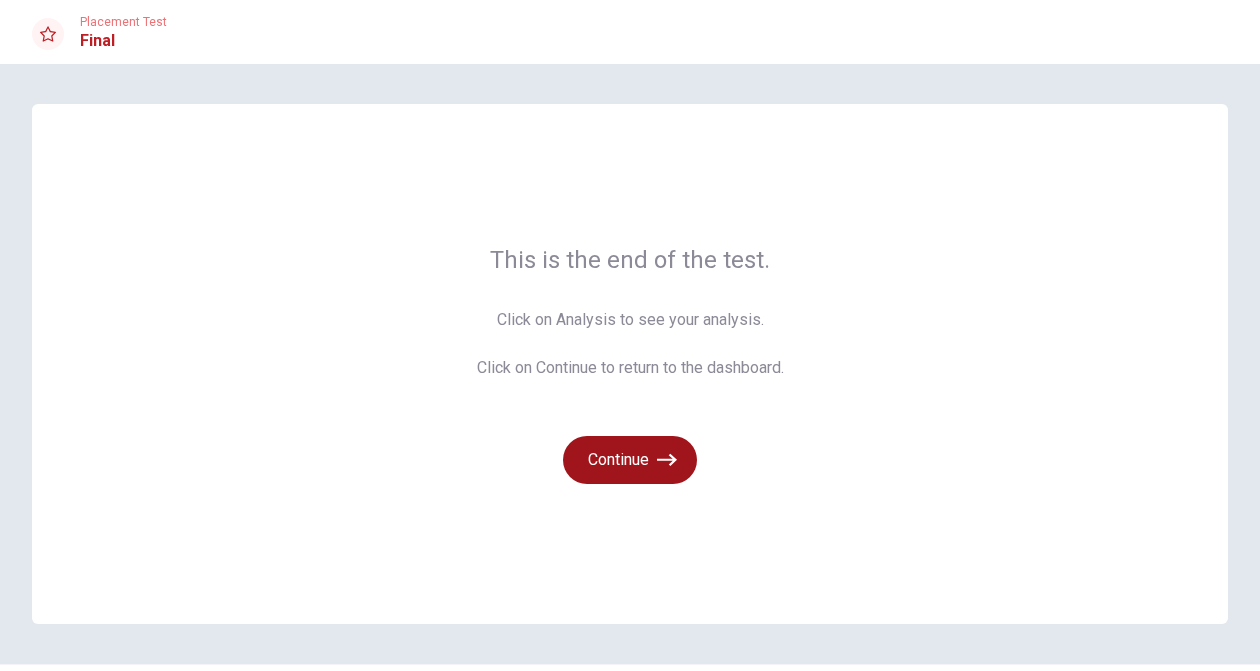 click on "Continue" at bounding box center [630, 460] 